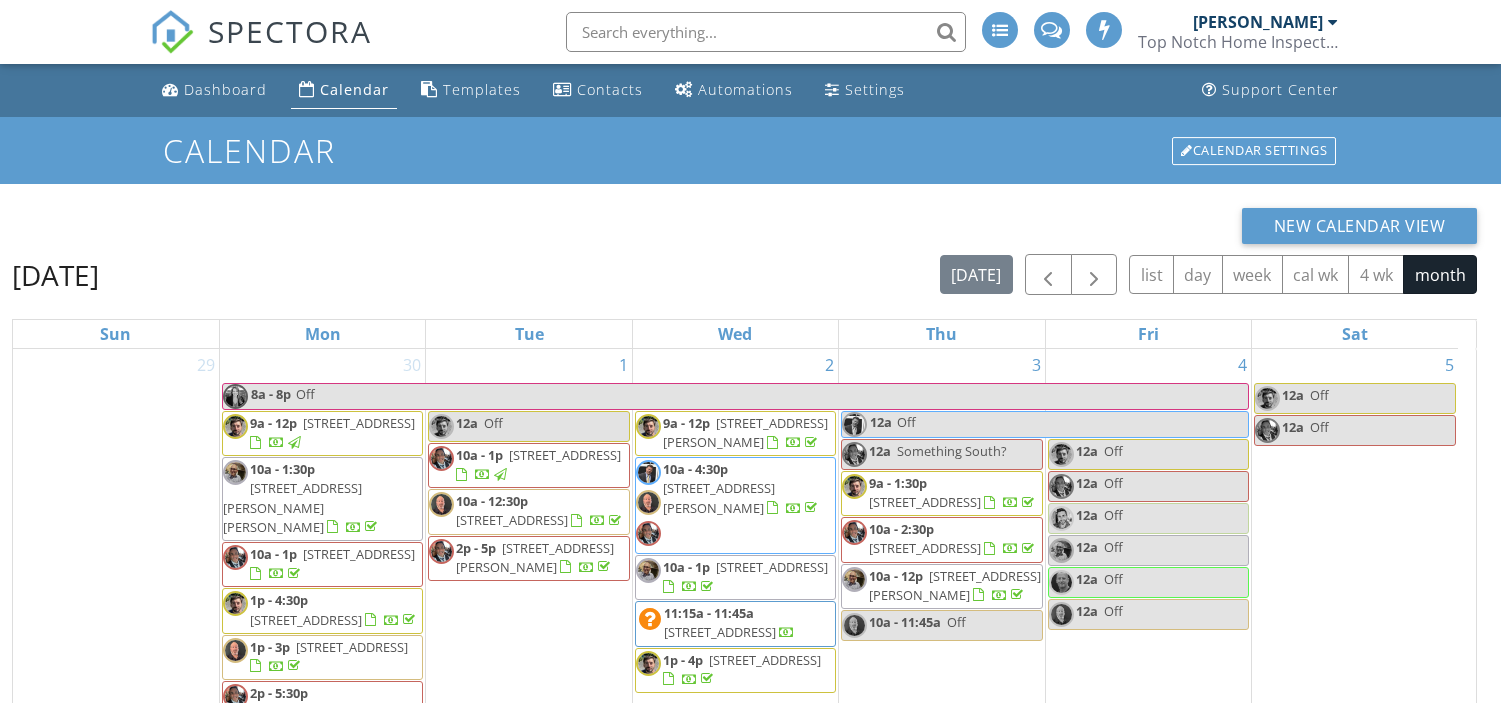 scroll, scrollTop: 93, scrollLeft: 0, axis: vertical 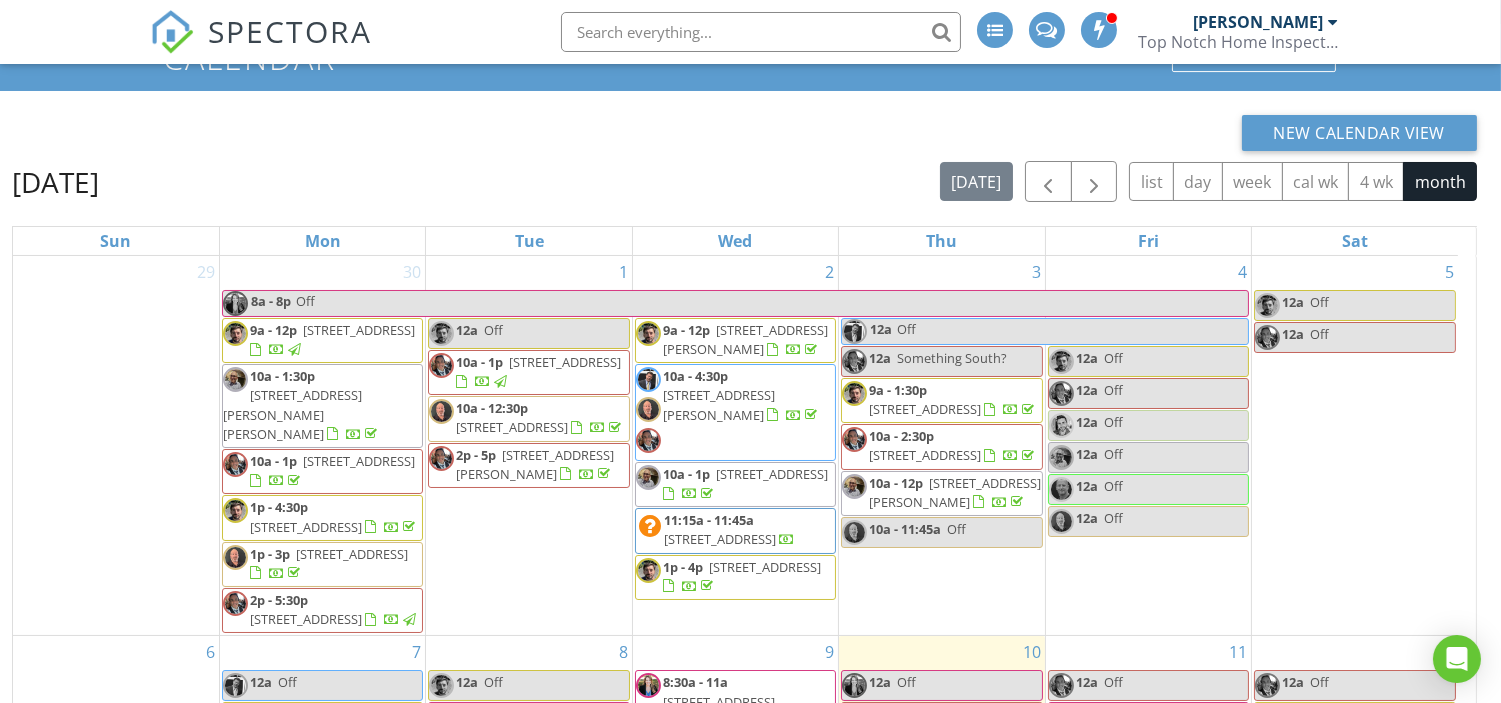 click at bounding box center (761, 32) 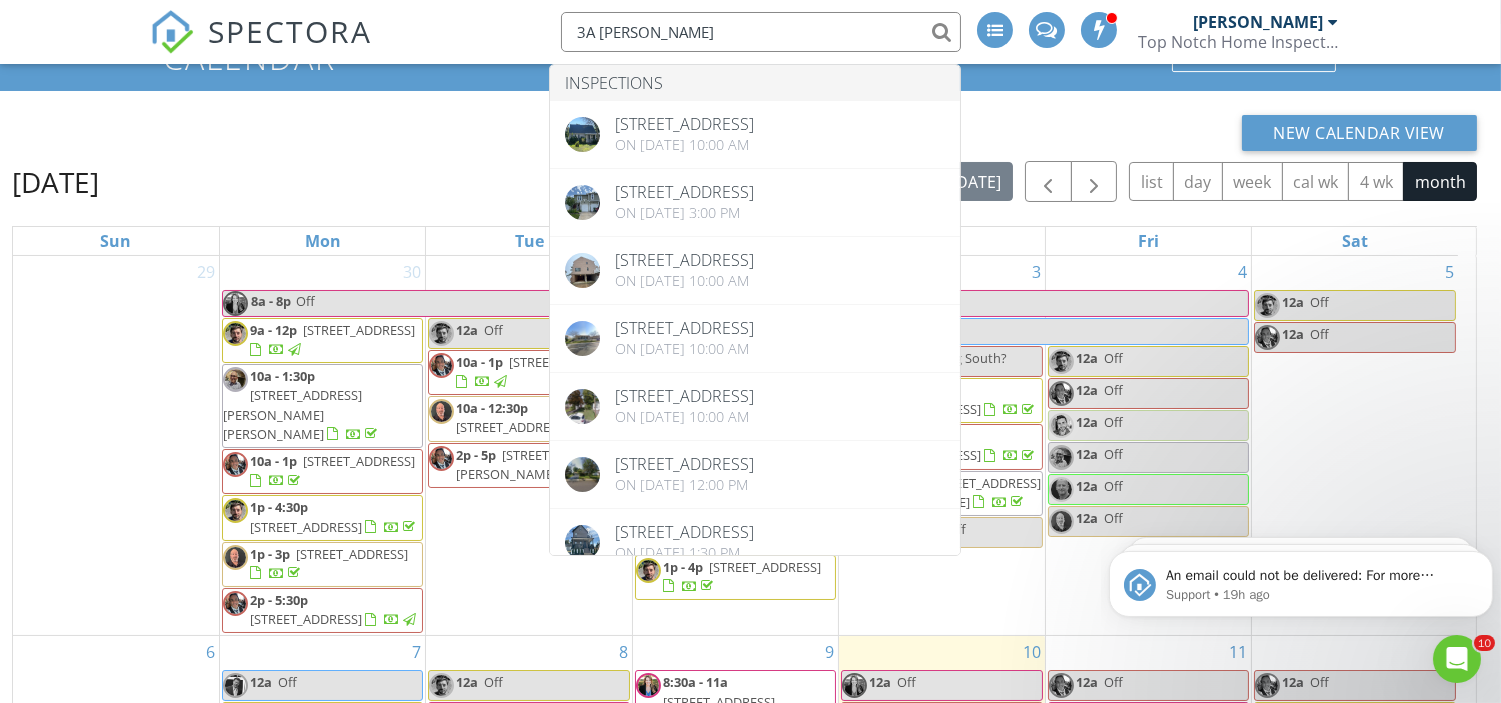 scroll, scrollTop: 0, scrollLeft: 0, axis: both 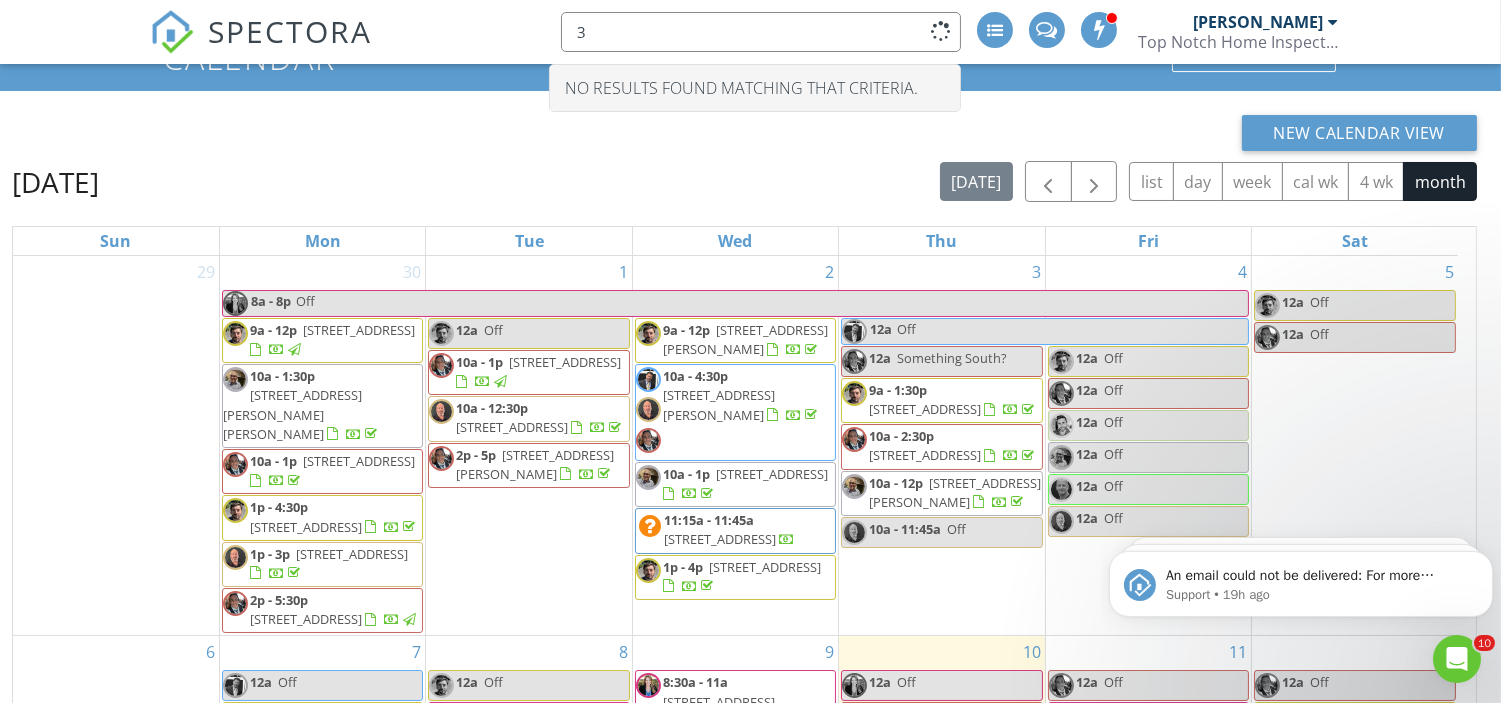 type on "3" 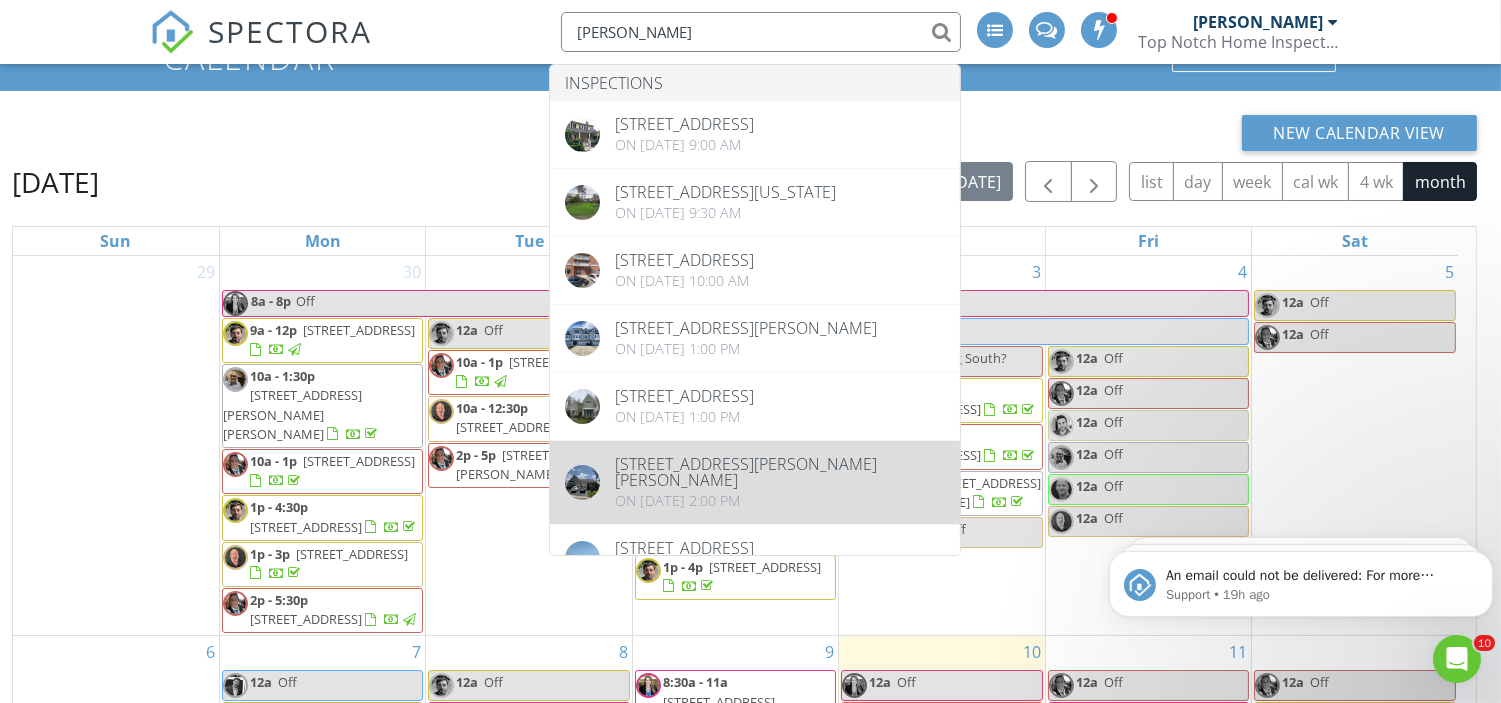 type on "william" 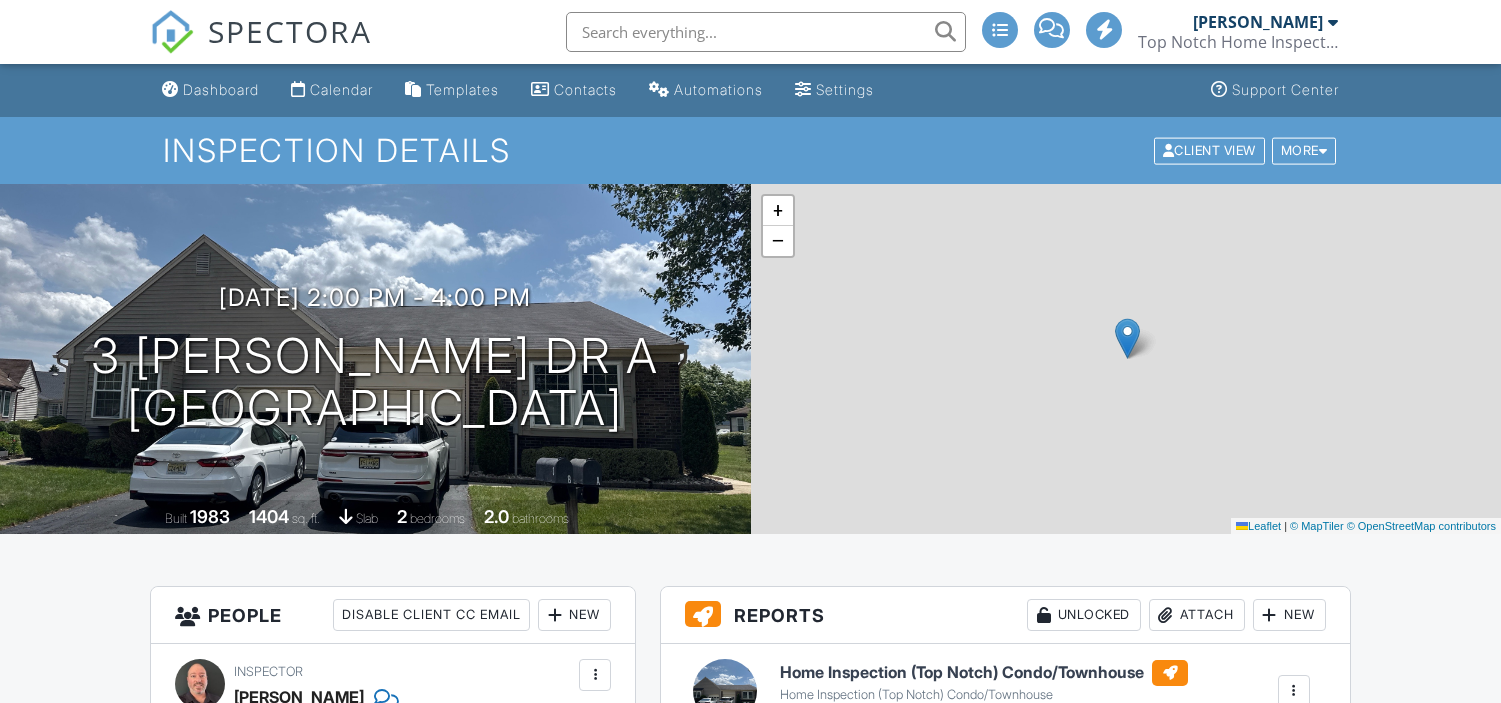 scroll, scrollTop: 0, scrollLeft: 0, axis: both 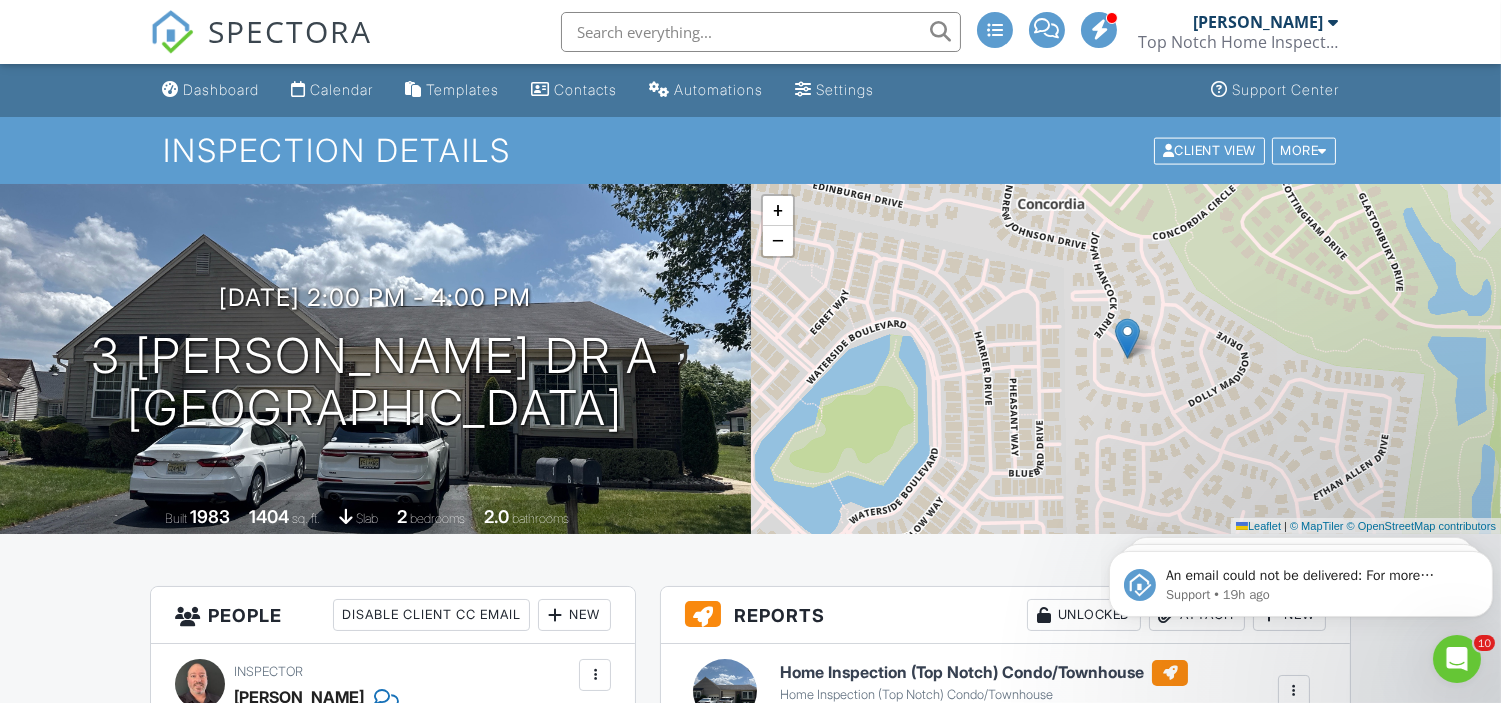 click at bounding box center (761, 32) 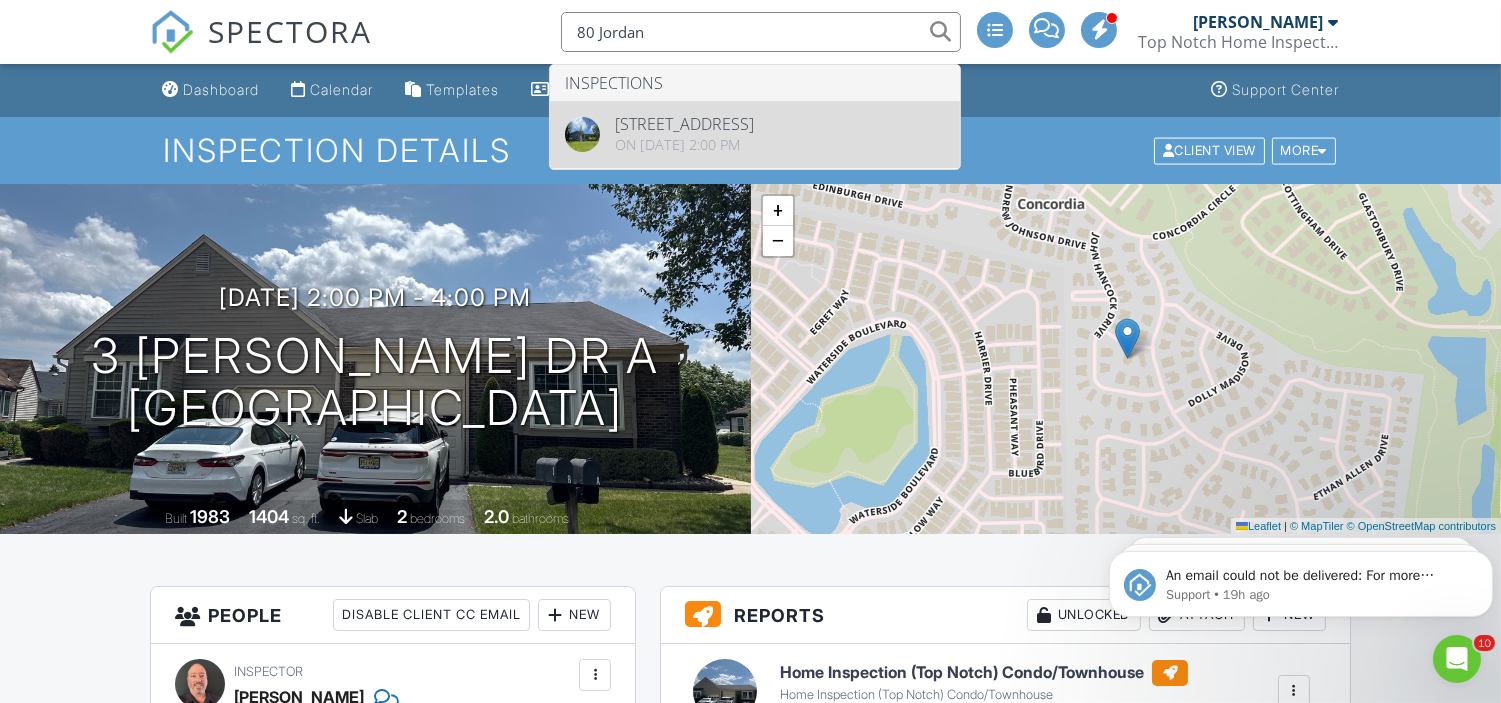 type on "80 Jordan" 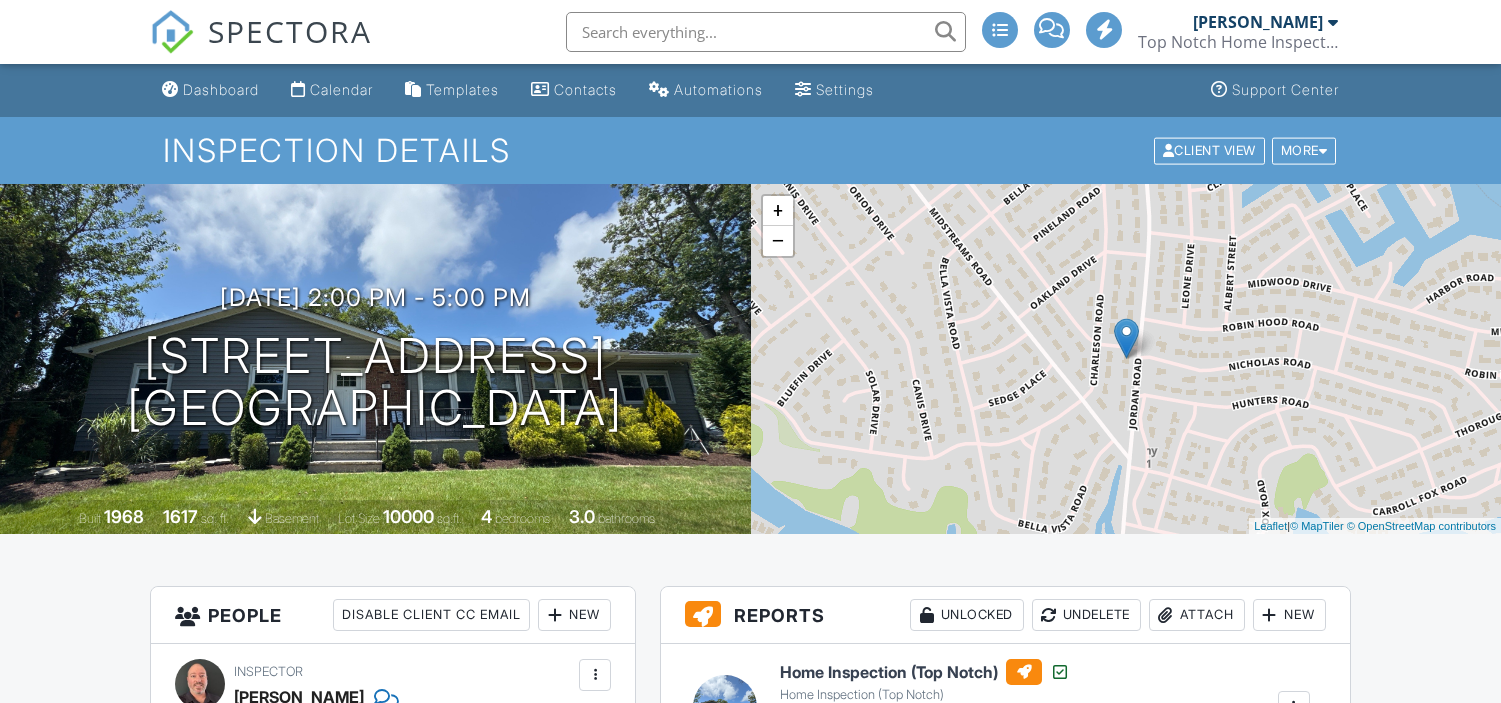 scroll, scrollTop: 0, scrollLeft: 0, axis: both 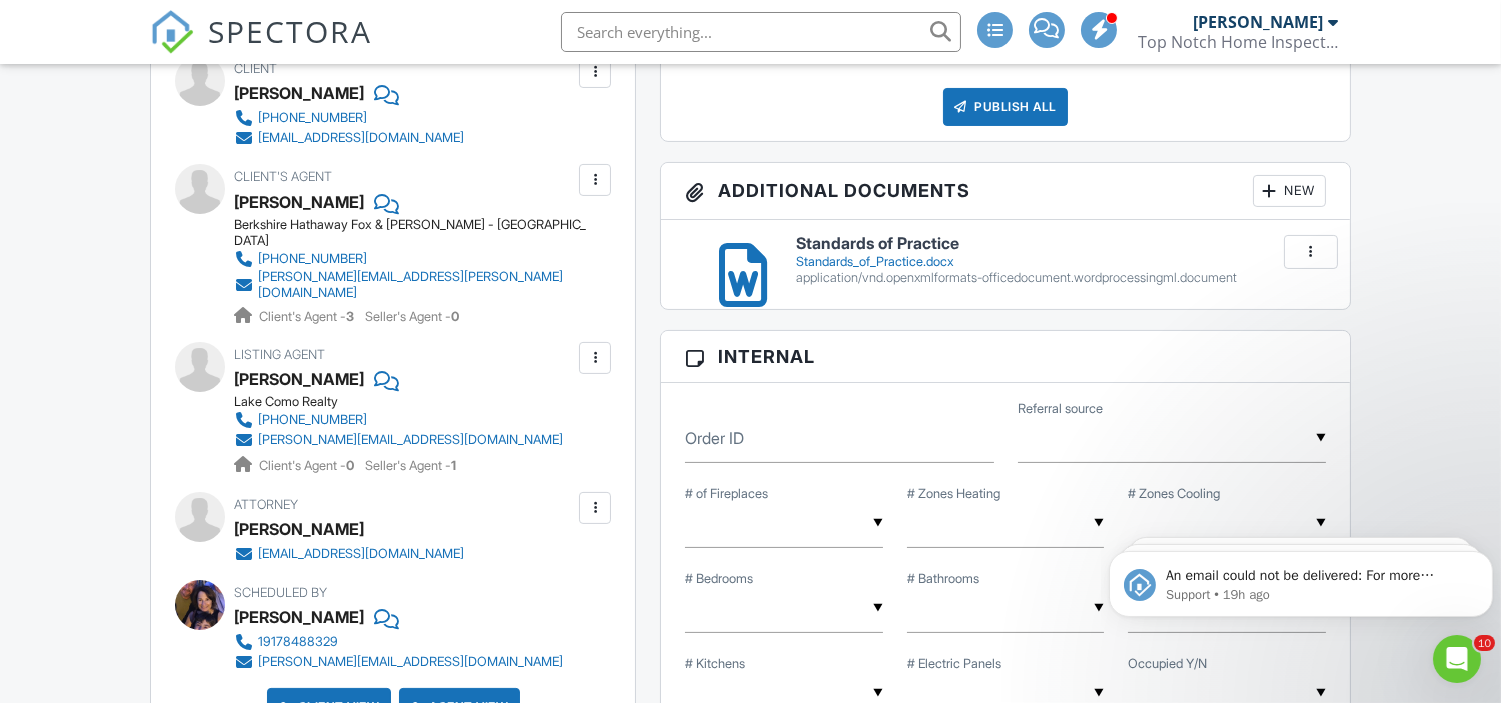 click on "sjc@njlegal.com" at bounding box center (361, 554) 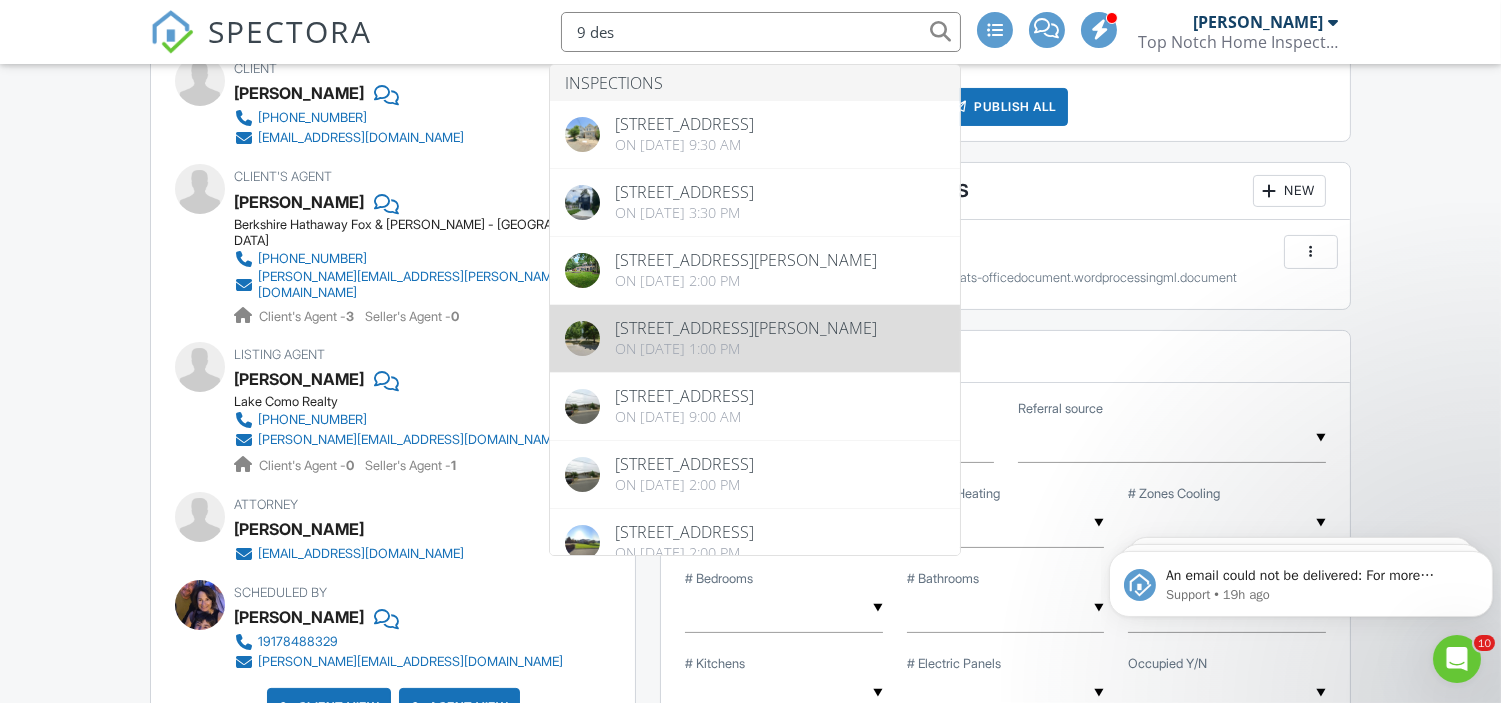 type on "9 des" 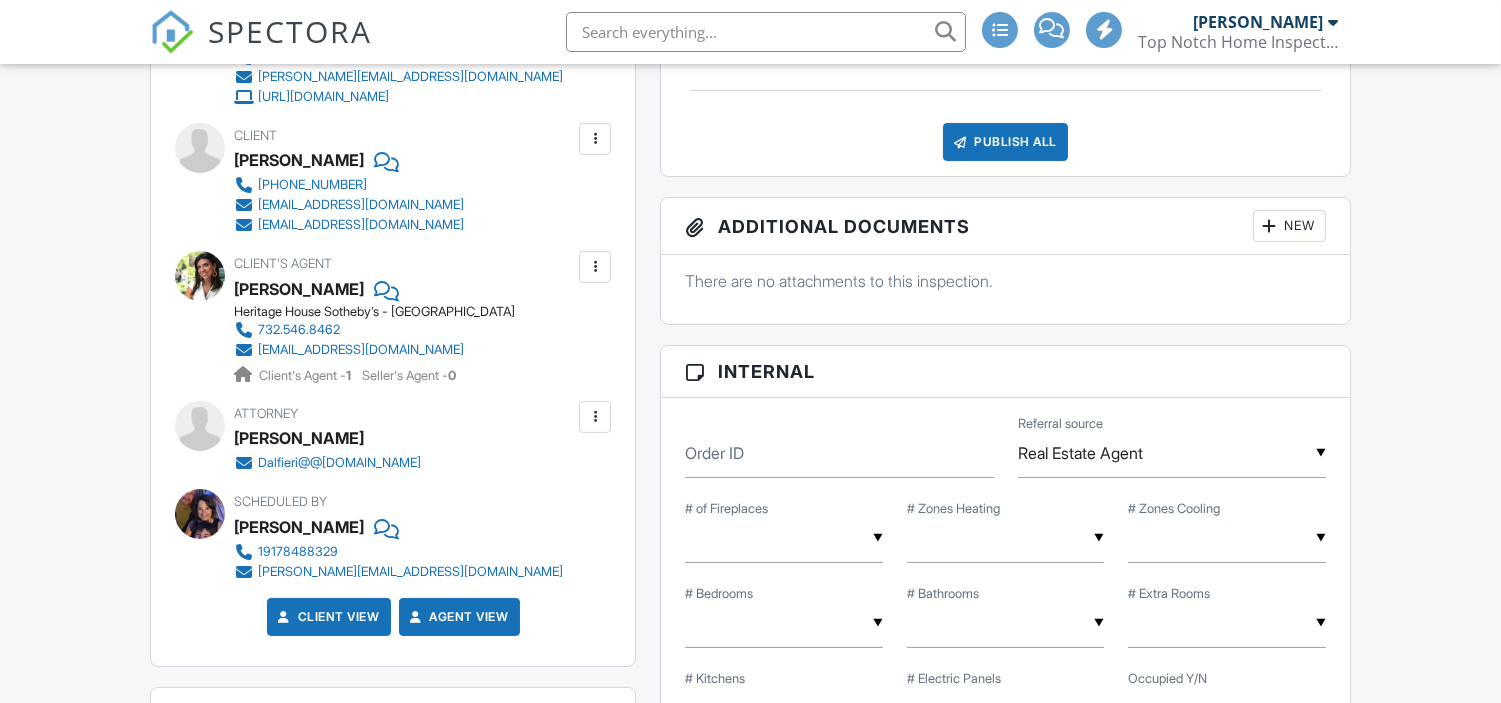 scroll, scrollTop: 0, scrollLeft: 0, axis: both 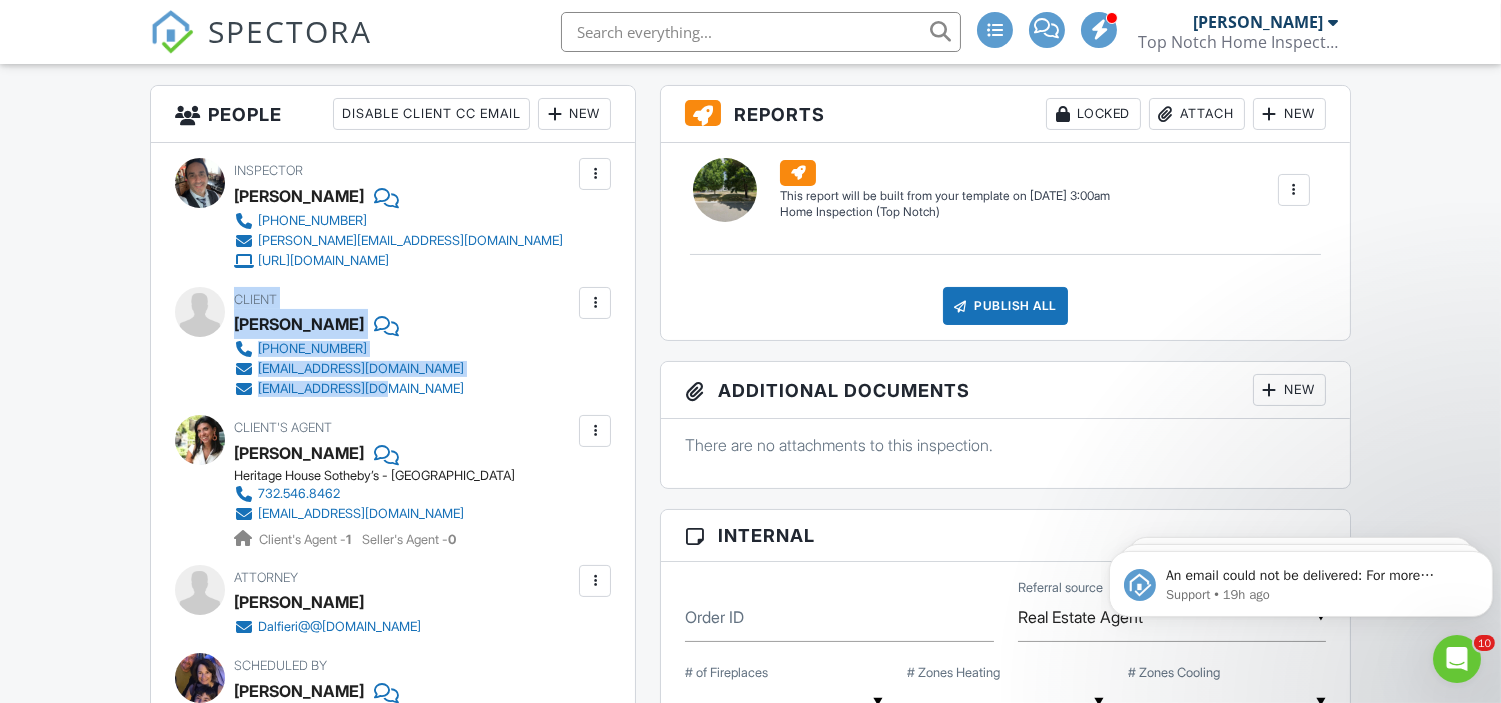 drag, startPoint x: 234, startPoint y: 291, endPoint x: 467, endPoint y: 391, distance: 253.55275 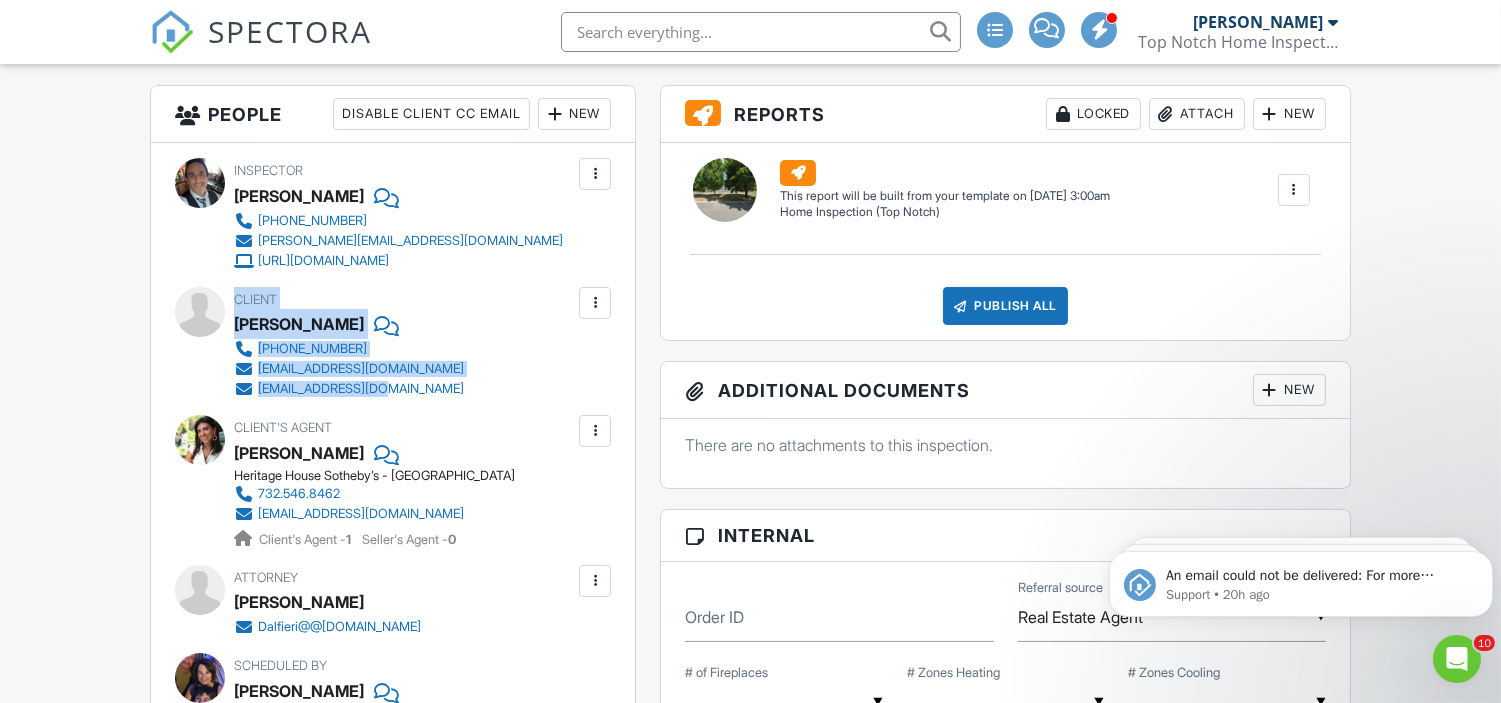 scroll, scrollTop: 0, scrollLeft: 0, axis: both 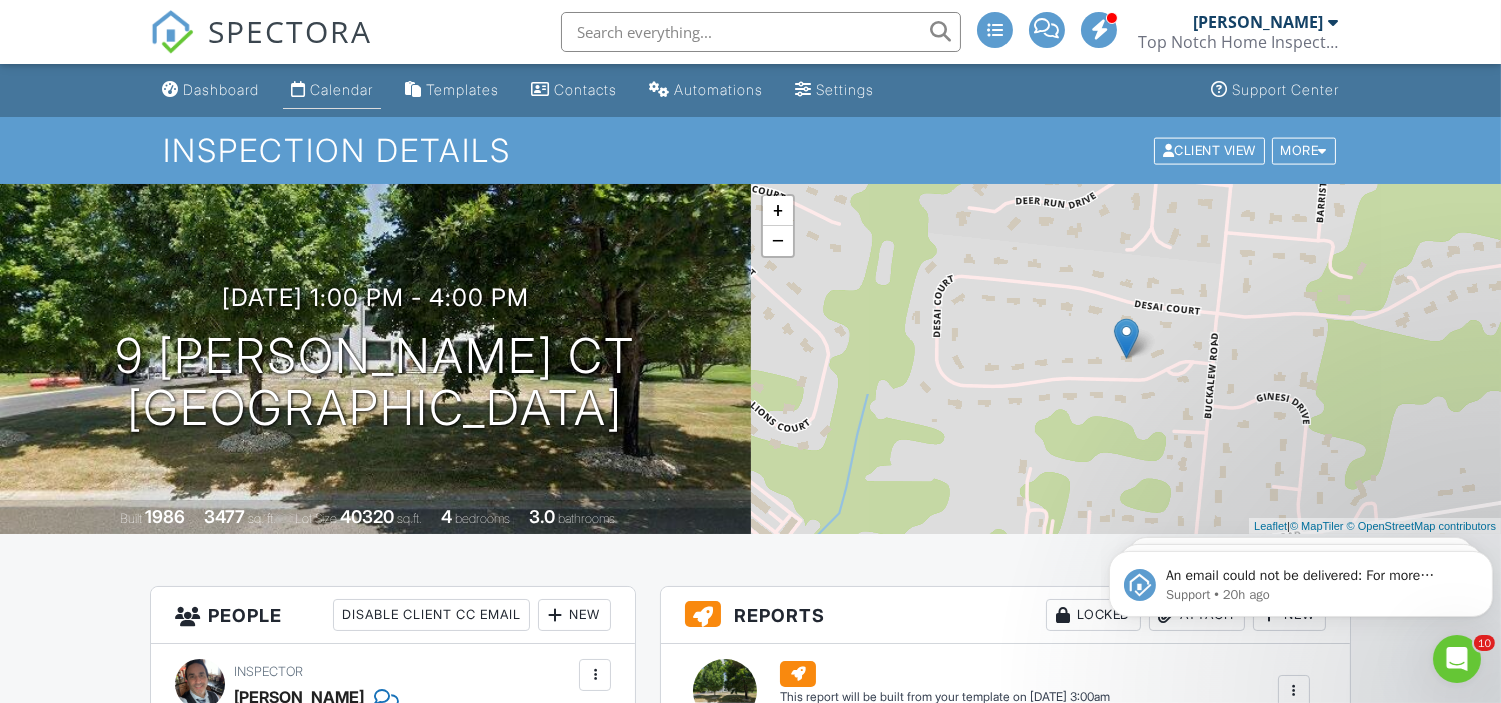 click on "Calendar" at bounding box center (332, 90) 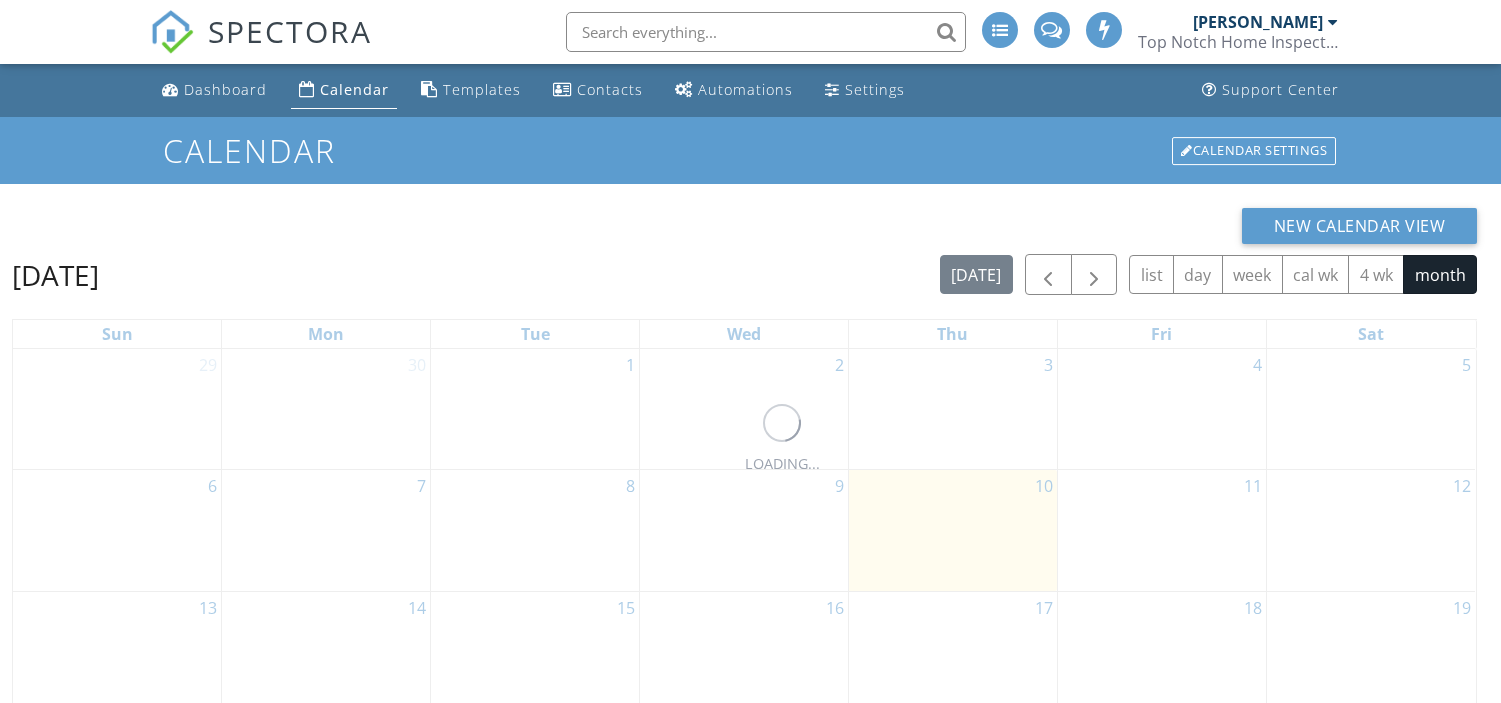 scroll, scrollTop: 0, scrollLeft: 0, axis: both 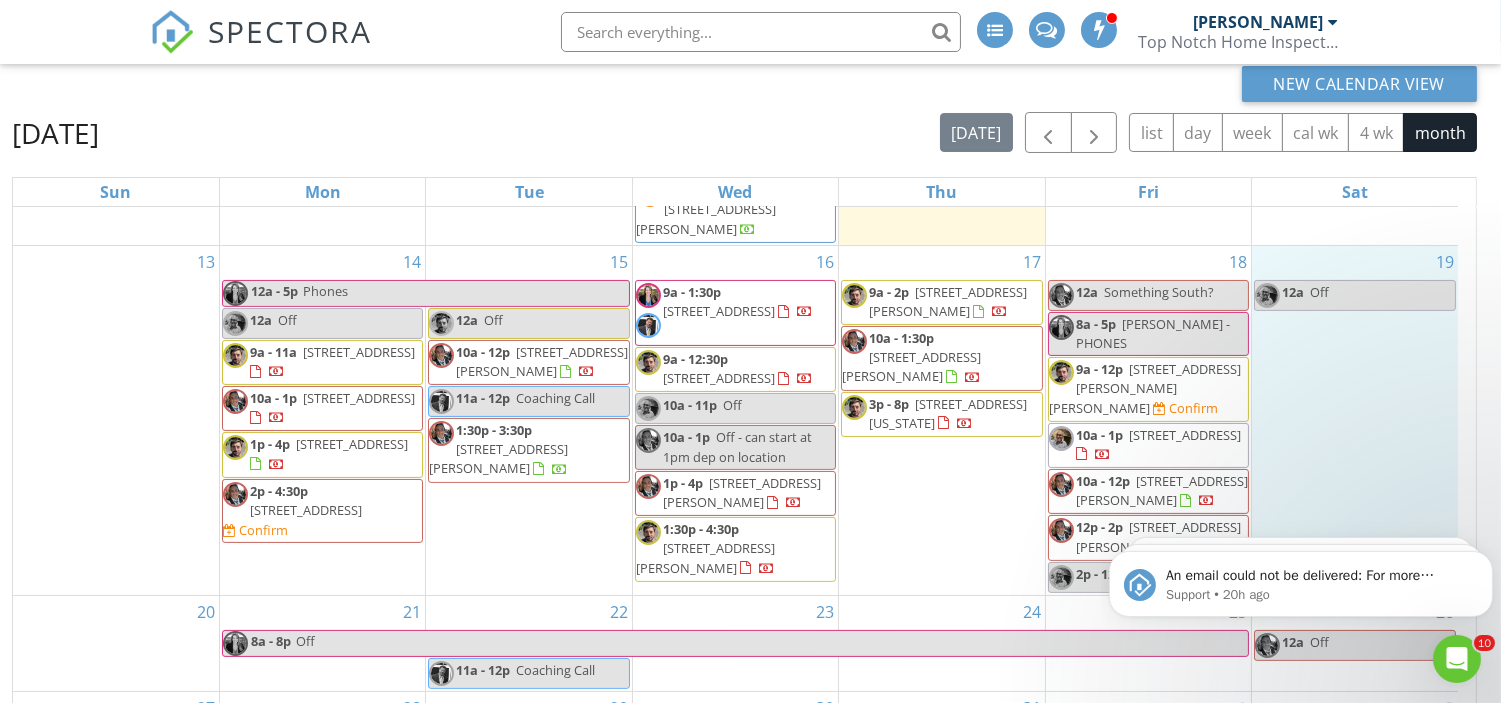 click on "19
12a
Off" at bounding box center [1355, 420] 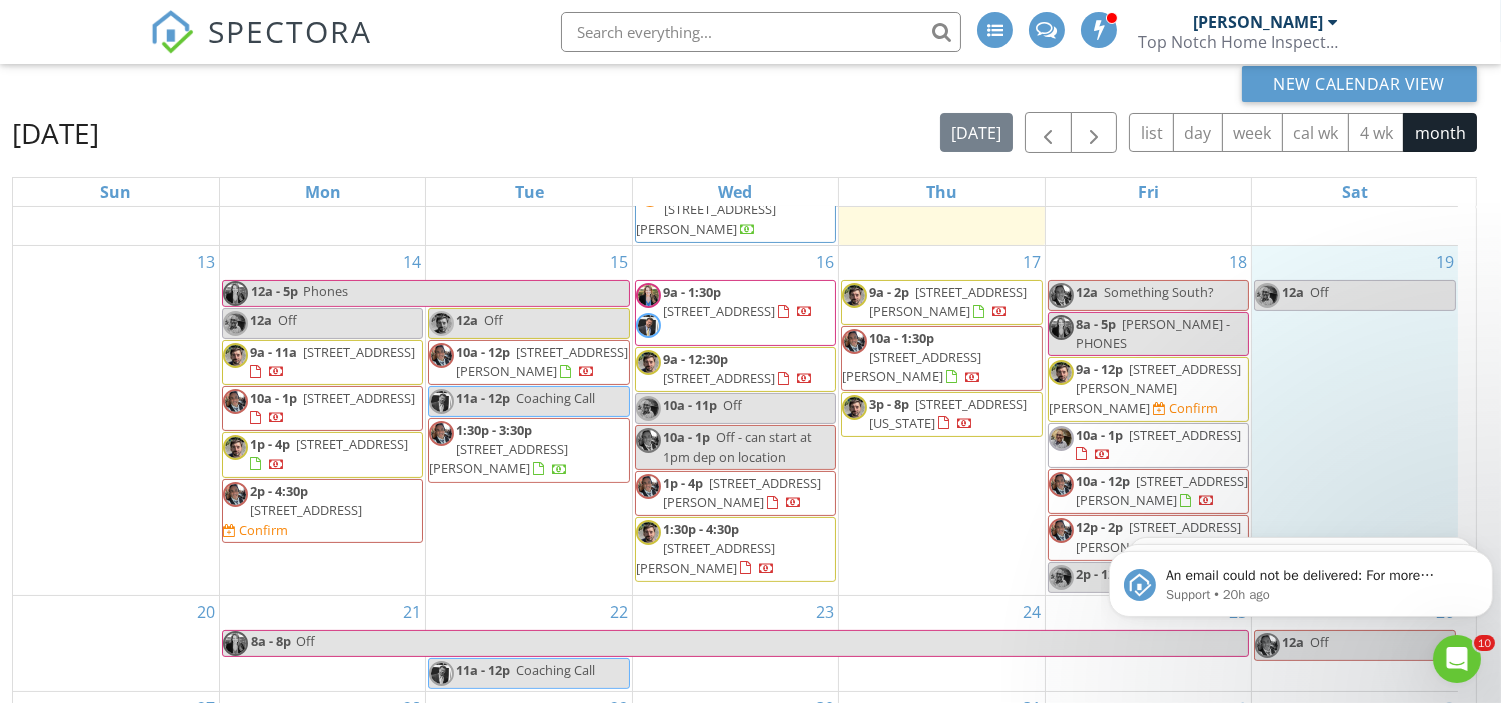 scroll, scrollTop: 266, scrollLeft: 0, axis: vertical 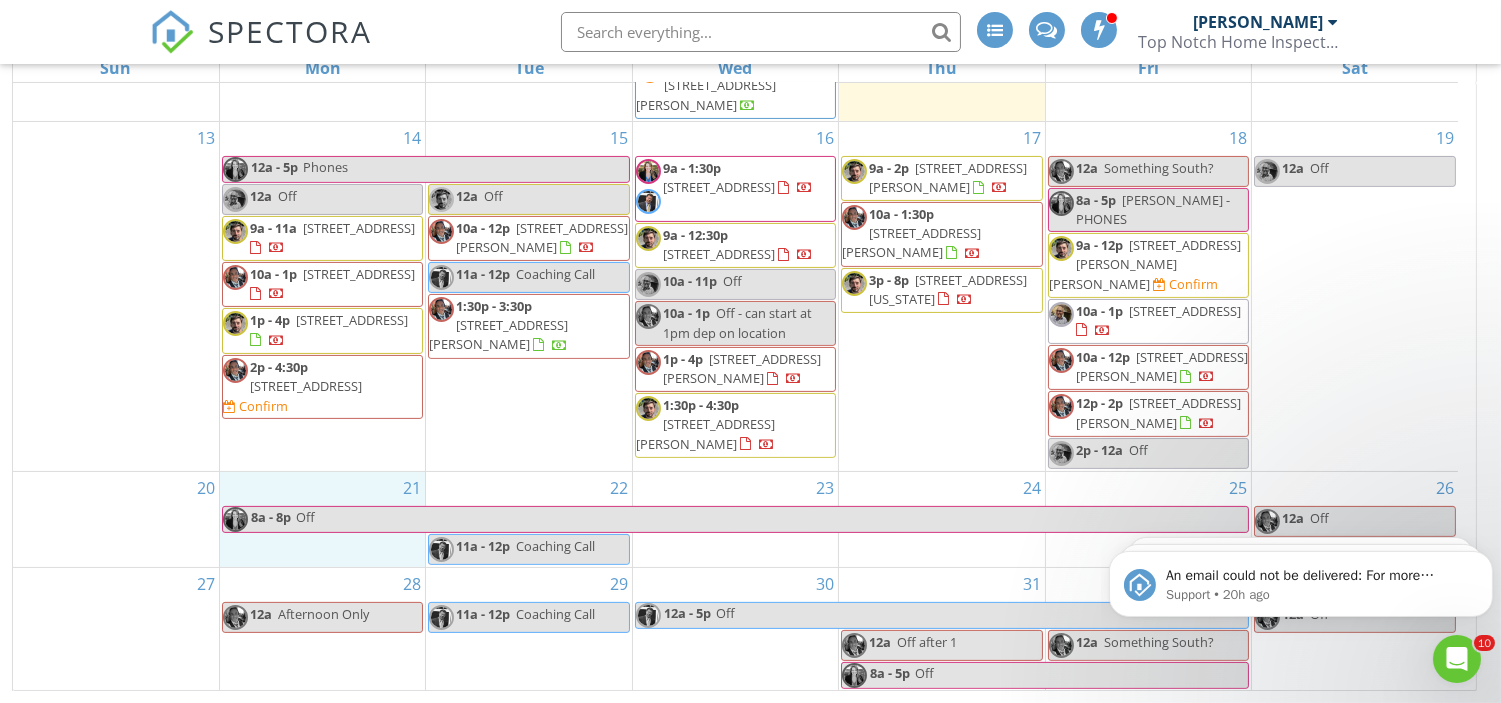 click on "21
8a - 8p
Off" at bounding box center [322, 519] 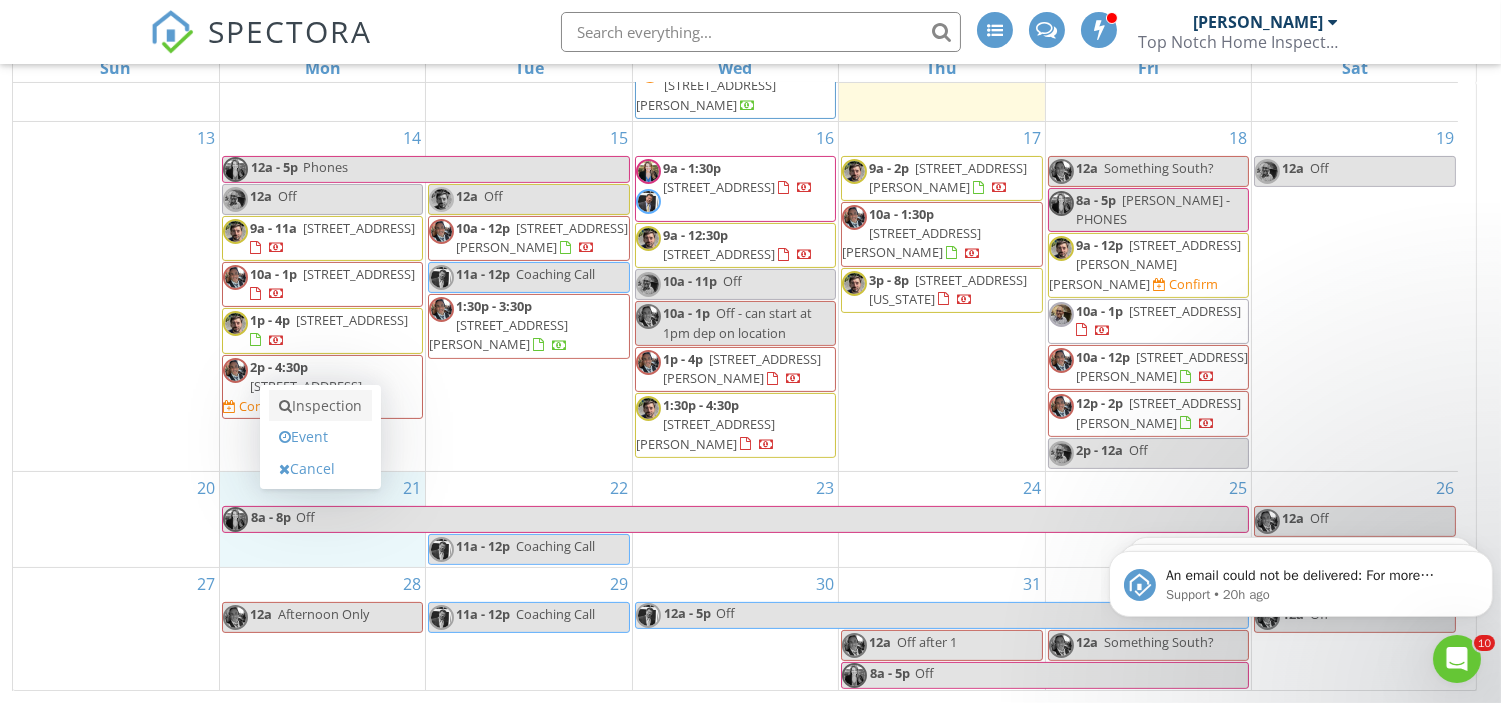 click on "Inspection" at bounding box center (320, 406) 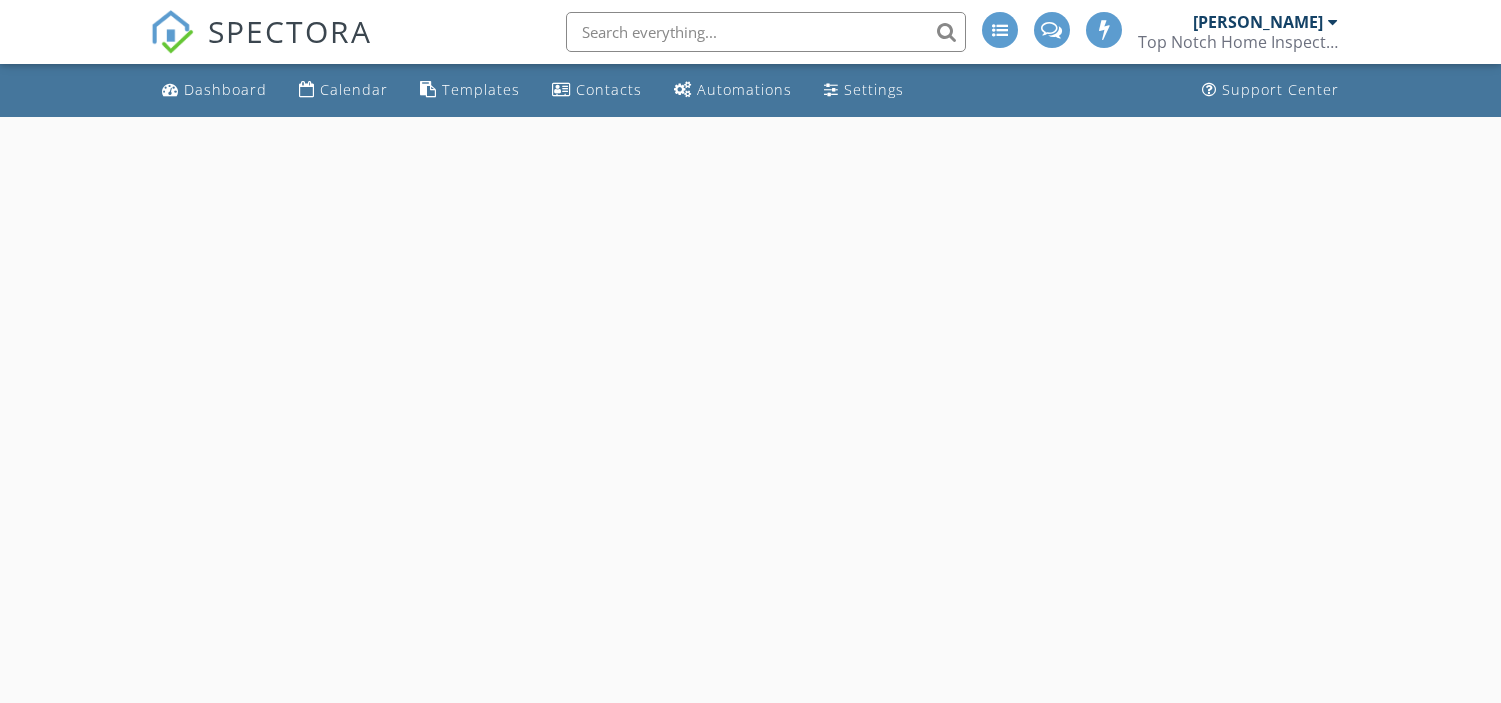 scroll, scrollTop: 0, scrollLeft: 0, axis: both 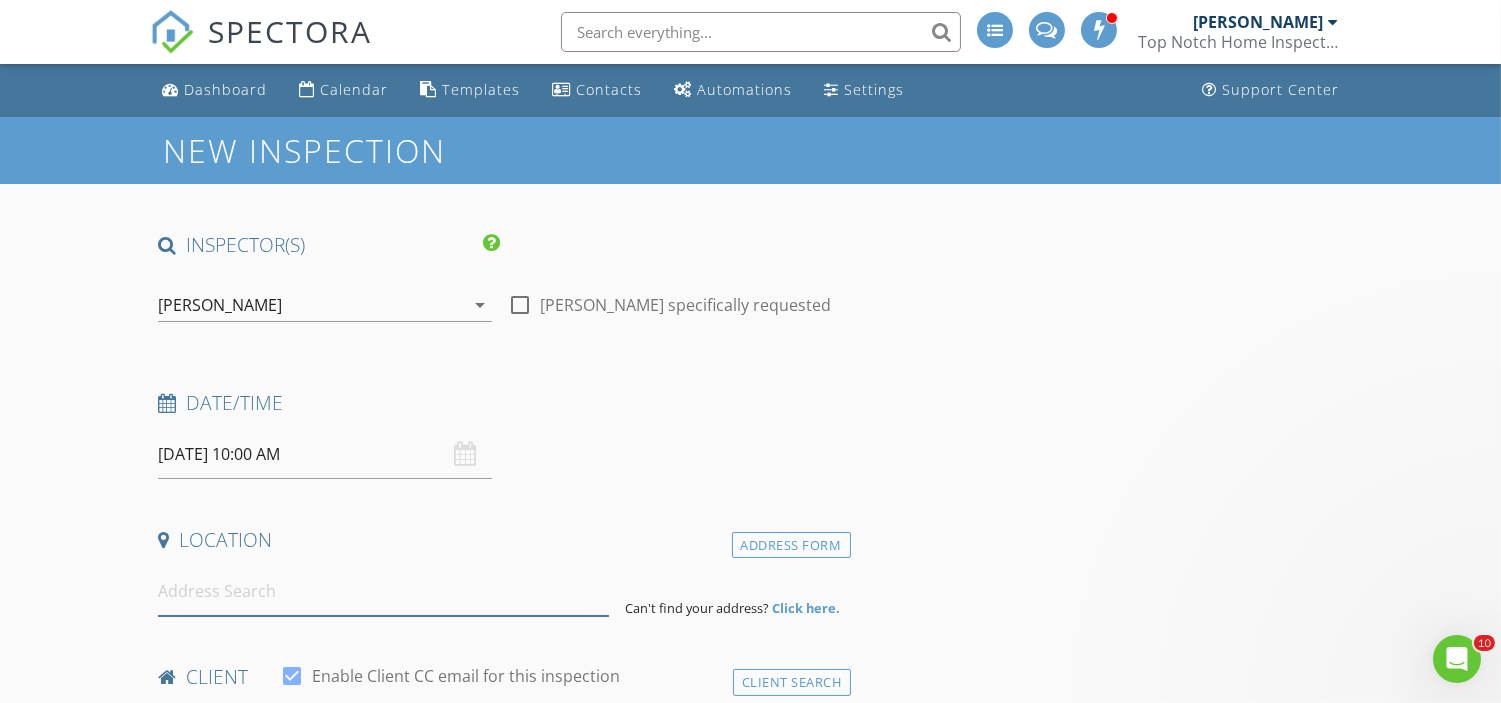 click at bounding box center [383, 591] 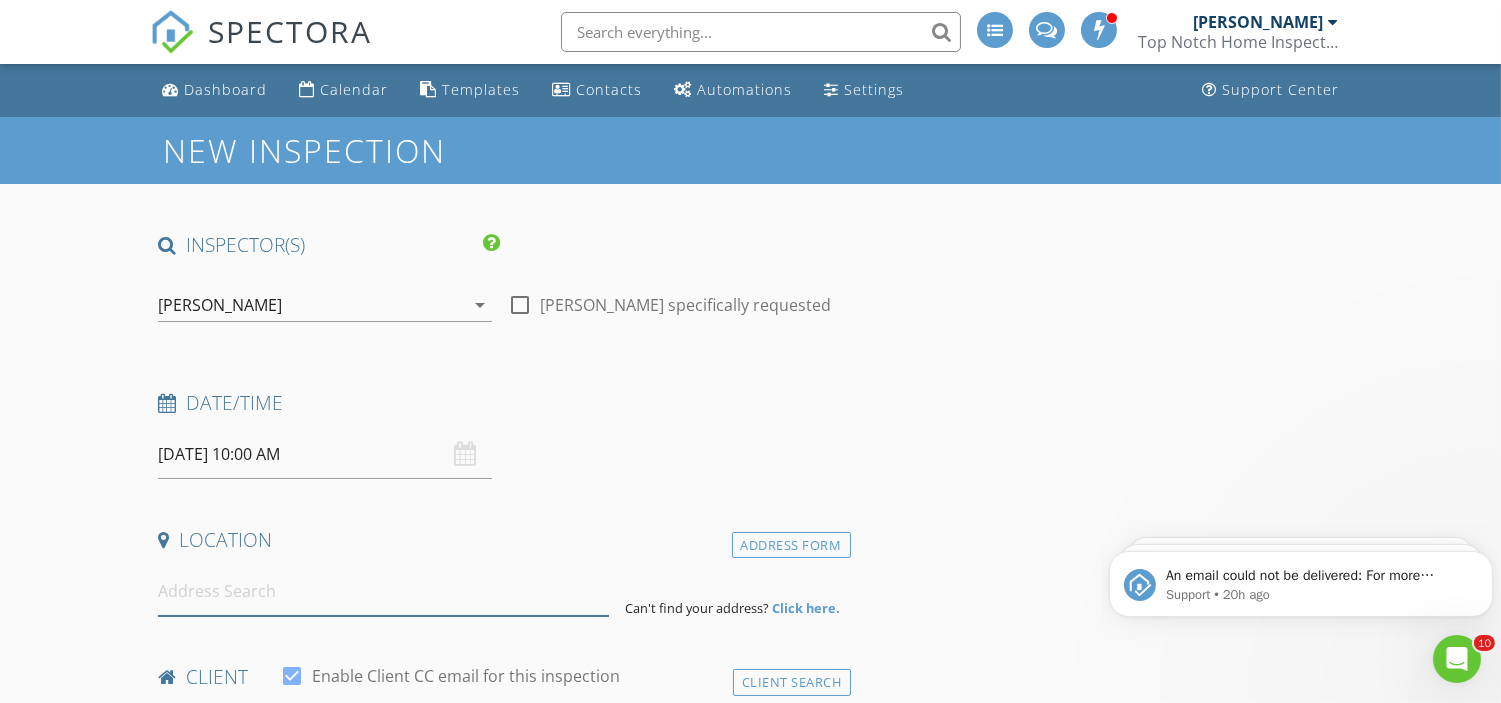 scroll, scrollTop: 0, scrollLeft: 0, axis: both 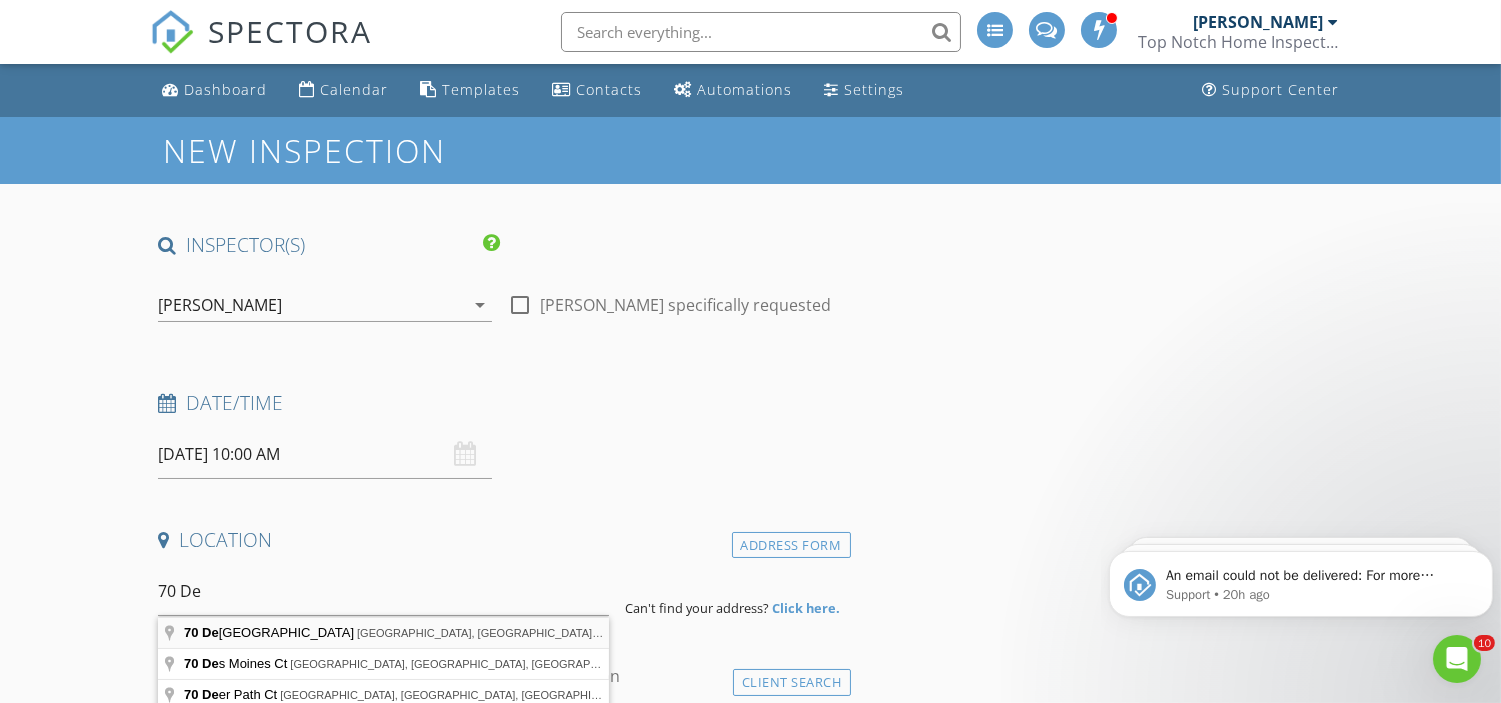 type on "[STREET_ADDRESS]" 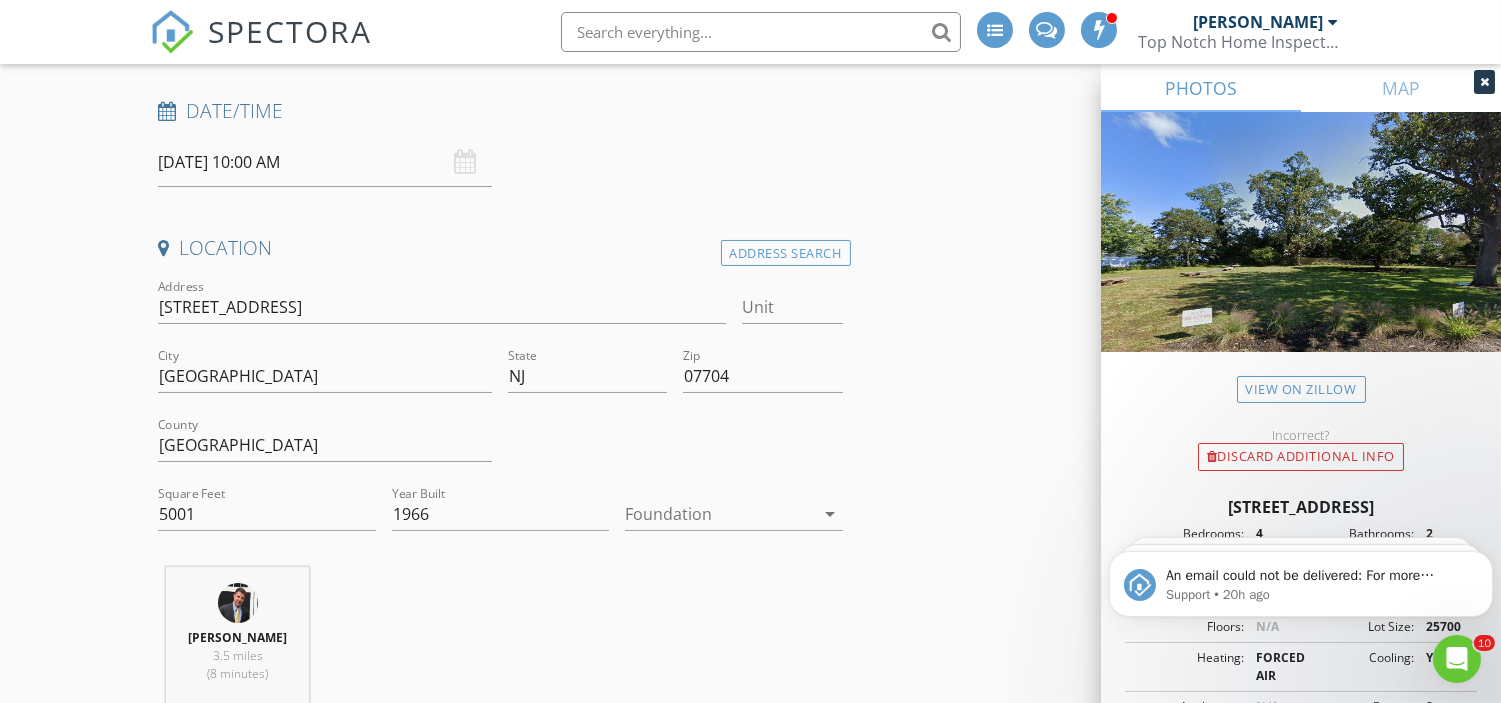 scroll, scrollTop: 296, scrollLeft: 0, axis: vertical 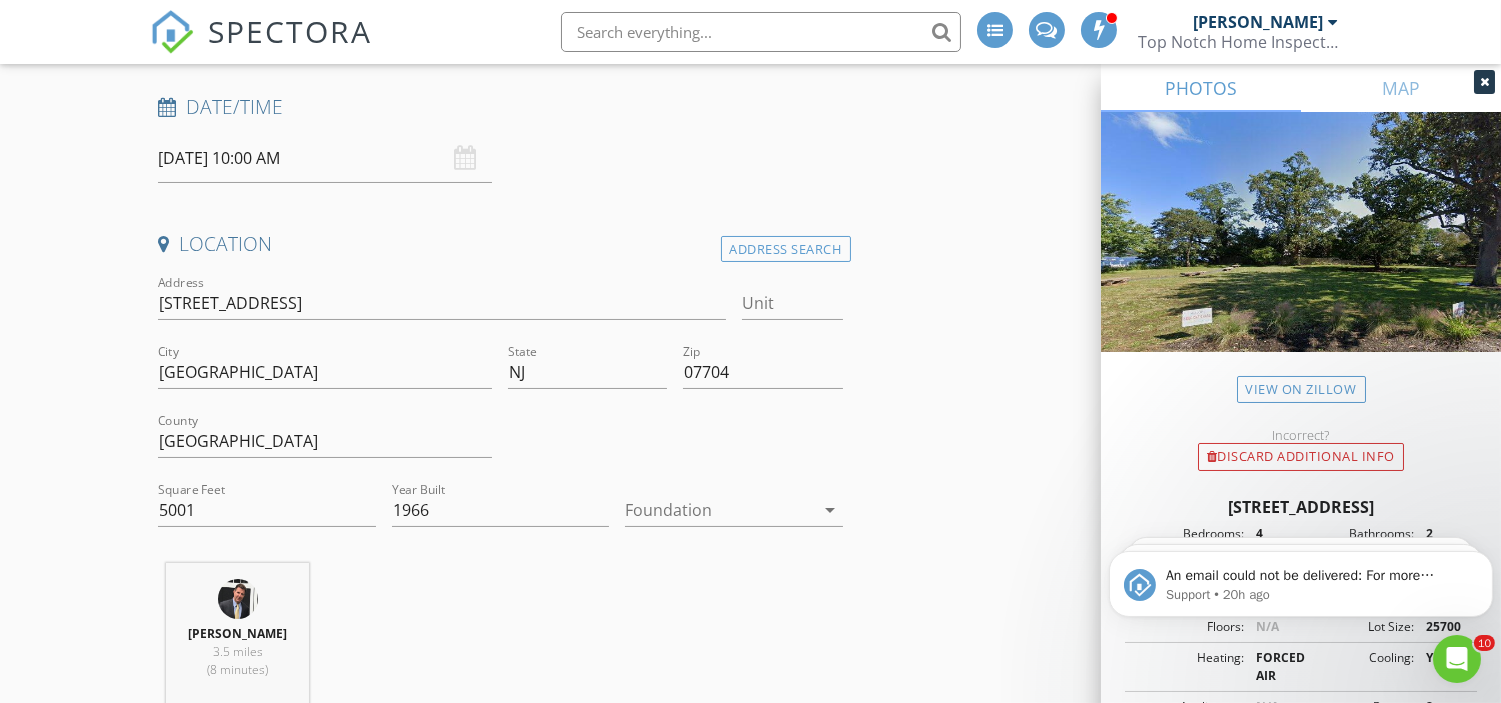 click on "07/21/2025 10:00 AM" at bounding box center (325, 158) 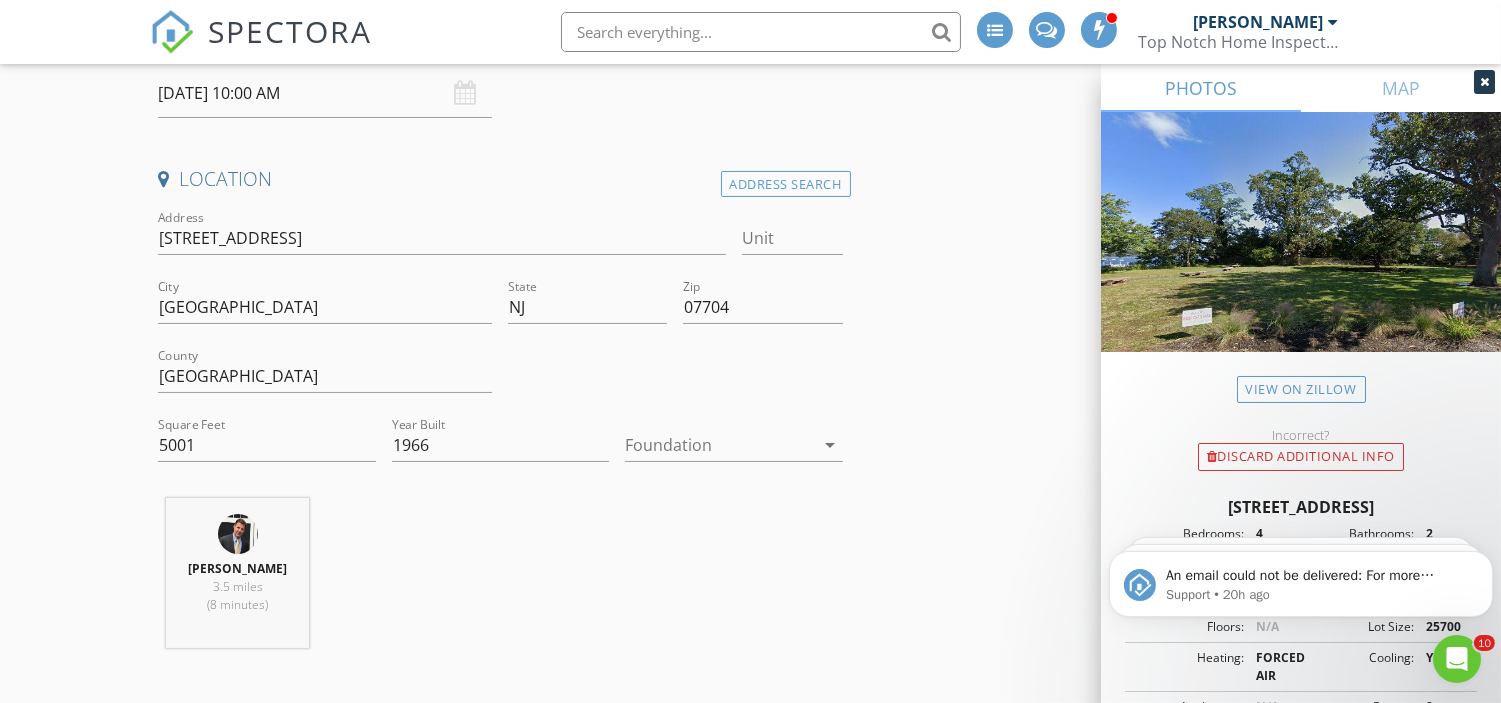 scroll, scrollTop: 363, scrollLeft: 0, axis: vertical 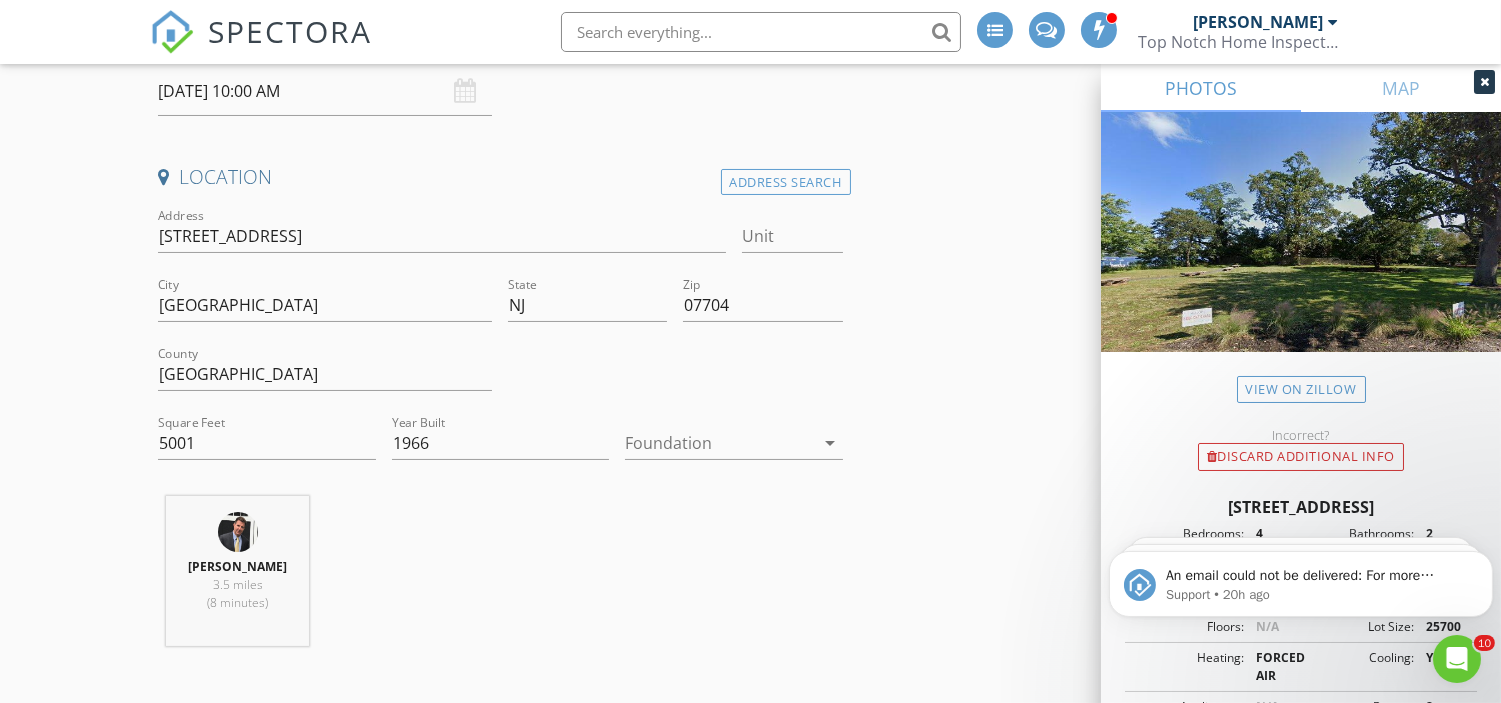 click at bounding box center (719, 443) 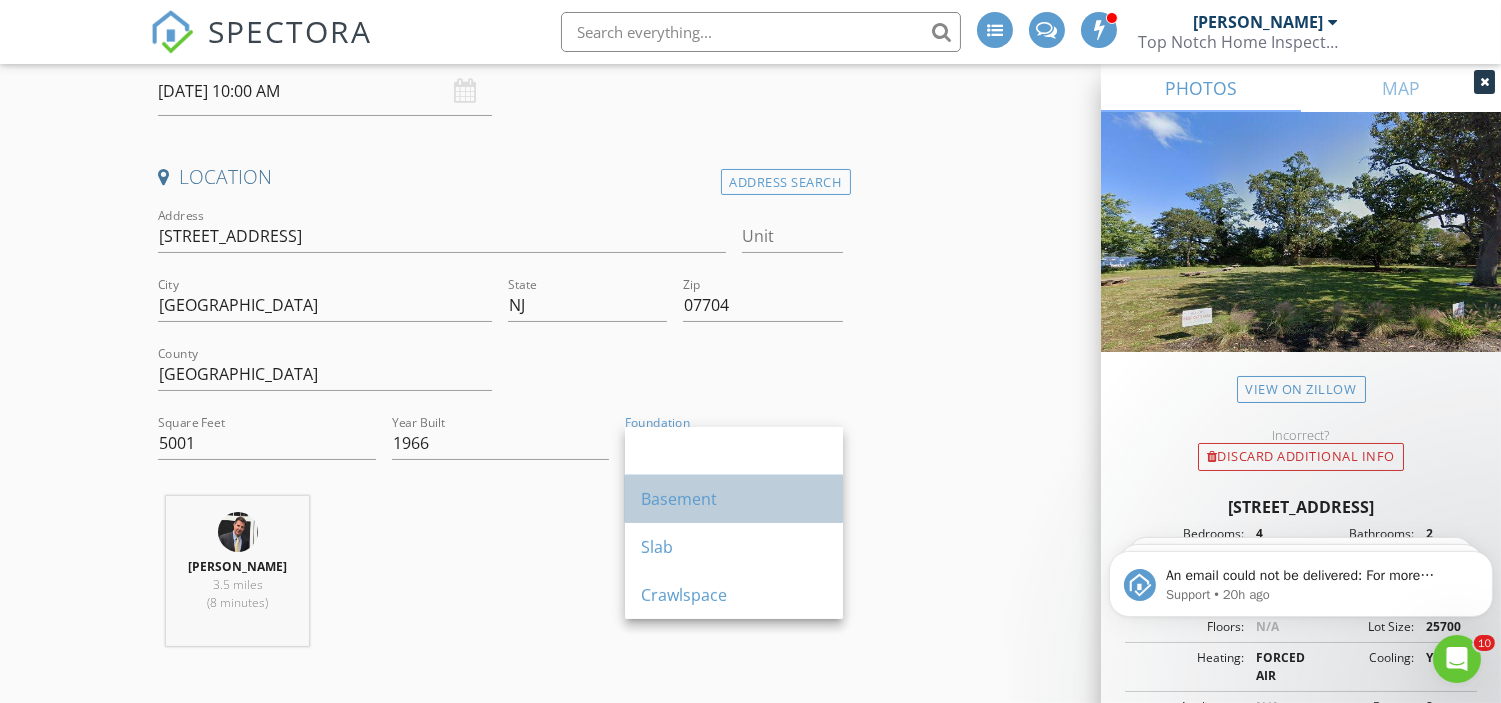click on "Basement" at bounding box center [734, 499] 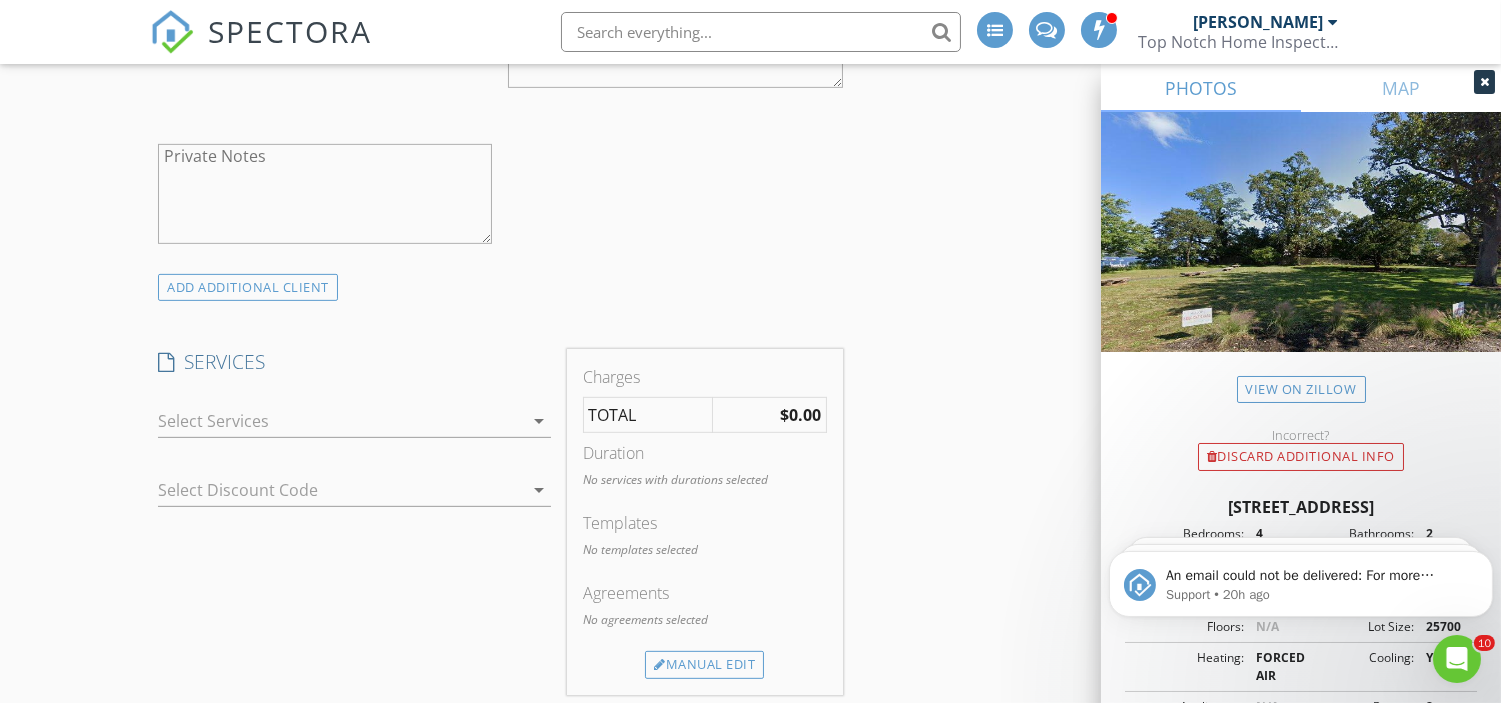scroll, scrollTop: 1565, scrollLeft: 0, axis: vertical 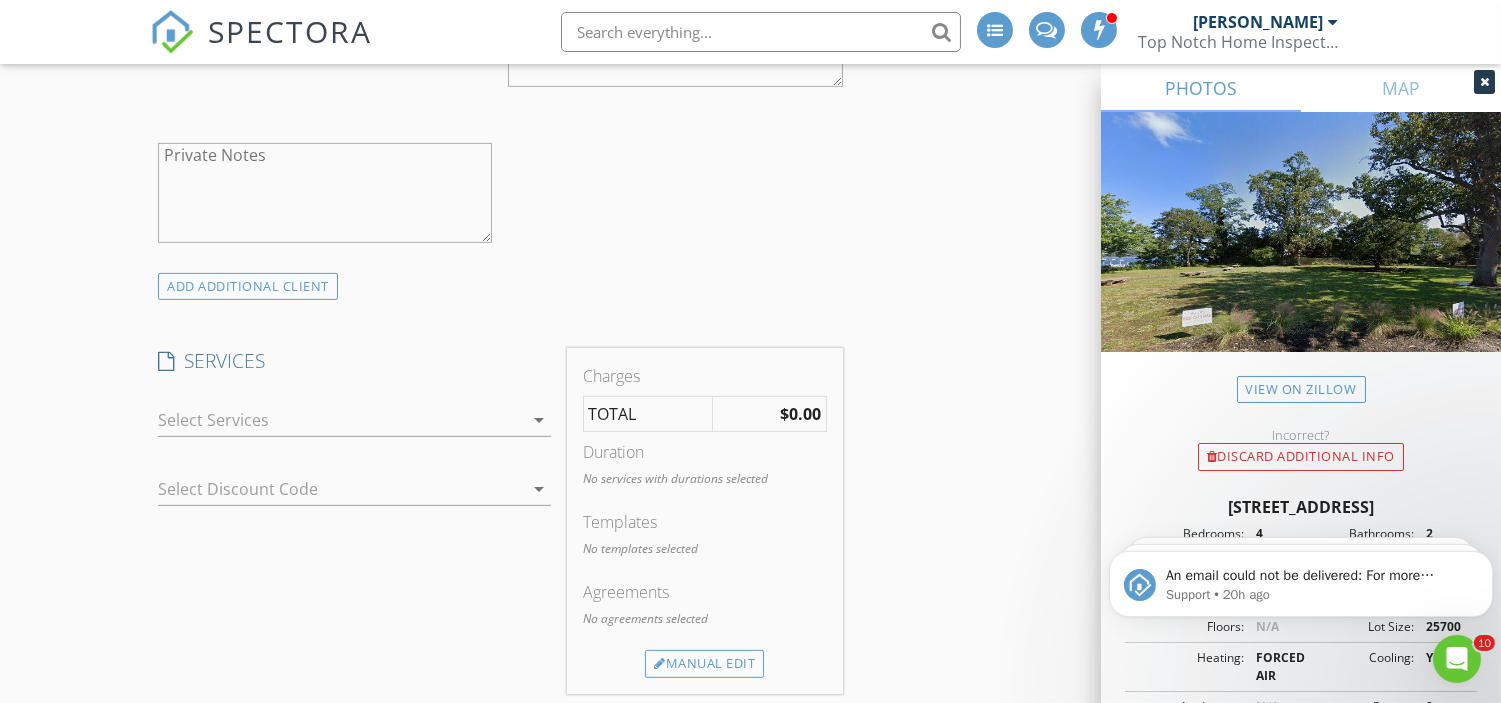 click at bounding box center [340, 420] 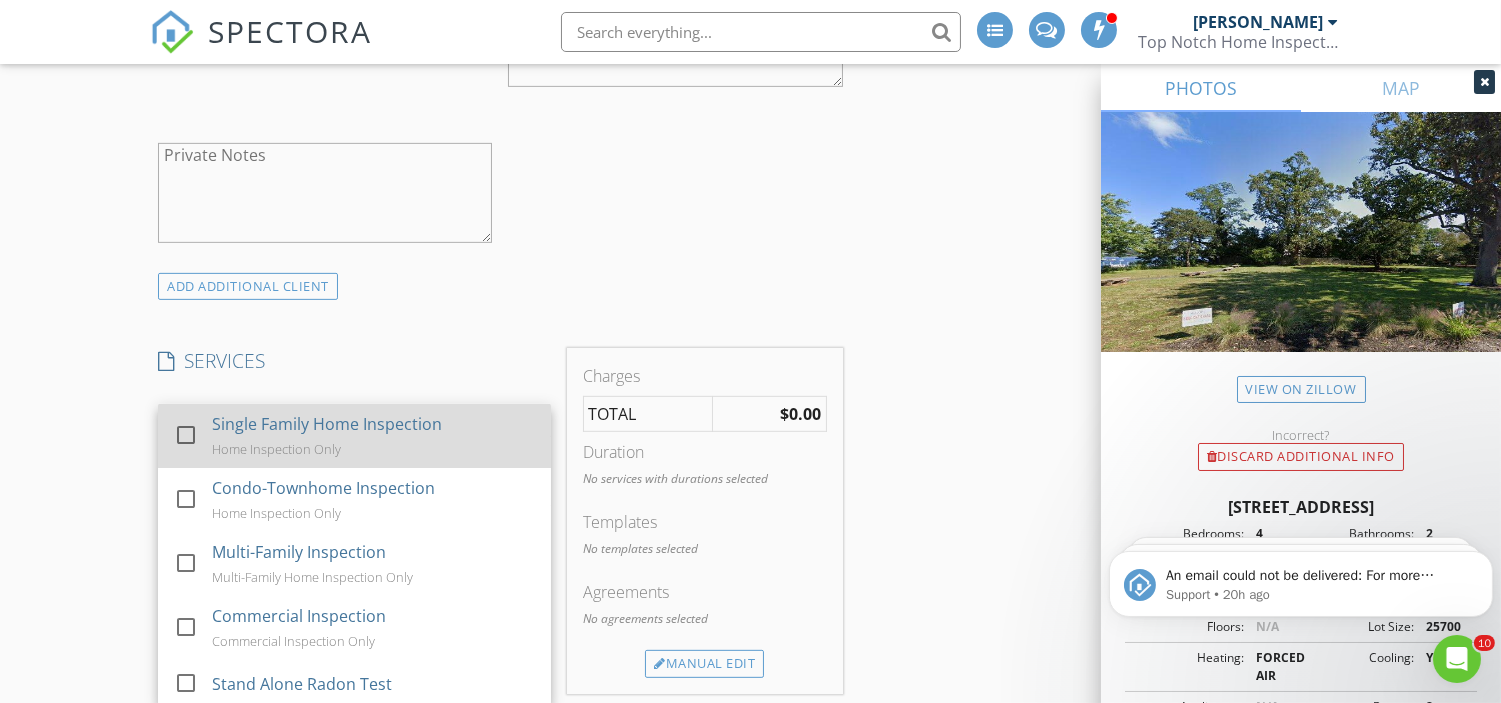 click at bounding box center [186, 435] 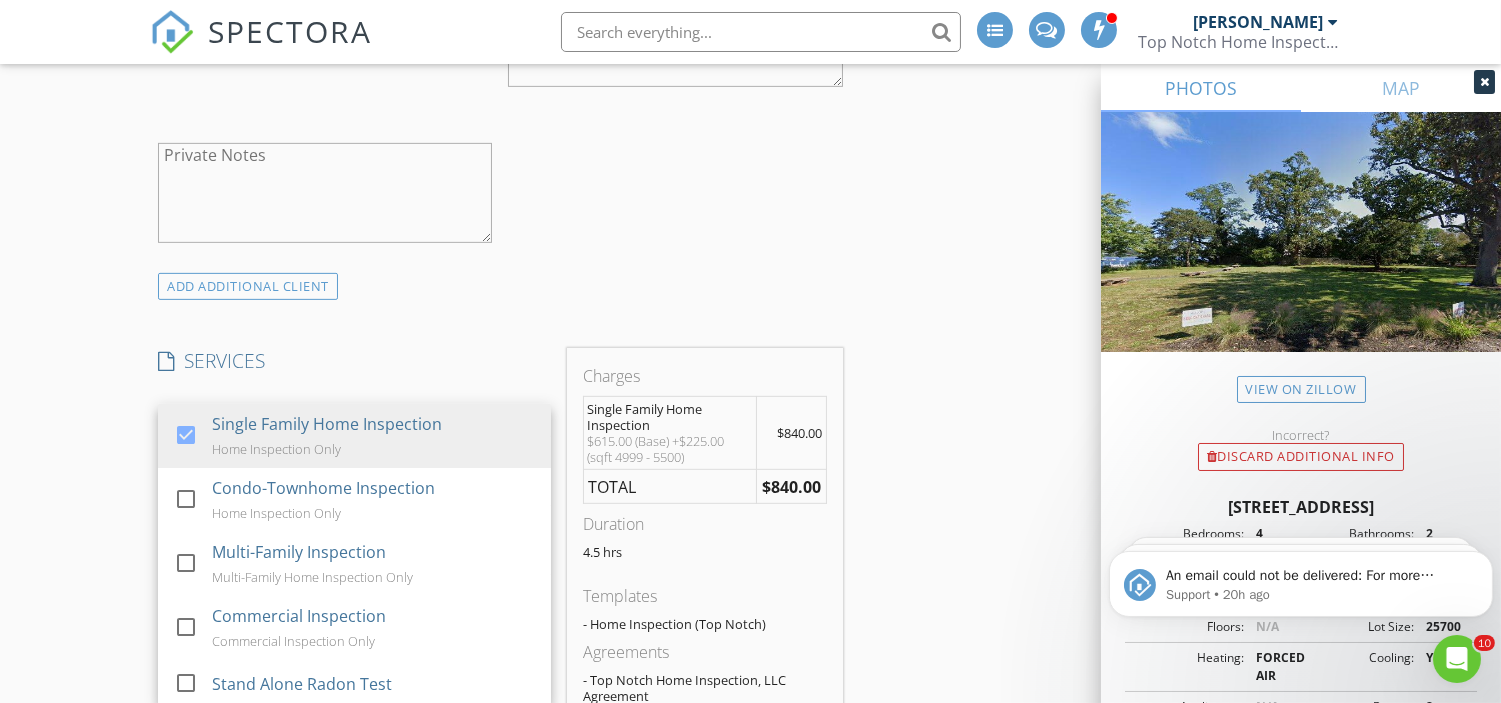 click on "INSPECTOR(S)
check_box   James Ciatto   PRIMARY   check_box_outline_blank   David Seligson     check_box_outline_blank   Mike Corrente     check_box_outline_blank   Jon Arcomano     check_box_outline_blank   Lee Nichols     check_box_outline_blank   Carl Olivi     check_box_outline_blank   Richard Moscola     check_box_outline_blank   Tom Burke     James Ciatto arrow_drop_down   check_box_outline_blank James Ciatto specifically requested
Date/Time
07/21/2025 10:00 AM
Location
Address Search       Address 70 De Normandie Ave   Unit   City Fair Haven   State NJ   Zip 07704   County Monmouth     Square Feet 5001   Year Built 1966   Foundation Basement arrow_drop_down     James Ciatto     3.5 miles     (8 minutes)
client
check_box Enable Client CC email for this inspection   Client Search     check_box_outline_blank Client is a Company/Organization" at bounding box center (750, 801) 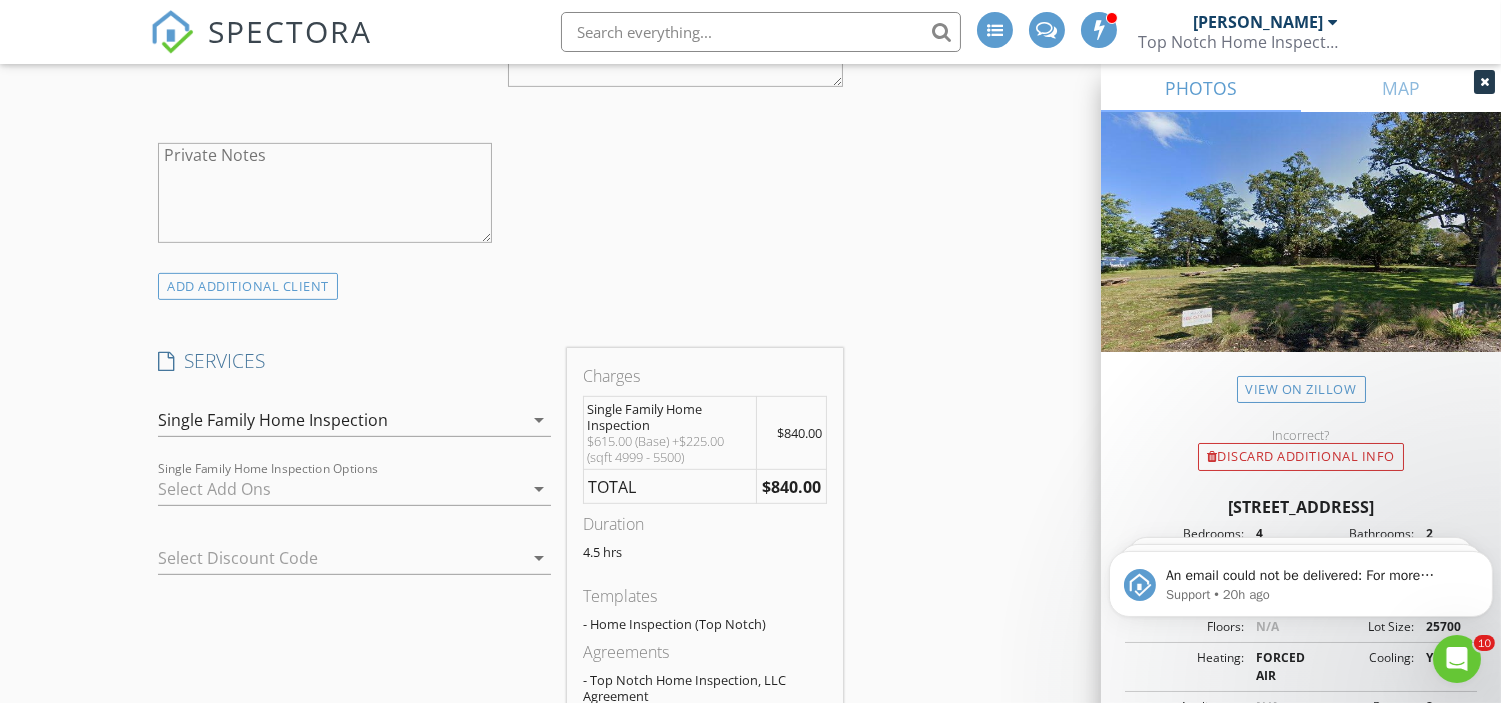 scroll, scrollTop: 1644, scrollLeft: 0, axis: vertical 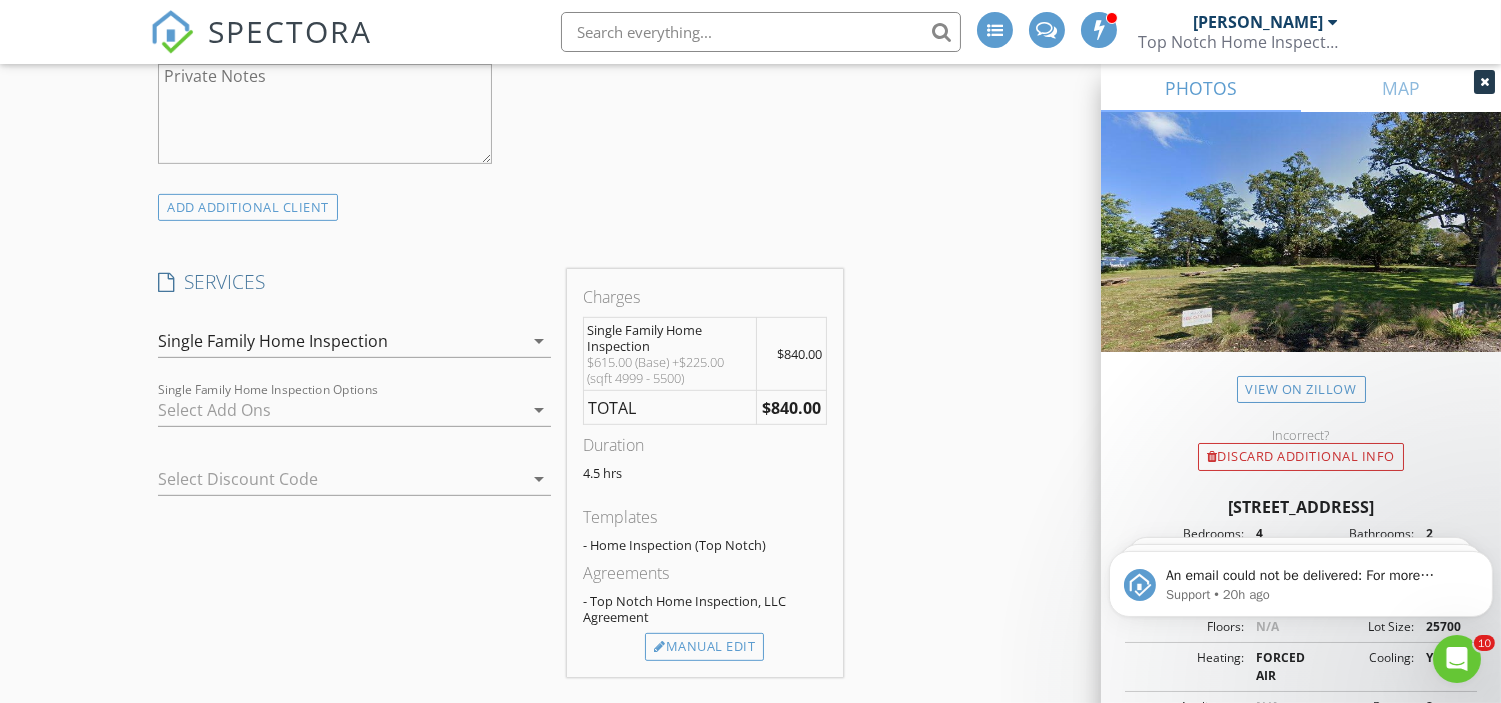 click at bounding box center [340, 410] 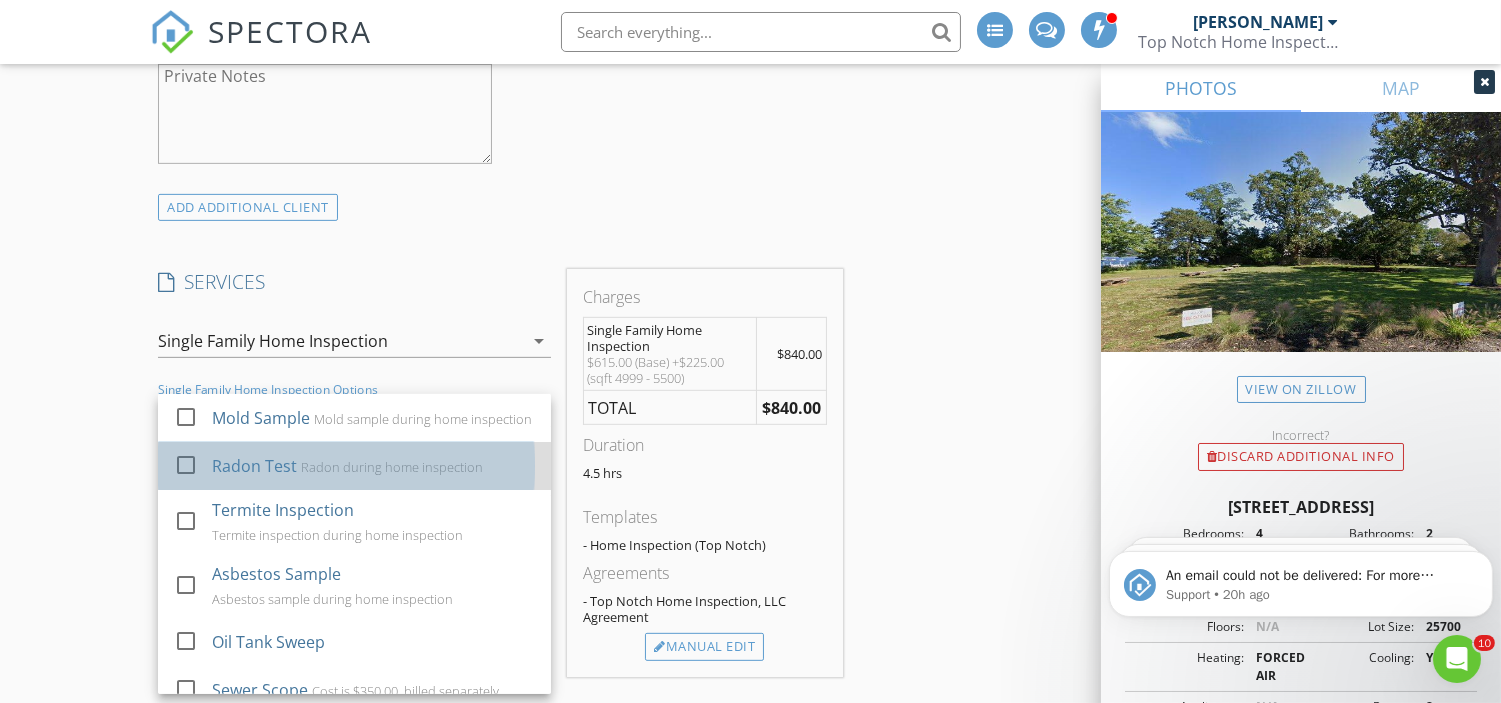 click on "Radon Test   Radon during home inspection" at bounding box center (373, 466) 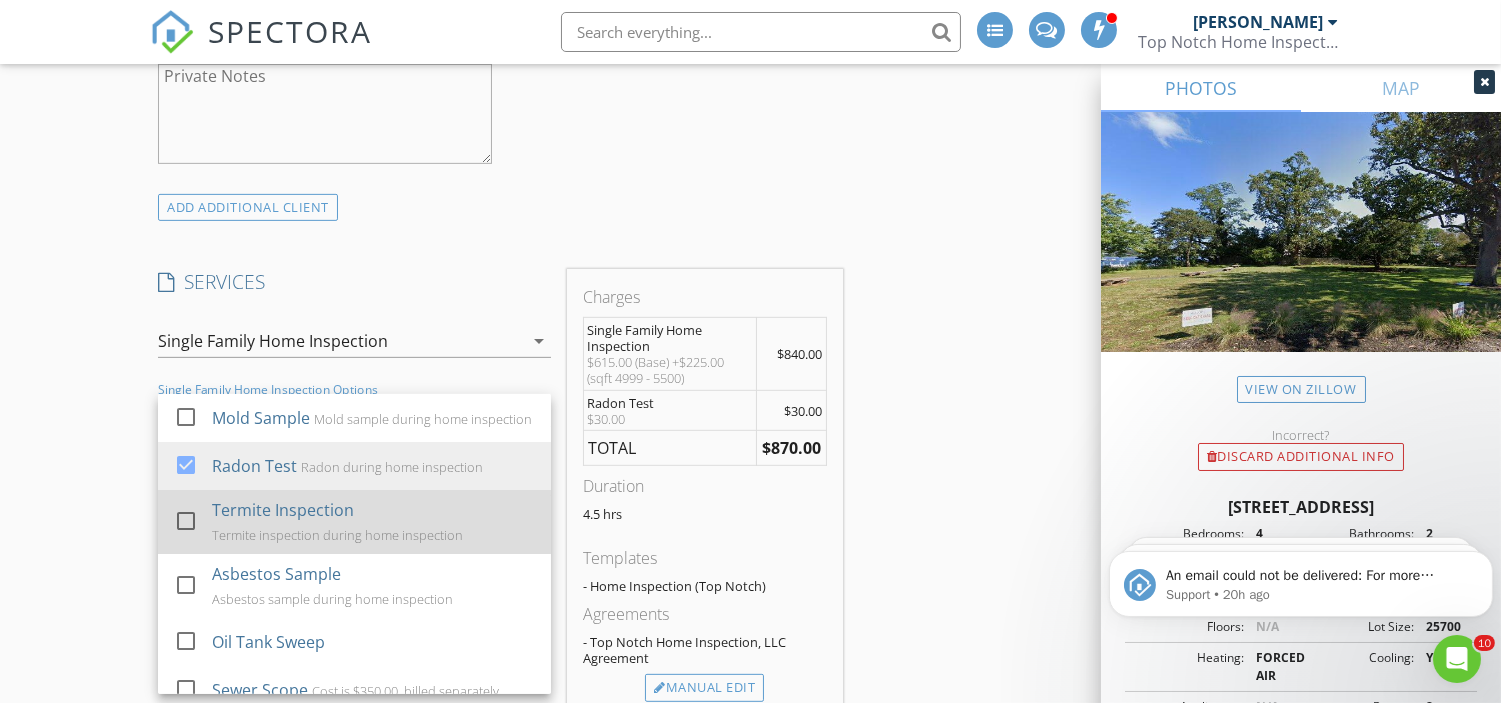 click on "Termite Inspection   Termite inspection during home inspection" at bounding box center (373, 522) 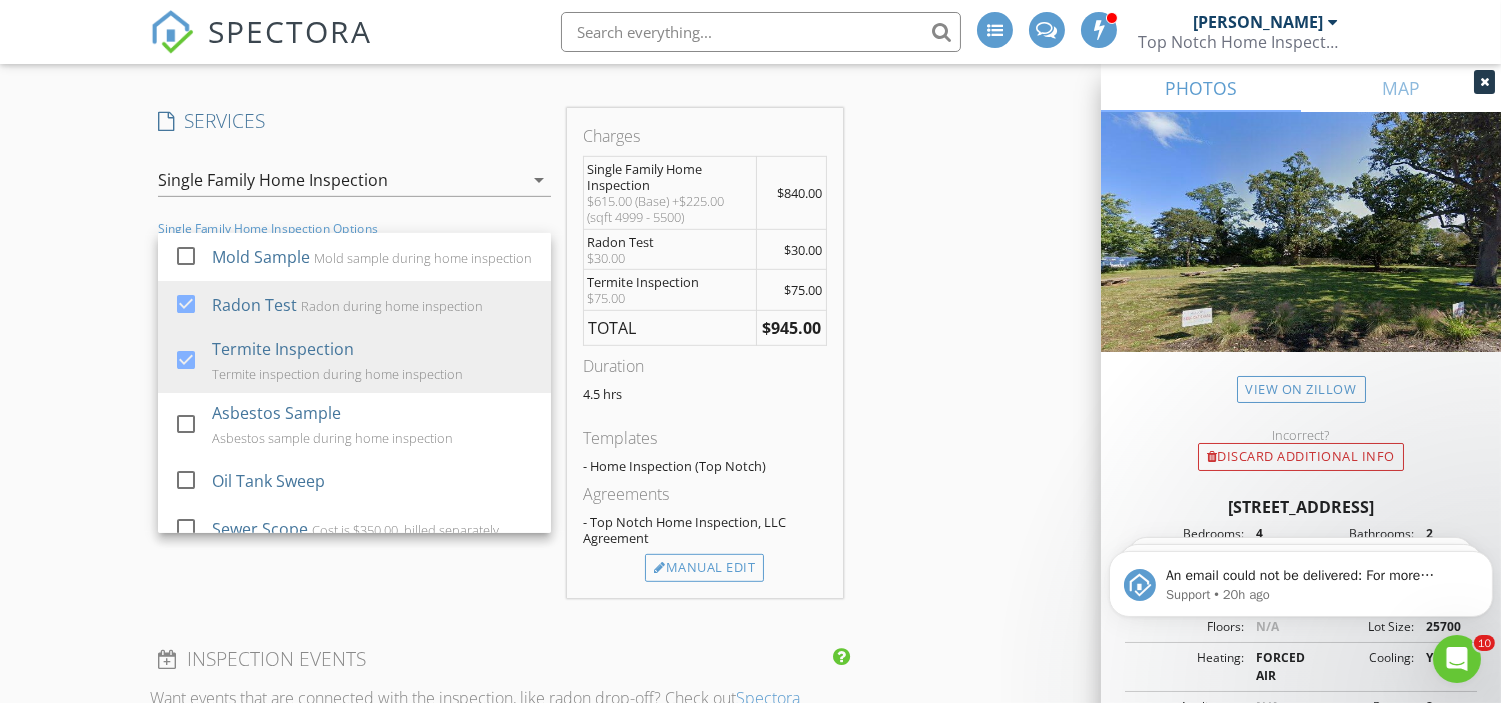 scroll, scrollTop: 1806, scrollLeft: 0, axis: vertical 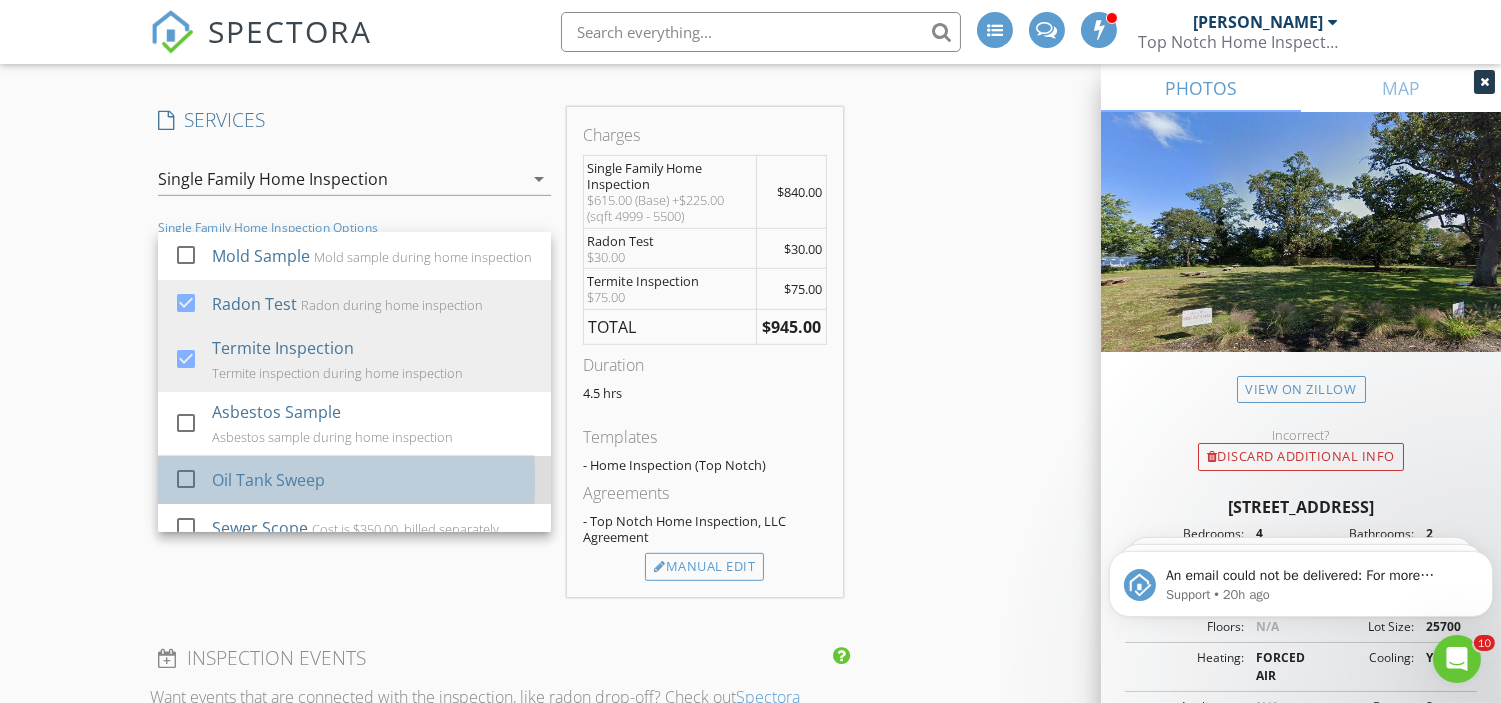 click on "Oil Tank Sweep" at bounding box center [268, 480] 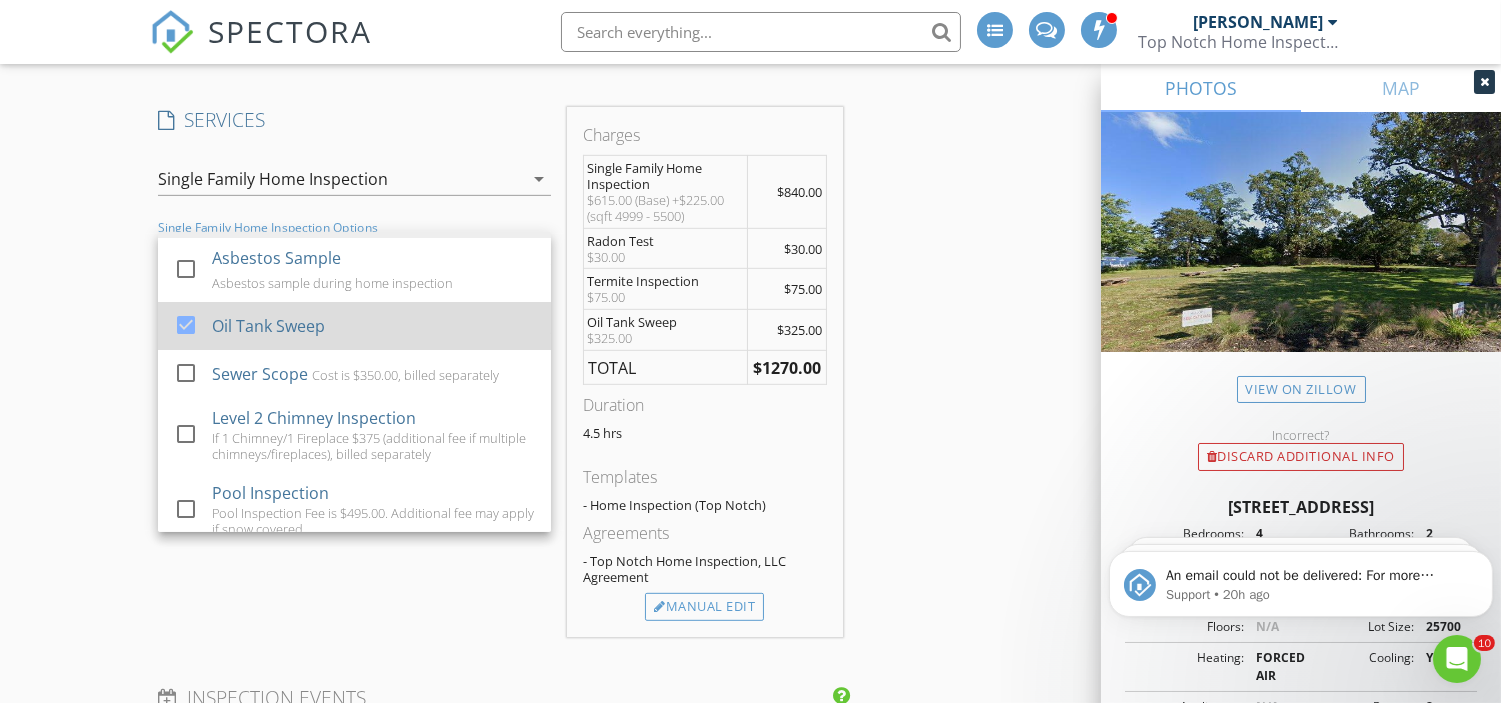scroll, scrollTop: 156, scrollLeft: 0, axis: vertical 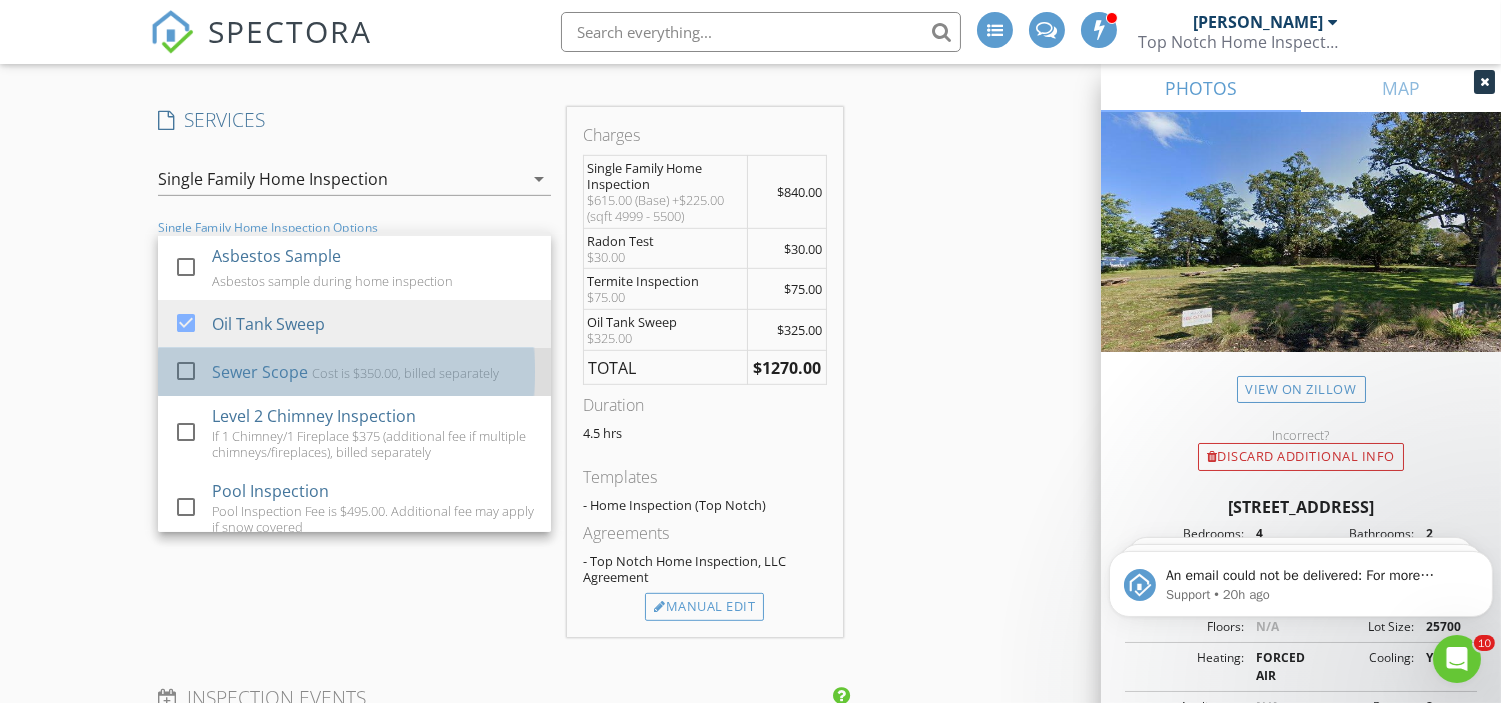 click on "Cost is $350.00, billed separately" at bounding box center (405, 373) 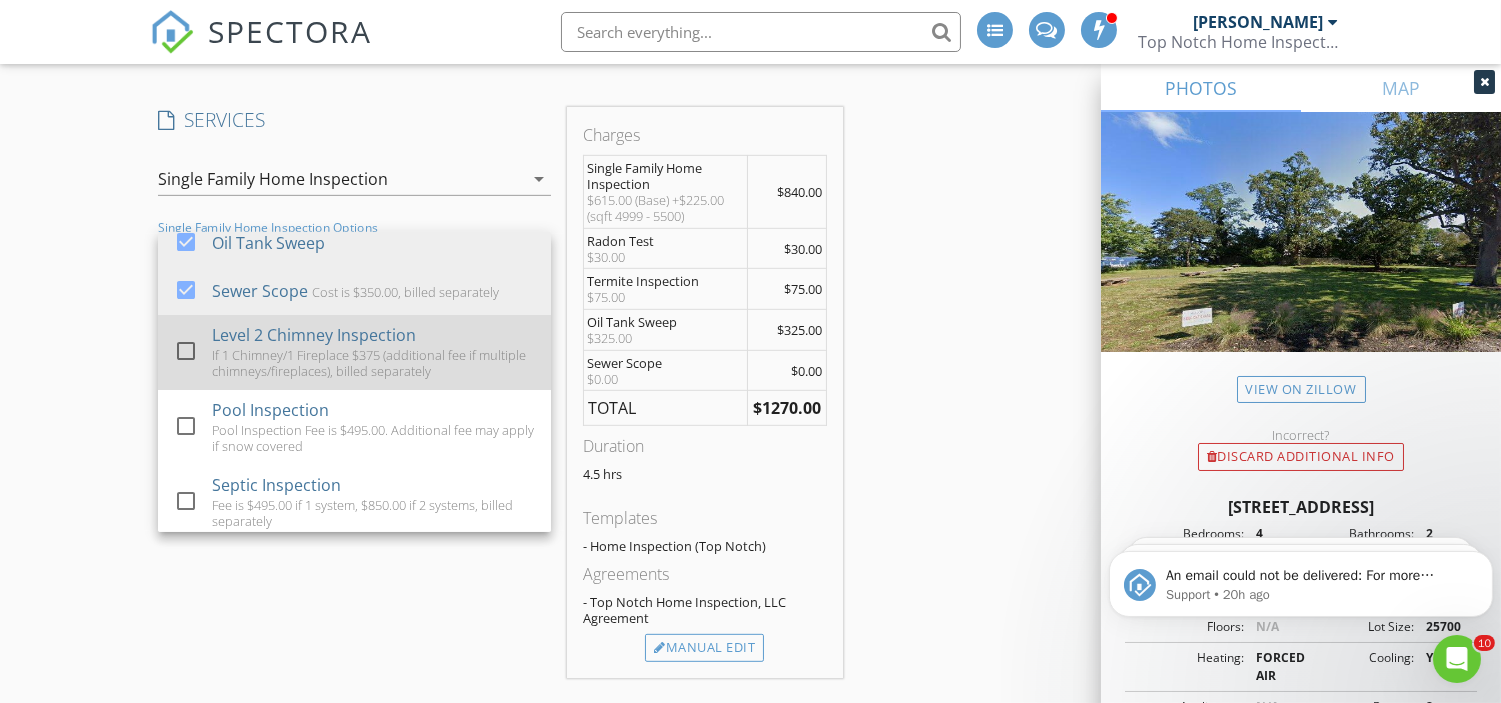 scroll, scrollTop: 240, scrollLeft: 0, axis: vertical 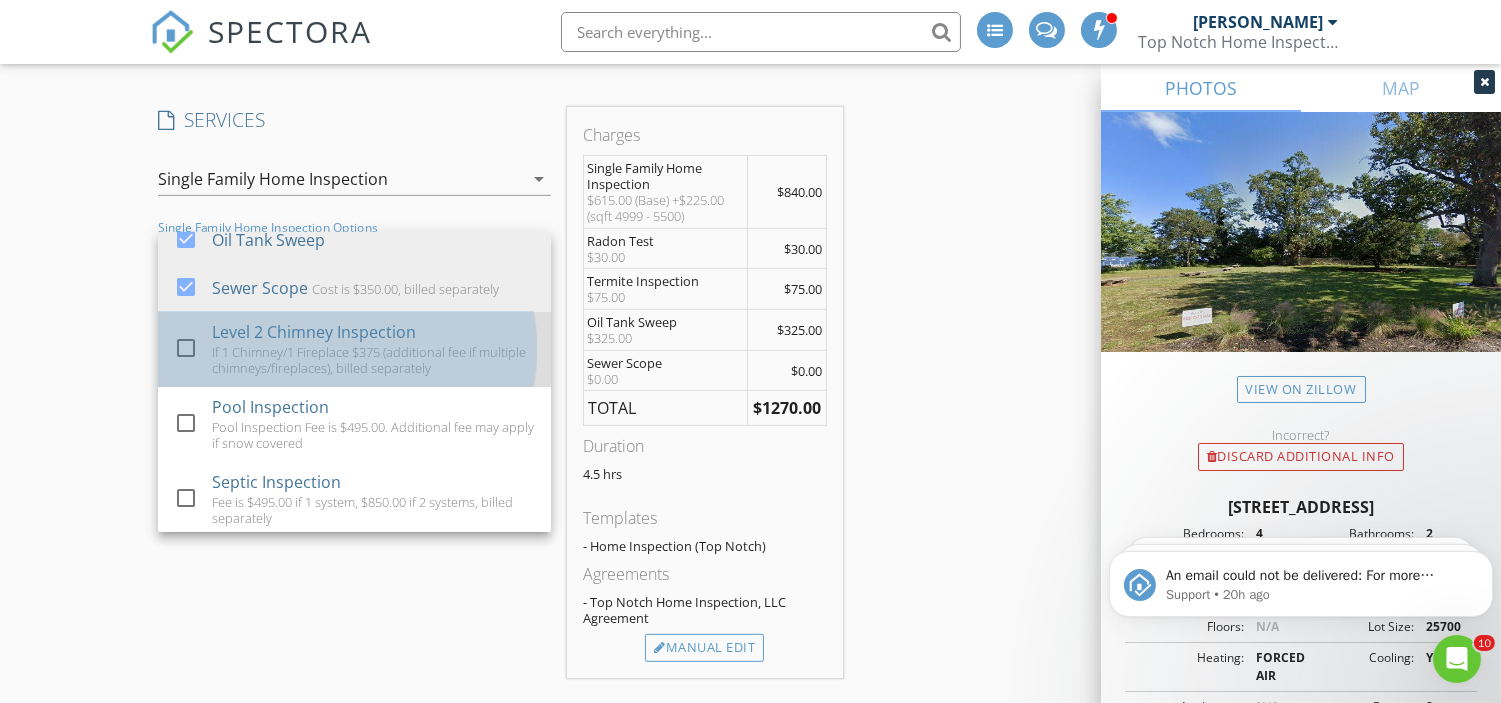 click on "If 1 Chimney/1 Fireplace $375 (additional fee if multiple chimneys/fireplaces), billed separately" at bounding box center [373, 360] 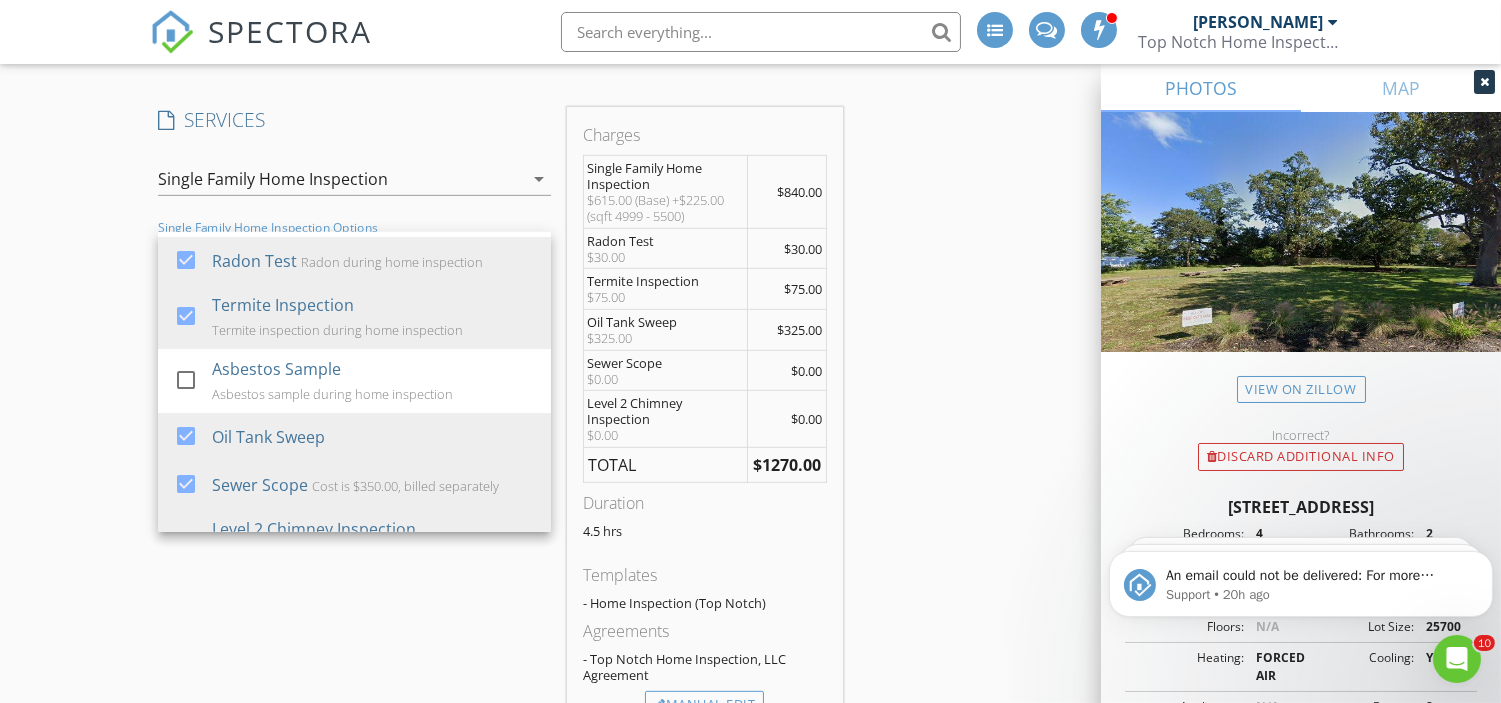 scroll, scrollTop: 0, scrollLeft: 0, axis: both 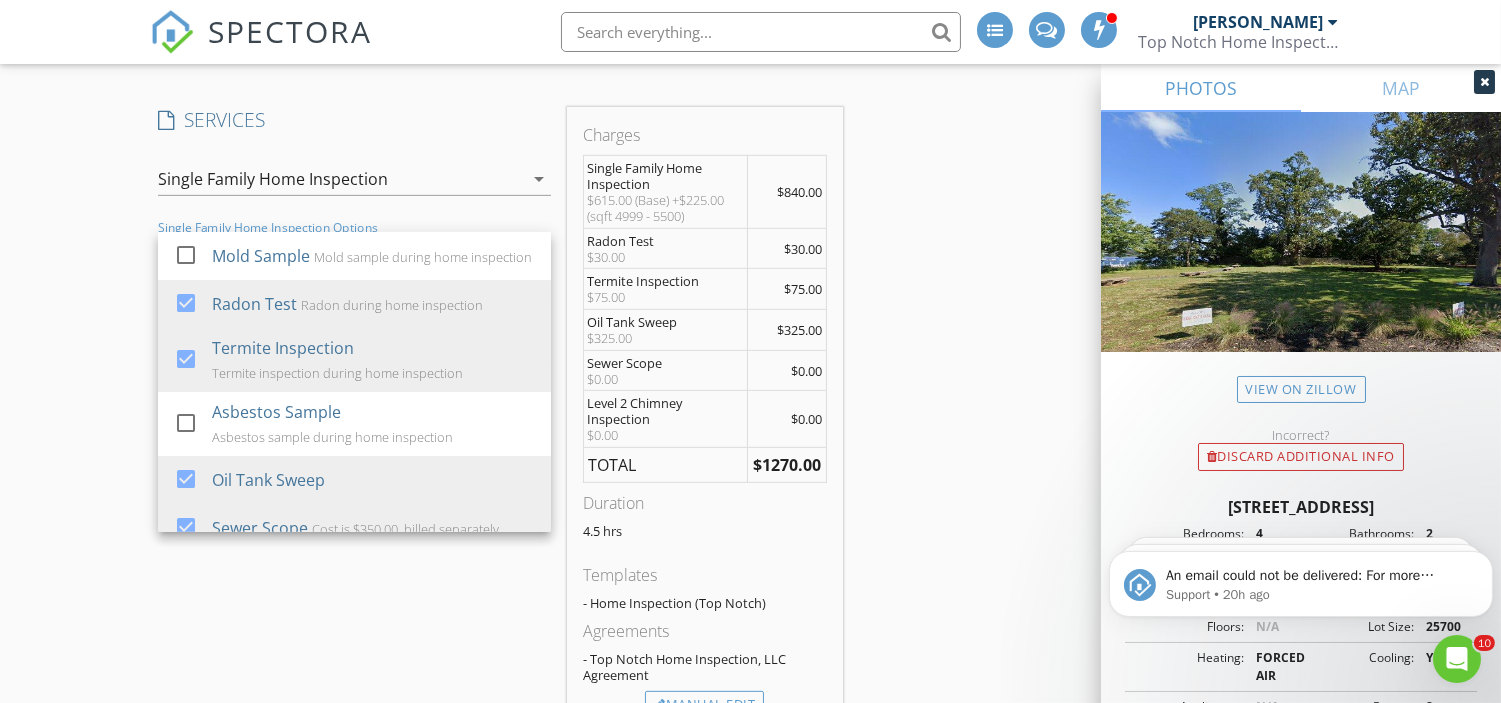 click on "INSPECTOR(S)
check_box   James Ciatto   PRIMARY   check_box_outline_blank   David Seligson     check_box_outline_blank   Mike Corrente     check_box_outline_blank   Jon Arcomano     check_box_outline_blank   Lee Nichols     check_box_outline_blank   Carl Olivi     check_box_outline_blank   Richard Moscola     check_box_outline_blank   Tom Burke     James Ciatto arrow_drop_down   check_box_outline_blank James Ciatto specifically requested
Date/Time
07/21/2025 10:00 AM
Location
Address Search       Address 70 De Normandie Ave   Unit   City Fair Haven   State NJ   Zip 07704   County Monmouth     Square Feet 5001   Year Built 1966   Foundation Basement arrow_drop_down     James Ciatto     3.5 miles     (8 minutes)
client
check_box Enable Client CC email for this inspection   Client Search     check_box_outline_blank Client is a Company/Organization" at bounding box center [750, 670] 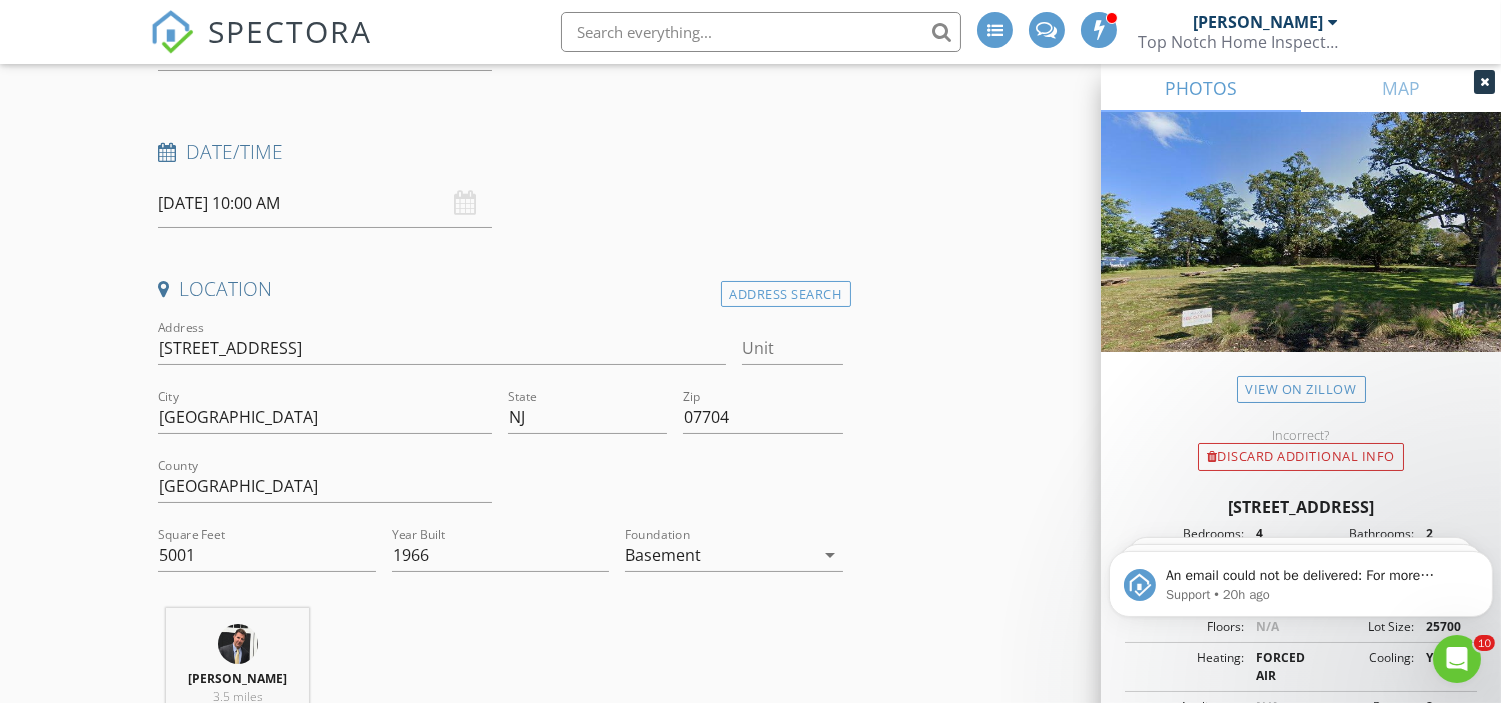 scroll, scrollTop: 0, scrollLeft: 0, axis: both 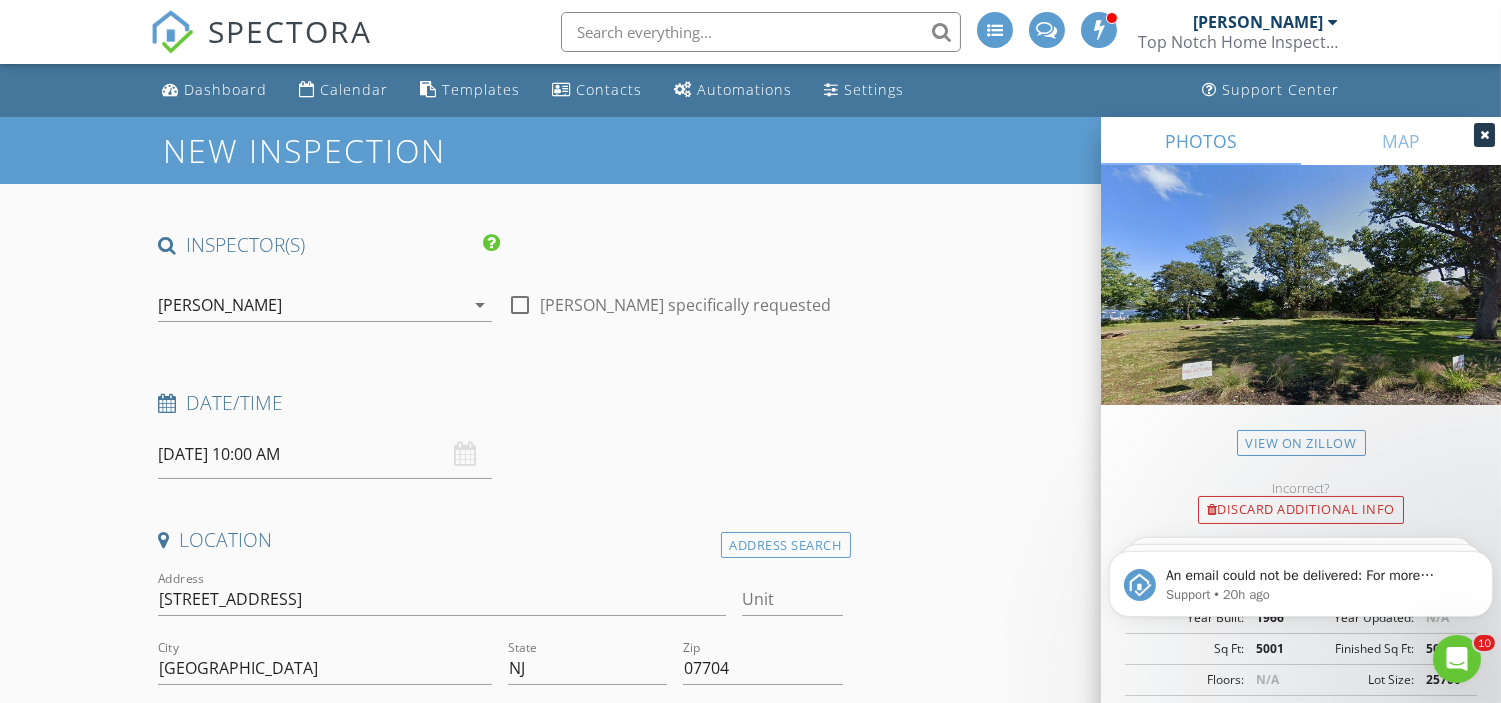 click on "[PERSON_NAME]" at bounding box center (311, 305) 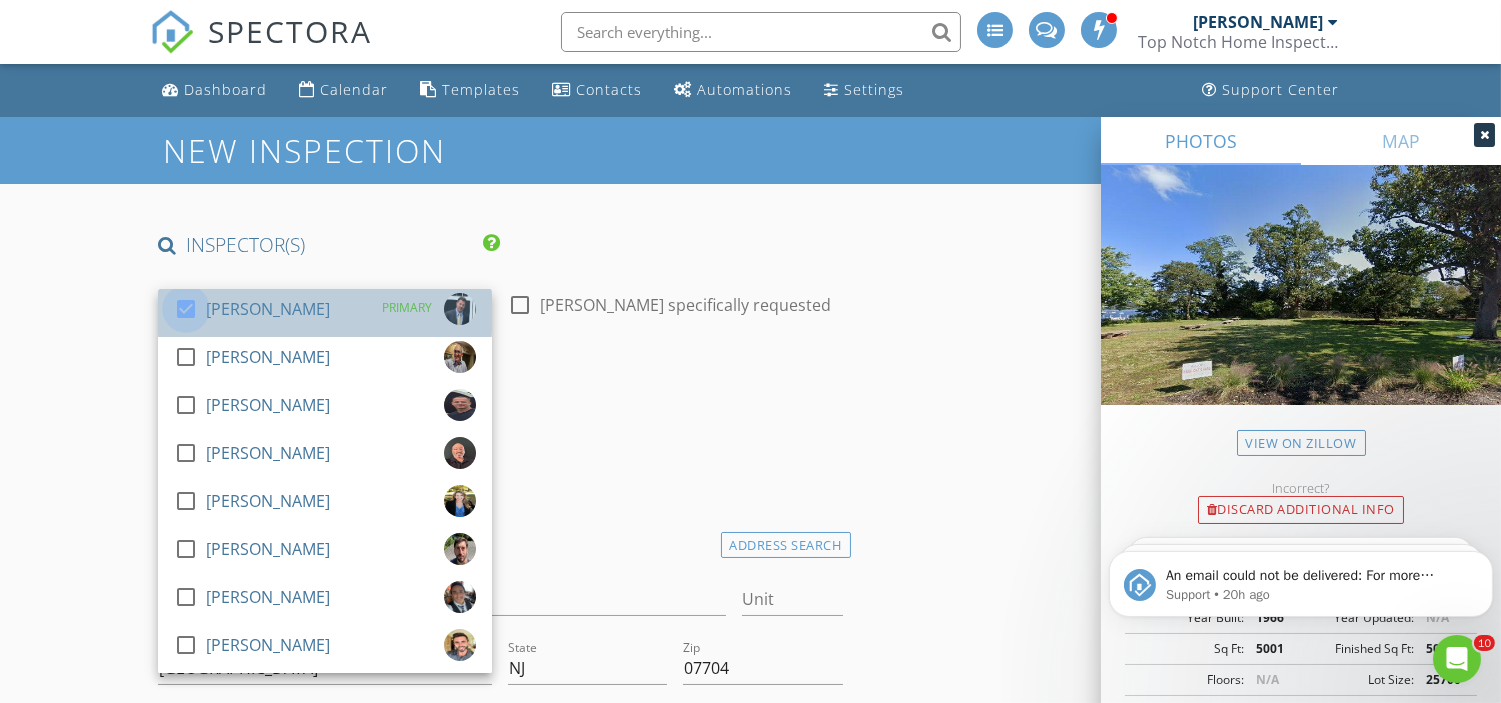 click at bounding box center [186, 309] 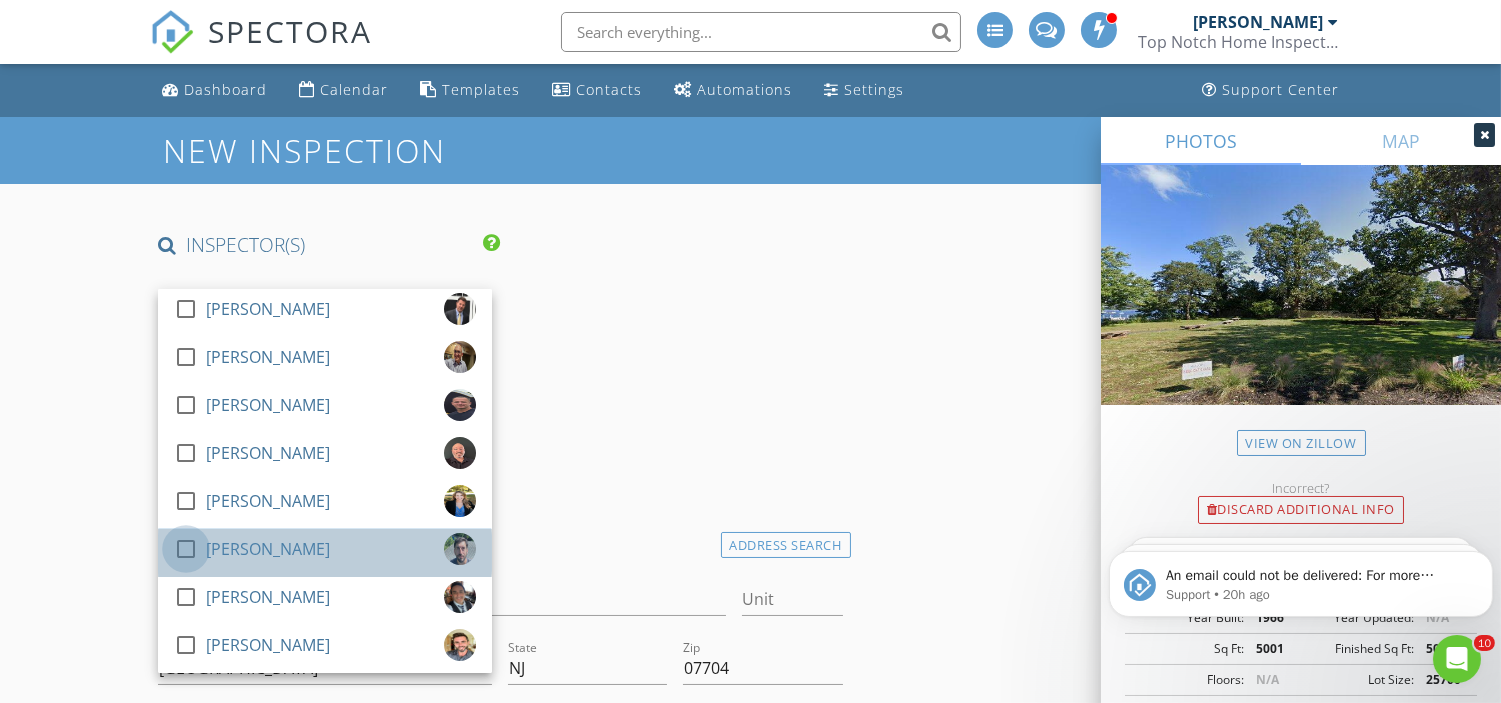 click at bounding box center [186, 549] 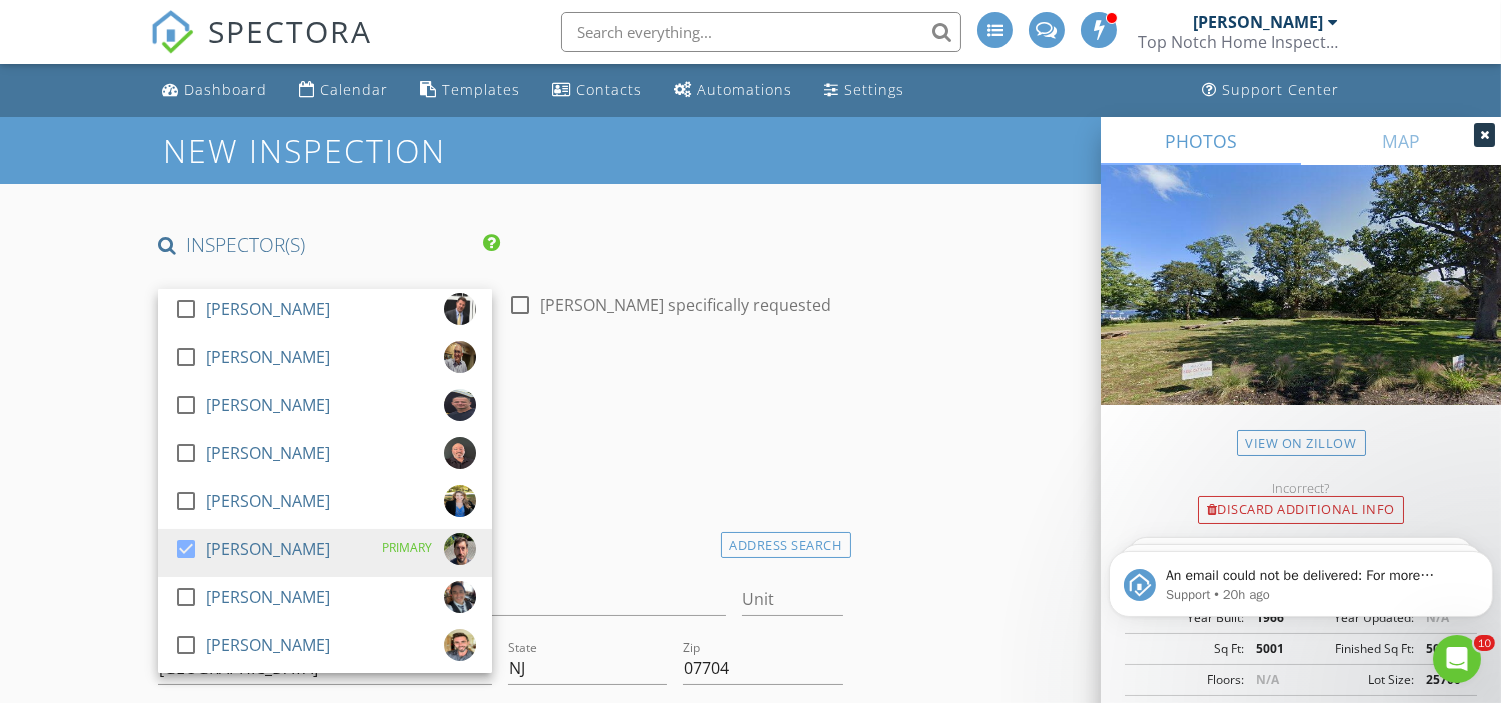 click on "Date/Time
07/21/2025 10:00 AM" at bounding box center [500, 434] 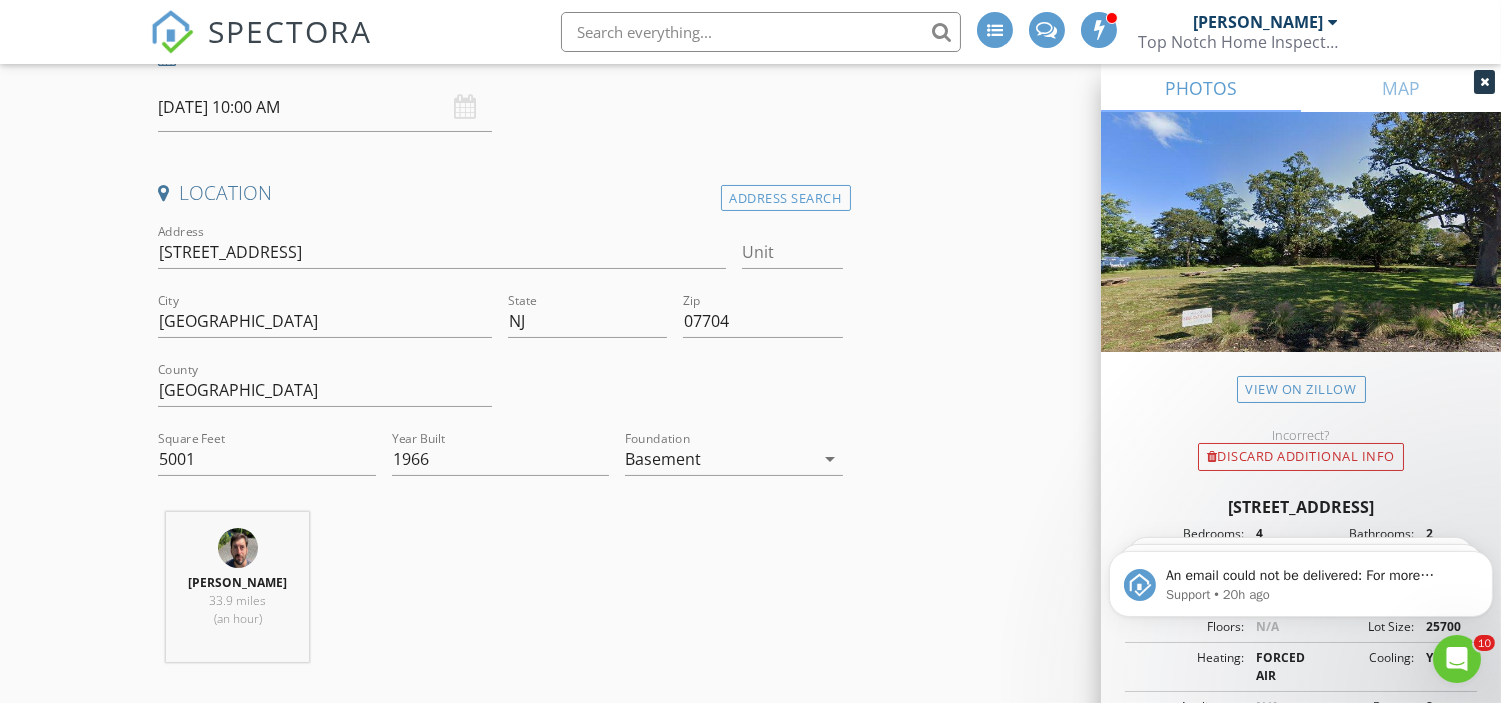 scroll, scrollTop: 348, scrollLeft: 0, axis: vertical 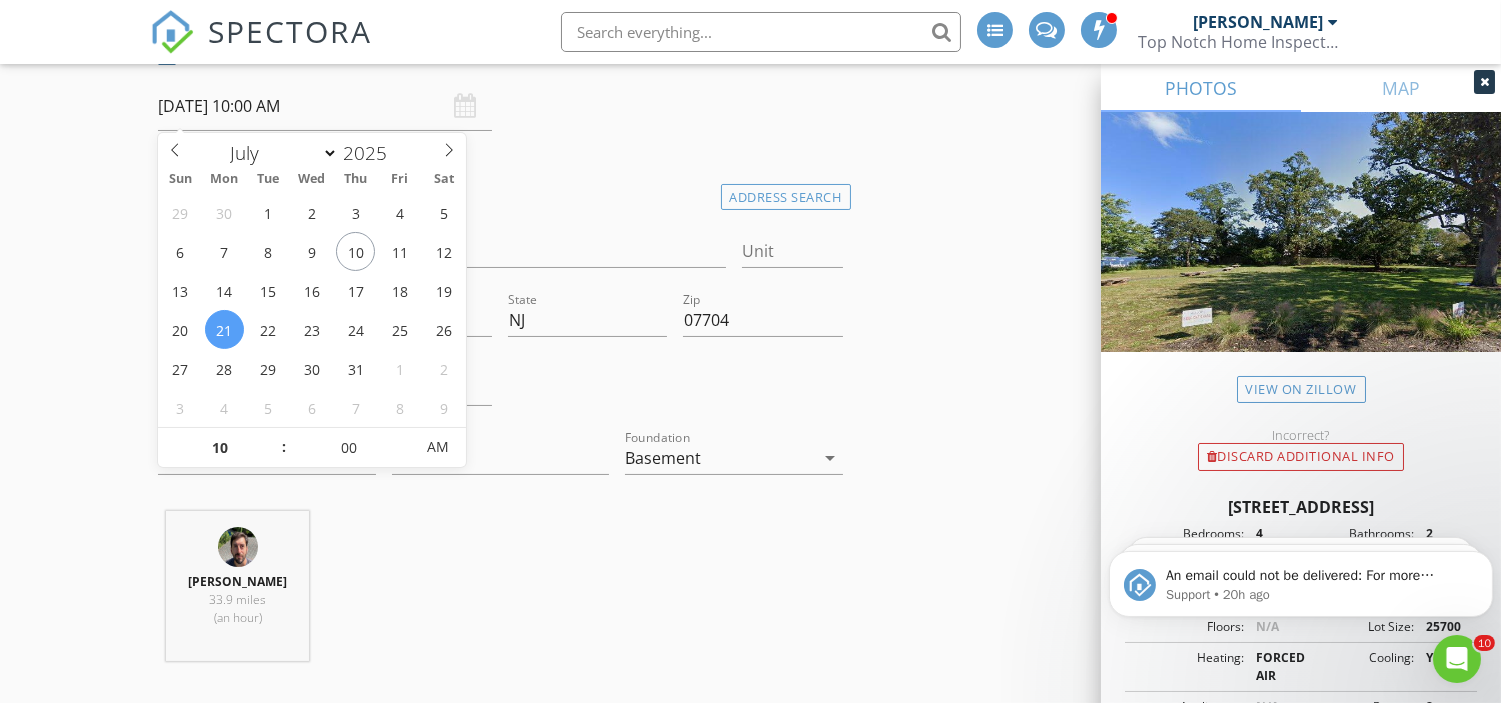 click on "[DATE] 10:00 AM" at bounding box center [325, 106] 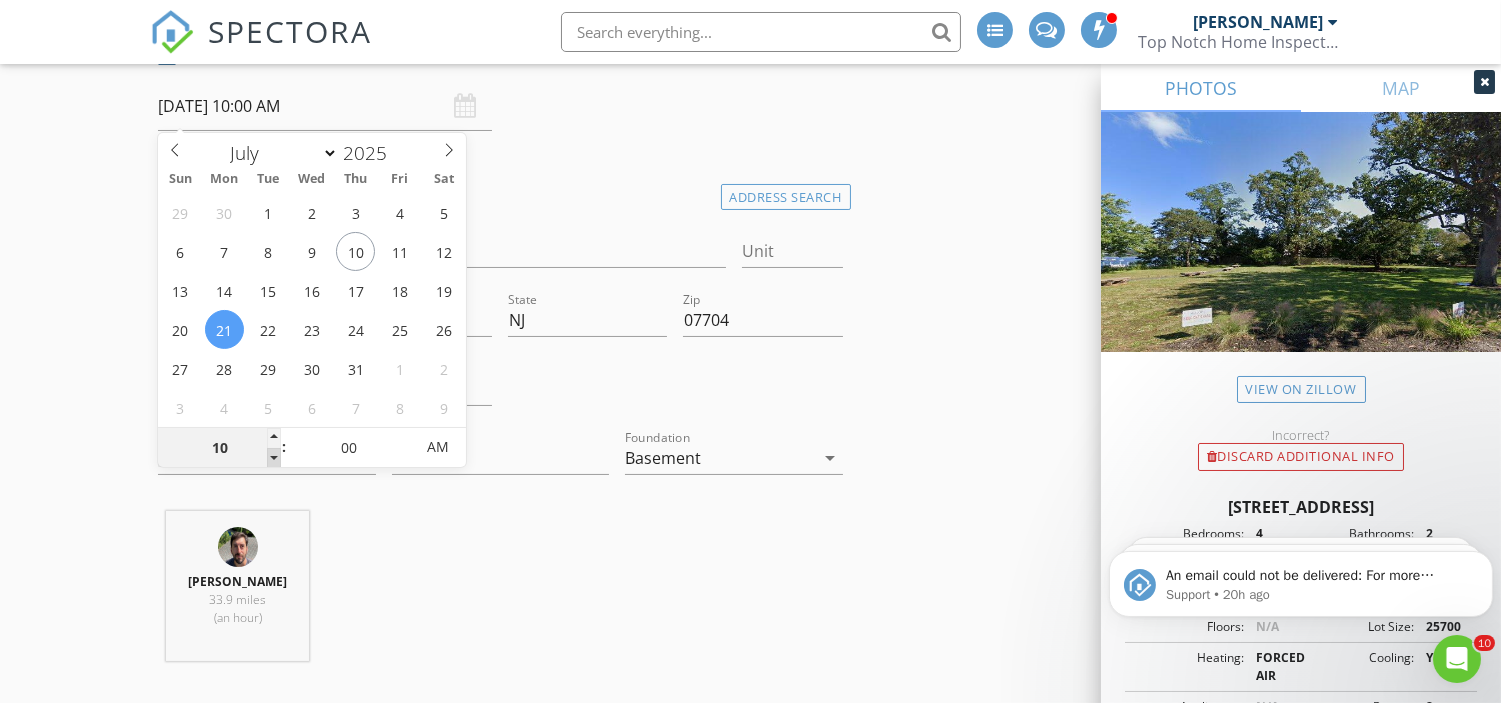 type on "09" 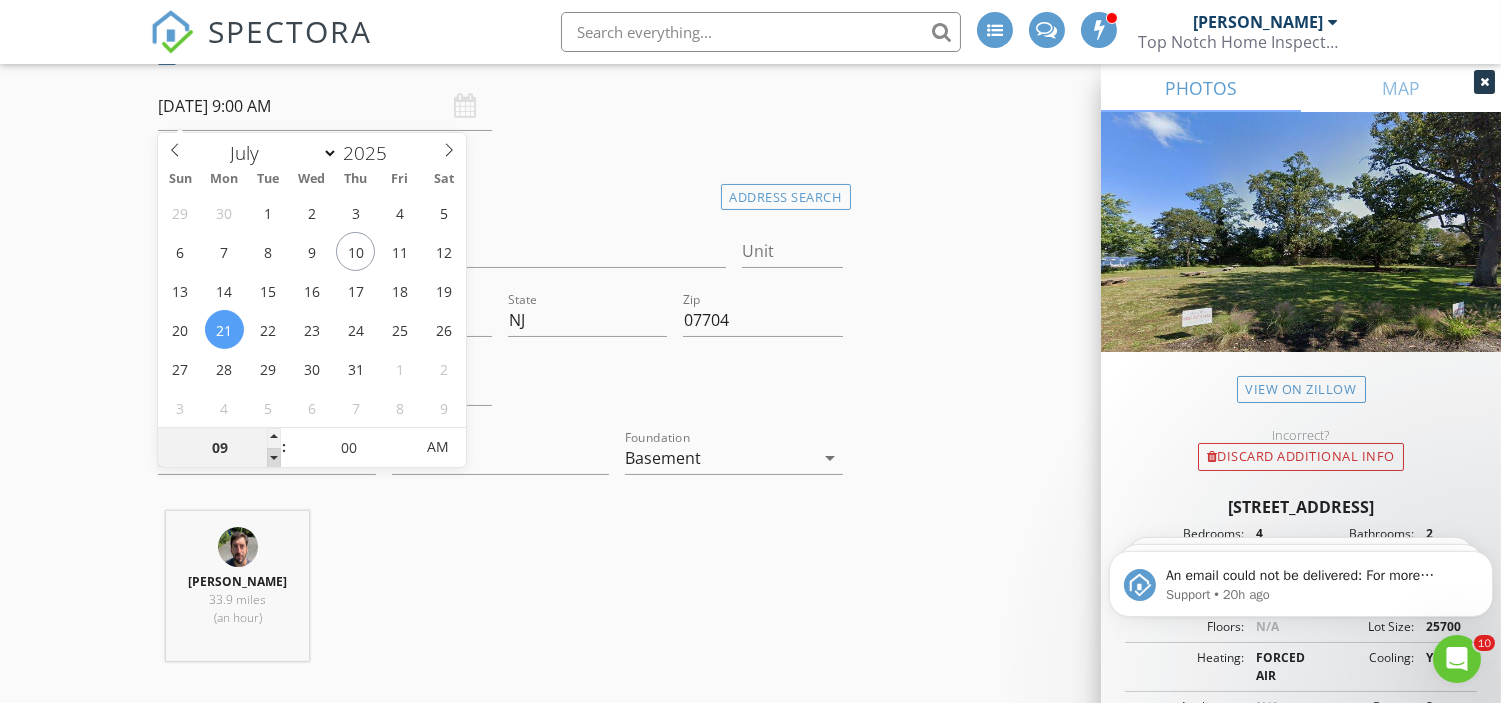click at bounding box center [274, 458] 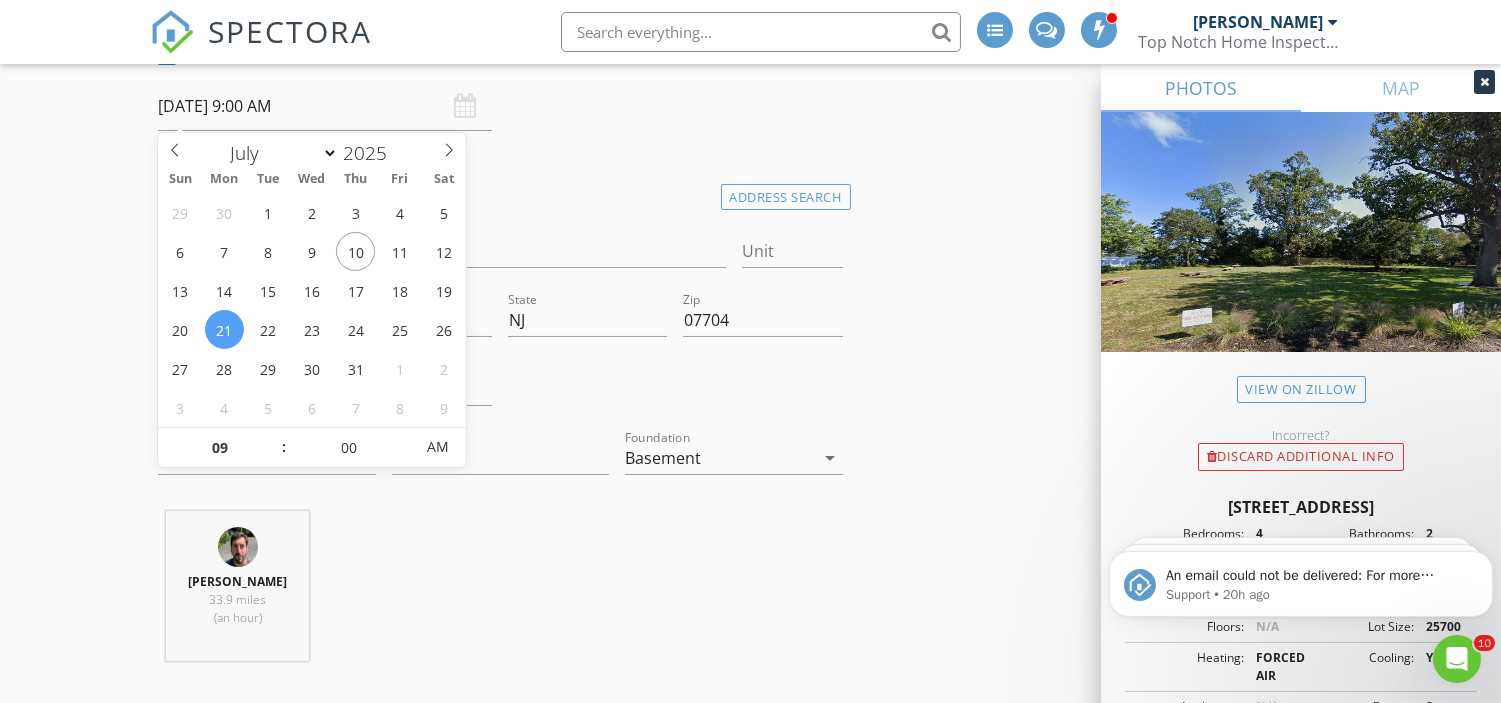 click on "Carl Olivi     33.9 miles     (an hour)" at bounding box center [500, 594] 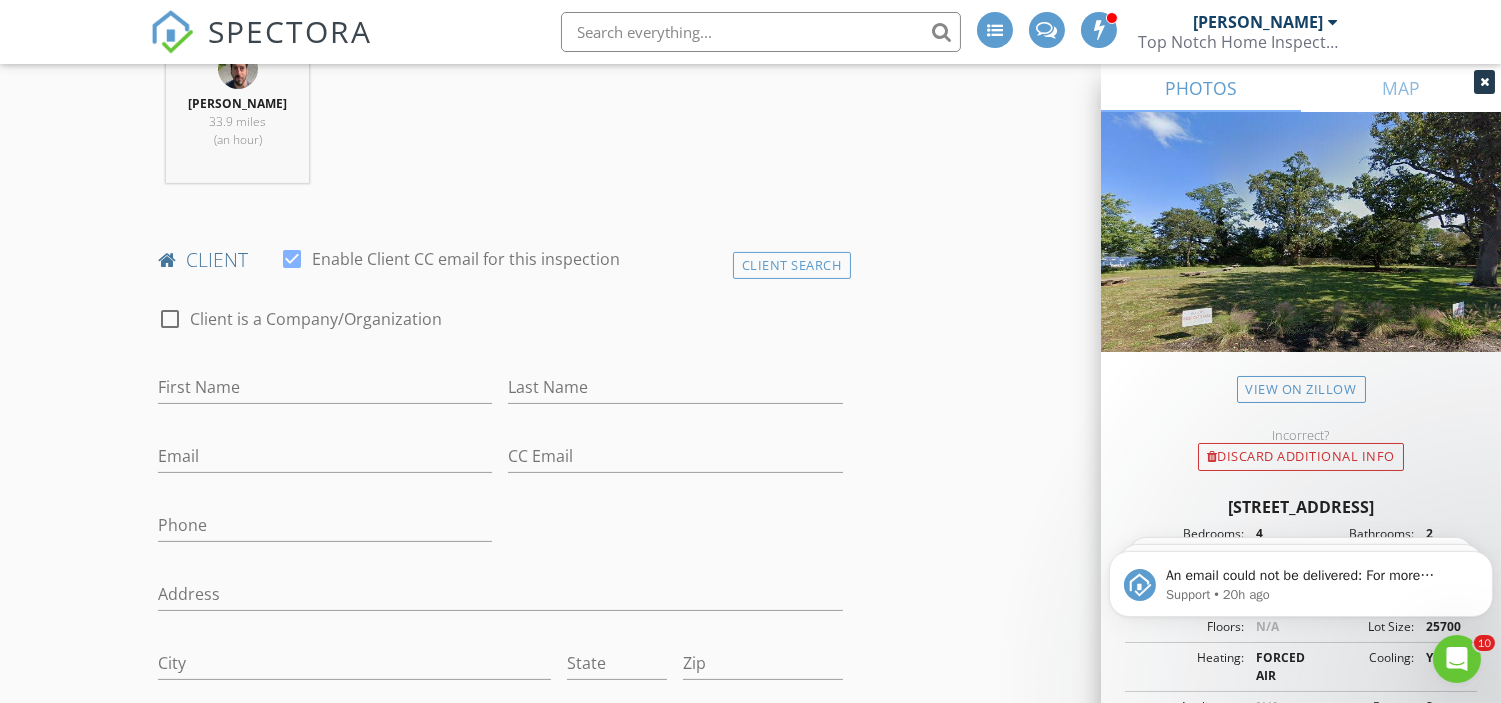 scroll, scrollTop: 0, scrollLeft: 0, axis: both 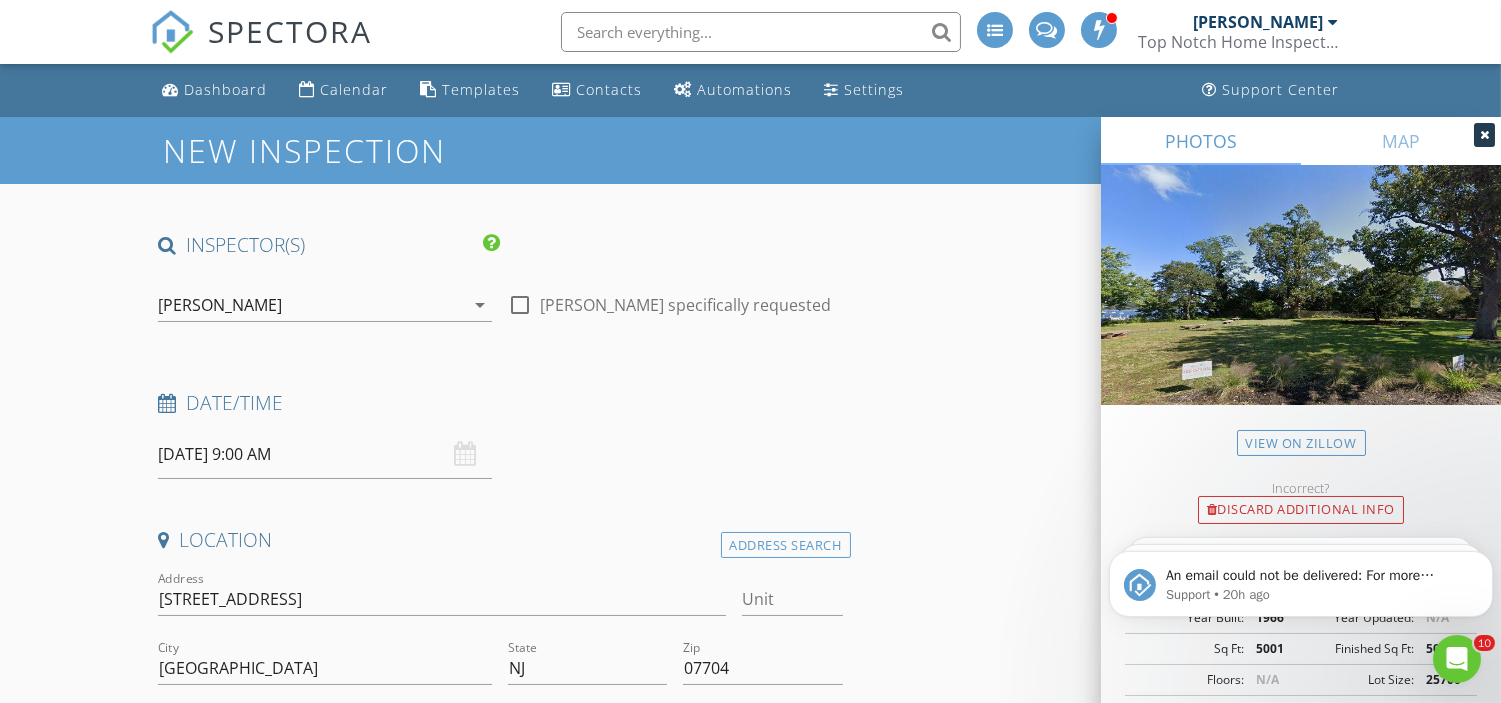 click on "[PERSON_NAME]" at bounding box center (311, 305) 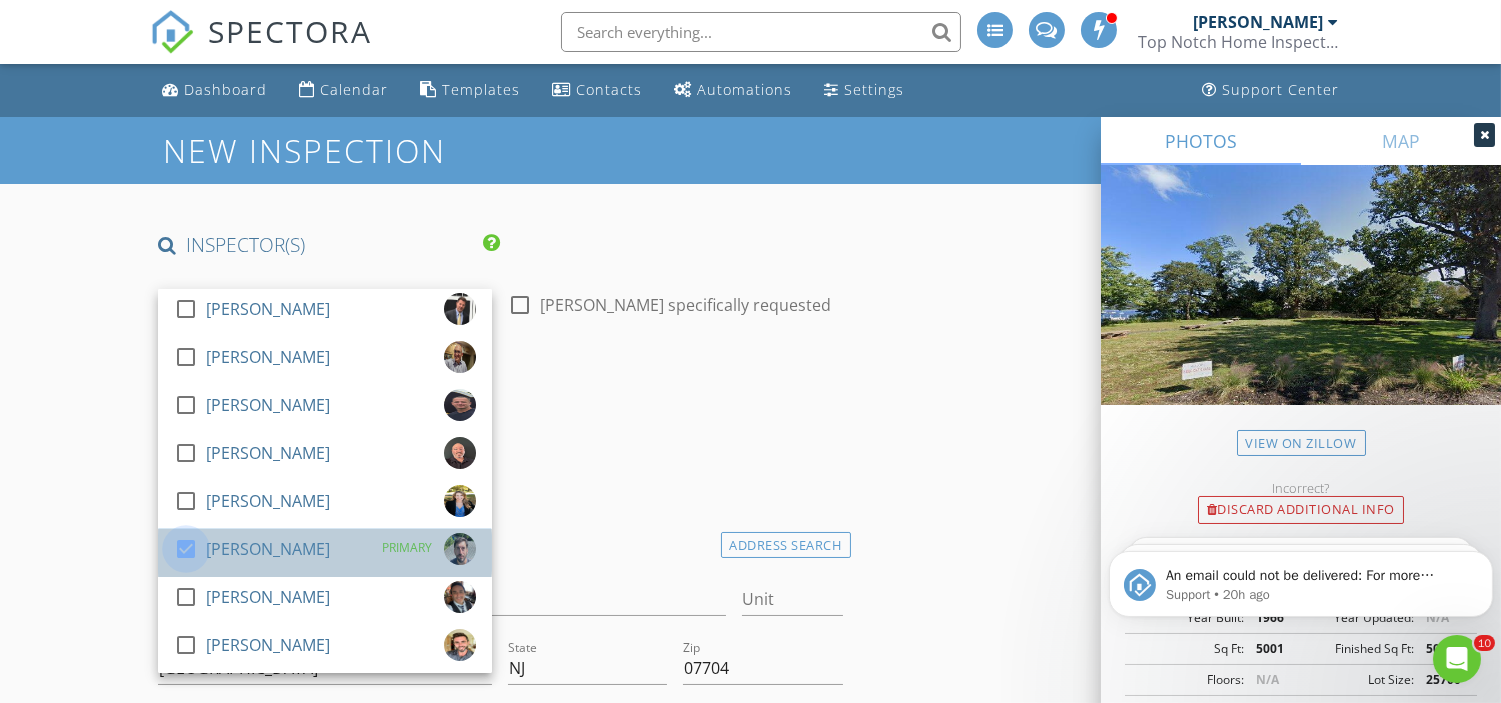 click at bounding box center (186, 549) 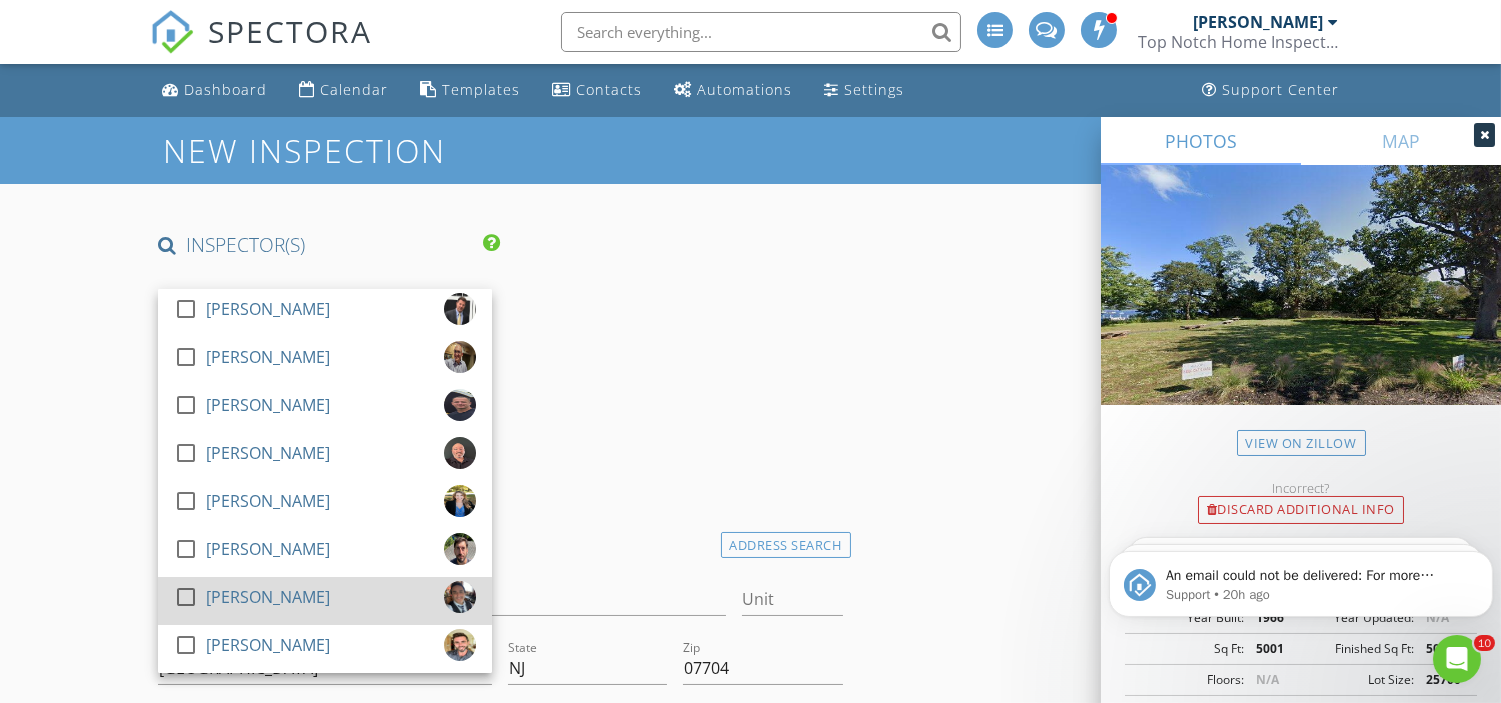 click at bounding box center (186, 597) 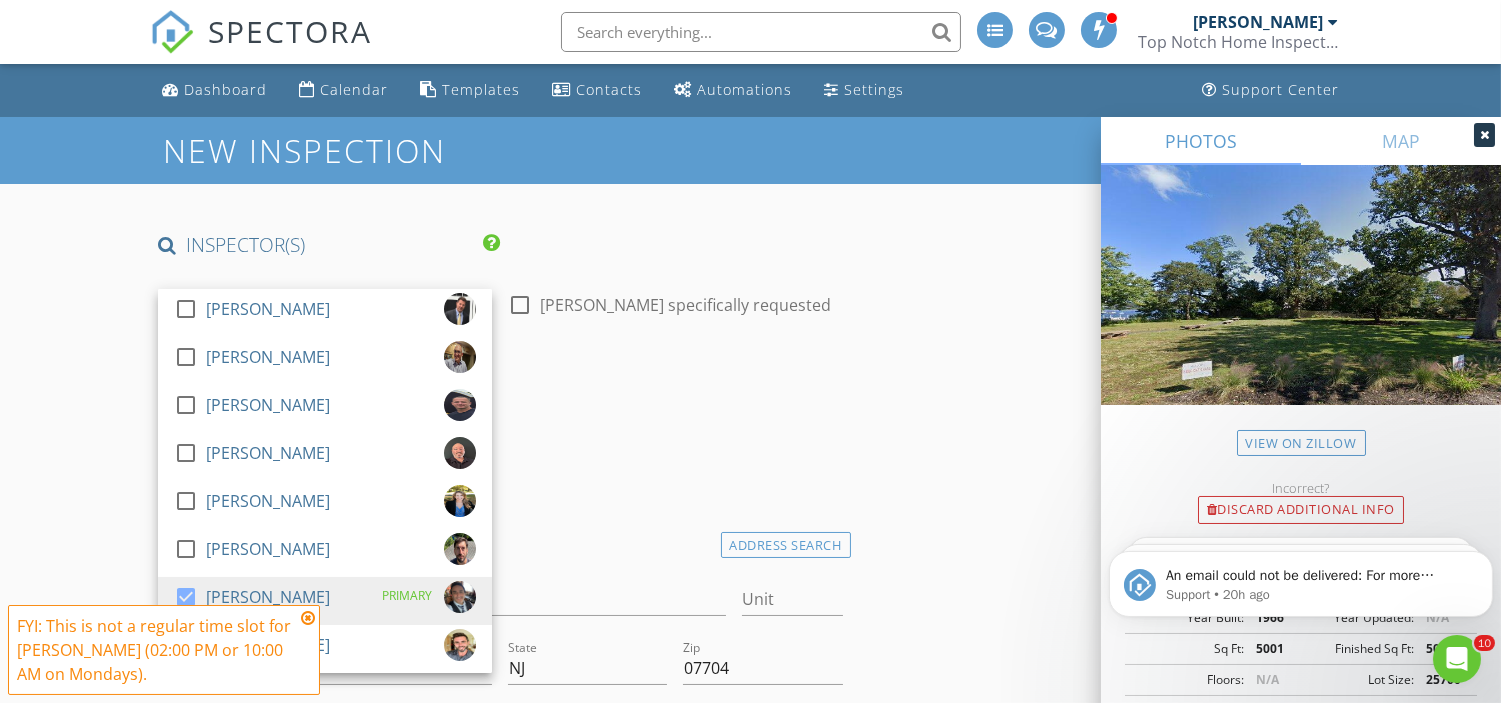 click on "INSPECTOR(S)
check_box_outline_blank   James Ciatto     check_box_outline_blank   David Seligson     check_box_outline_blank   Mike Corrente     check_box_outline_blank   Jon Arcomano     check_box_outline_blank   Lee Nichols     check_box_outline_blank   Carl Olivi     check_box   Richard Moscola   PRIMARY   check_box_outline_blank   Tom Burke     Richard Moscola arrow_drop_down   check_box_outline_blank Richard Moscola specifically requested
Date/Time
07/21/2025 9:00 AM
Location
Address Search       Address 70 De Normandie Ave   Unit   City Fair Haven   State NJ   Zip 07704   County Monmouth     Square Feet 5001   Year Built 1966   Foundation Basement arrow_drop_down     Richard Moscola     57.3 miles     (an hour)
client
check_box Enable Client CC email for this inspection   Client Search     check_box_outline_blank Client is a Company/Organization" at bounding box center [500, 2417] 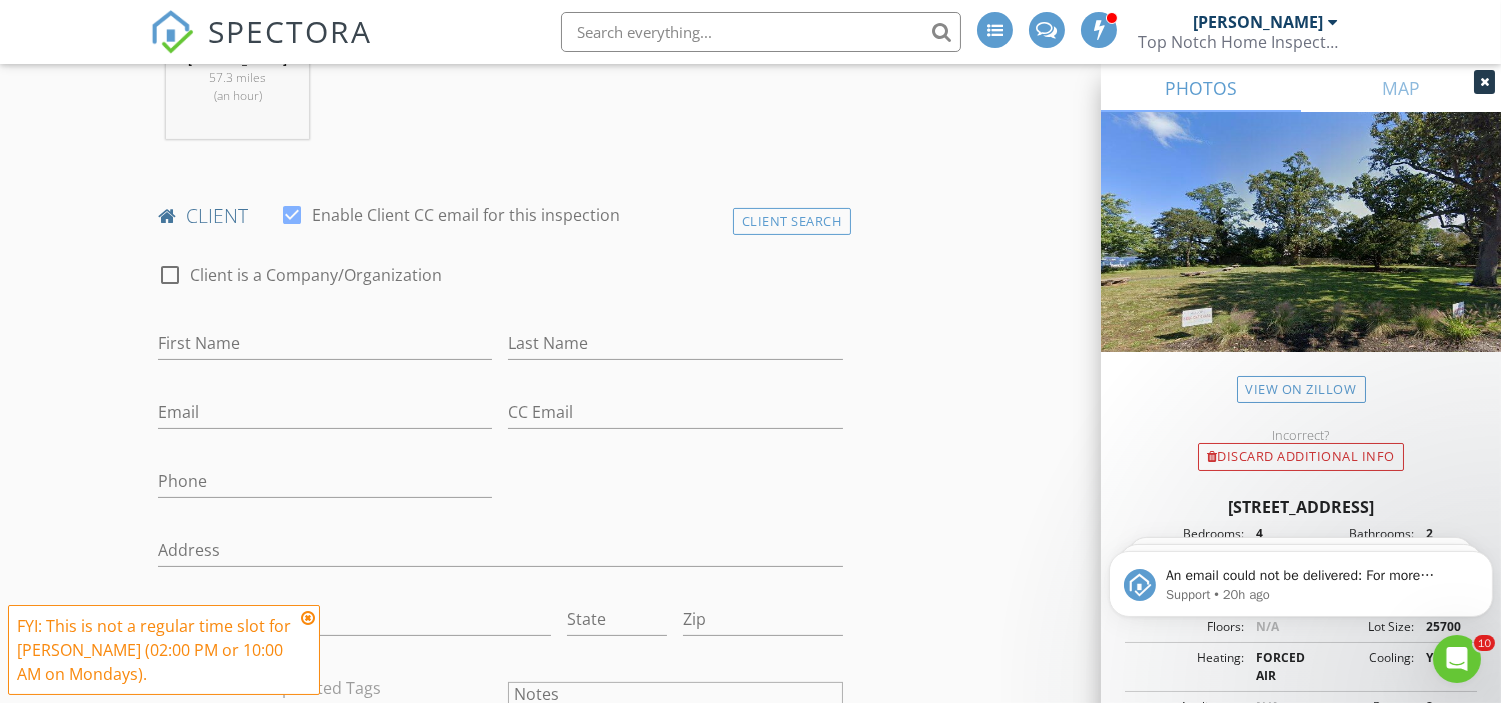 scroll, scrollTop: 871, scrollLeft: 0, axis: vertical 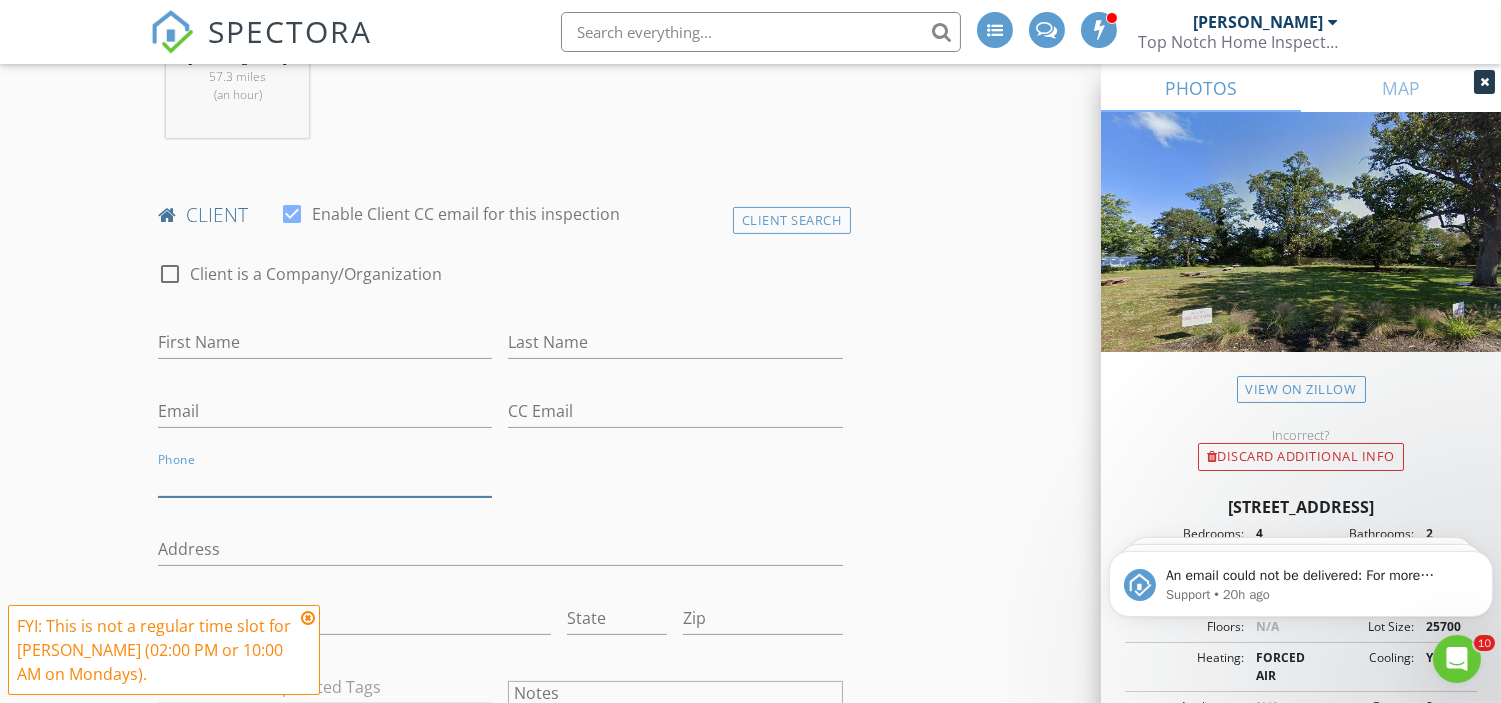 click on "Phone" at bounding box center (325, 480) 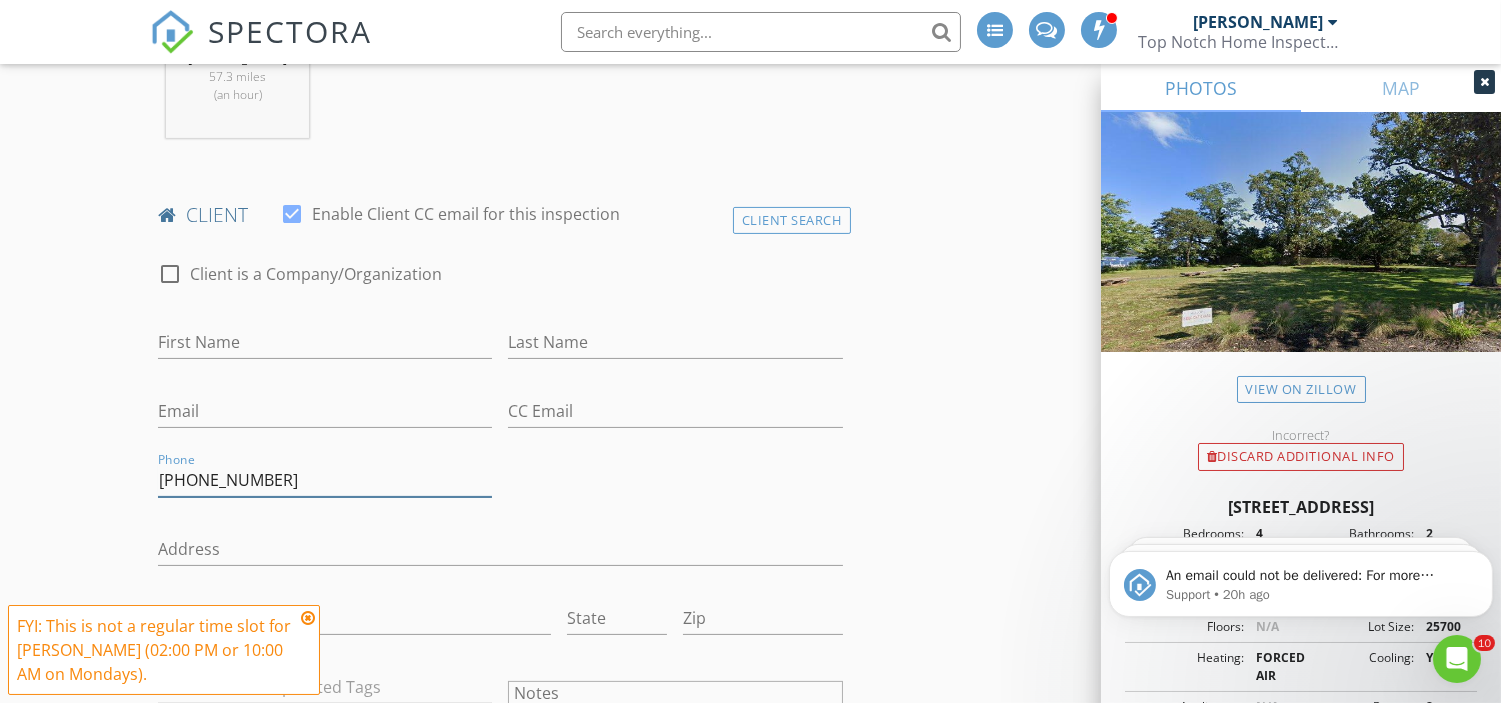 type on "732-742-7234" 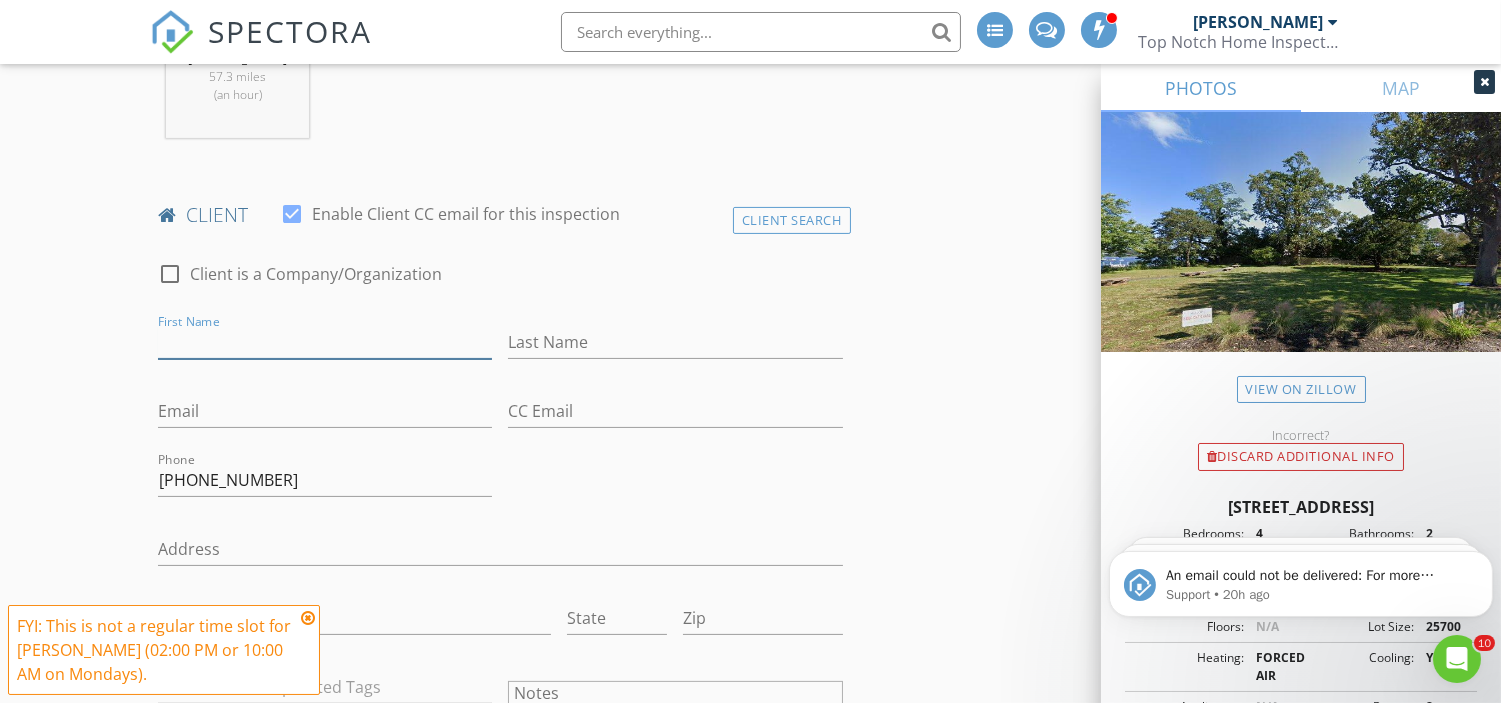click on "First Name" at bounding box center [325, 342] 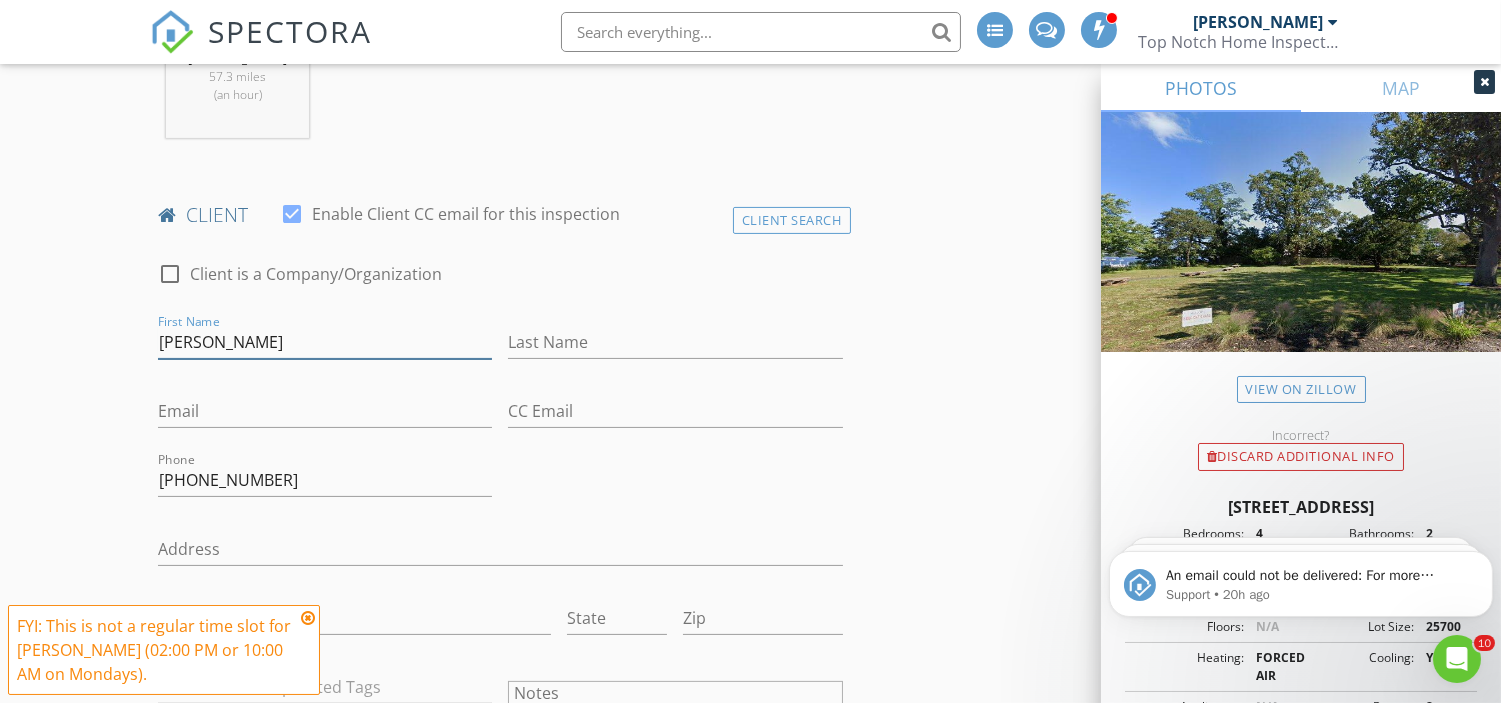 type on "Tim" 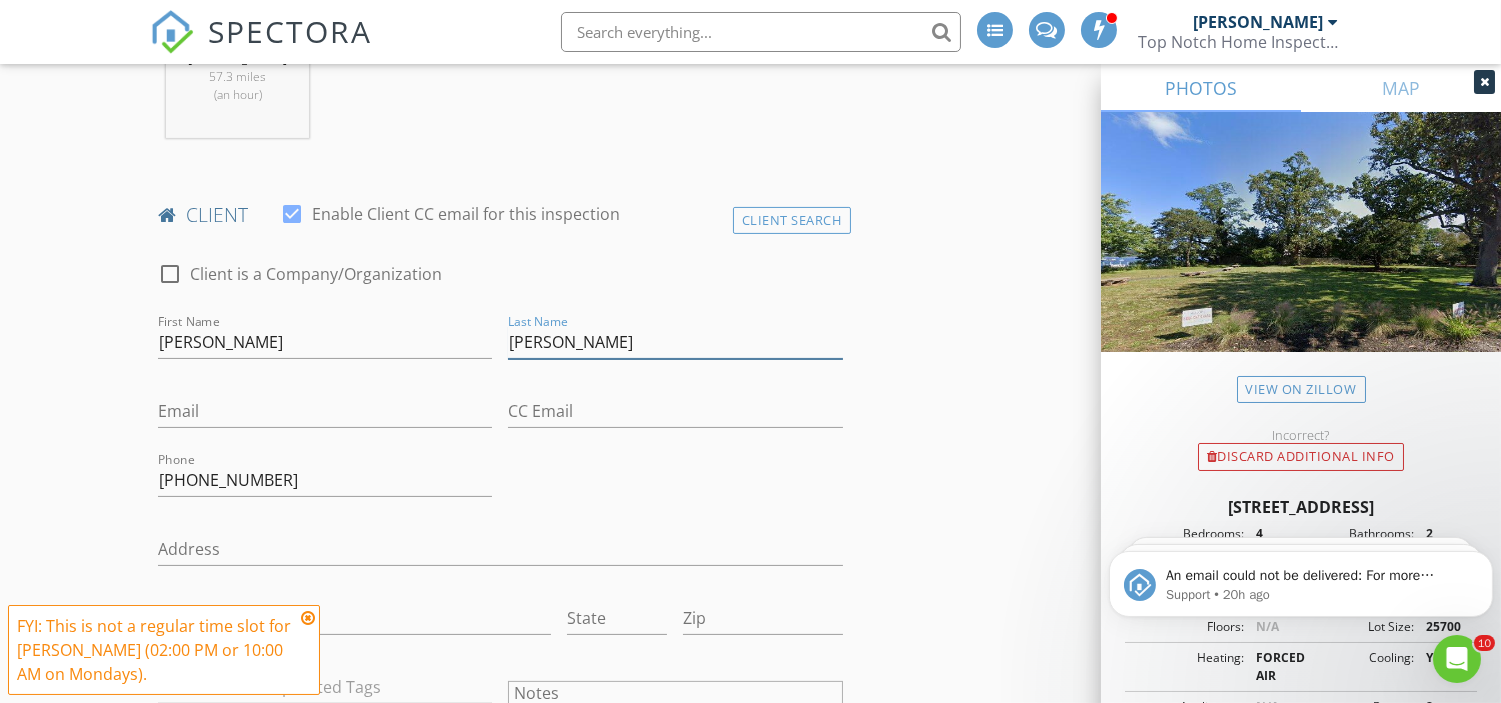type on "Watters" 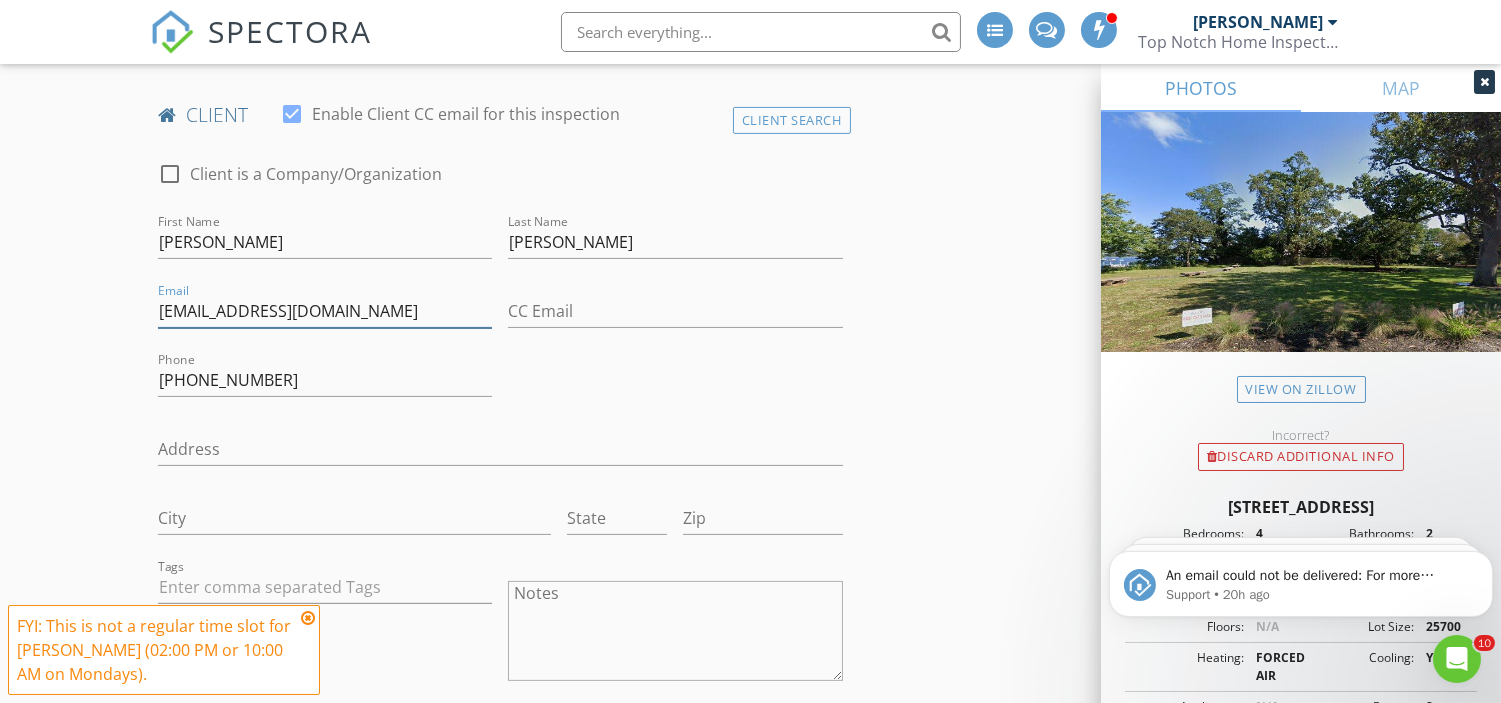 scroll, scrollTop: 974, scrollLeft: 0, axis: vertical 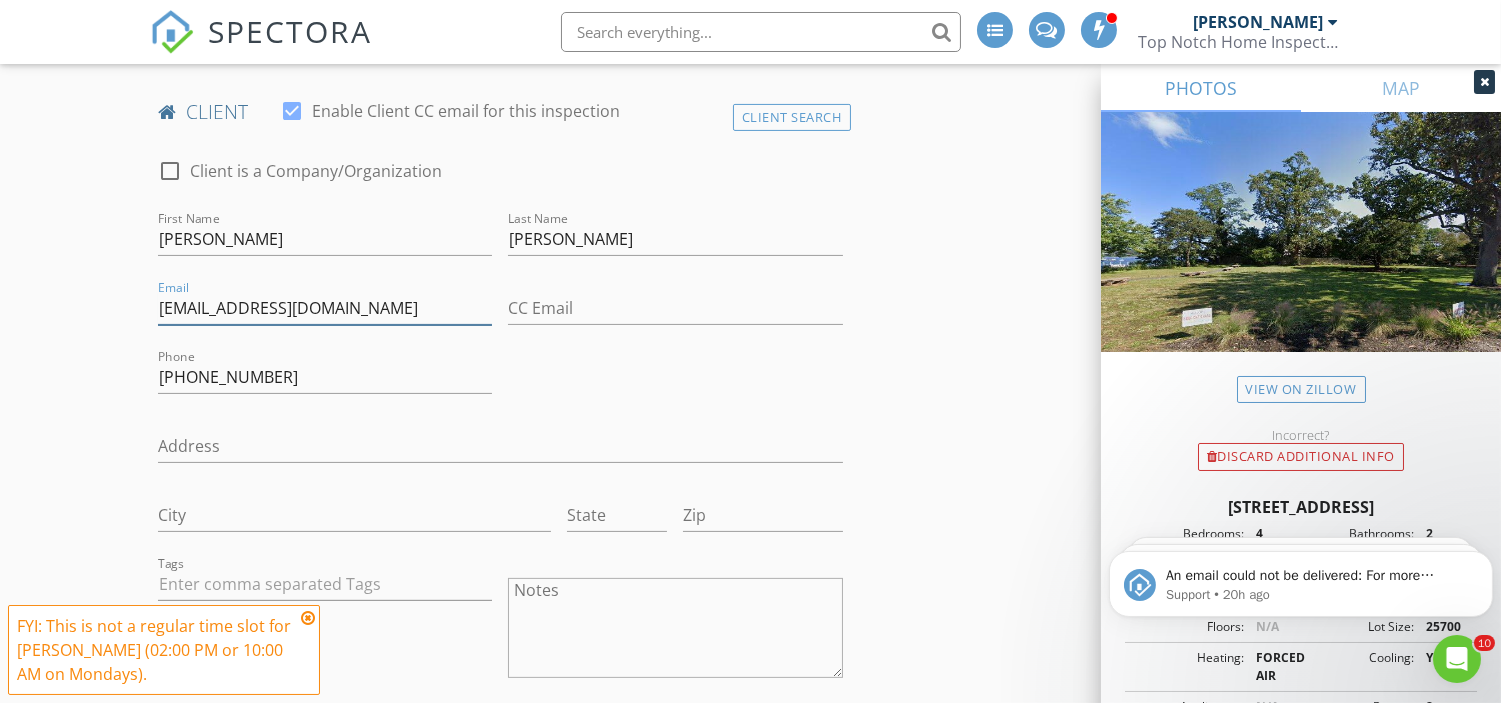 type on "timwatters@hoffmanequip.com" 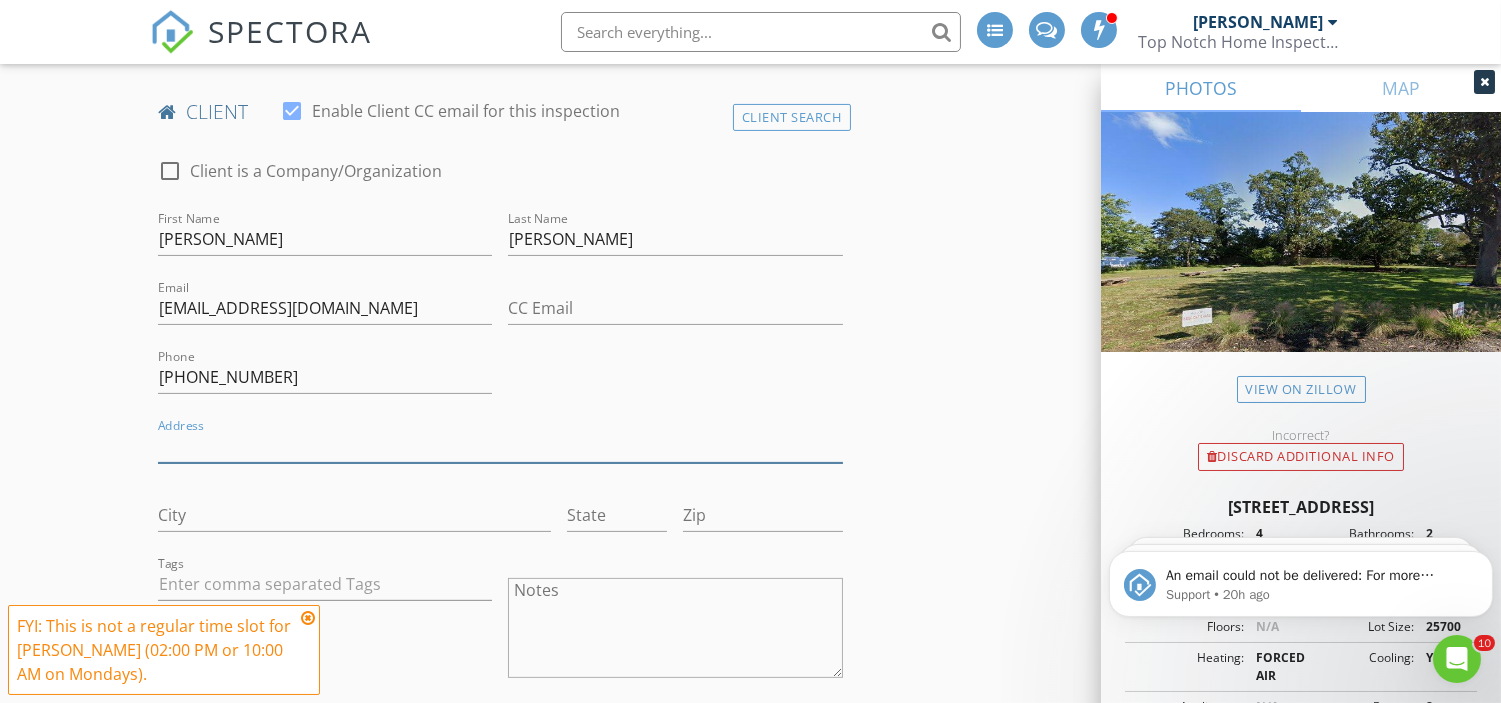 click on "Address" at bounding box center [500, 446] 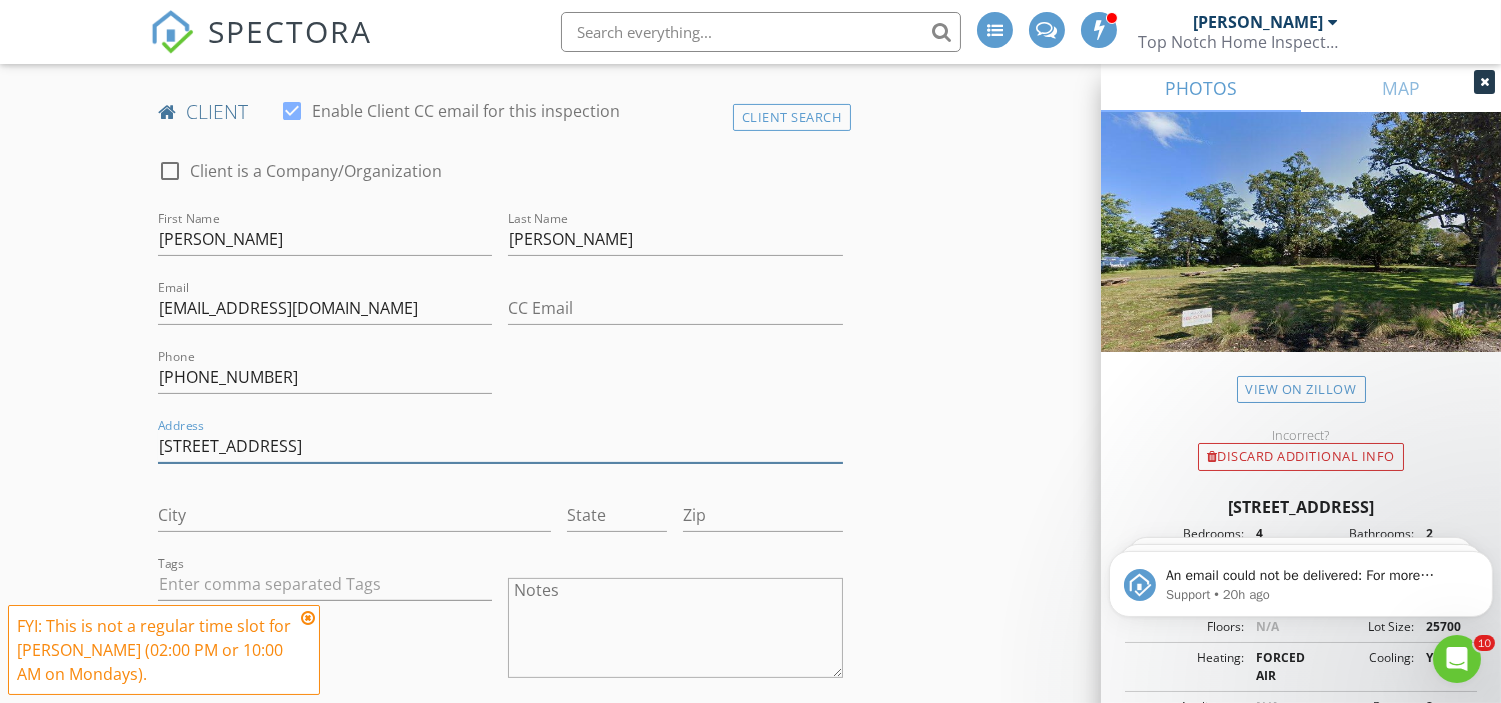 type on "11 Mayflower Drive" 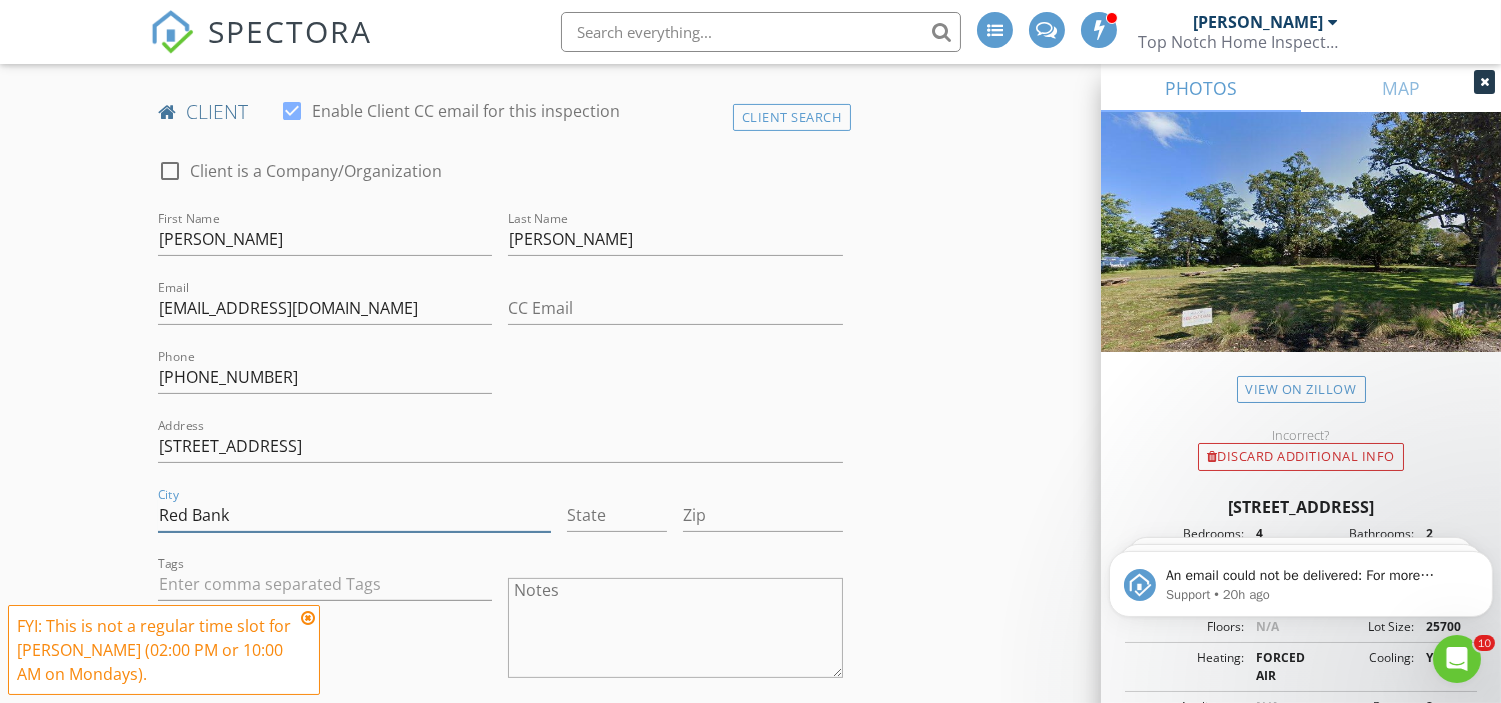type on "Red Bank" 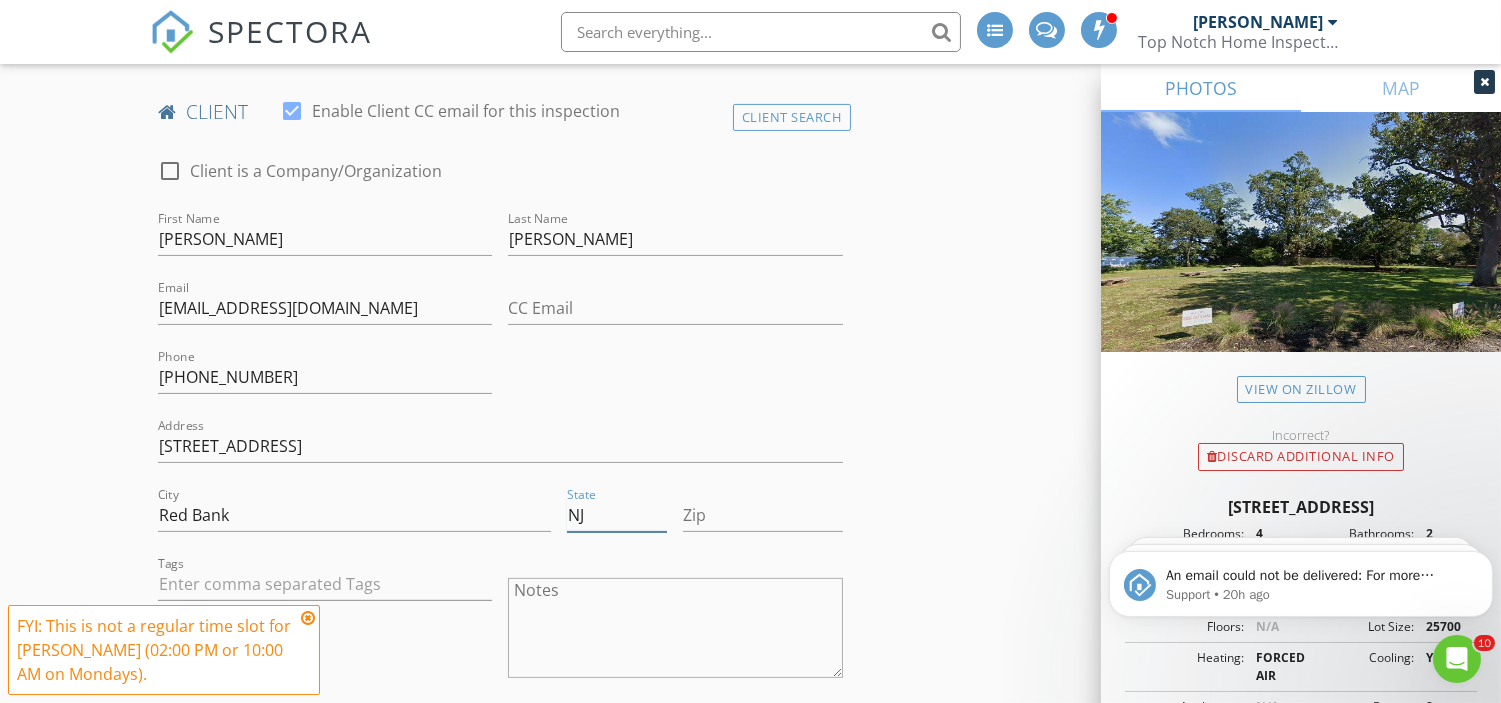 type on "NJ" 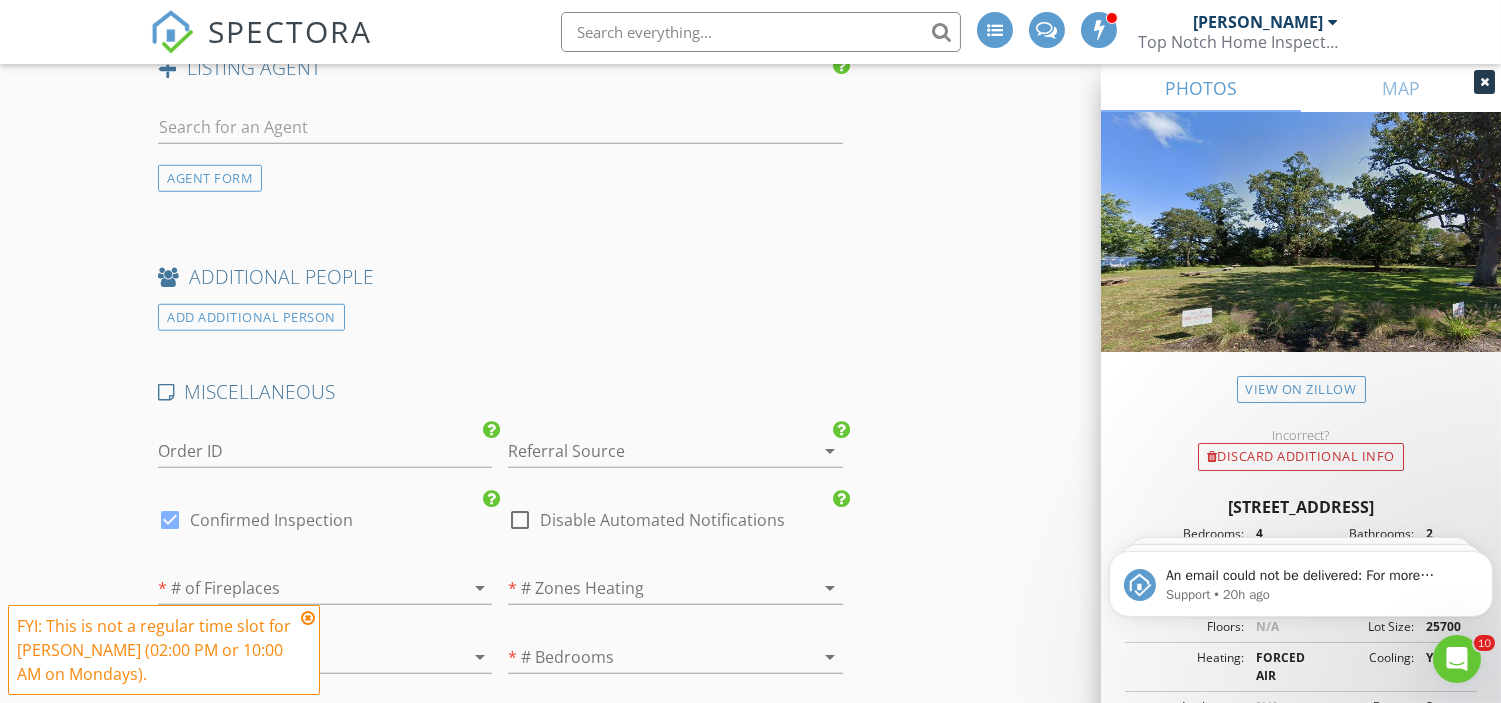 scroll, scrollTop: 3183, scrollLeft: 0, axis: vertical 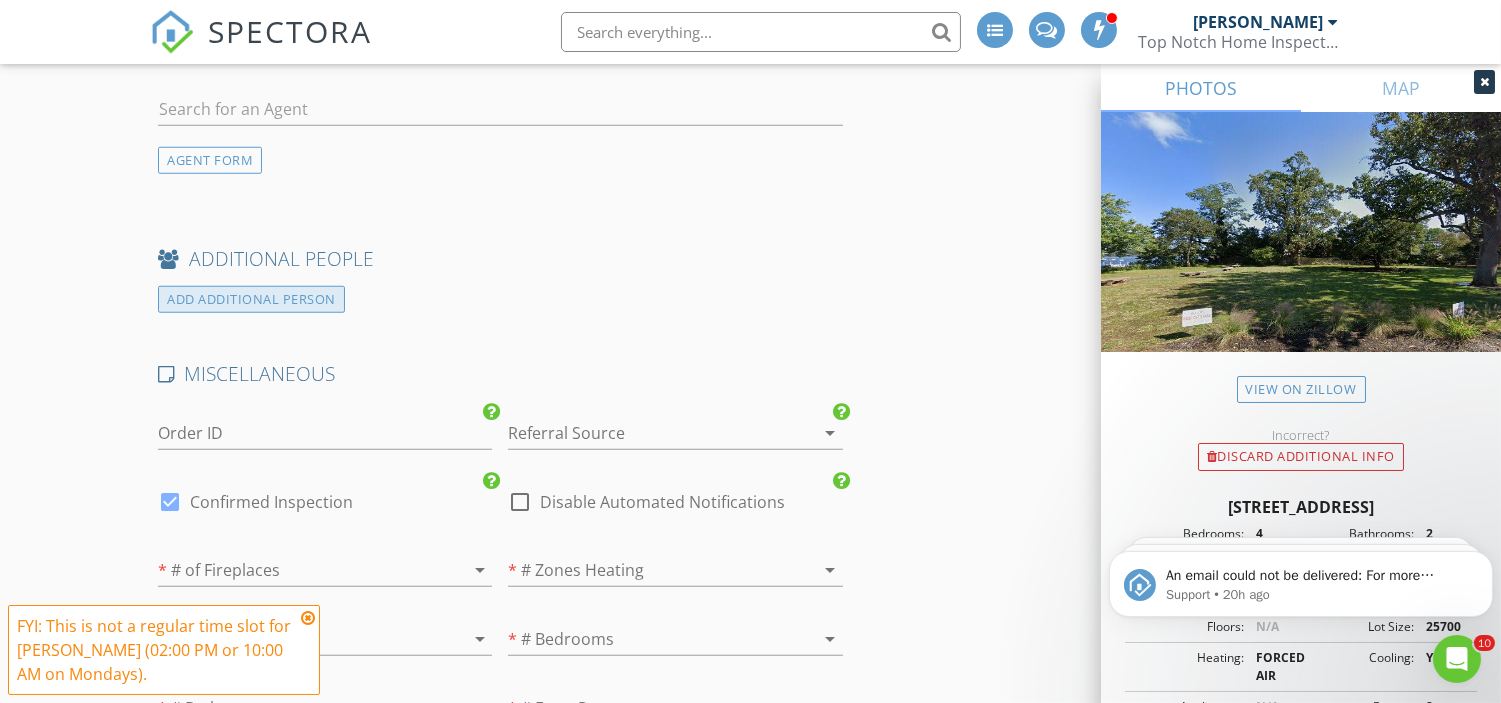 type on "07701" 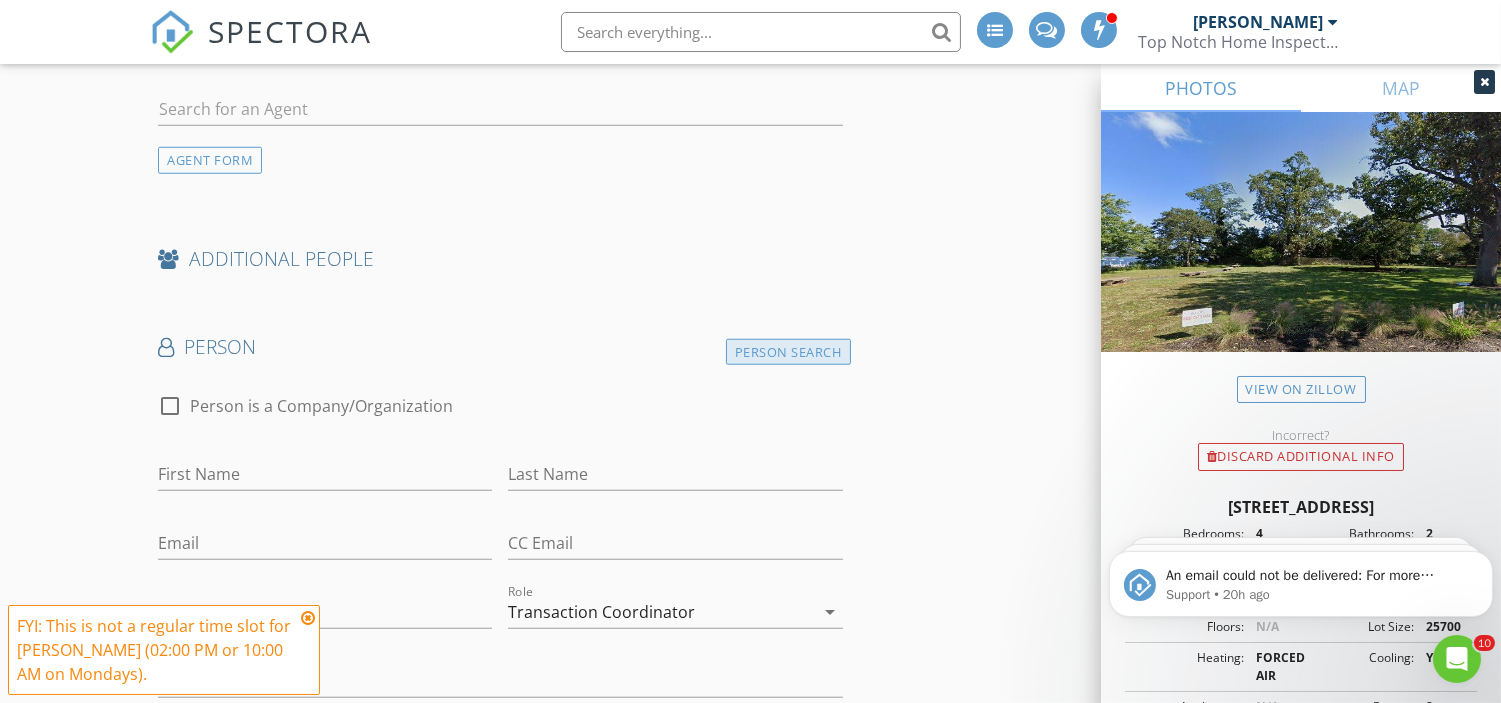 click on "Person Search" at bounding box center [788, 352] 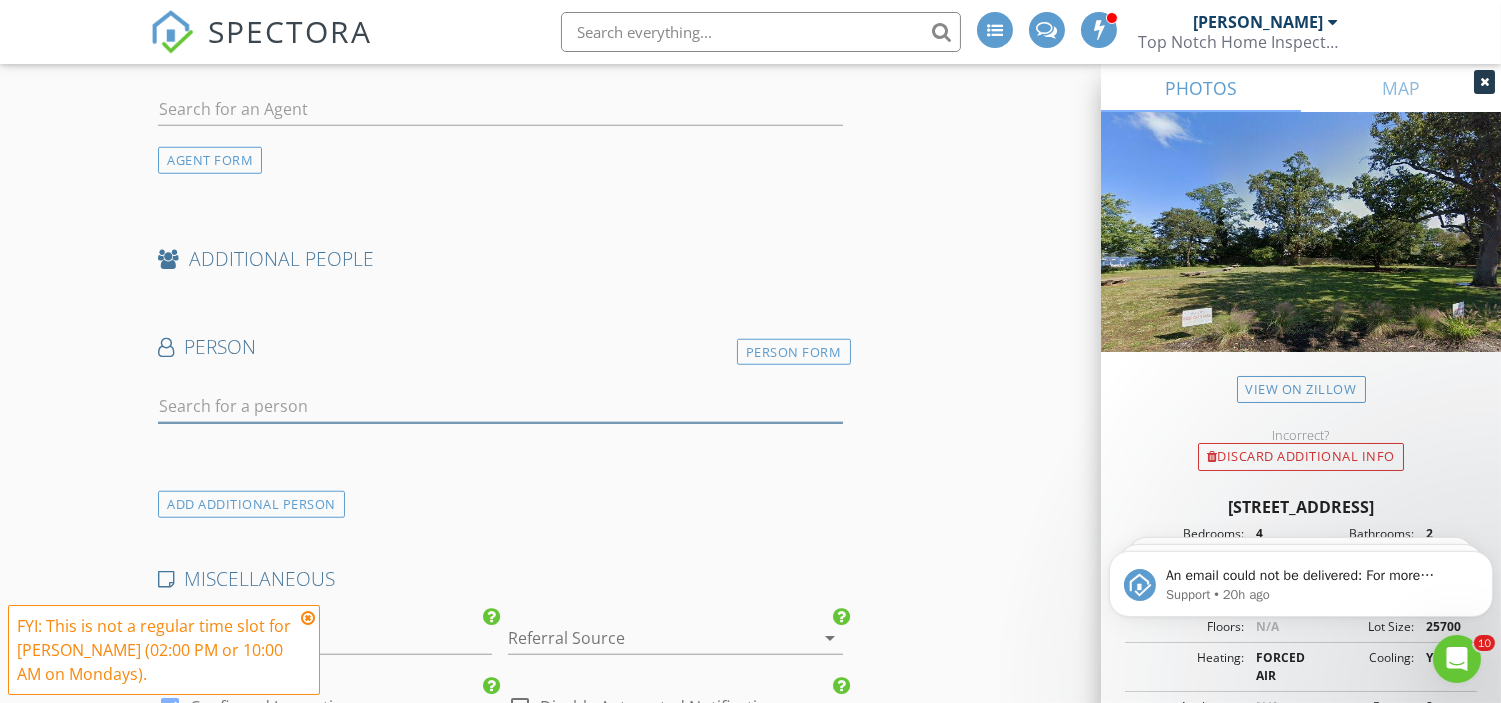 click at bounding box center (500, 406) 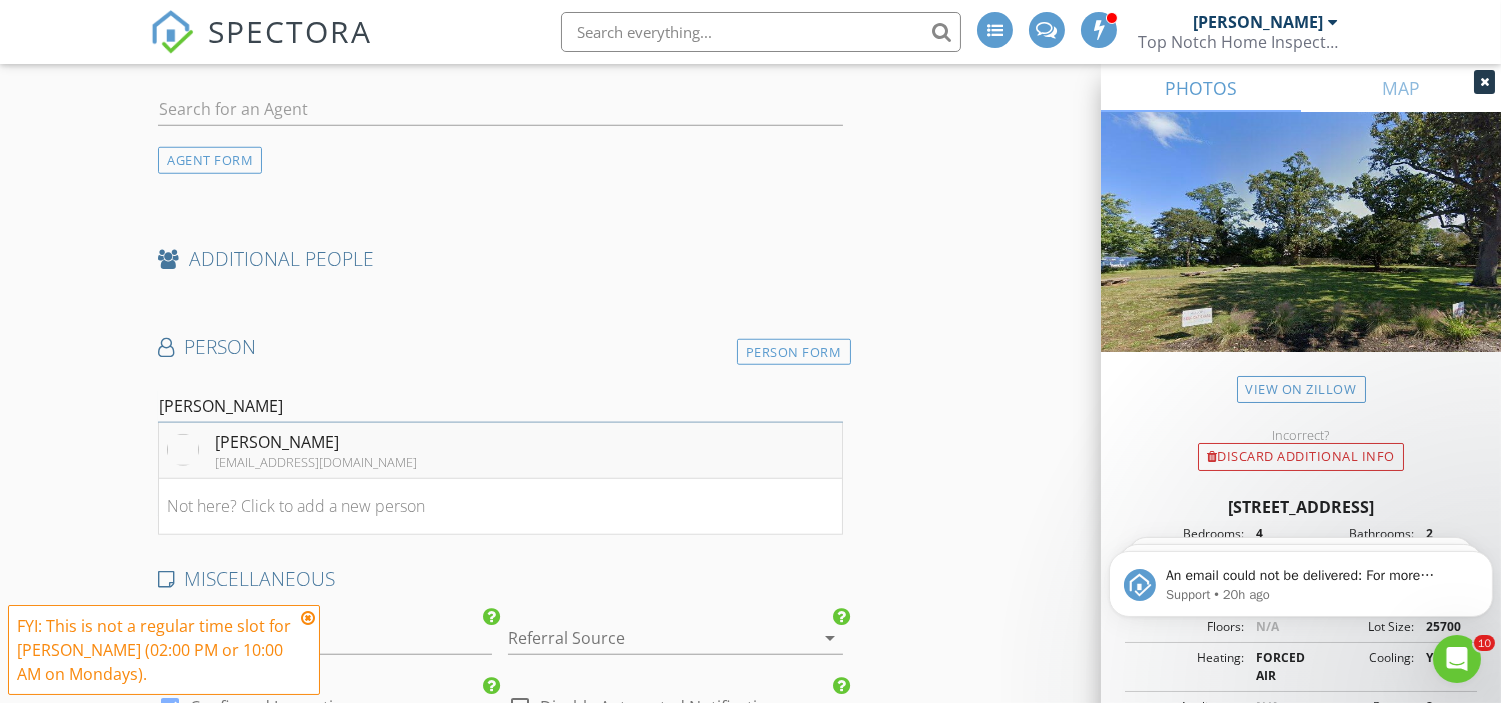 type on "Sean Byr" 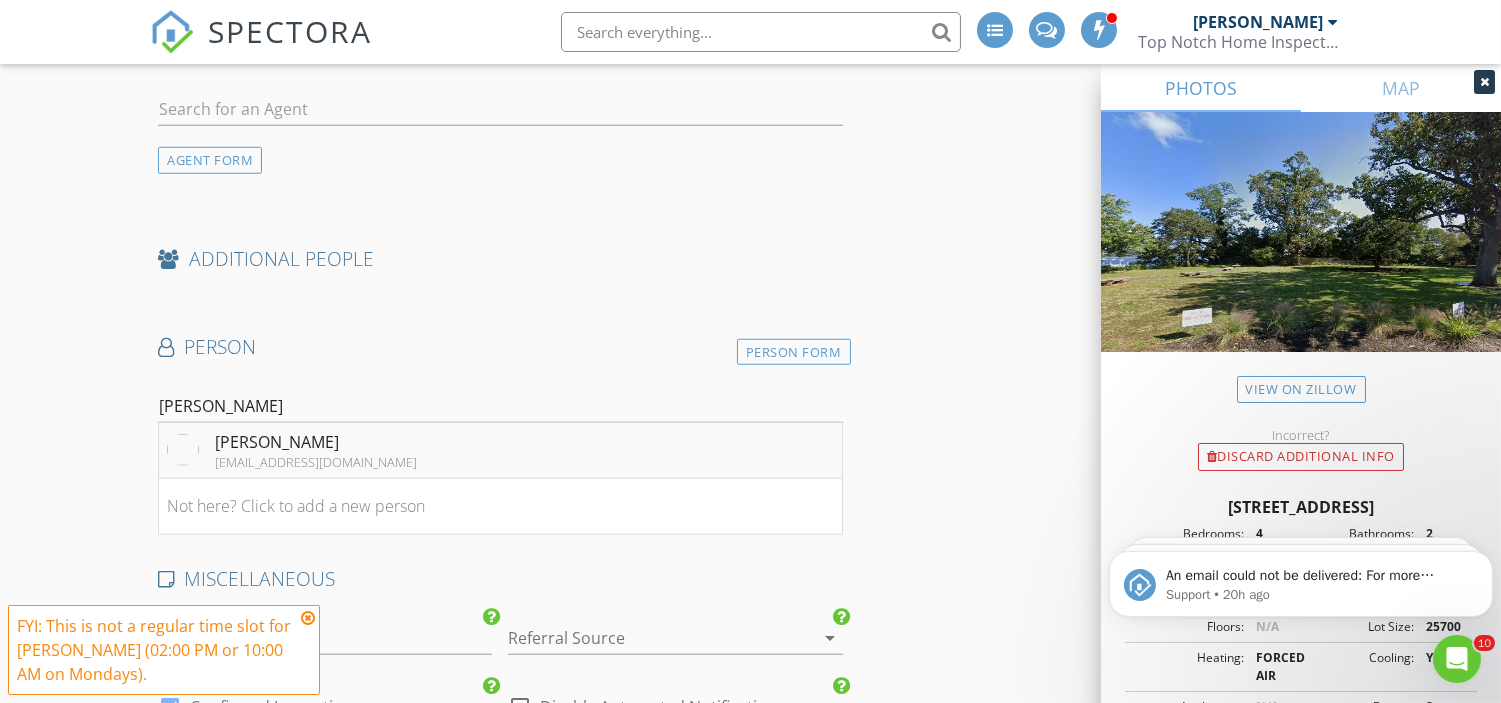 click on "Sean Byrnes" at bounding box center [316, 442] 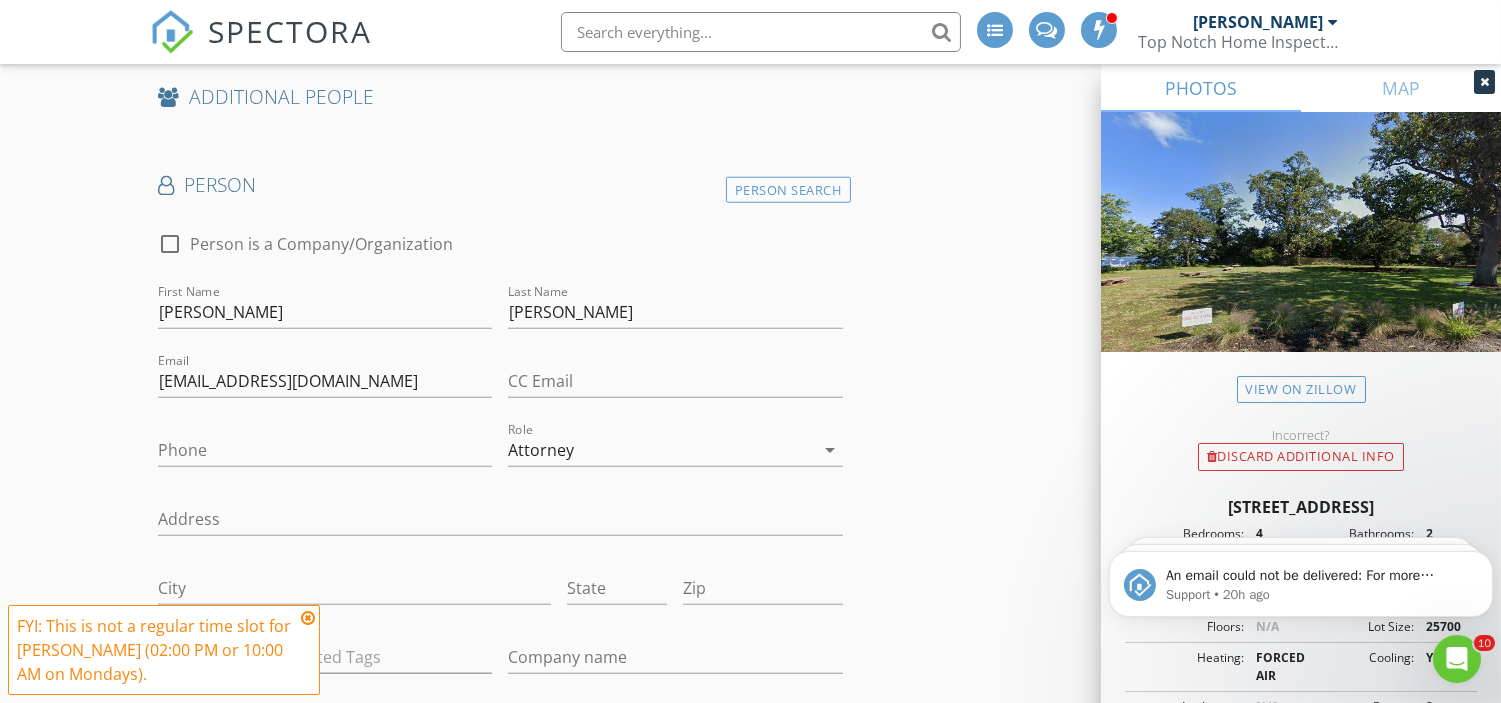 scroll, scrollTop: 3347, scrollLeft: 0, axis: vertical 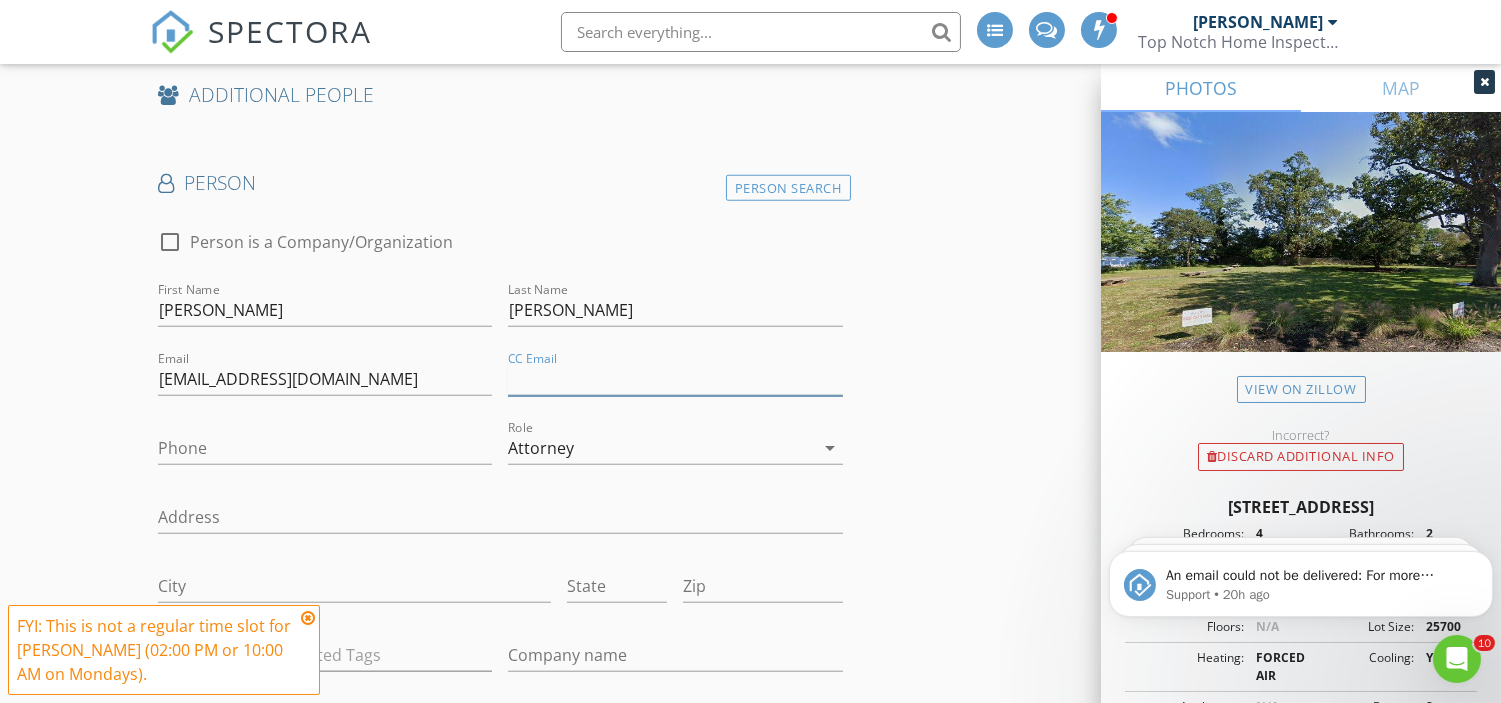 click on "CC Email" at bounding box center (675, 379) 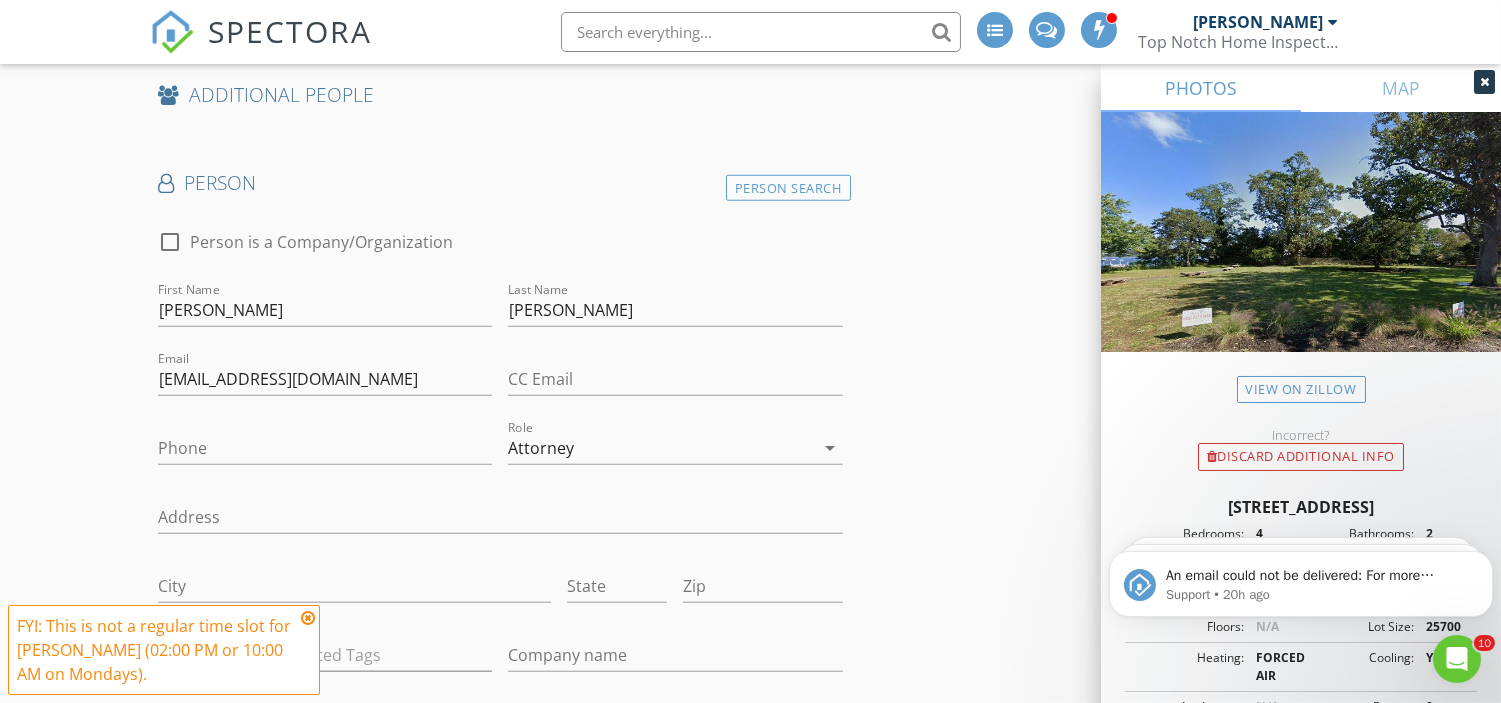 click on "INSPECTOR(S)
check_box_outline_blank   James Ciatto     check_box_outline_blank   David Seligson     check_box_outline_blank   Mike Corrente     check_box_outline_blank   Jon Arcomano     check_box_outline_blank   Lee Nichols     check_box_outline_blank   Carl Olivi     check_box   Richard Moscola   PRIMARY   check_box_outline_blank   Tom Burke     Richard Moscola arrow_drop_down   check_box_outline_blank Richard Moscola specifically requested
Date/Time
07/21/2025 9:00 AM
Location
Address Search       Address 70 De Normandie Ave   Unit   City Fair Haven   State NJ   Zip 07704   County Monmouth     Square Feet 5001   Year Built 1966   Foundation Basement arrow_drop_down     Richard Moscola     57.3 miles     (an hour)
client
check_box Enable Client CC email for this inspection   Client Search     check_box_outline_blank Client is a Company/Organization" at bounding box center (750, -484) 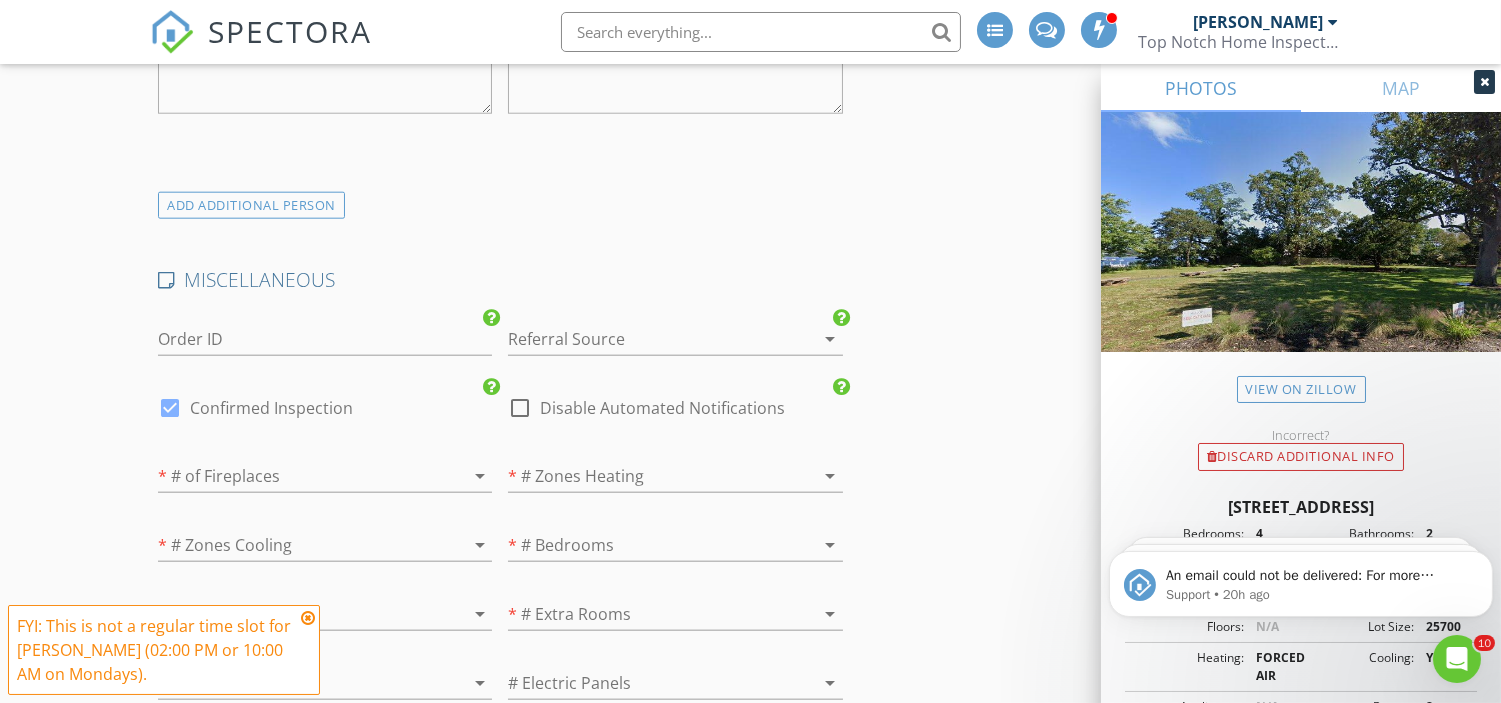 scroll, scrollTop: 4077, scrollLeft: 0, axis: vertical 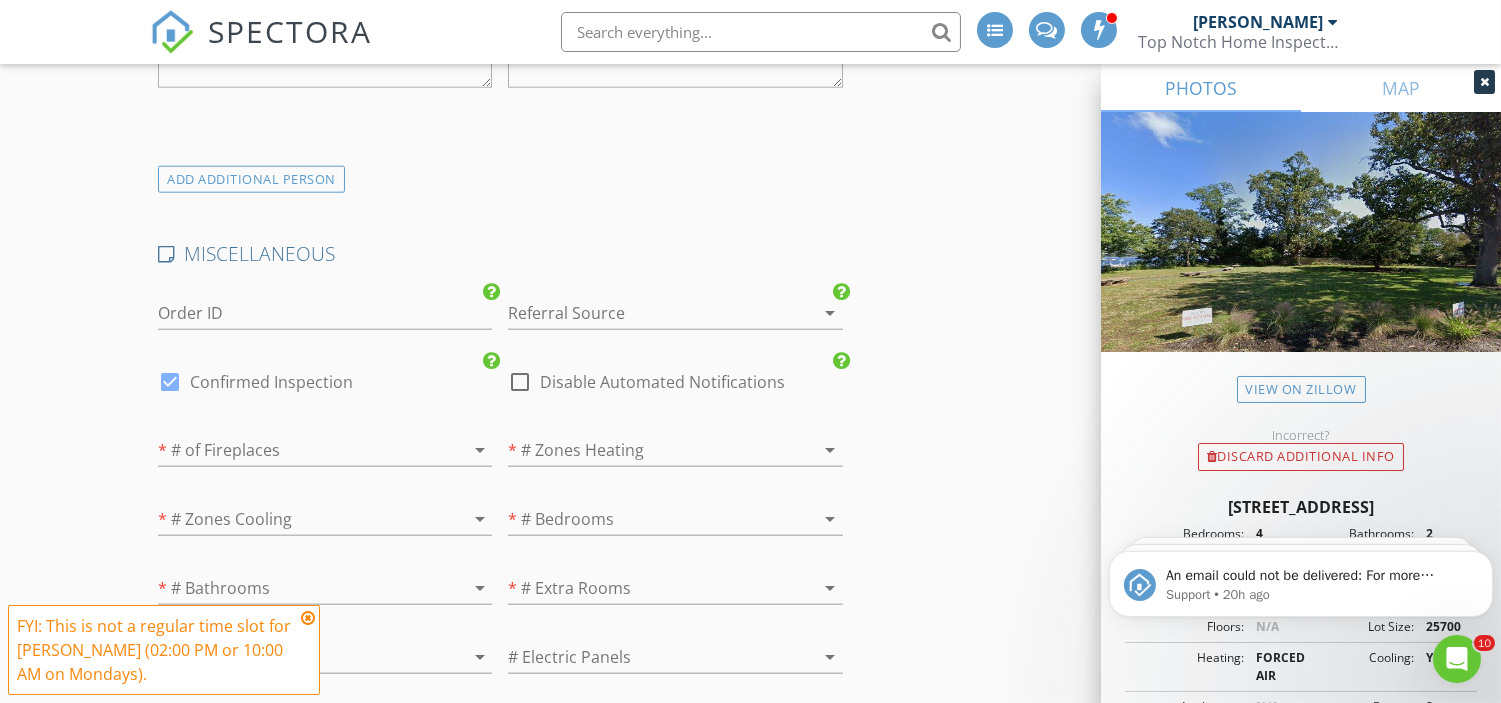click at bounding box center (647, 313) 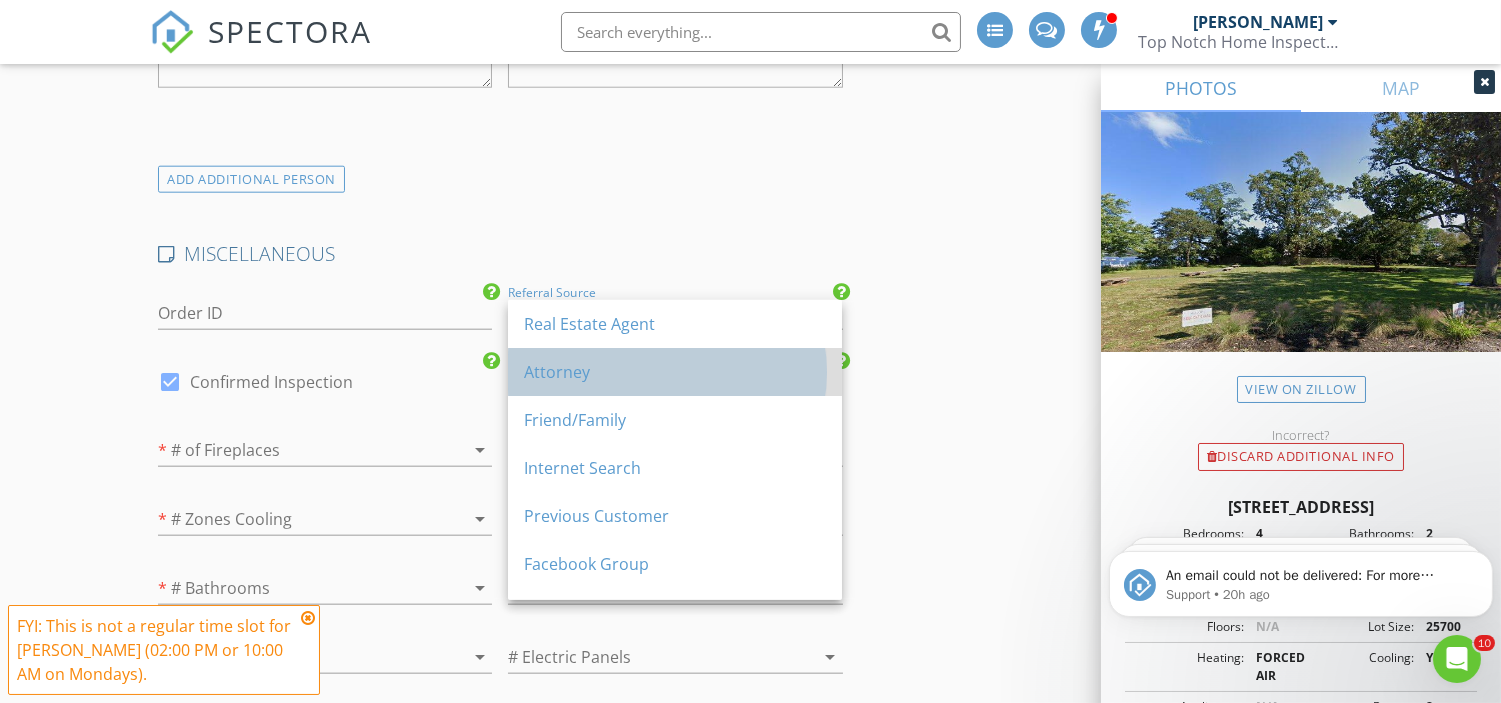 click on "Attorney" at bounding box center [675, 372] 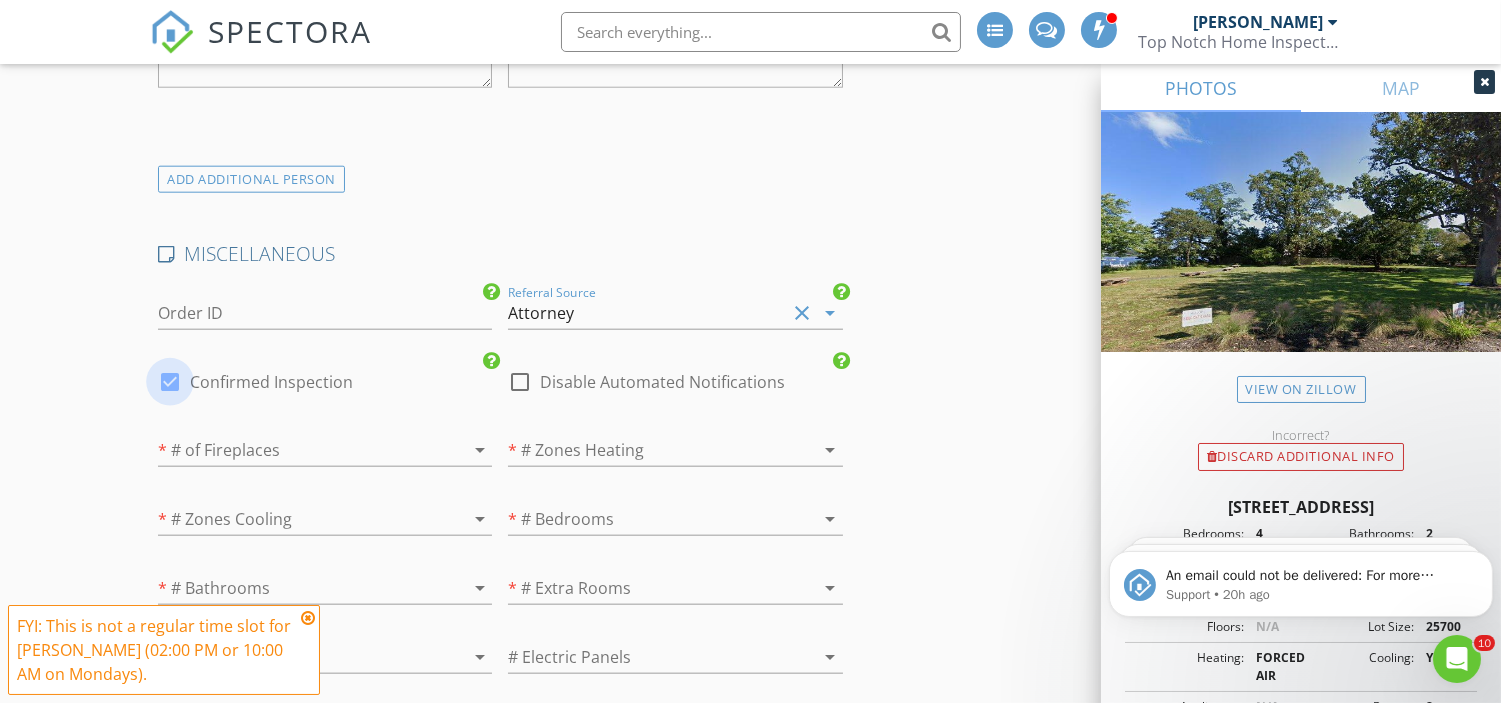 click at bounding box center [170, 382] 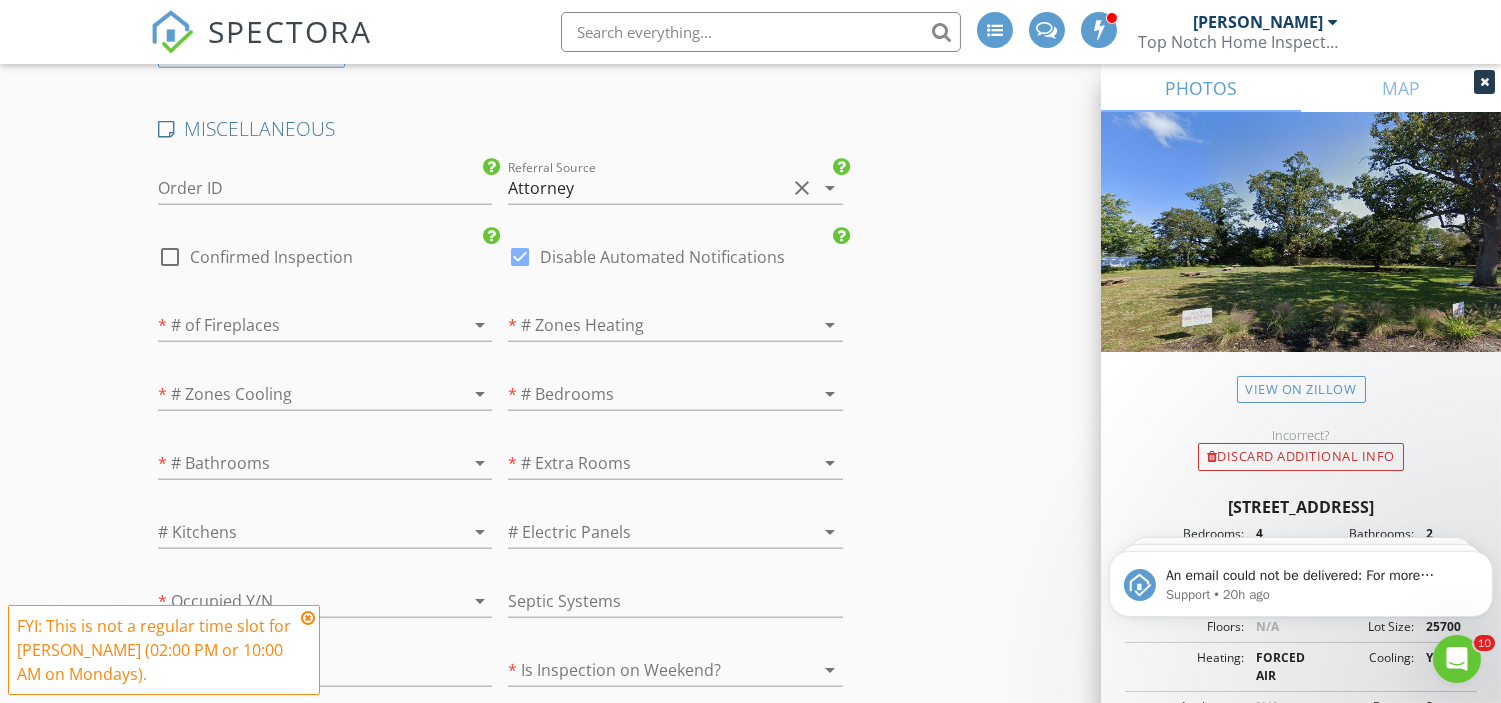 scroll, scrollTop: 4205, scrollLeft: 0, axis: vertical 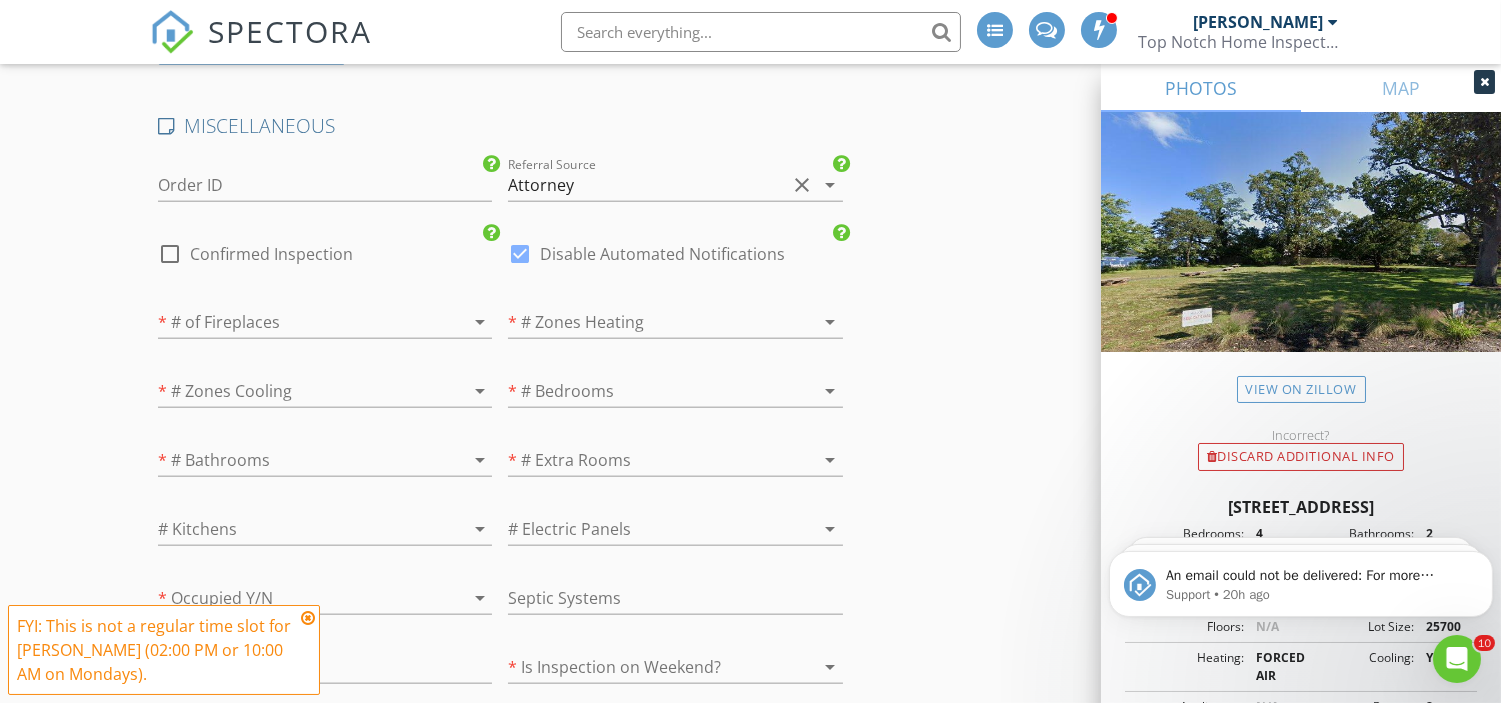 click at bounding box center (297, 322) 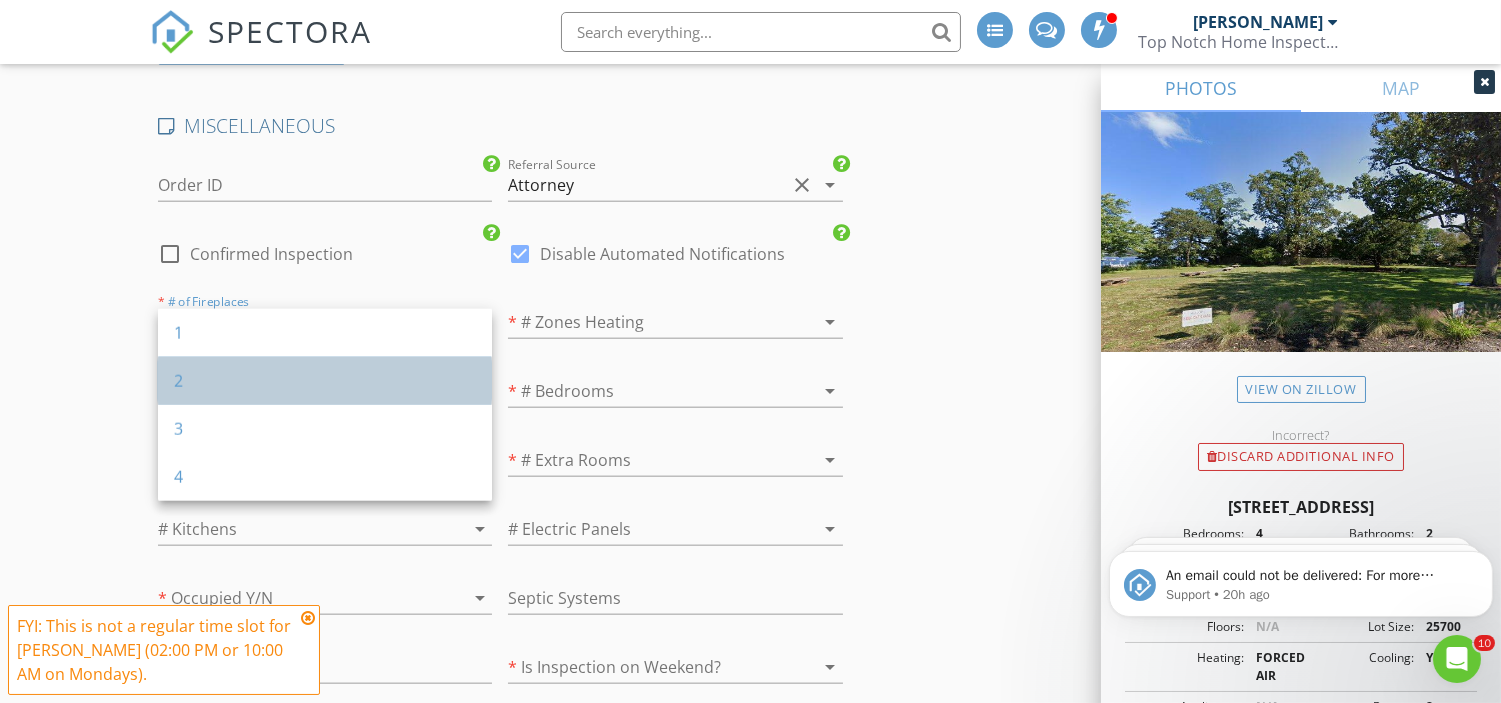 click on "2" at bounding box center [325, 381] 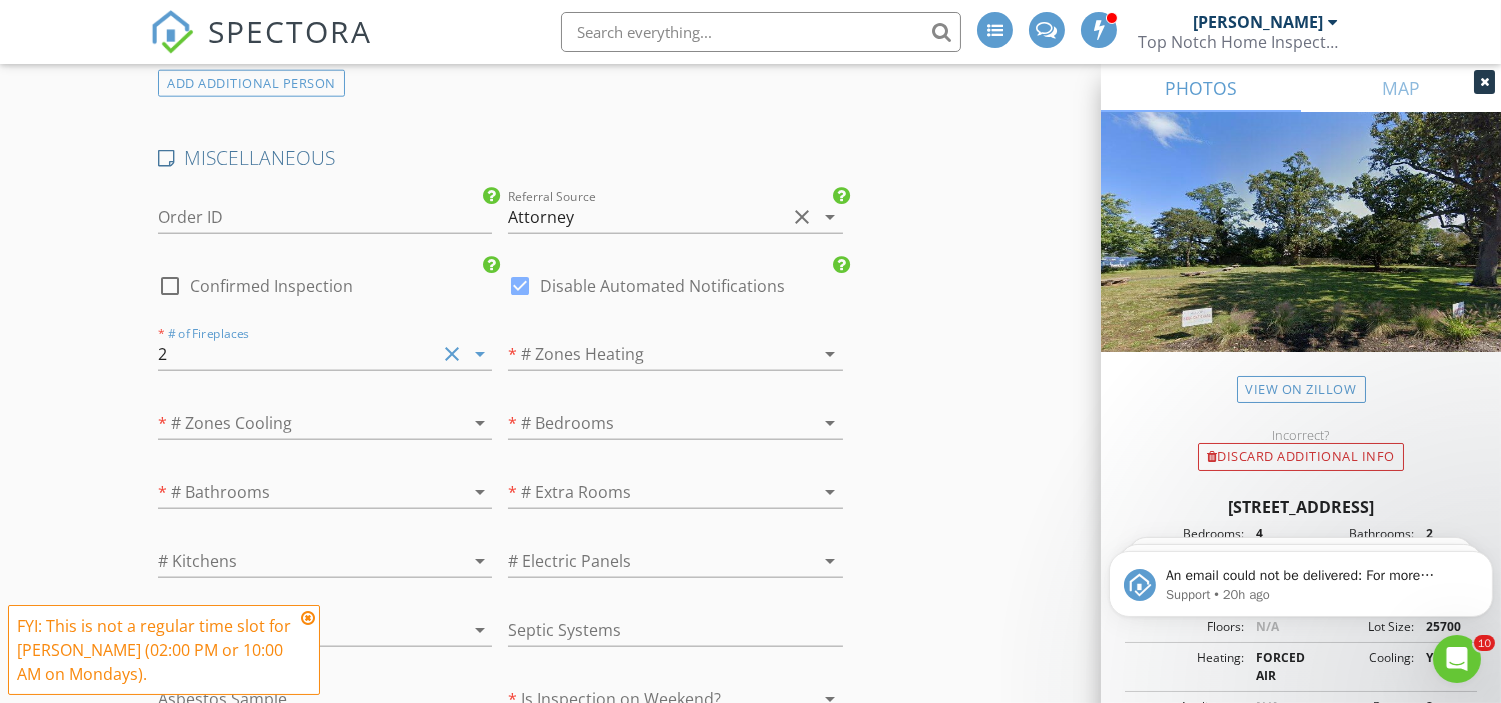 scroll, scrollTop: 4237, scrollLeft: 0, axis: vertical 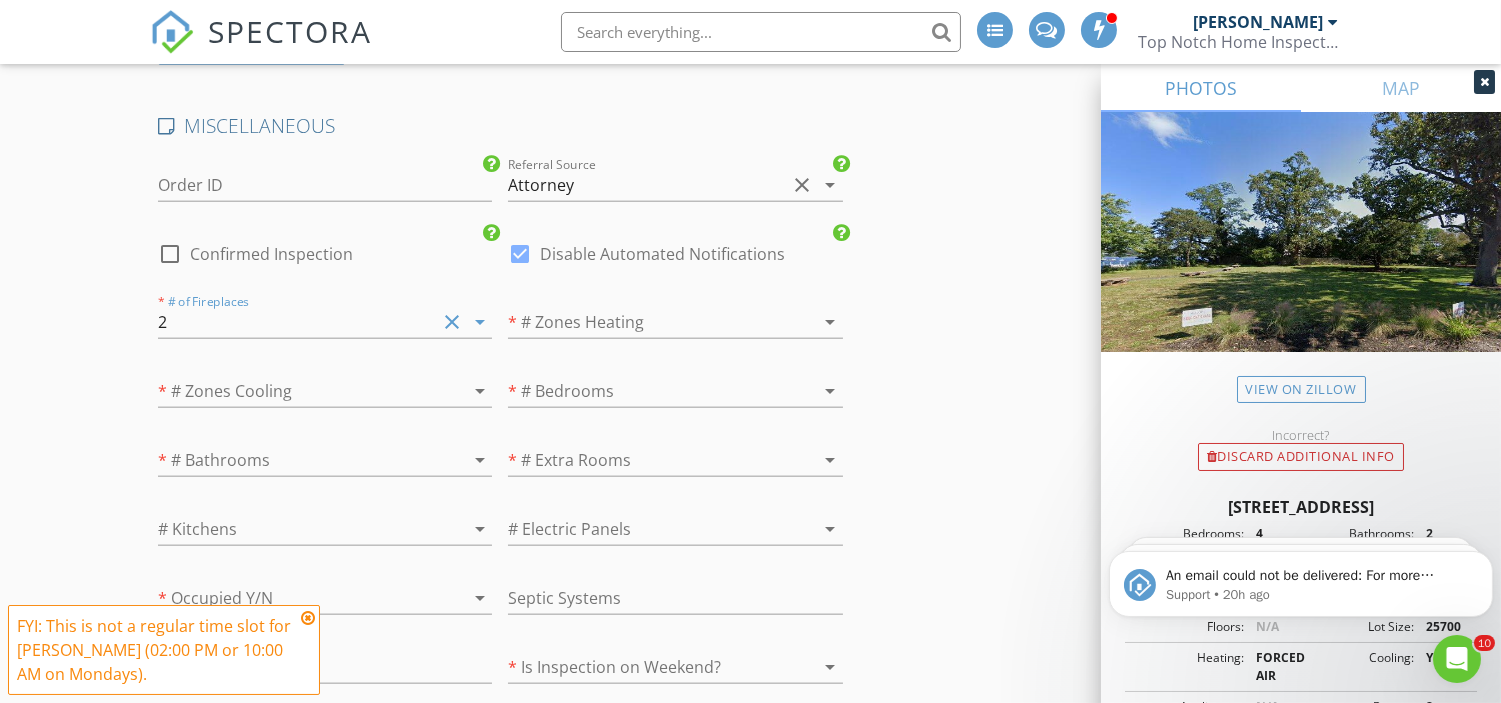 click at bounding box center (647, 322) 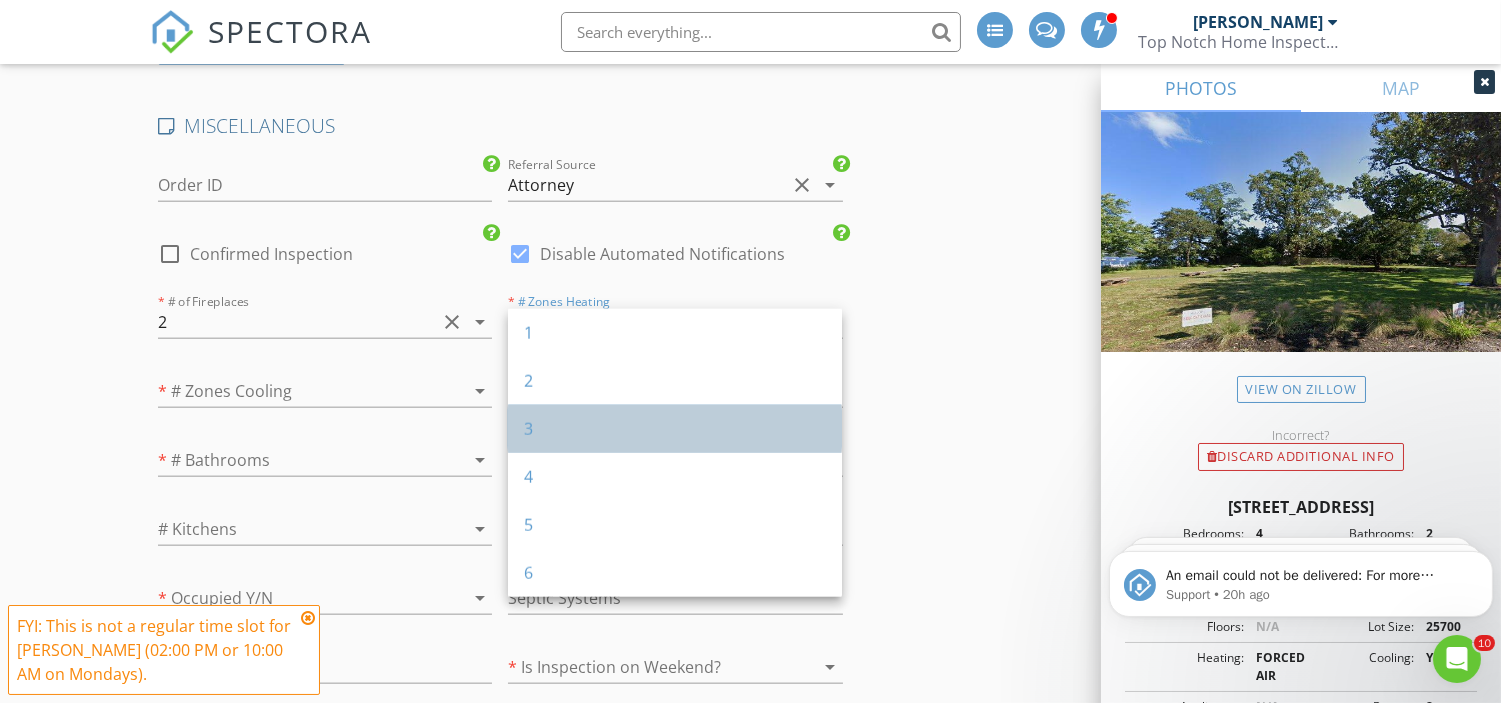 click on "3" at bounding box center [675, 429] 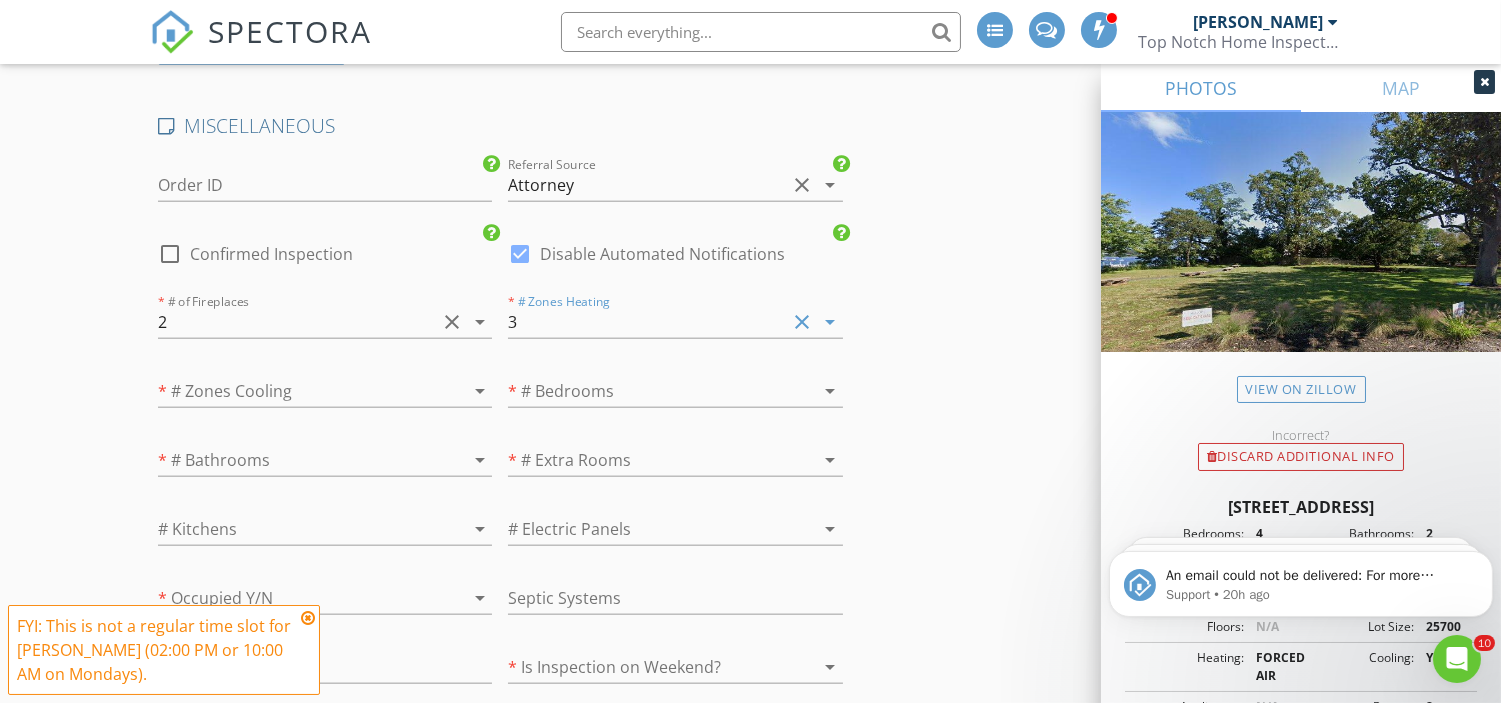 scroll, scrollTop: 4268, scrollLeft: 0, axis: vertical 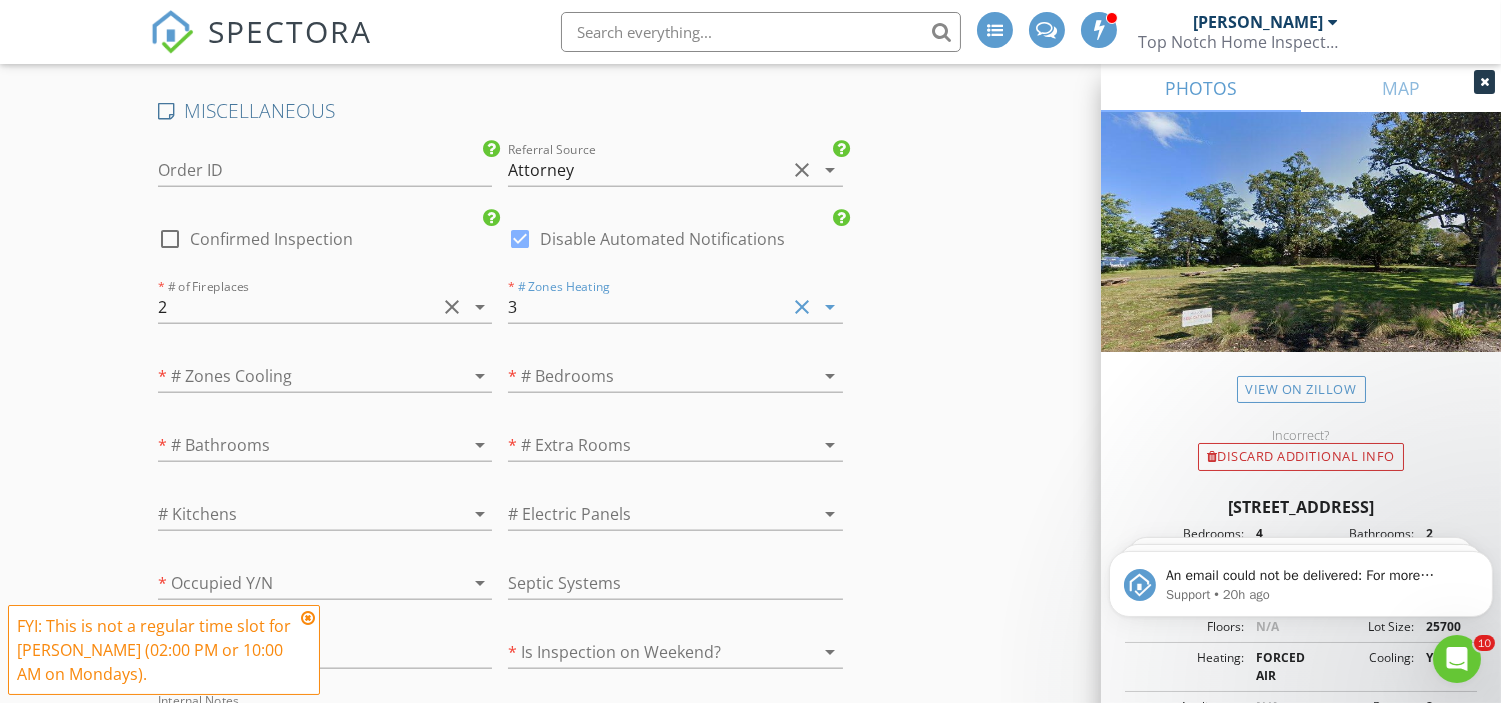 click at bounding box center (297, 376) 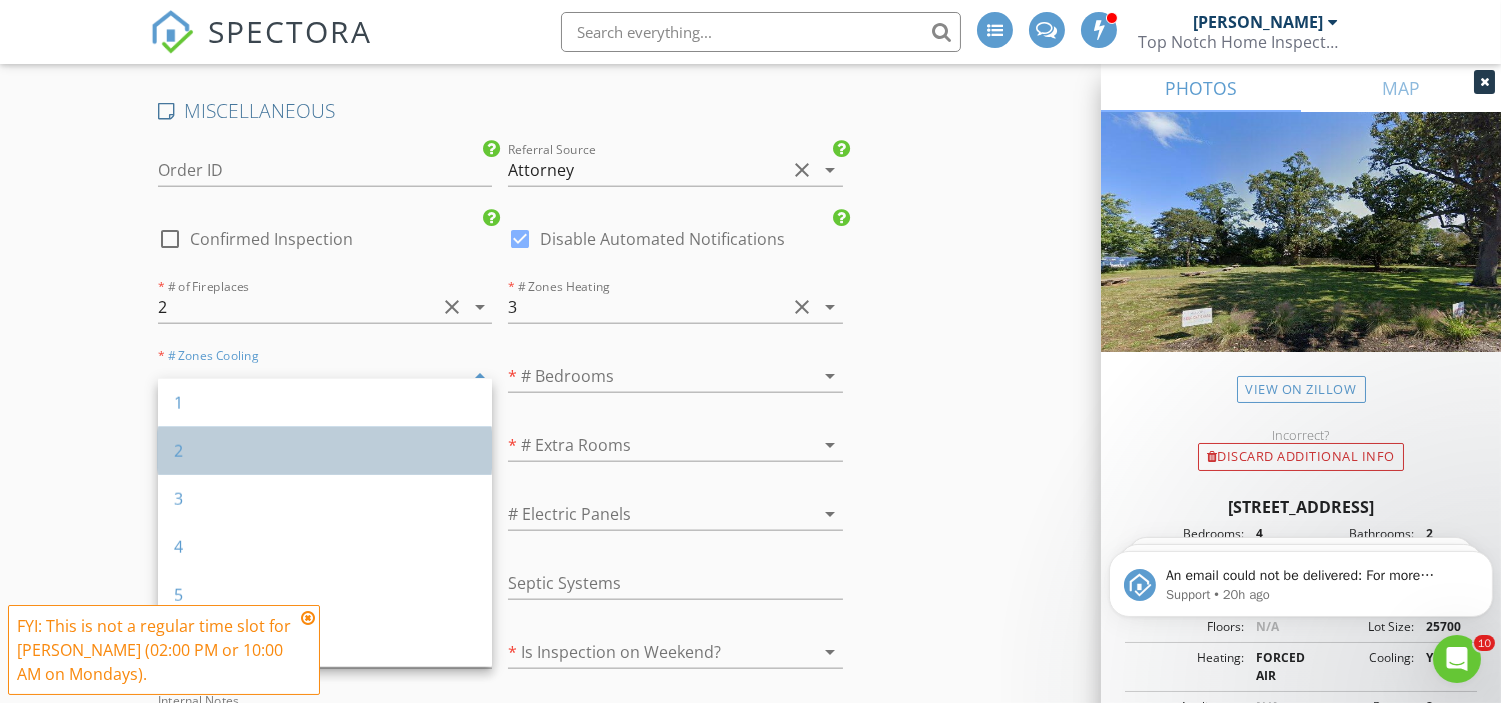 click on "2" at bounding box center [325, 451] 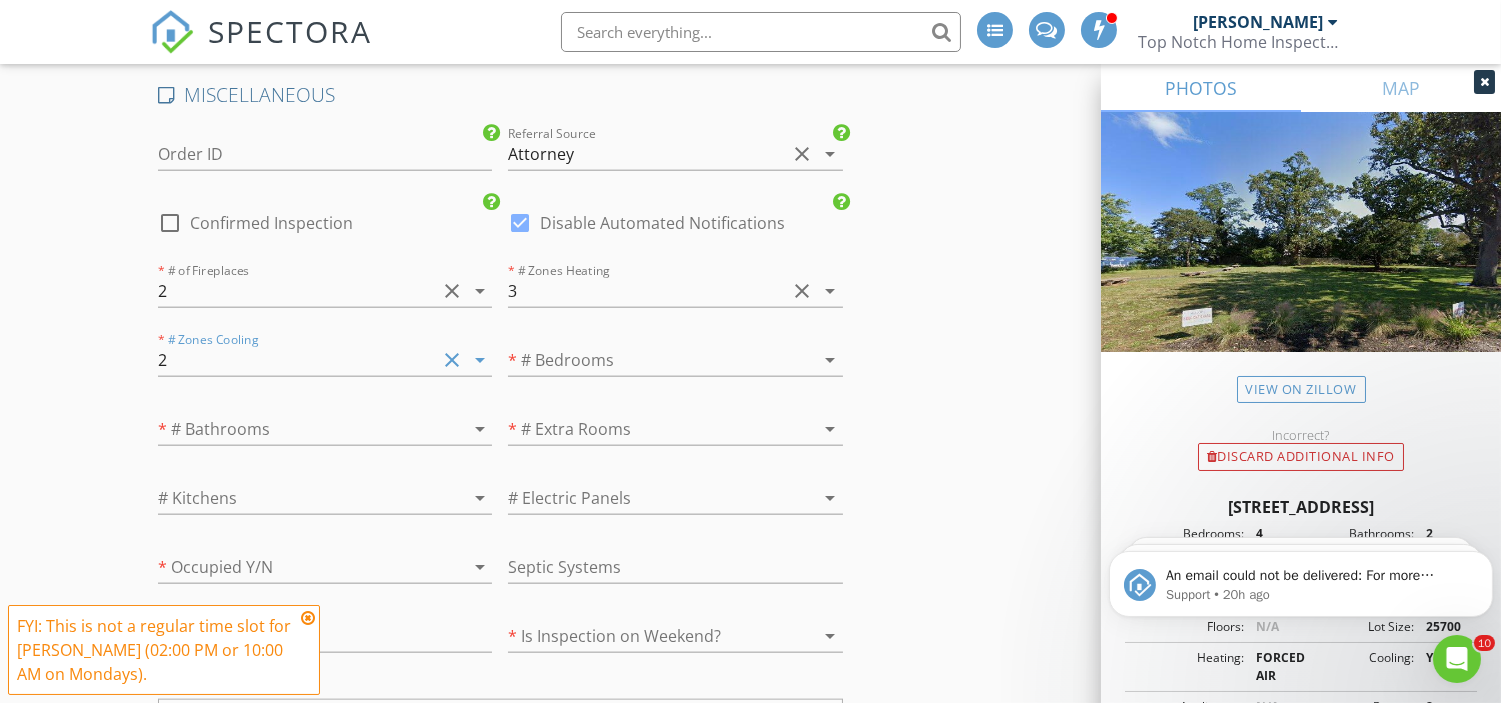 scroll, scrollTop: 4285, scrollLeft: 0, axis: vertical 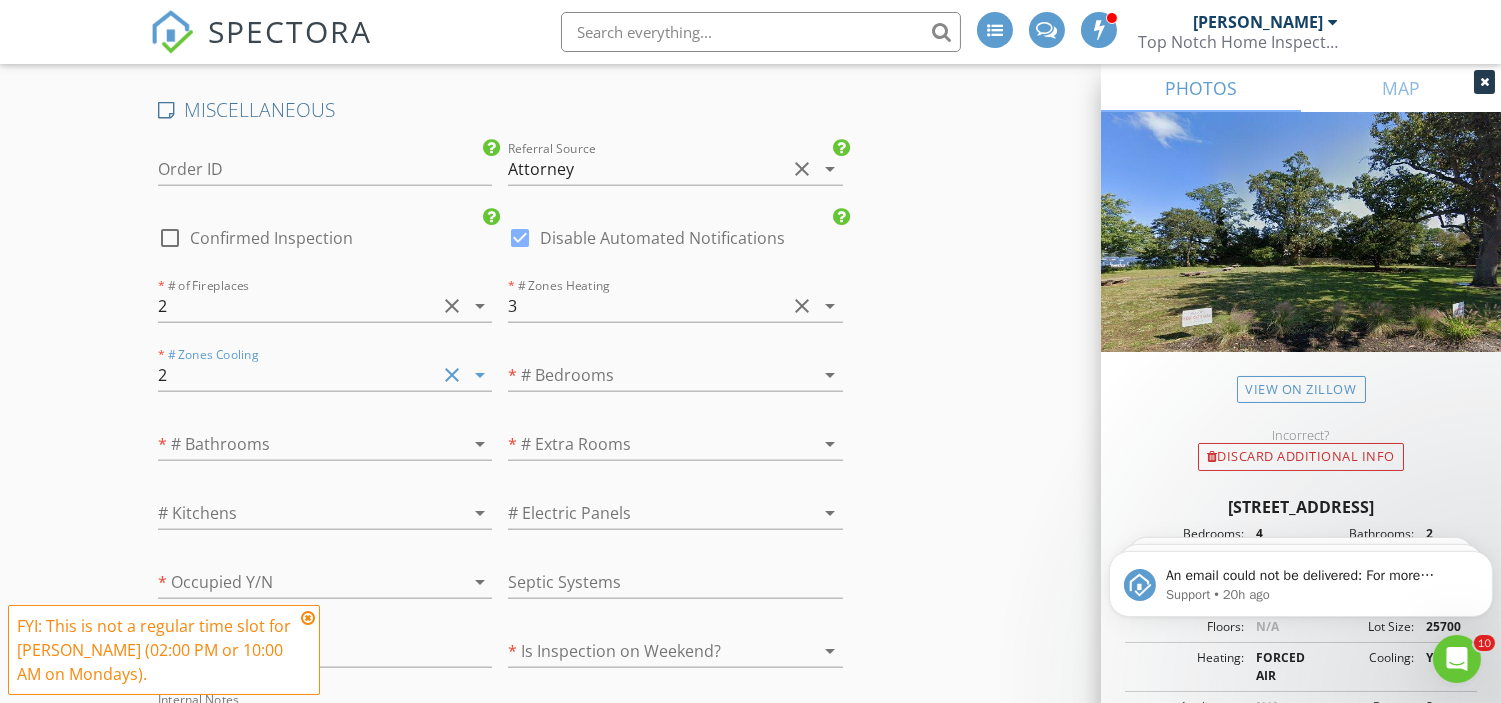 click at bounding box center (647, 375) 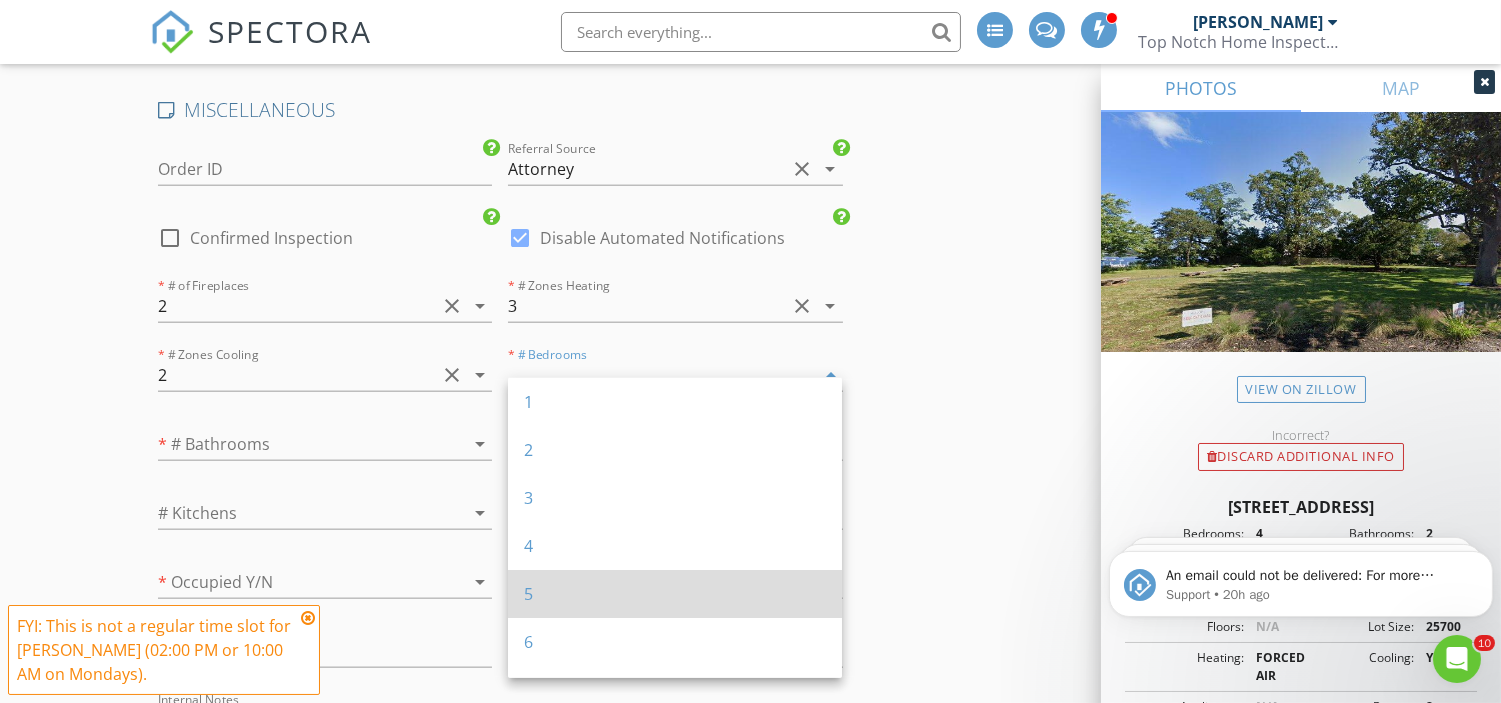 click on "5" at bounding box center [675, 594] 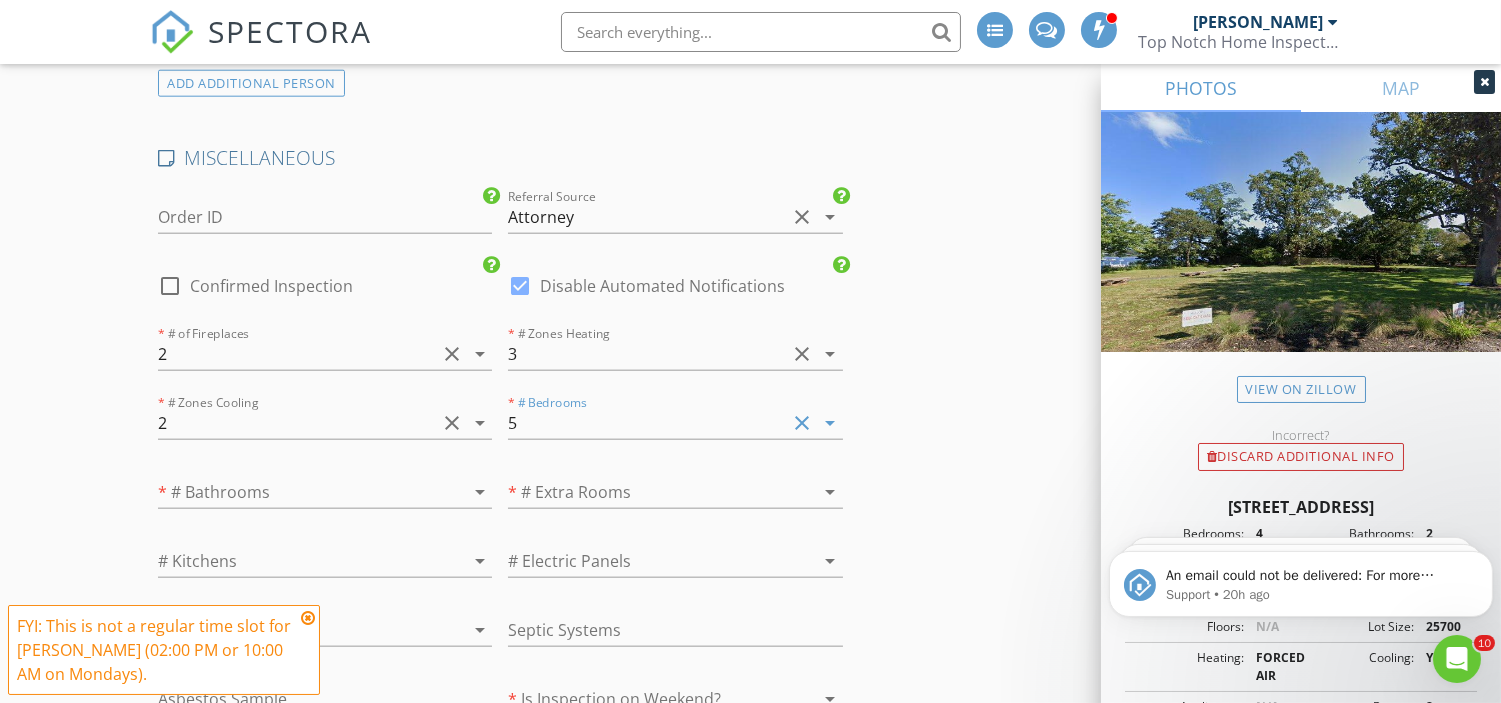 scroll, scrollTop: 4301, scrollLeft: 0, axis: vertical 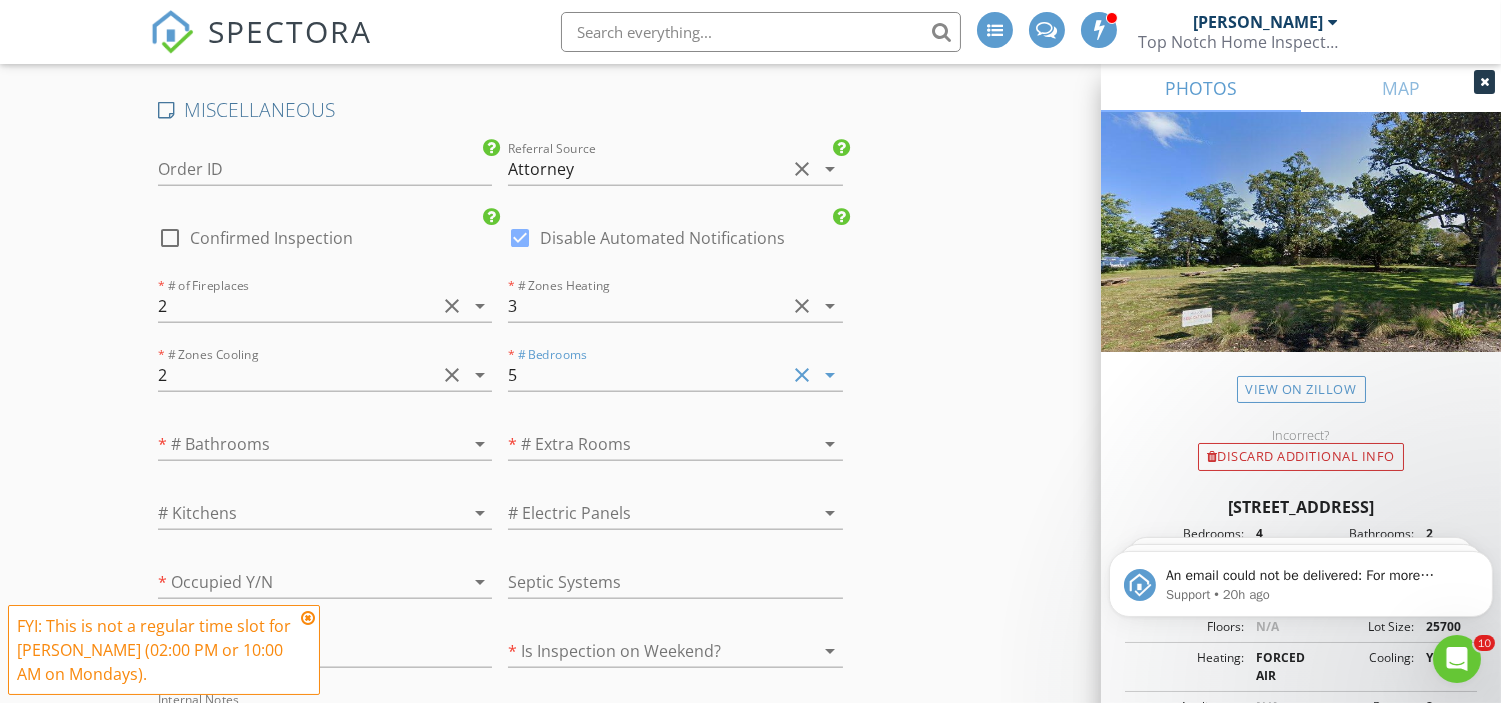 click at bounding box center [297, 444] 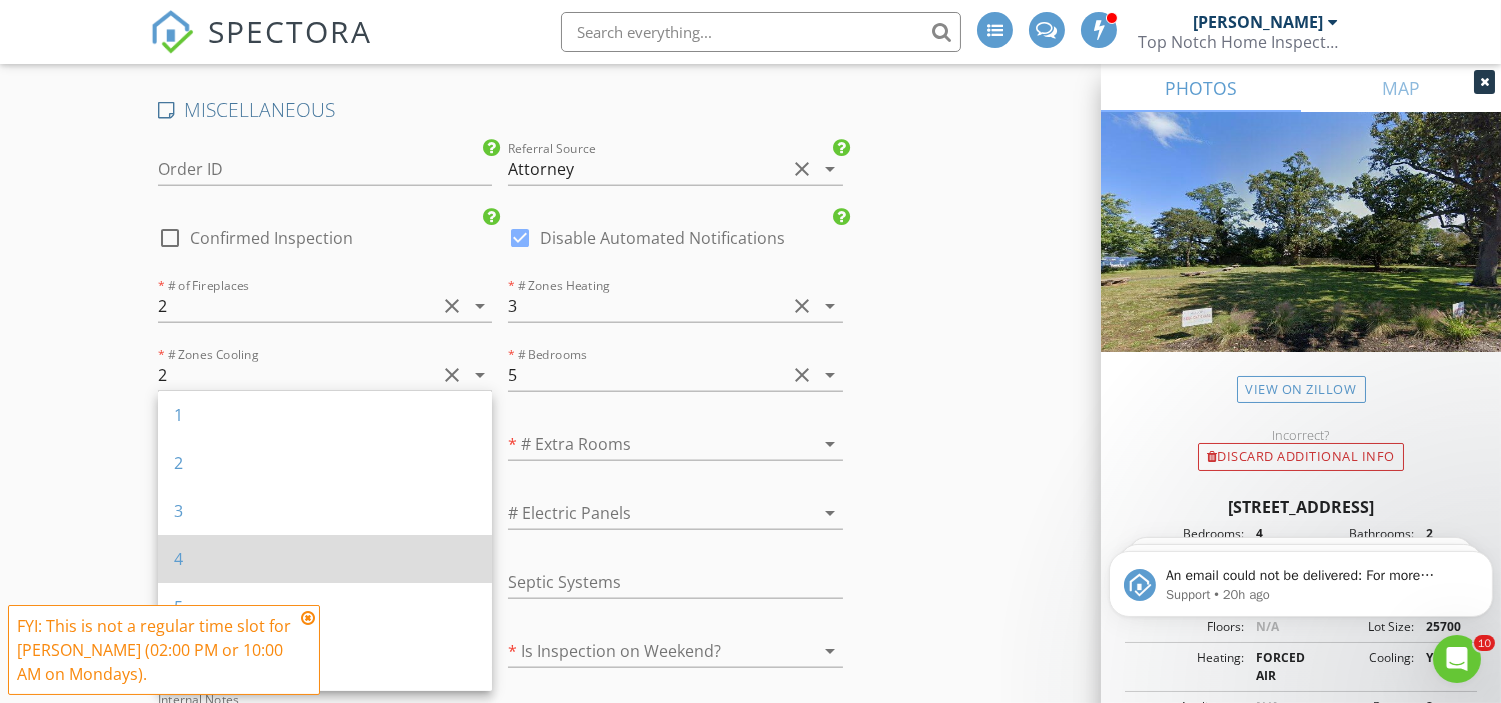 click on "4" at bounding box center [325, 559] 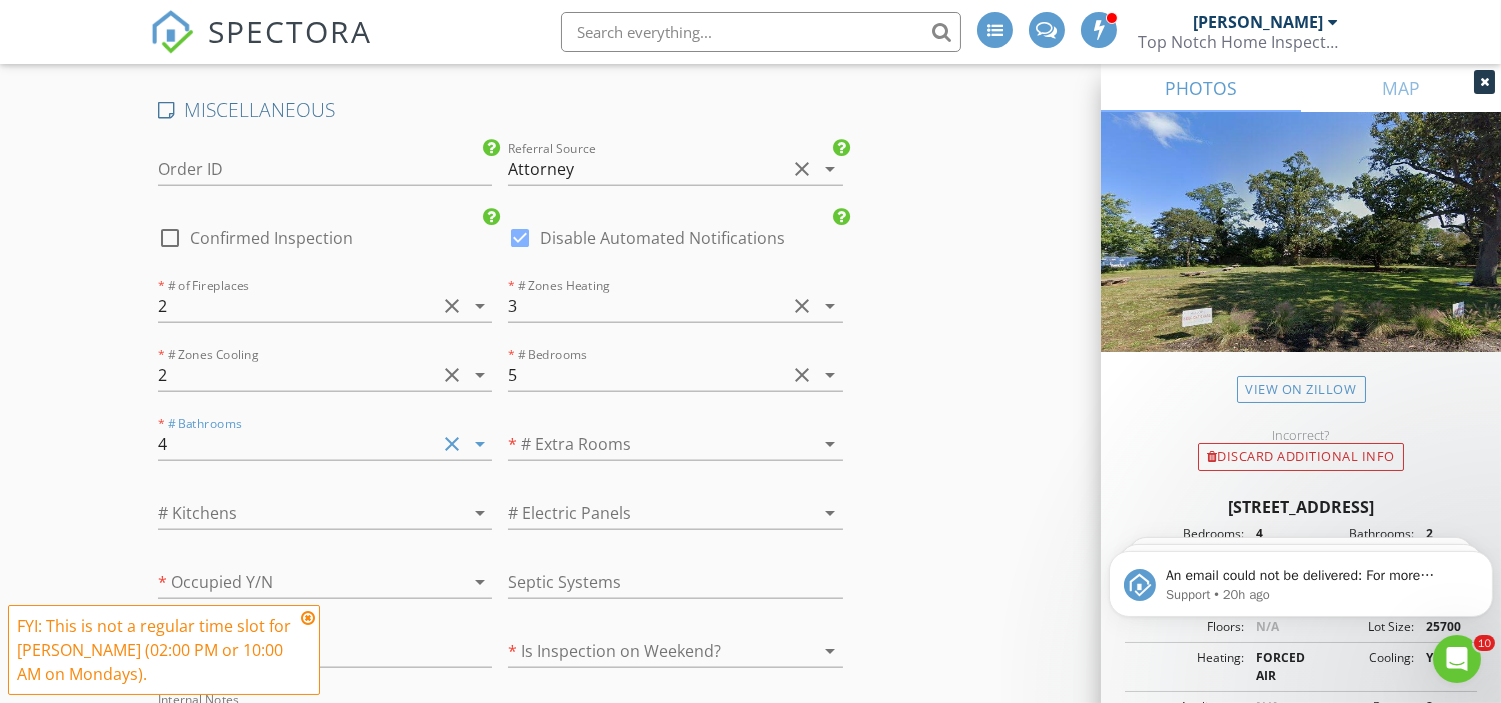 scroll, scrollTop: 4317, scrollLeft: 0, axis: vertical 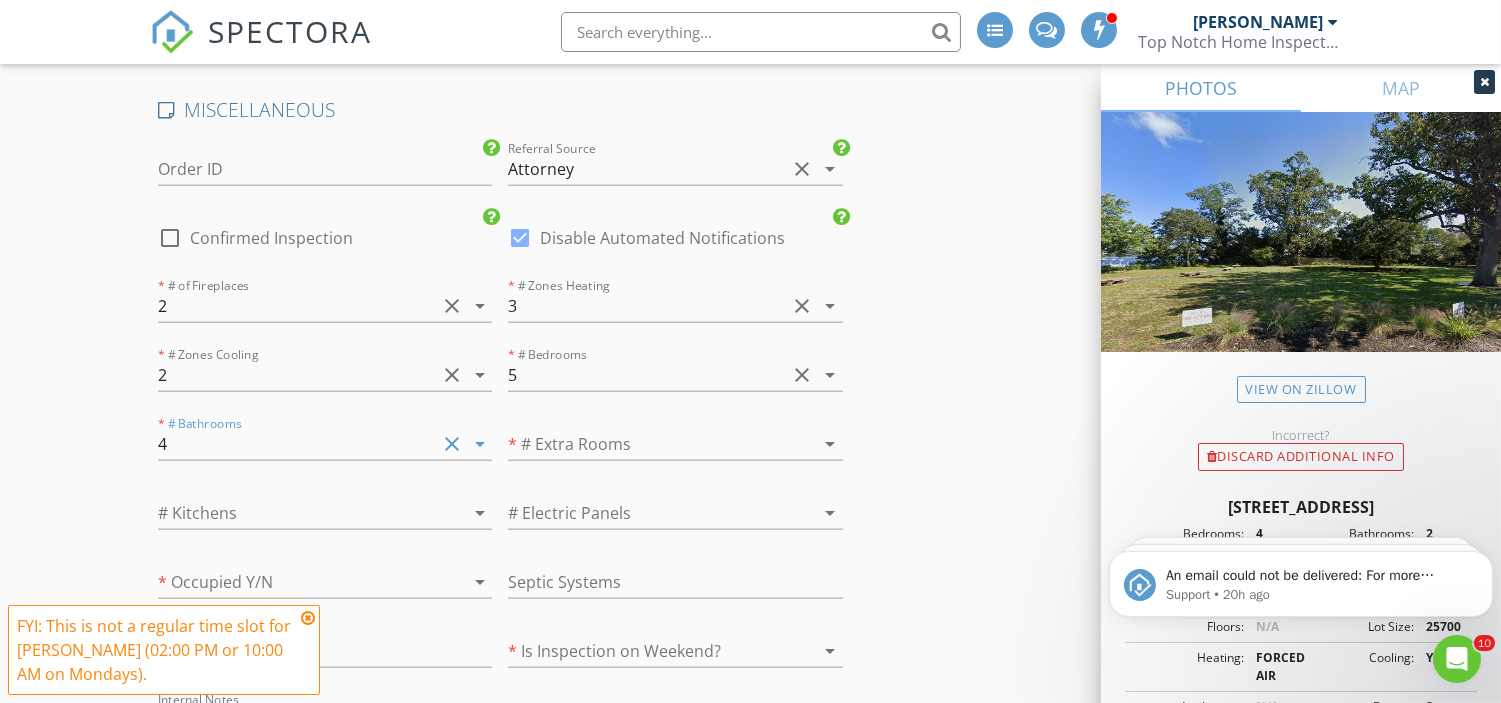 click at bounding box center (647, 444) 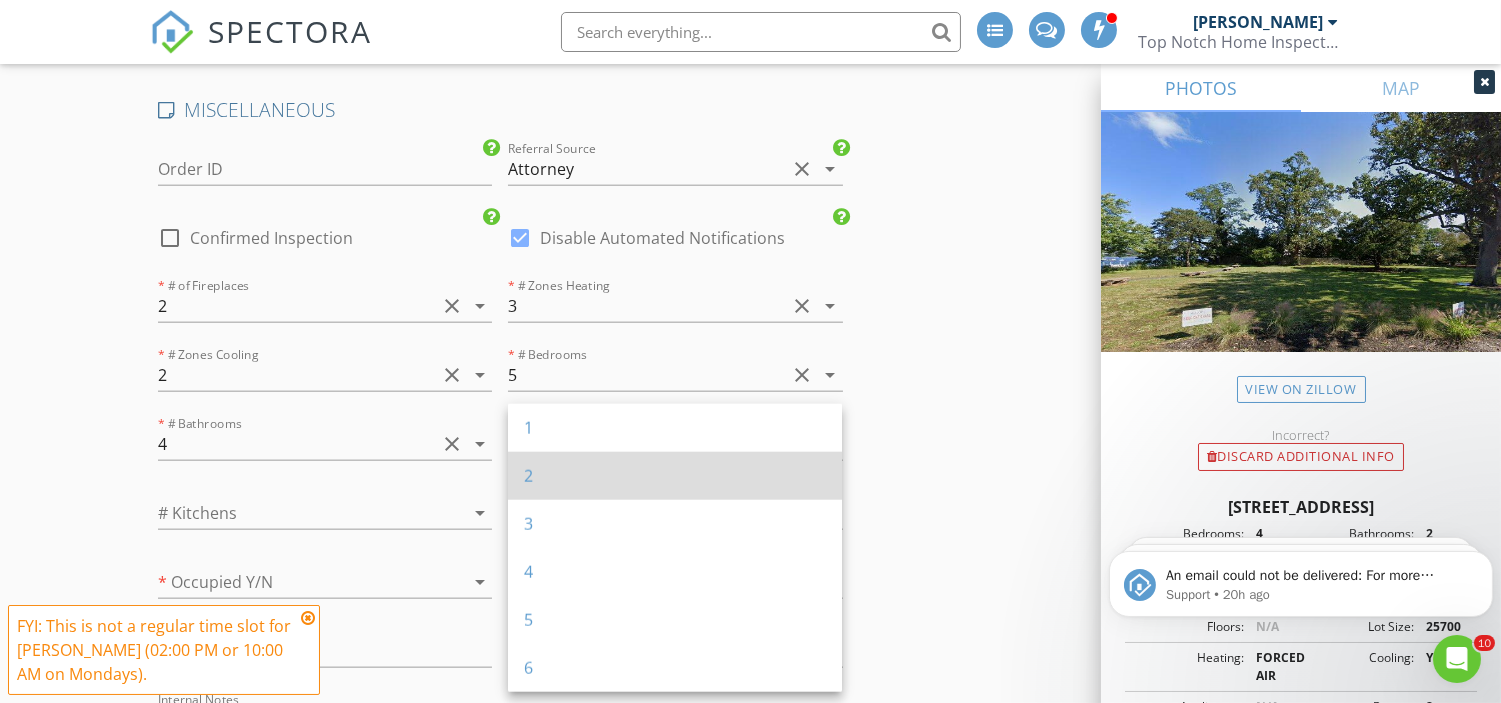 click on "2" at bounding box center (675, 476) 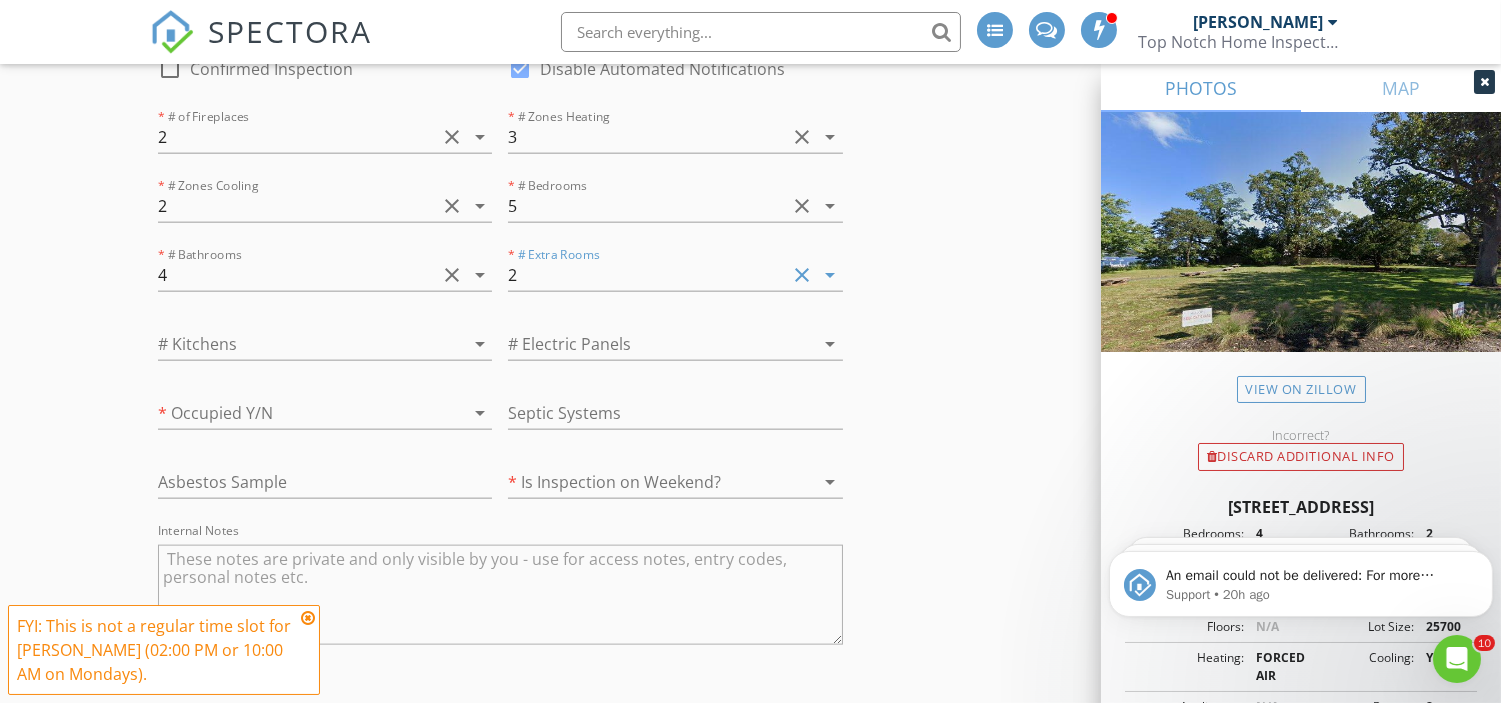 scroll, scrollTop: 4503, scrollLeft: 0, axis: vertical 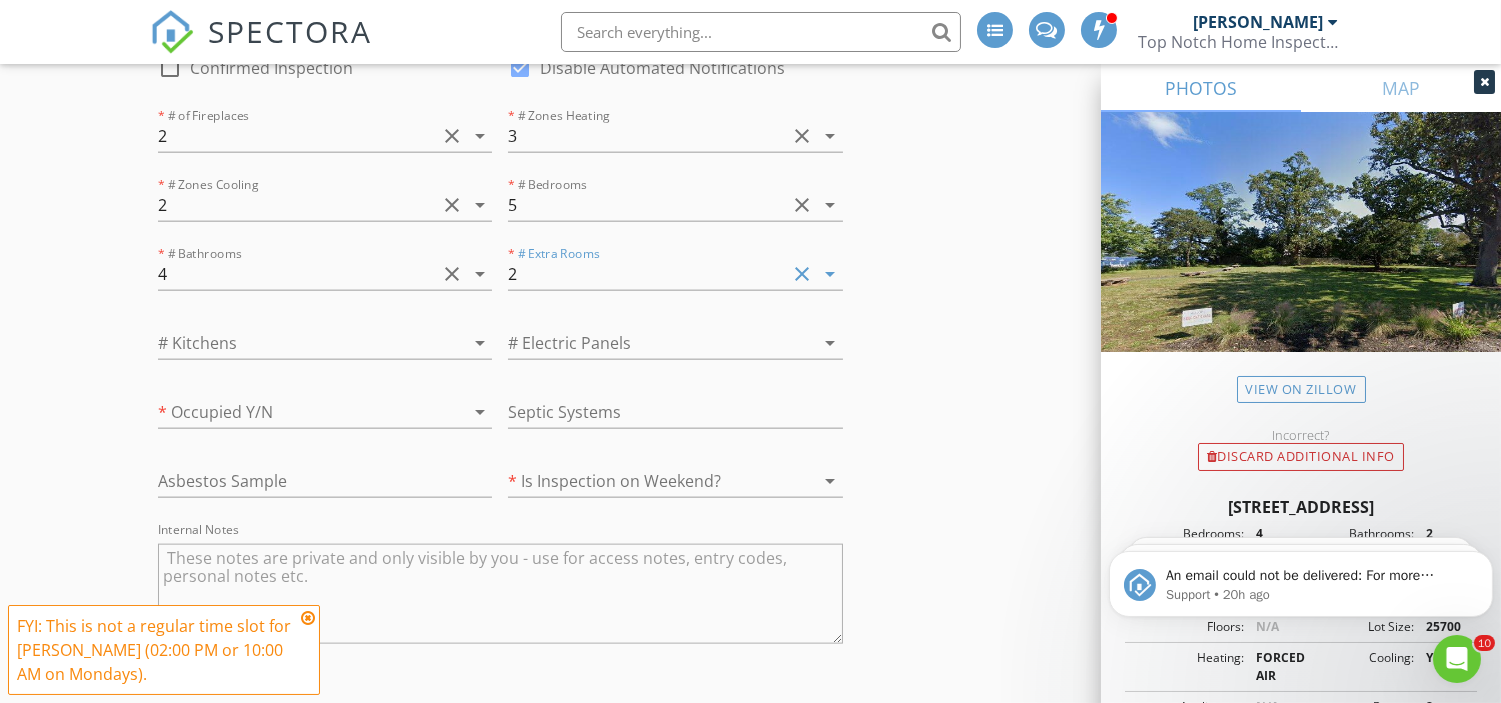 click at bounding box center (297, 343) 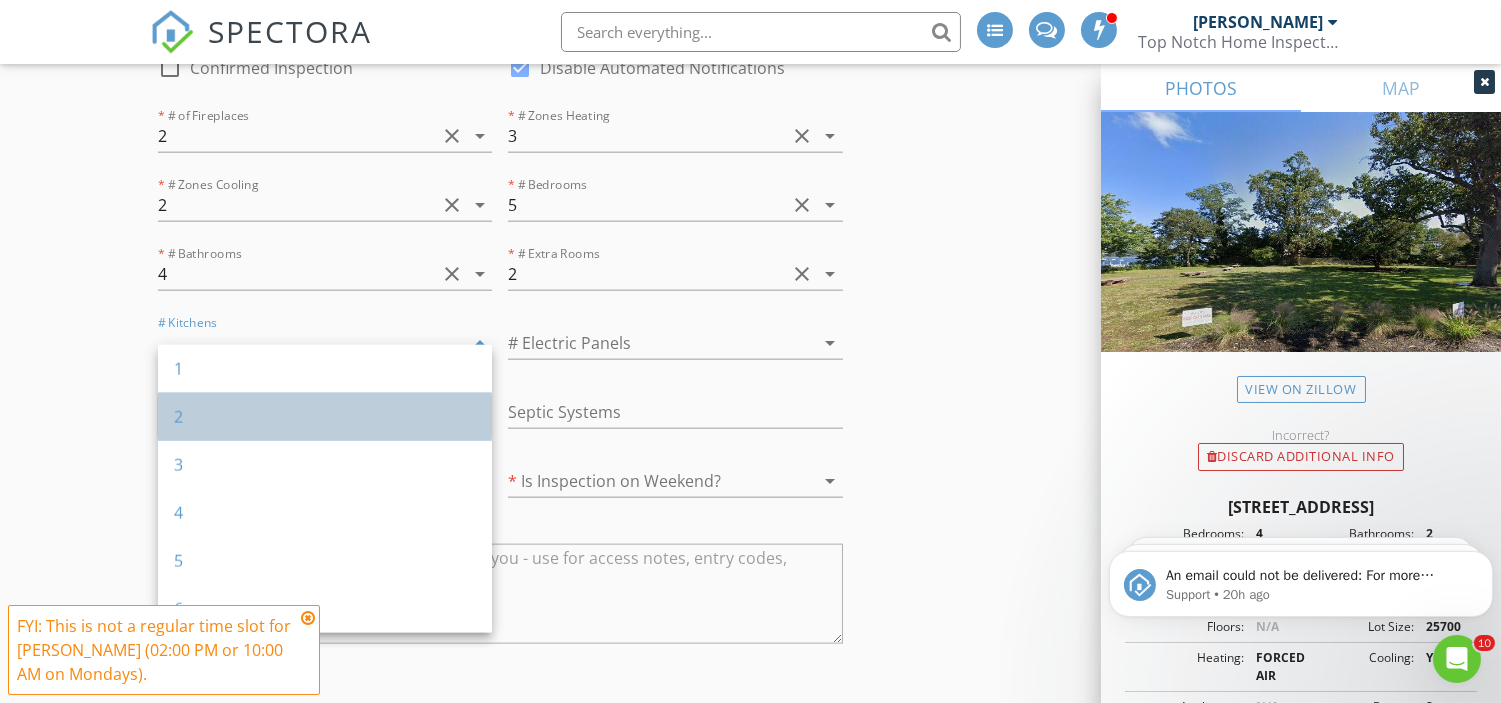 click on "2" at bounding box center [325, 417] 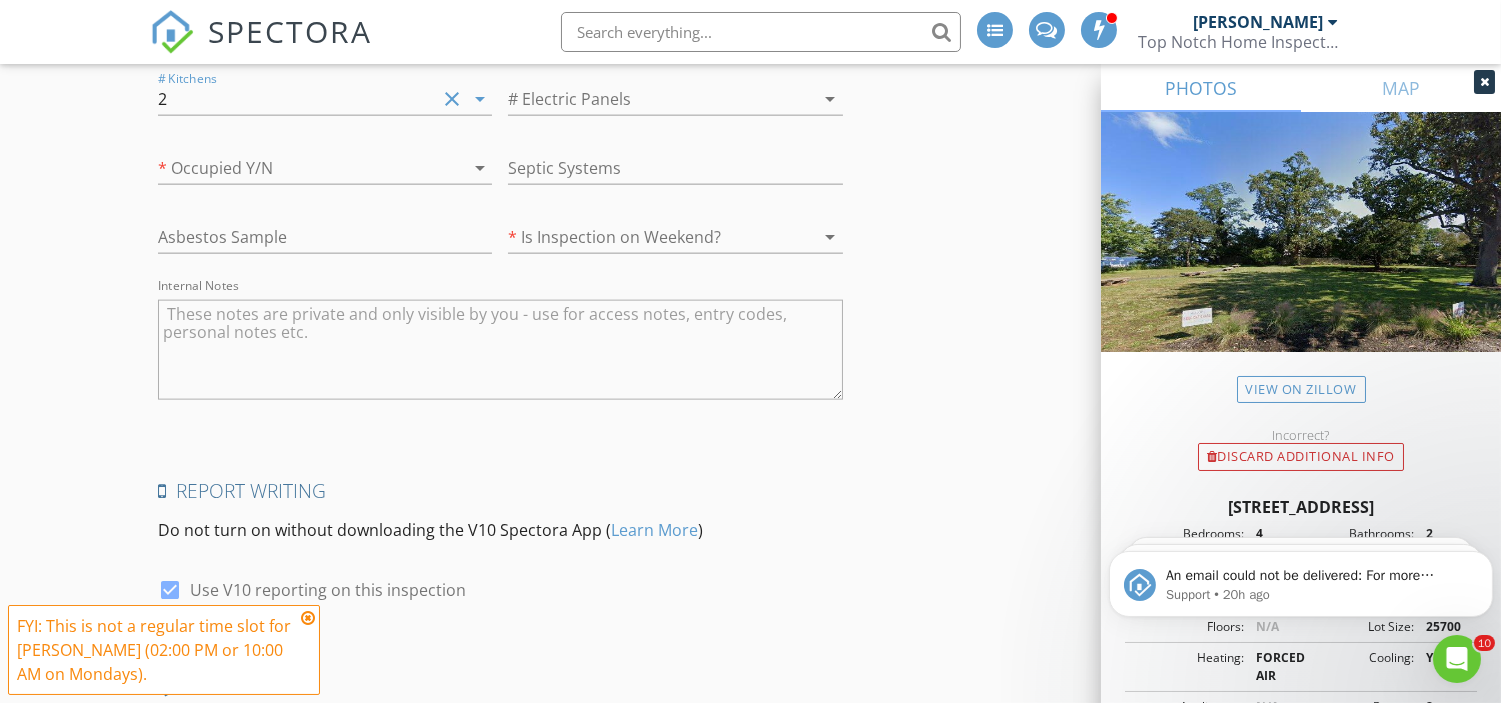 scroll, scrollTop: 4764, scrollLeft: 0, axis: vertical 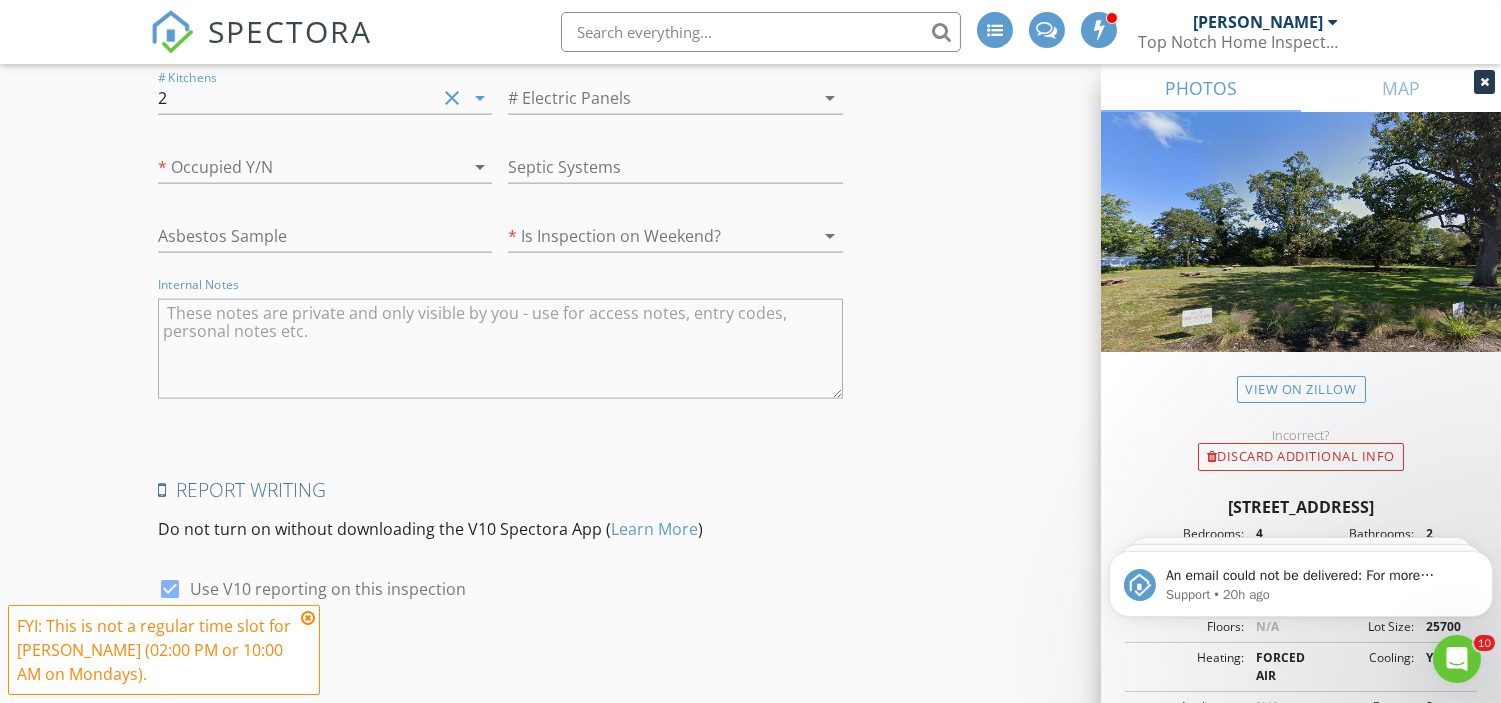 click at bounding box center (500, 349) 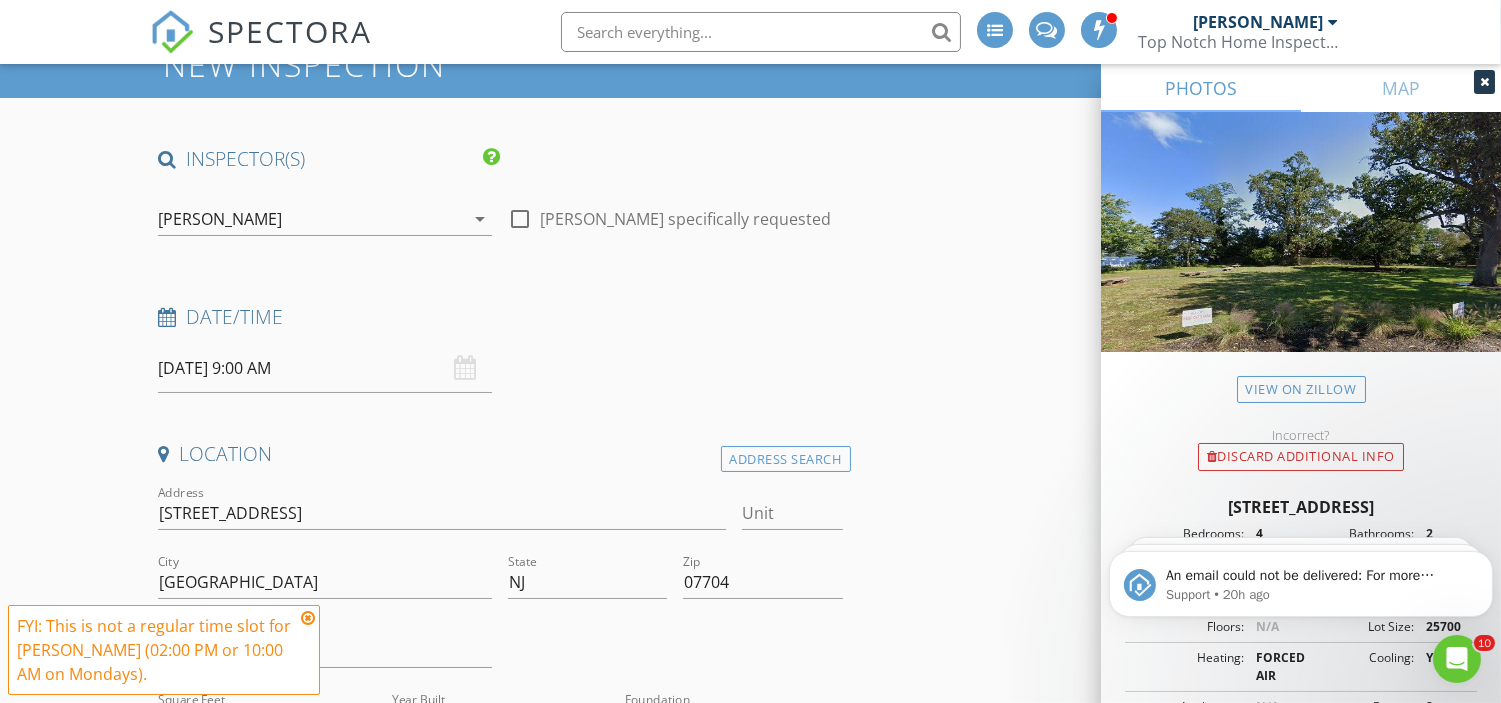 scroll, scrollTop: 93, scrollLeft: 0, axis: vertical 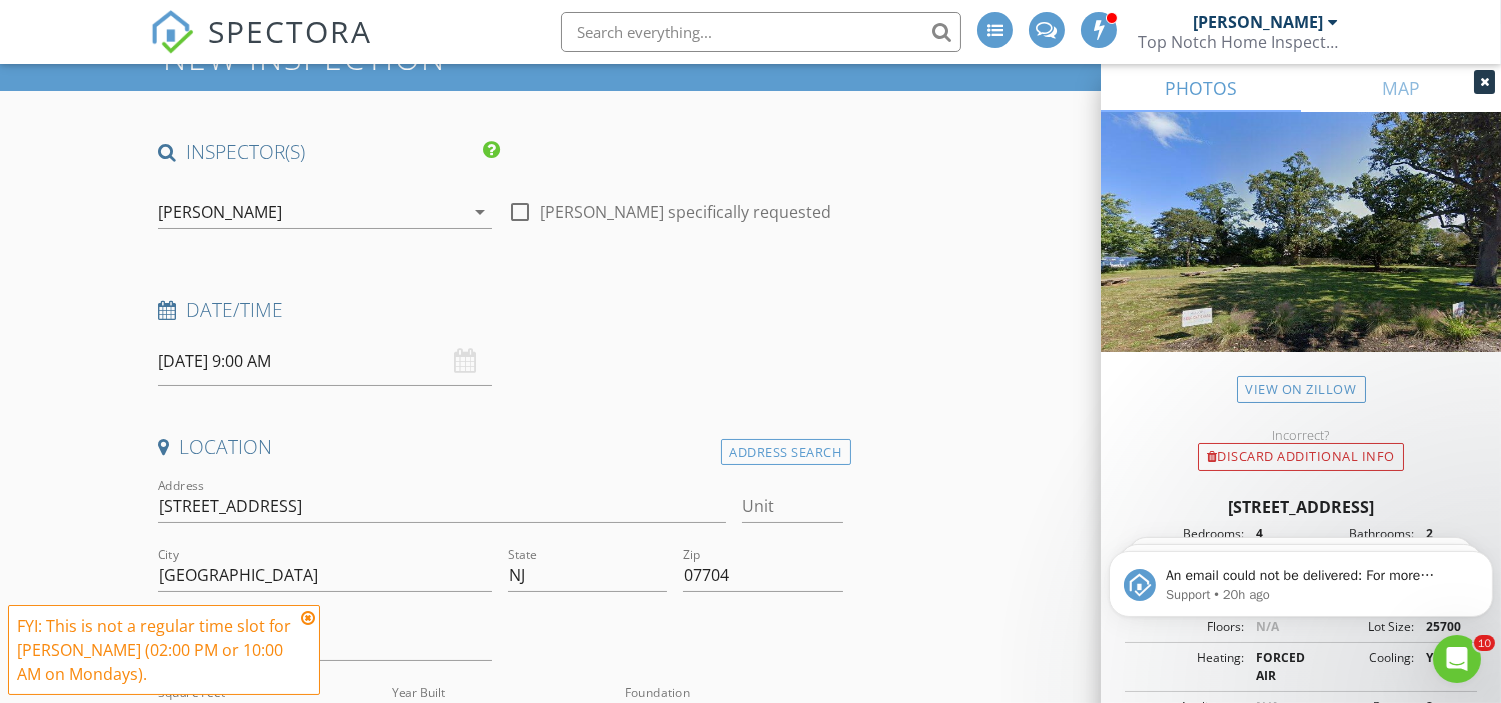 type on "S/T/R, T/S, S/S, L2" 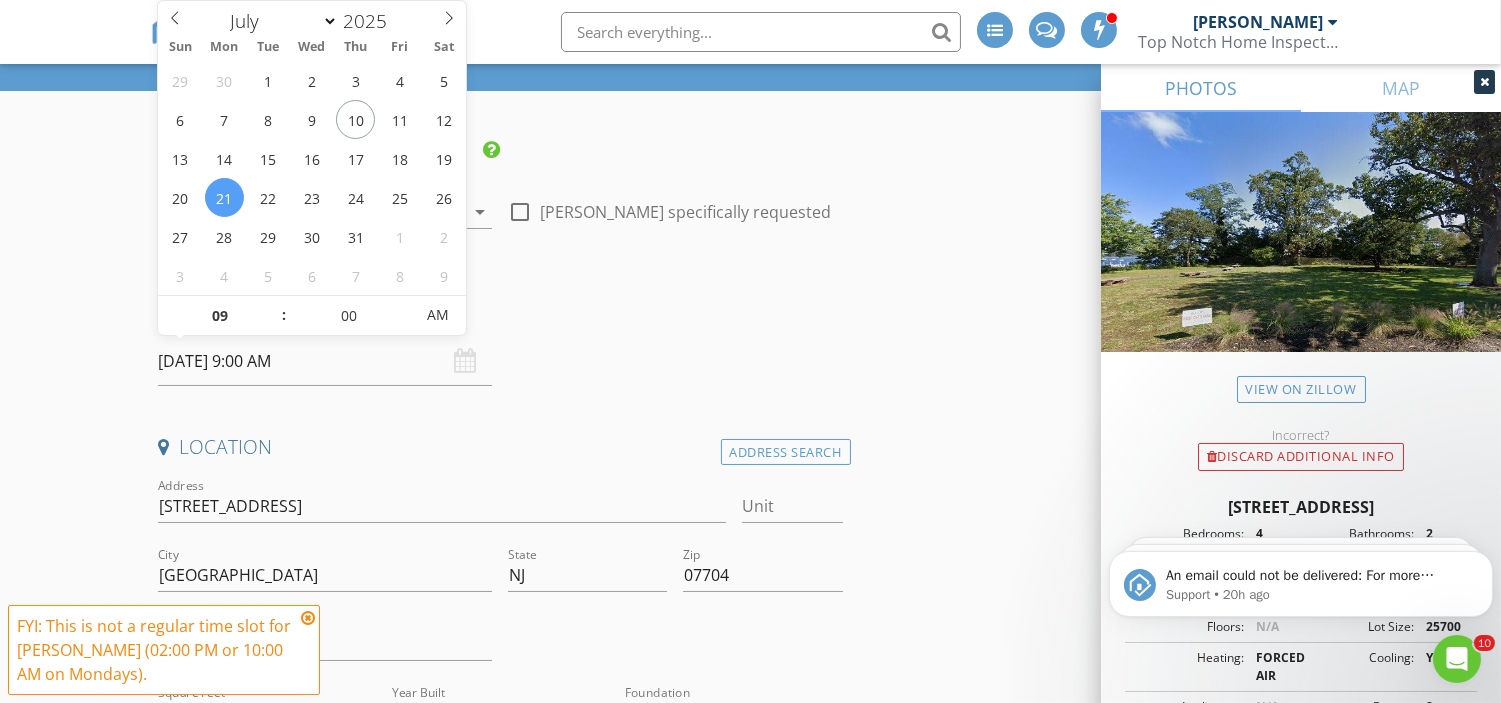 click on "07/21/2025 9:00 AM" at bounding box center (325, 361) 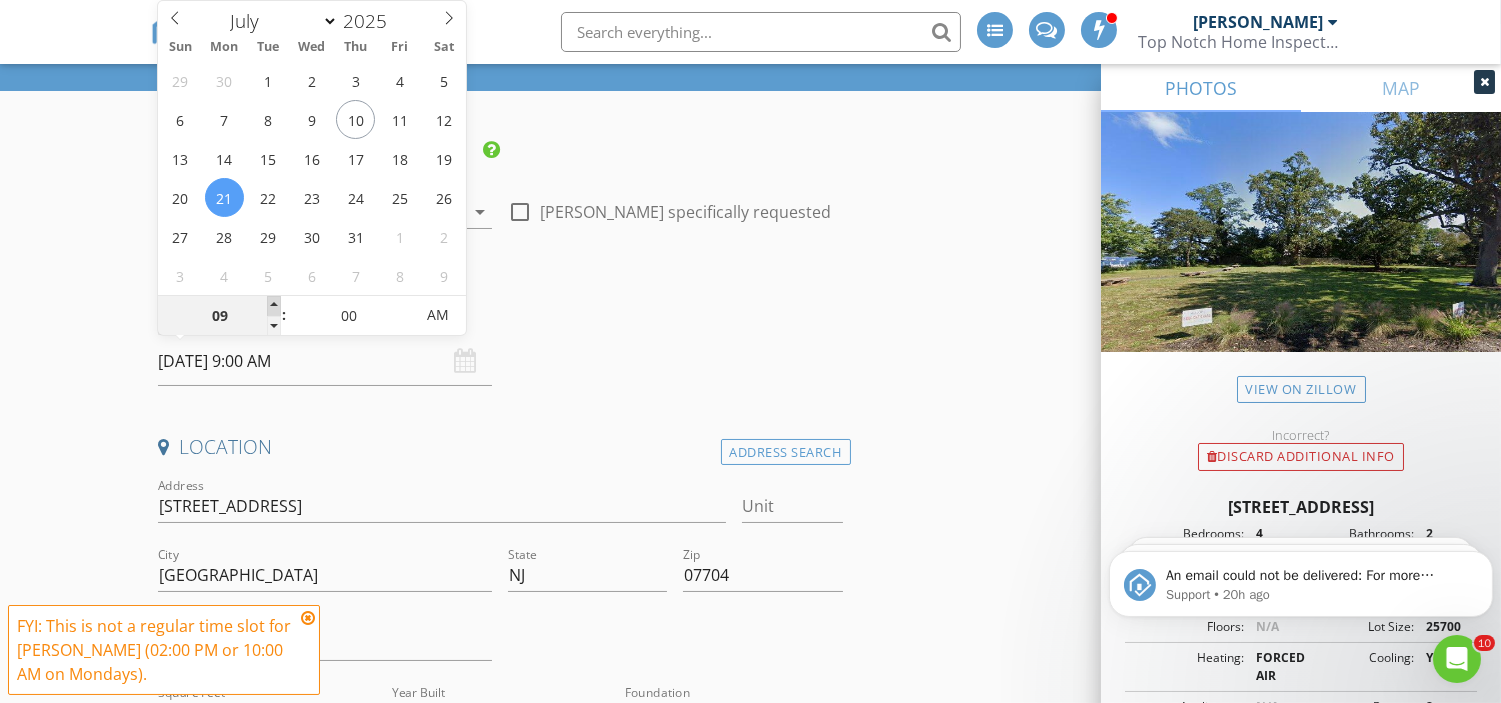 type on "10" 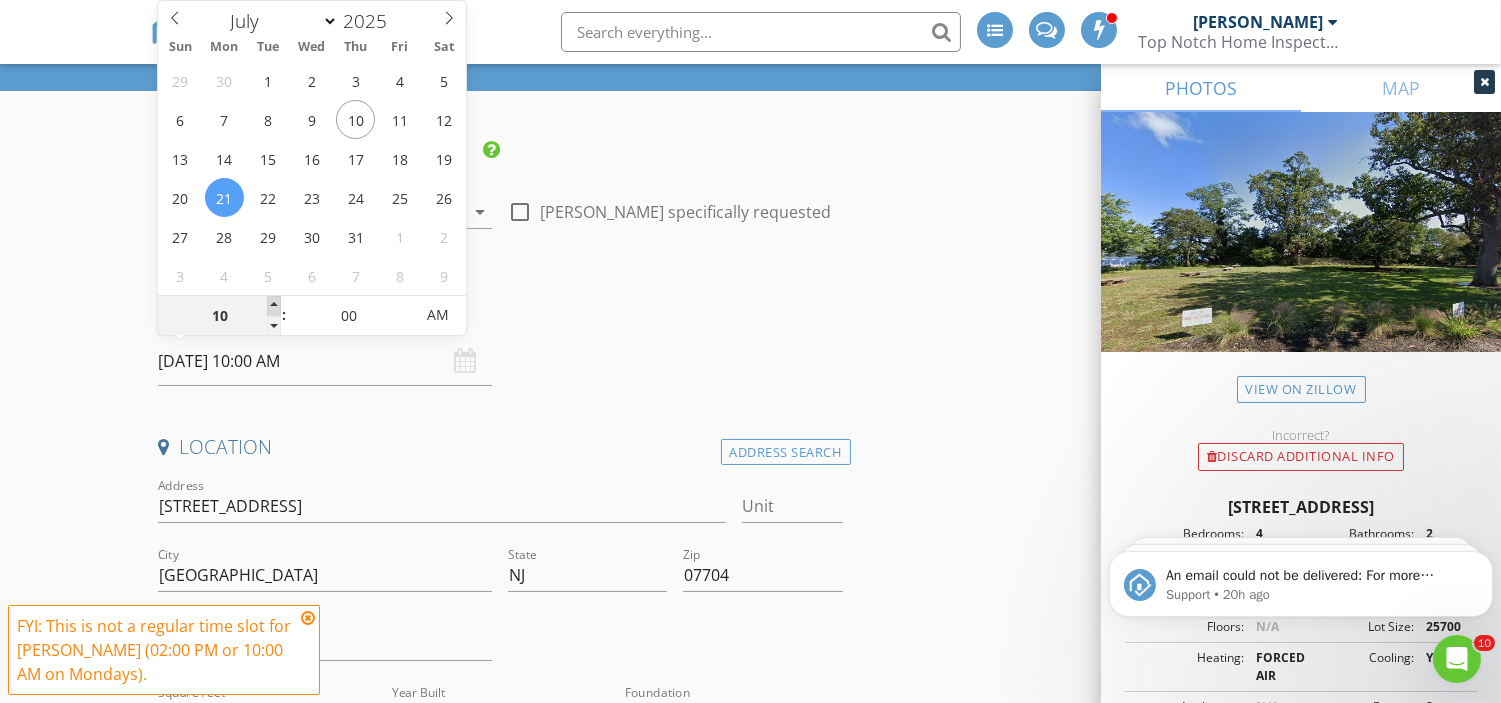 click at bounding box center (274, 306) 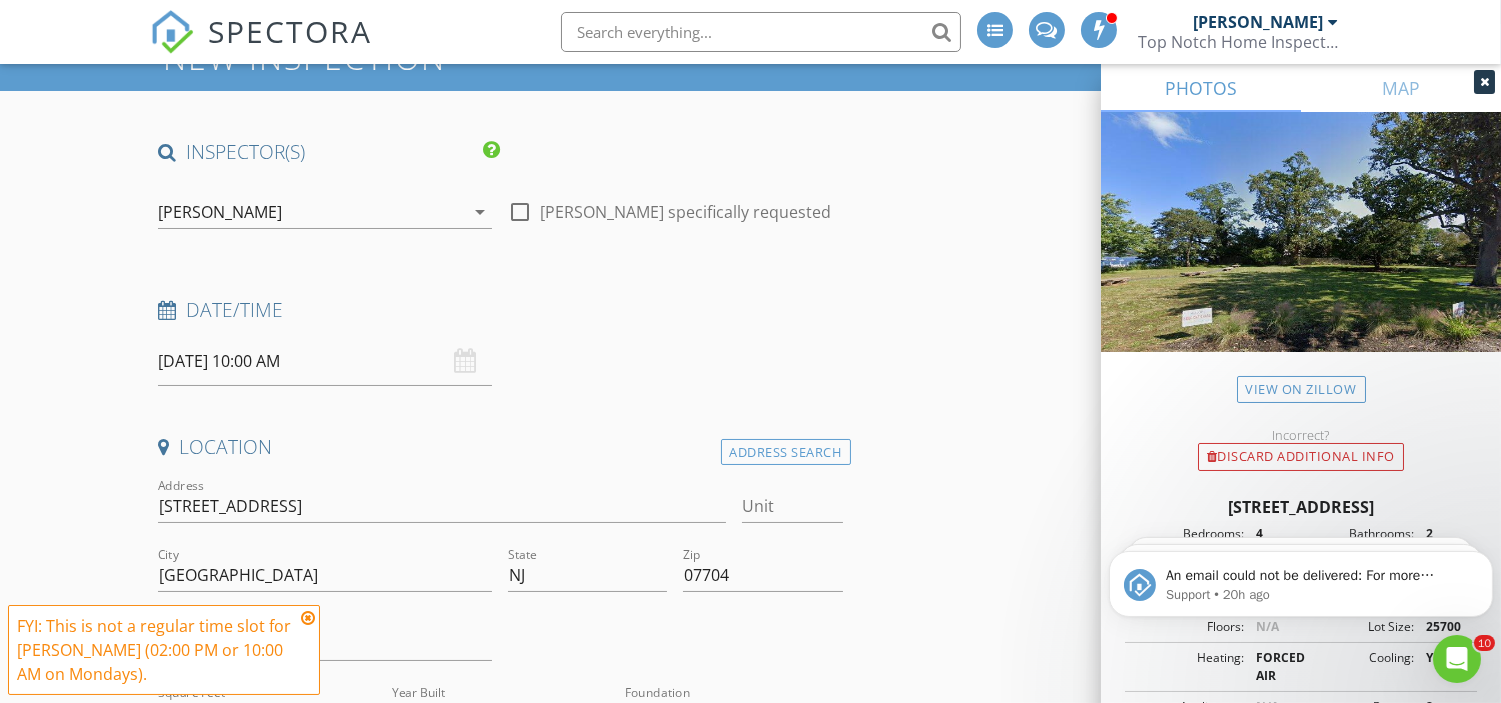click on "INSPECTOR(S)
check_box_outline_blank   James Ciatto     check_box_outline_blank   David Seligson     check_box_outline_blank   Mike Corrente     check_box_outline_blank   Jon Arcomano     check_box_outline_blank   Lee Nichols     check_box_outline_blank   Carl Olivi     check_box   Richard Moscola   PRIMARY   check_box_outline_blank   Tom Burke     Richard Moscola arrow_drop_down   check_box_outline_blank Richard Moscola specifically requested
Date/Time
07/21/2025 10:00 AM
Location
Address Search       Address 70 De Normandie Ave   Unit   City Fair Haven   State NJ   Zip 07704   County Monmouth     Square Feet 5001   Year Built 1966   Foundation Basement arrow_drop_down     Richard Moscola     57.3 miles     (an hour)
client
check_box Enable Client CC email for this inspection   Client Search     check_box_outline_blank Client is a Company/Organization     Tim" at bounding box center [500, 2775] 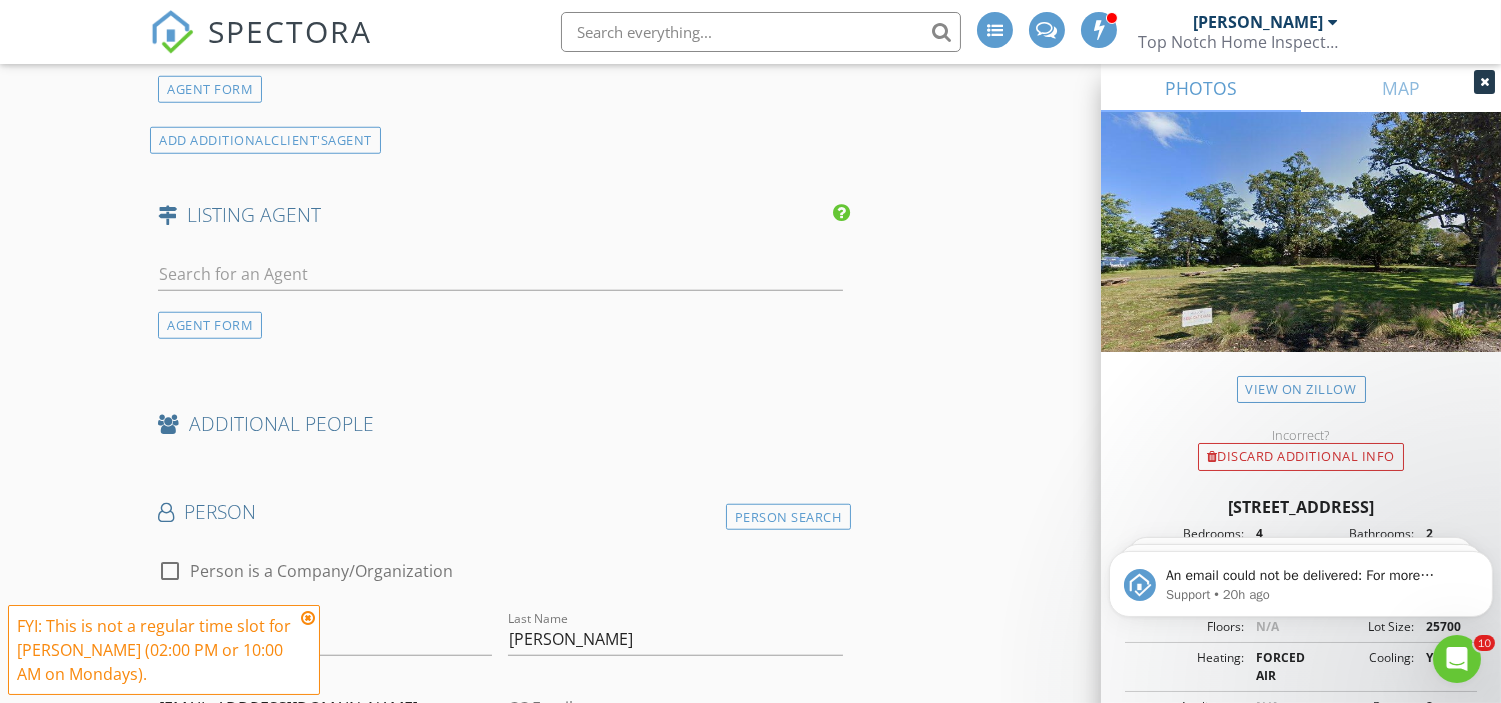 scroll, scrollTop: 3147, scrollLeft: 0, axis: vertical 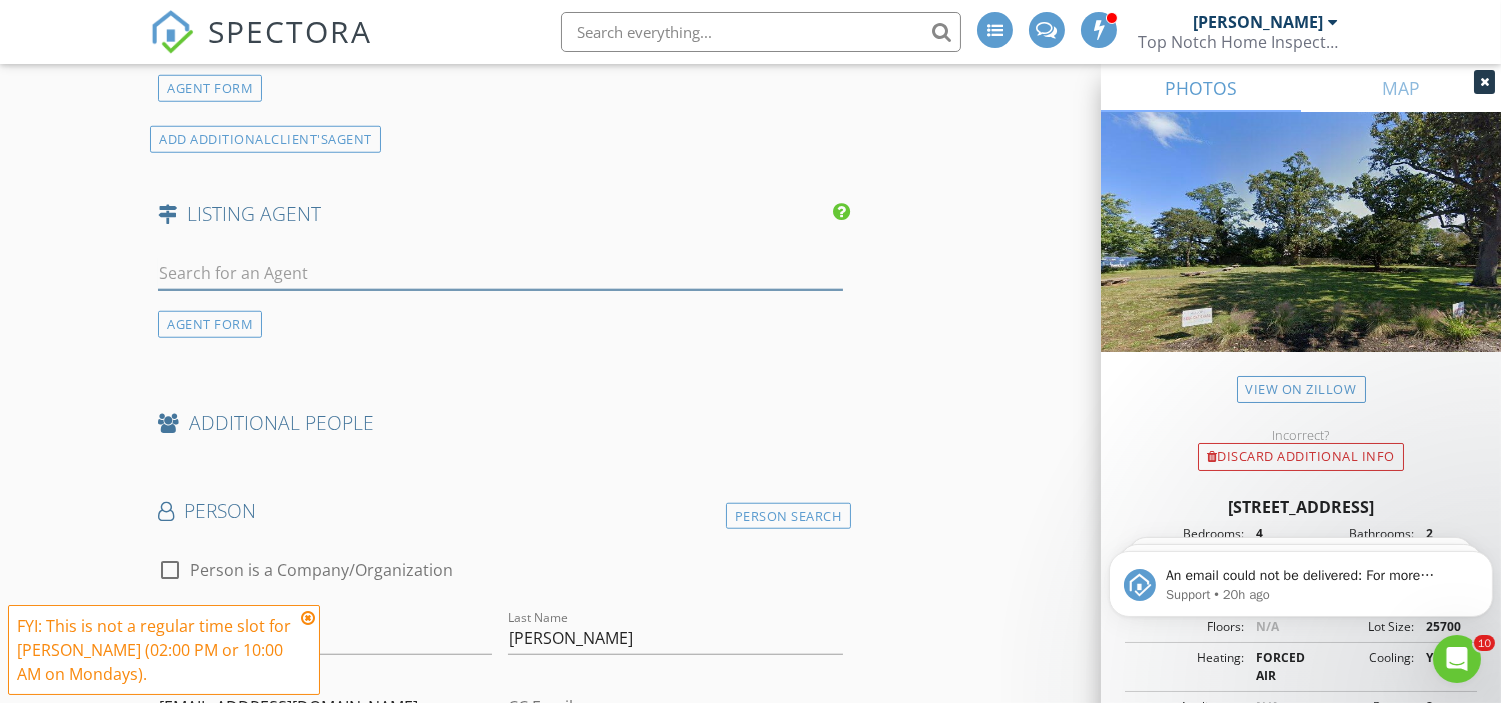 click at bounding box center (500, 273) 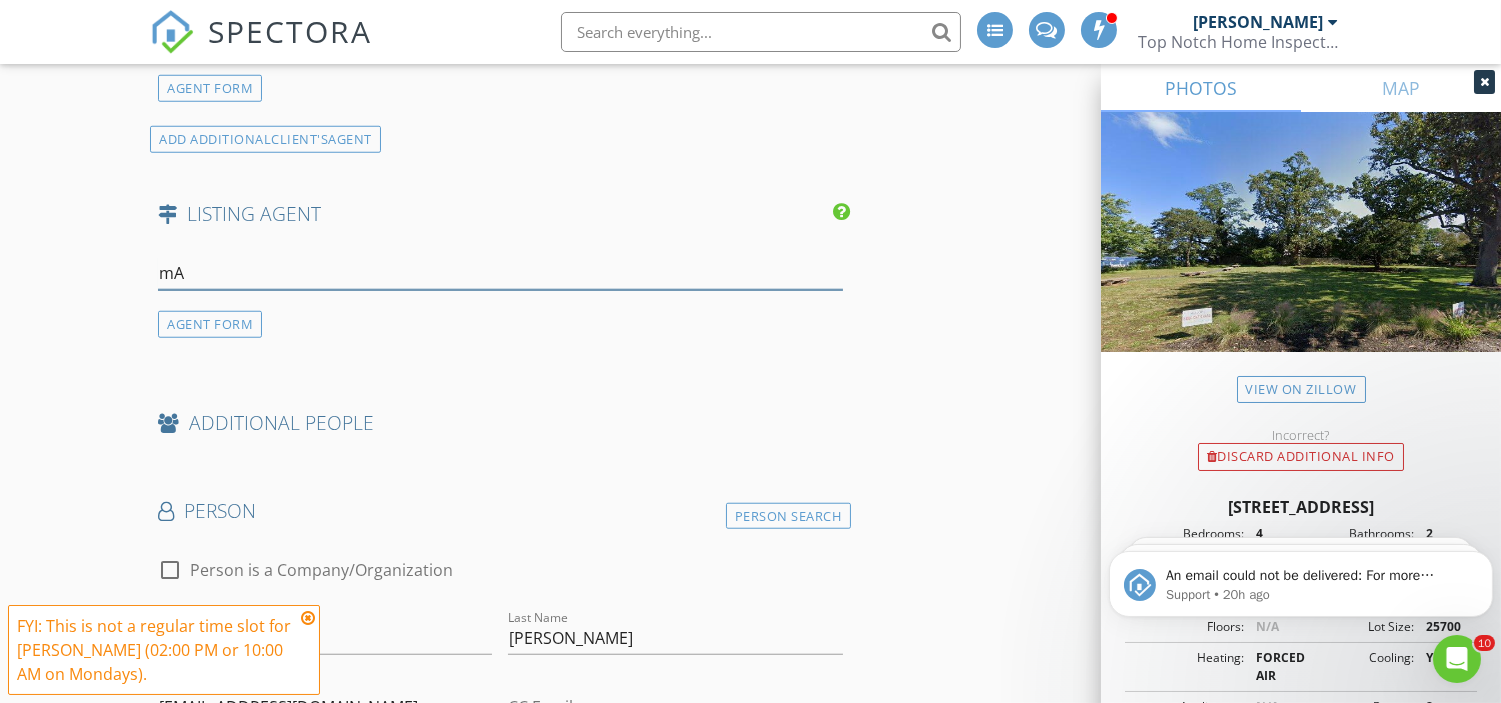 type on "m" 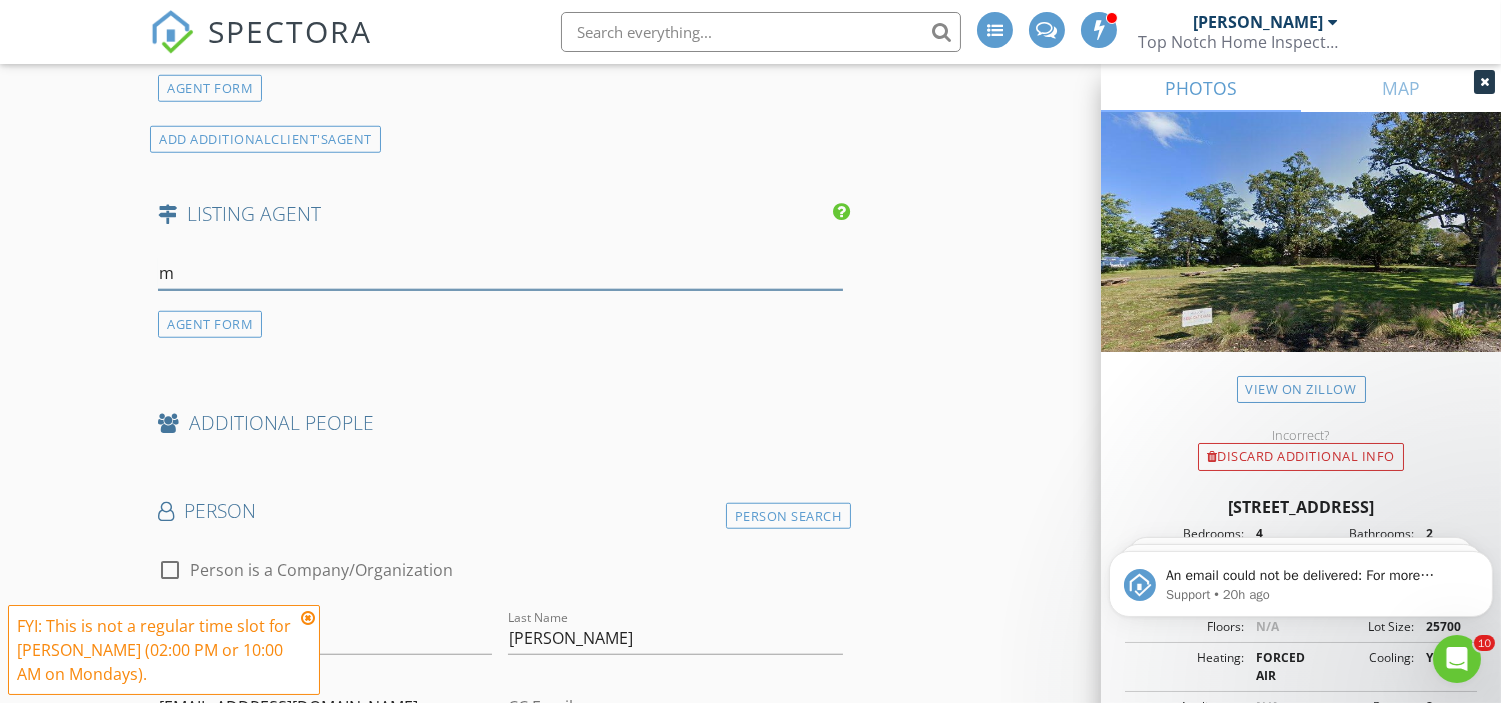 type 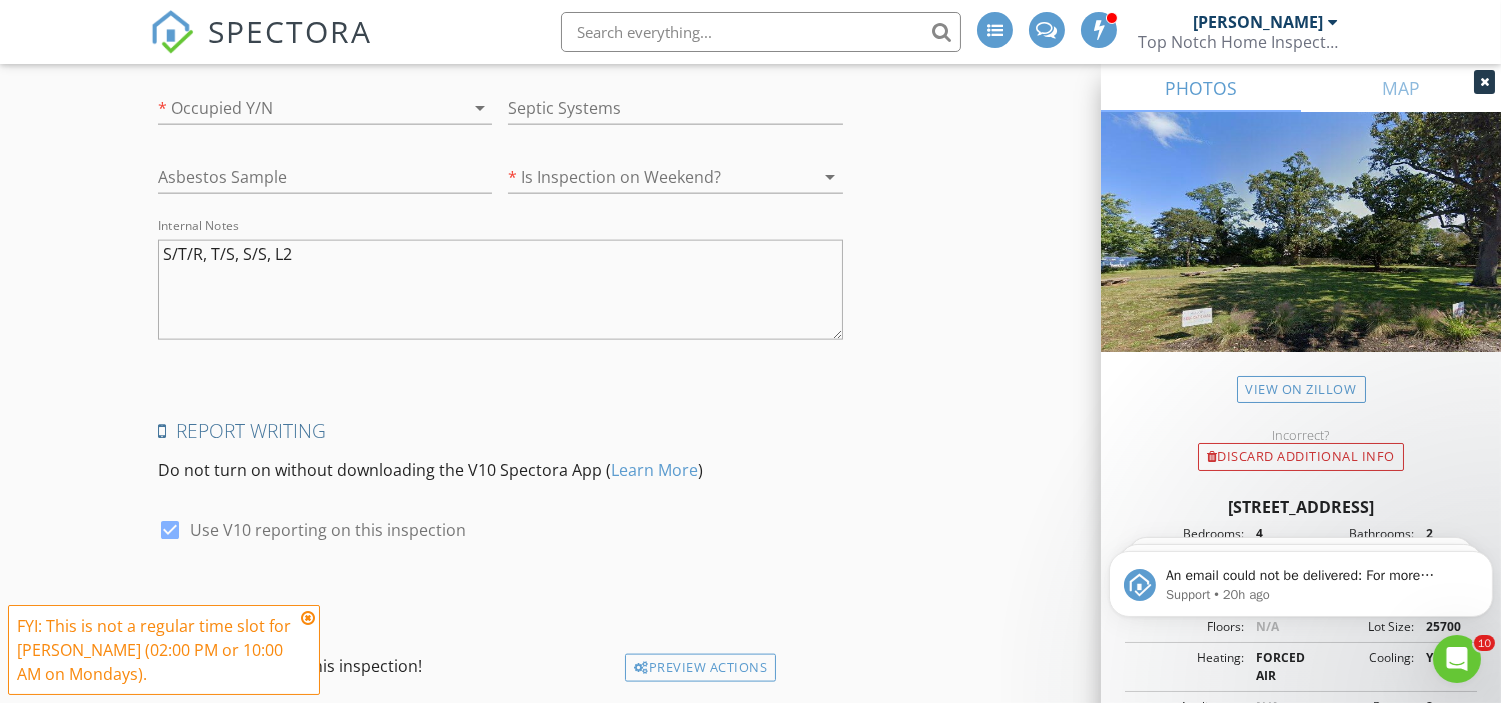 scroll, scrollTop: 4824, scrollLeft: 0, axis: vertical 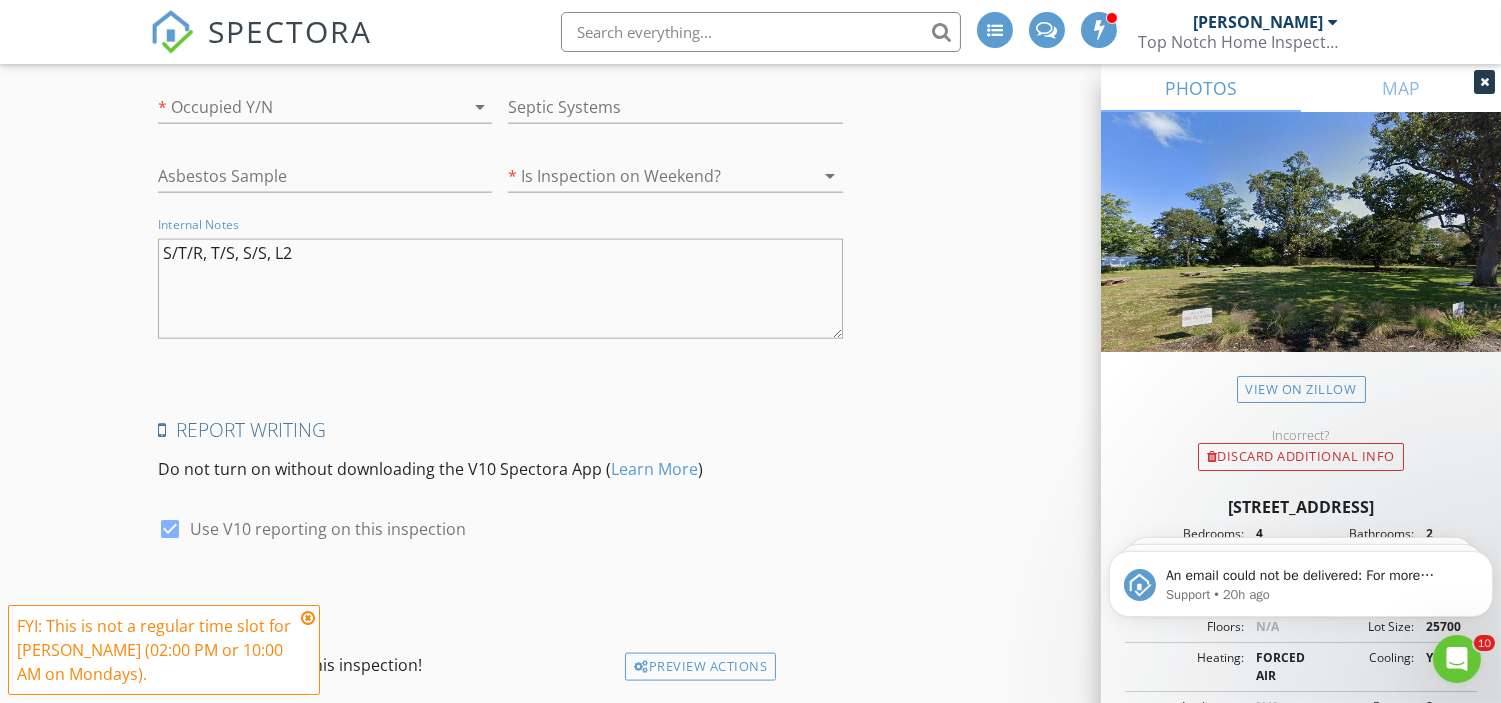 click on "S/T/R, T/S, S/S, L2" at bounding box center (500, 289) 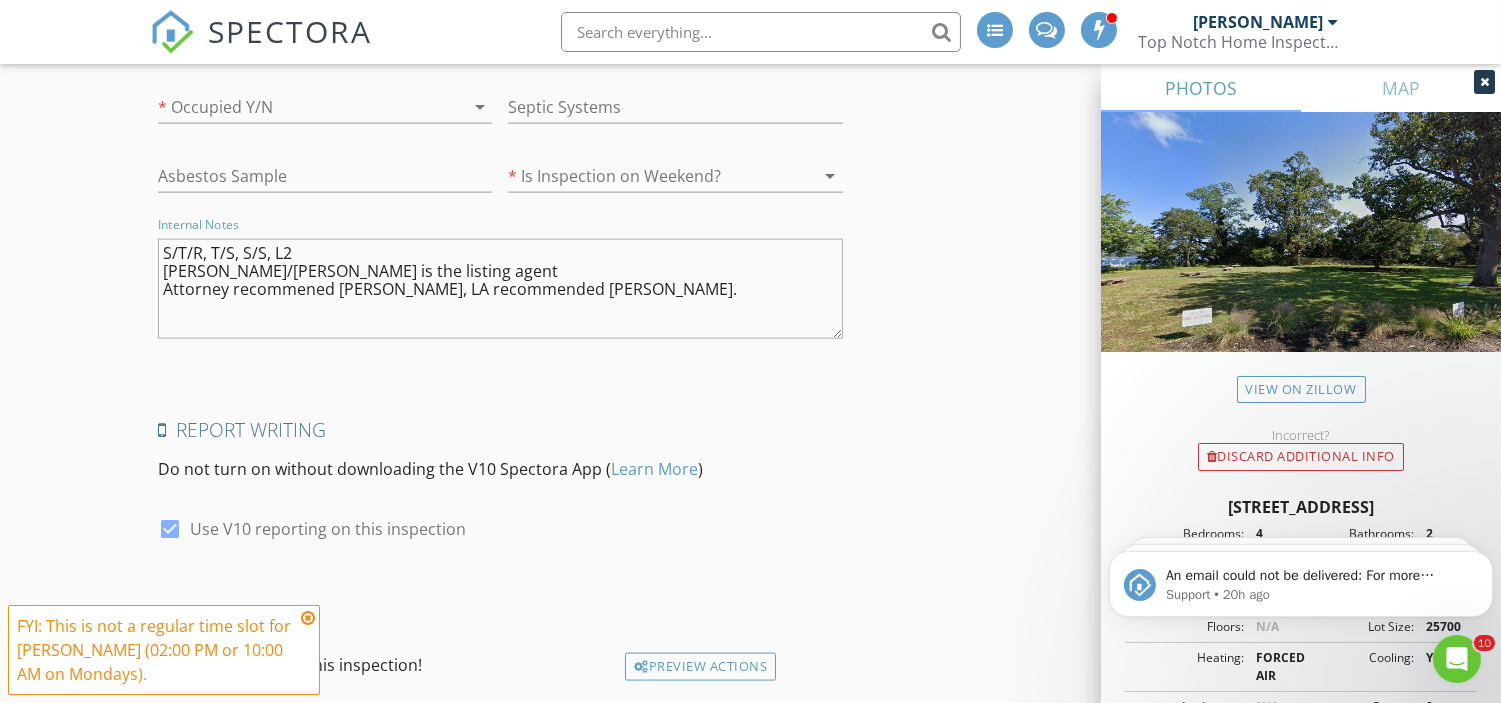 click on "S/T/R, T/S, S/S, L2
Laura Lopresti/Mario is the listing agent
Attorney recommened Richie, LA recommended Jim." at bounding box center (500, 289) 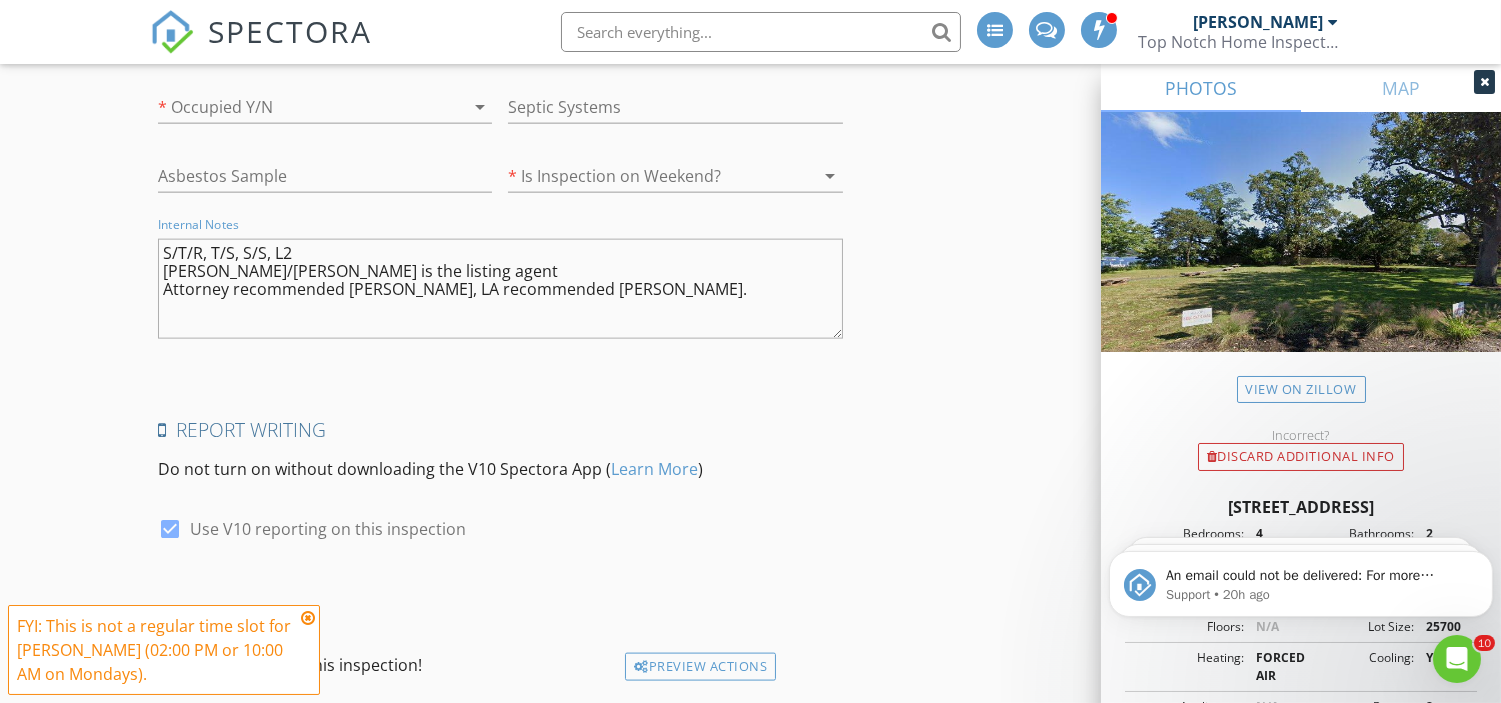 type on "S/T/R, T/S, S/S, L2
Laura Lopresti/Mario is the listing agent
Attorney recommended Richie, LA recommended Jim." 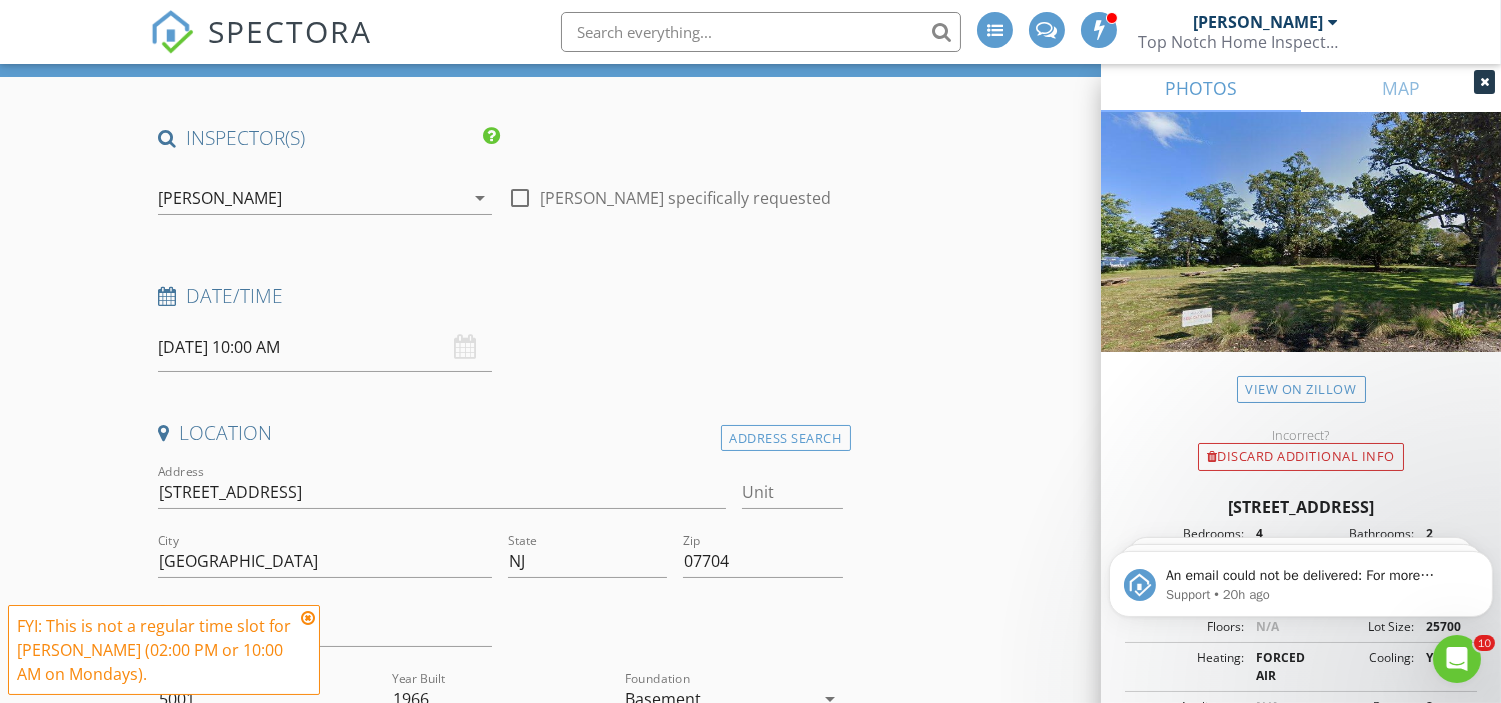 scroll, scrollTop: 106, scrollLeft: 0, axis: vertical 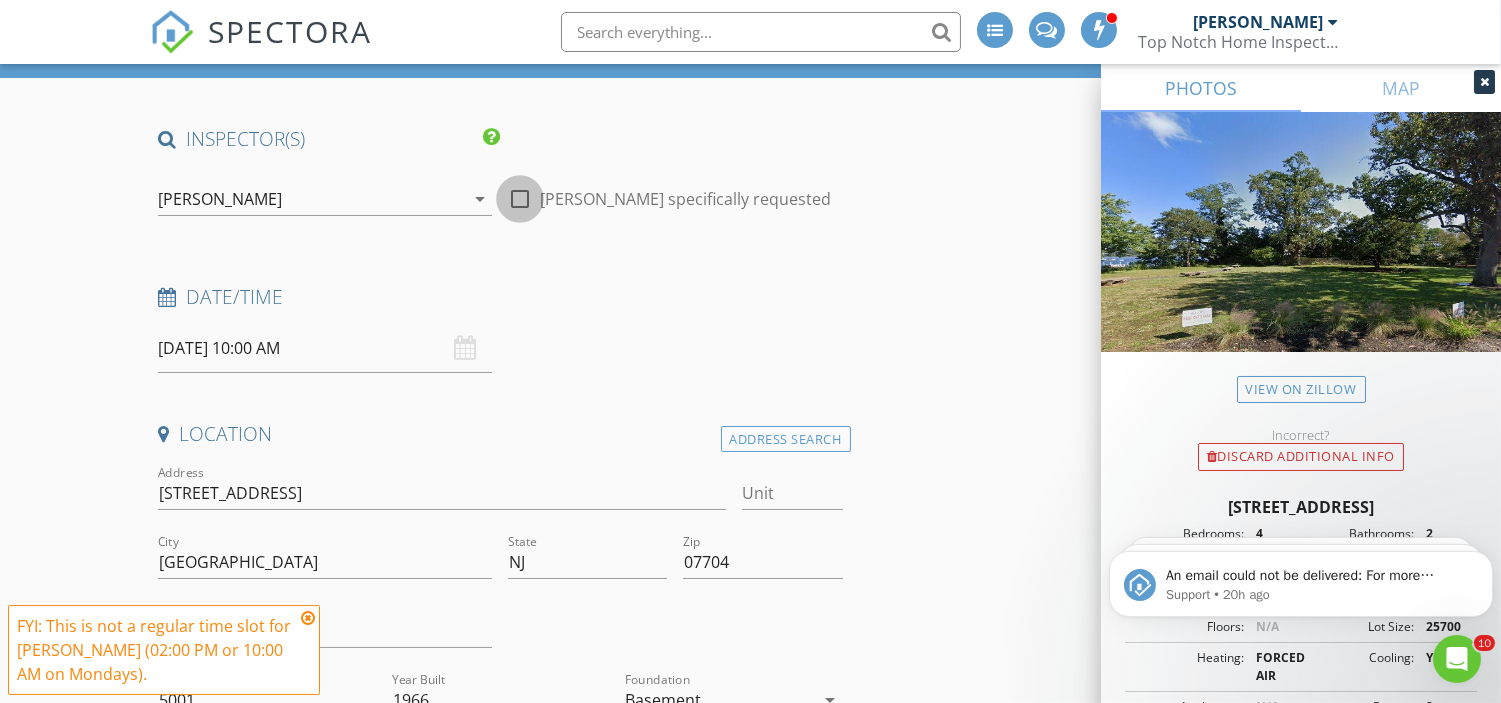click at bounding box center (520, 199) 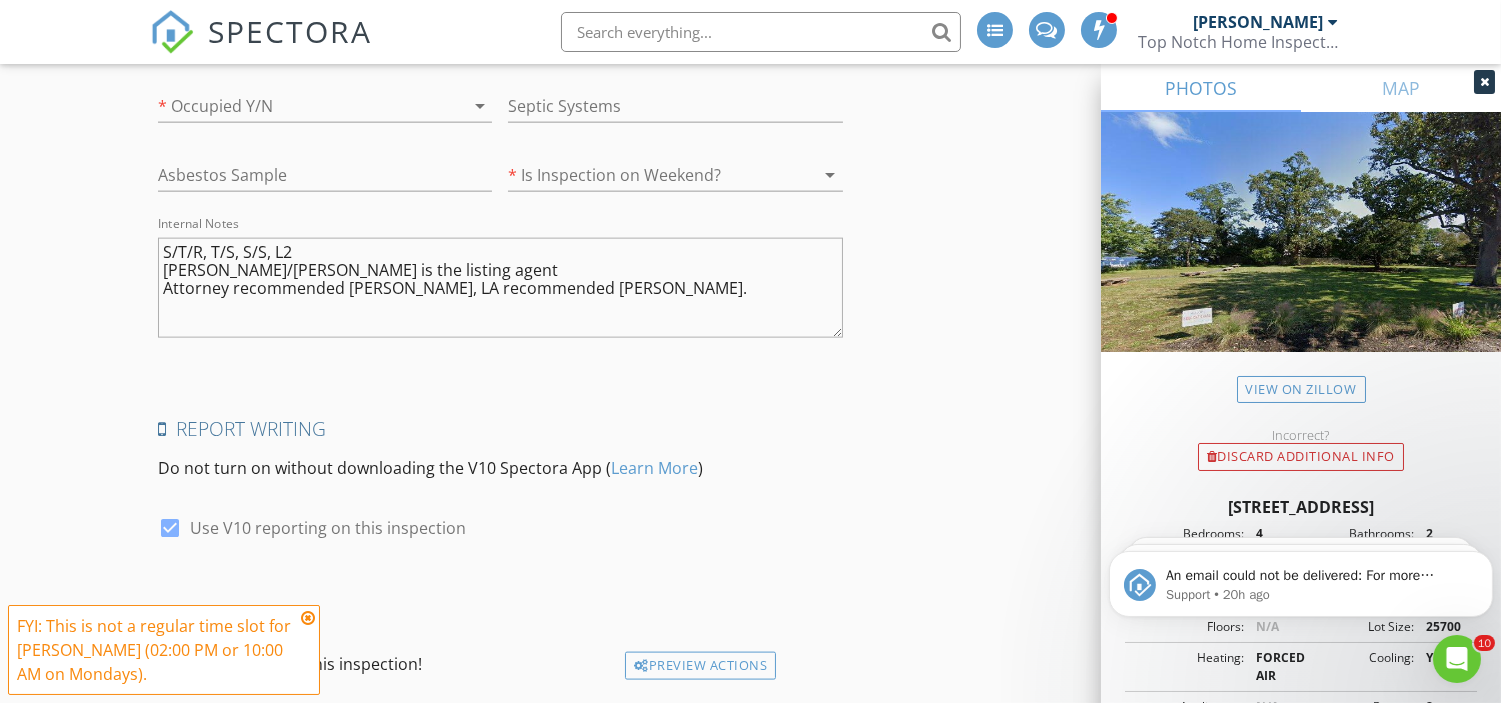 scroll, scrollTop: 4985, scrollLeft: 0, axis: vertical 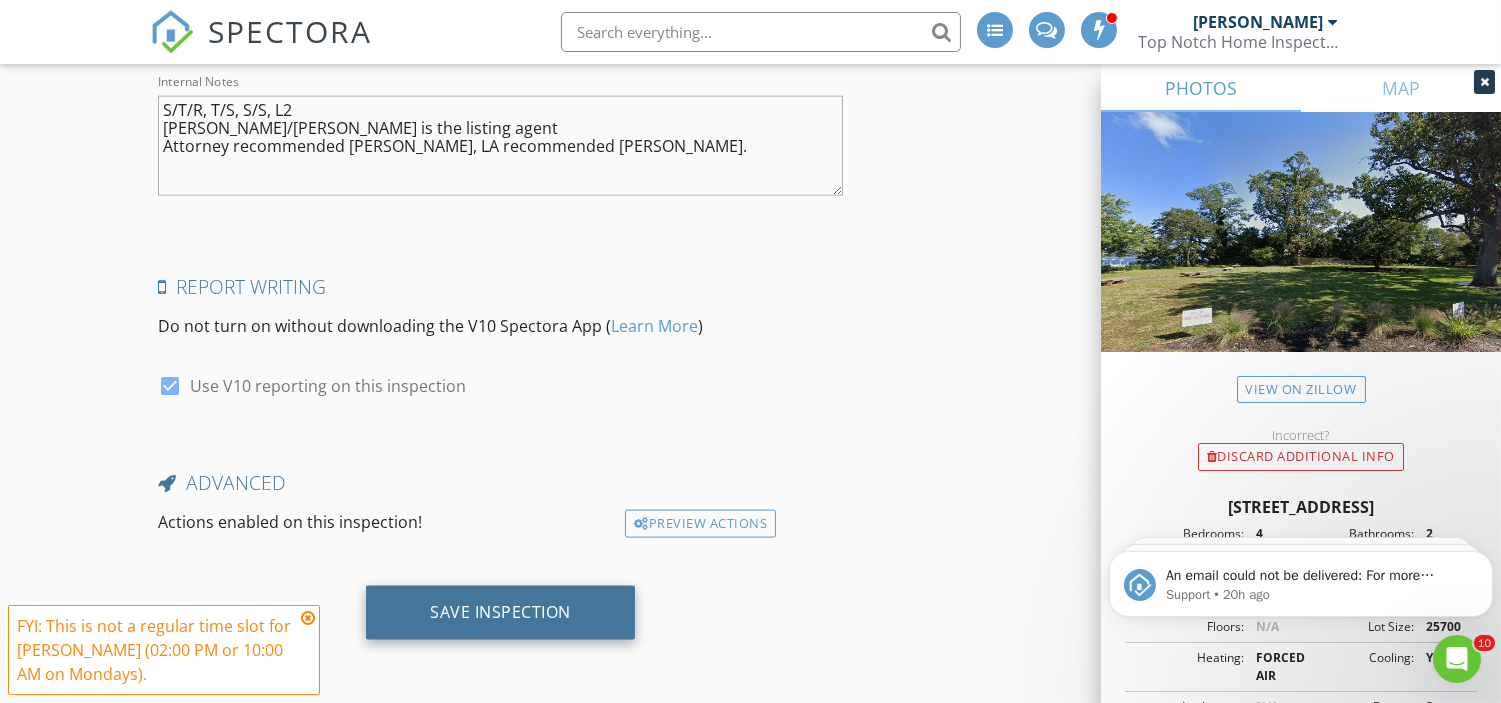 click on "Save Inspection" at bounding box center (500, 612) 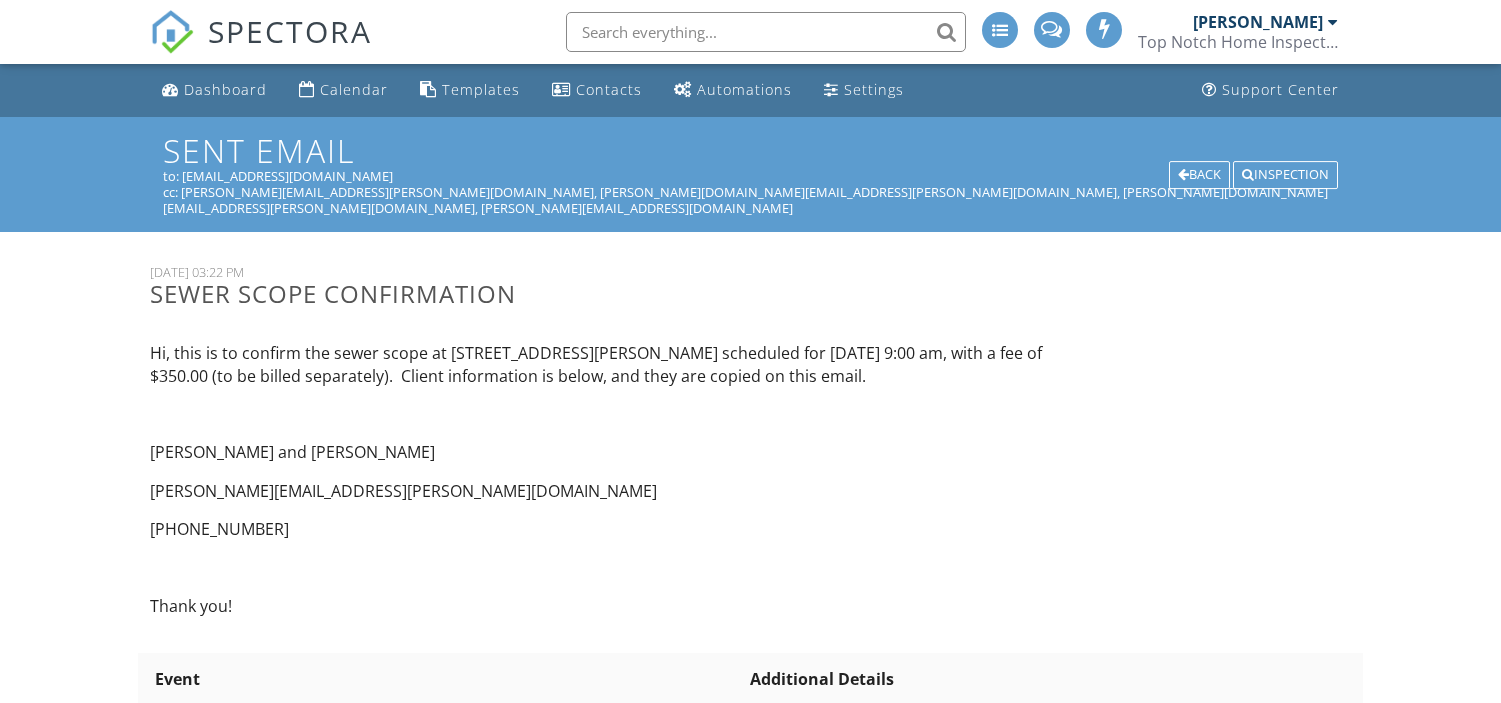 scroll, scrollTop: 1047, scrollLeft: 0, axis: vertical 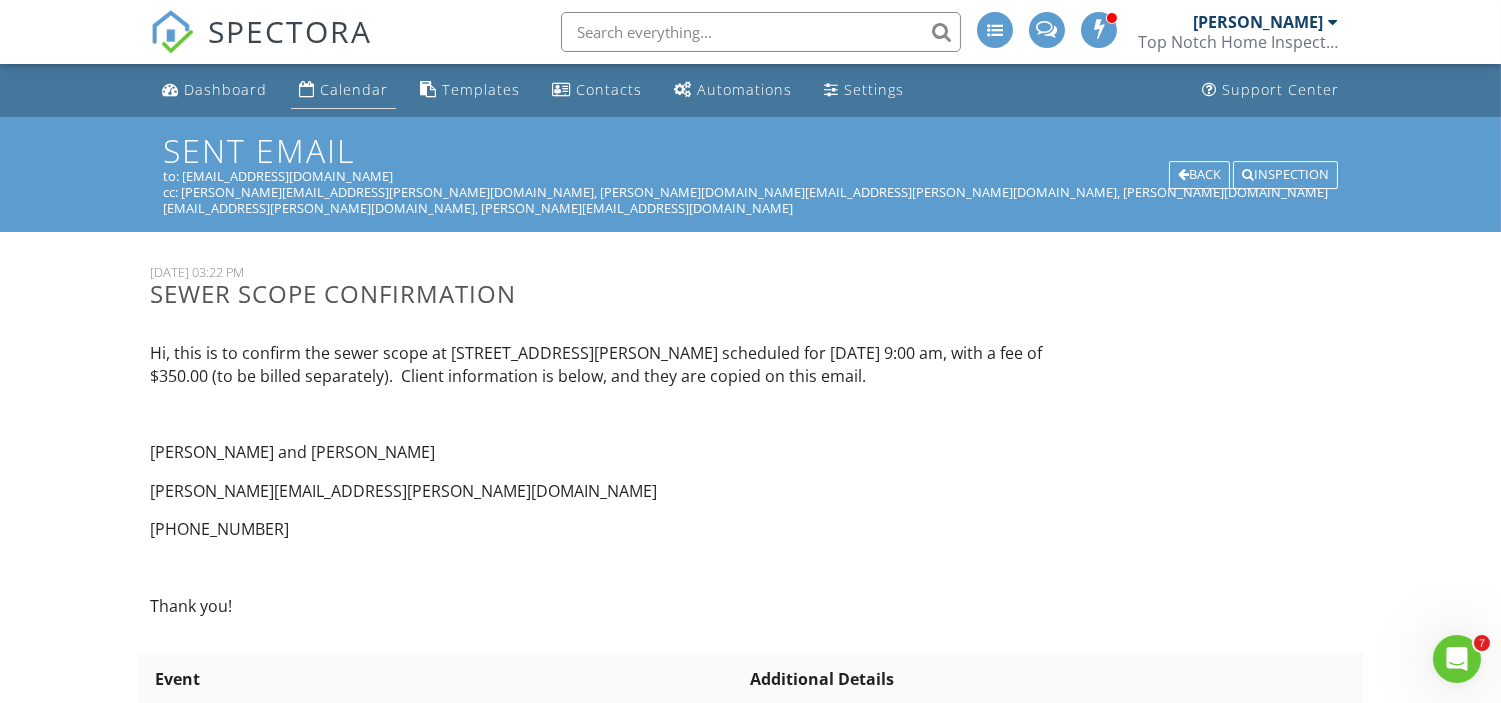 click on "Calendar" at bounding box center (354, 89) 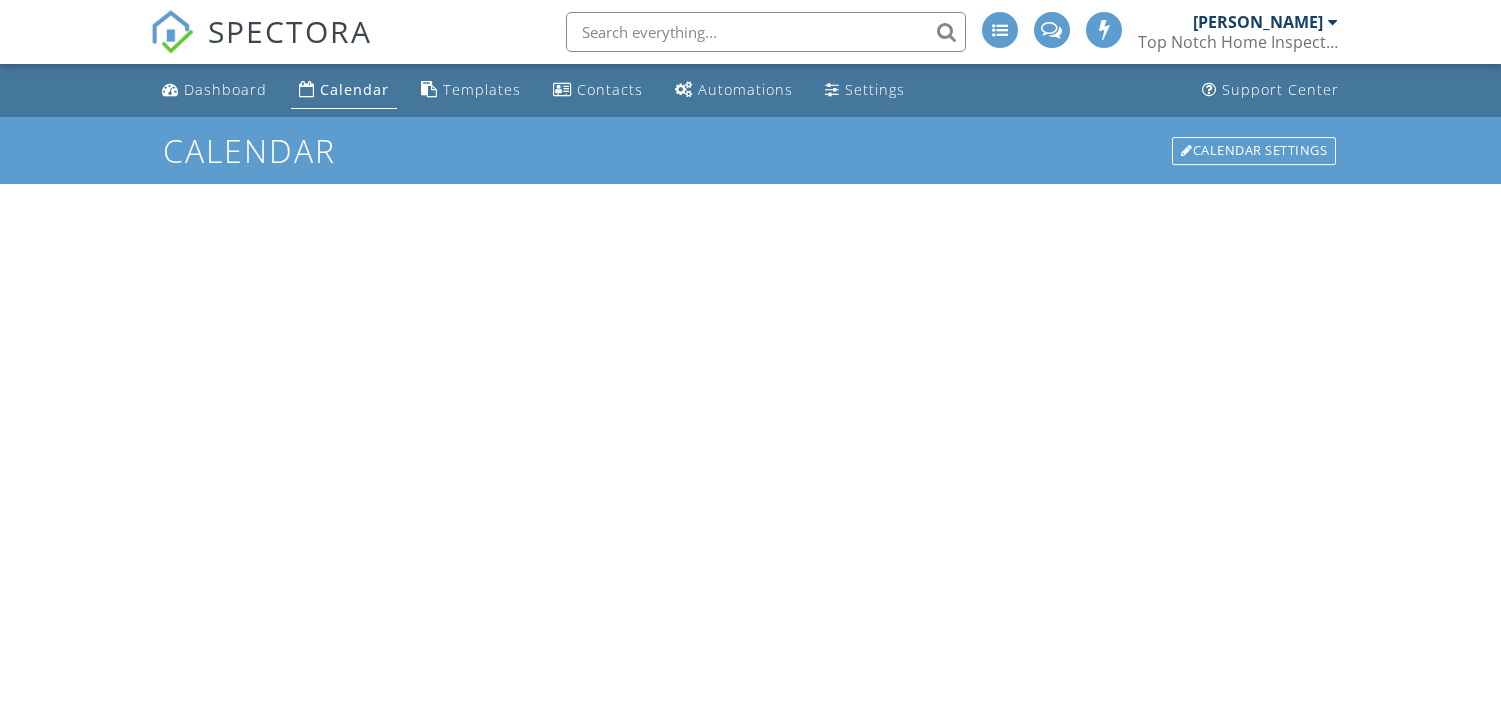 scroll, scrollTop: 0, scrollLeft: 0, axis: both 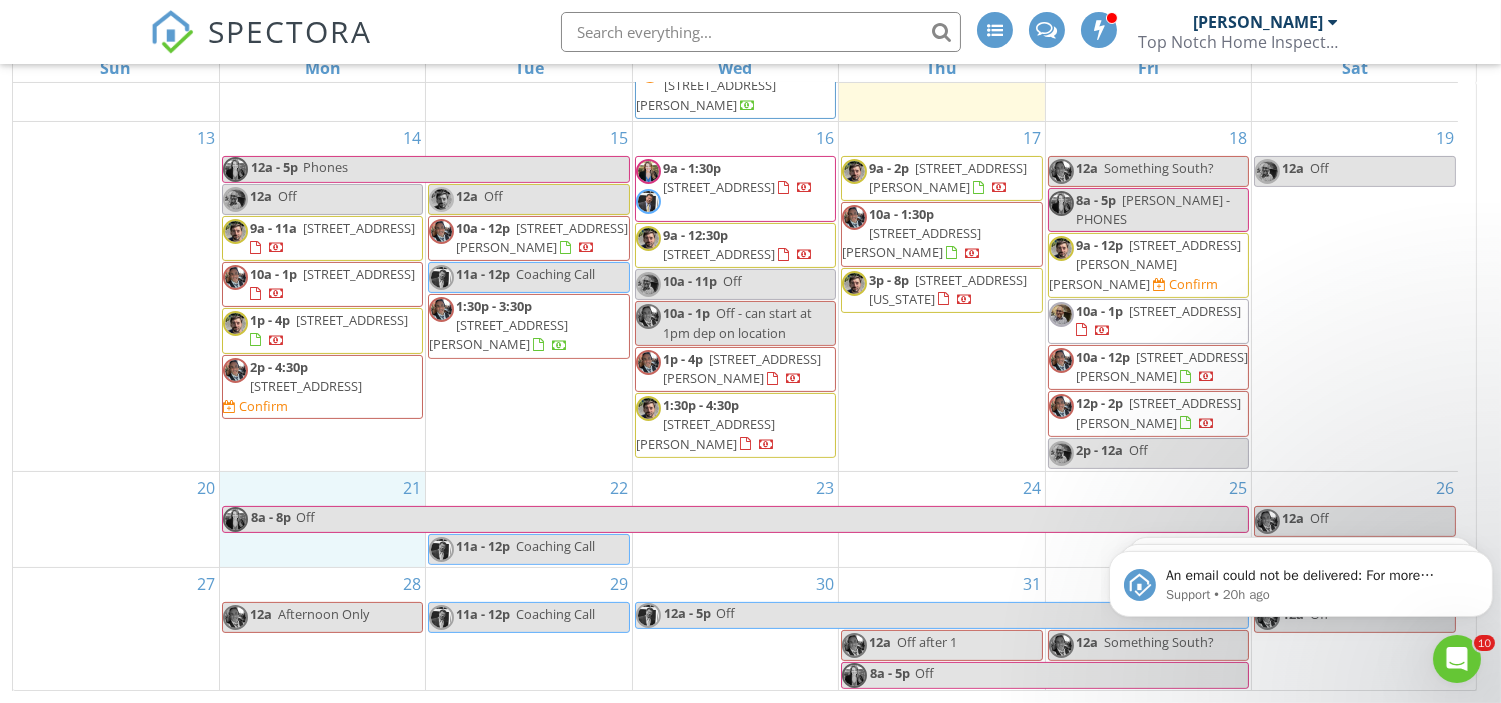 click on "21
8a - 8p
Off" at bounding box center [322, 519] 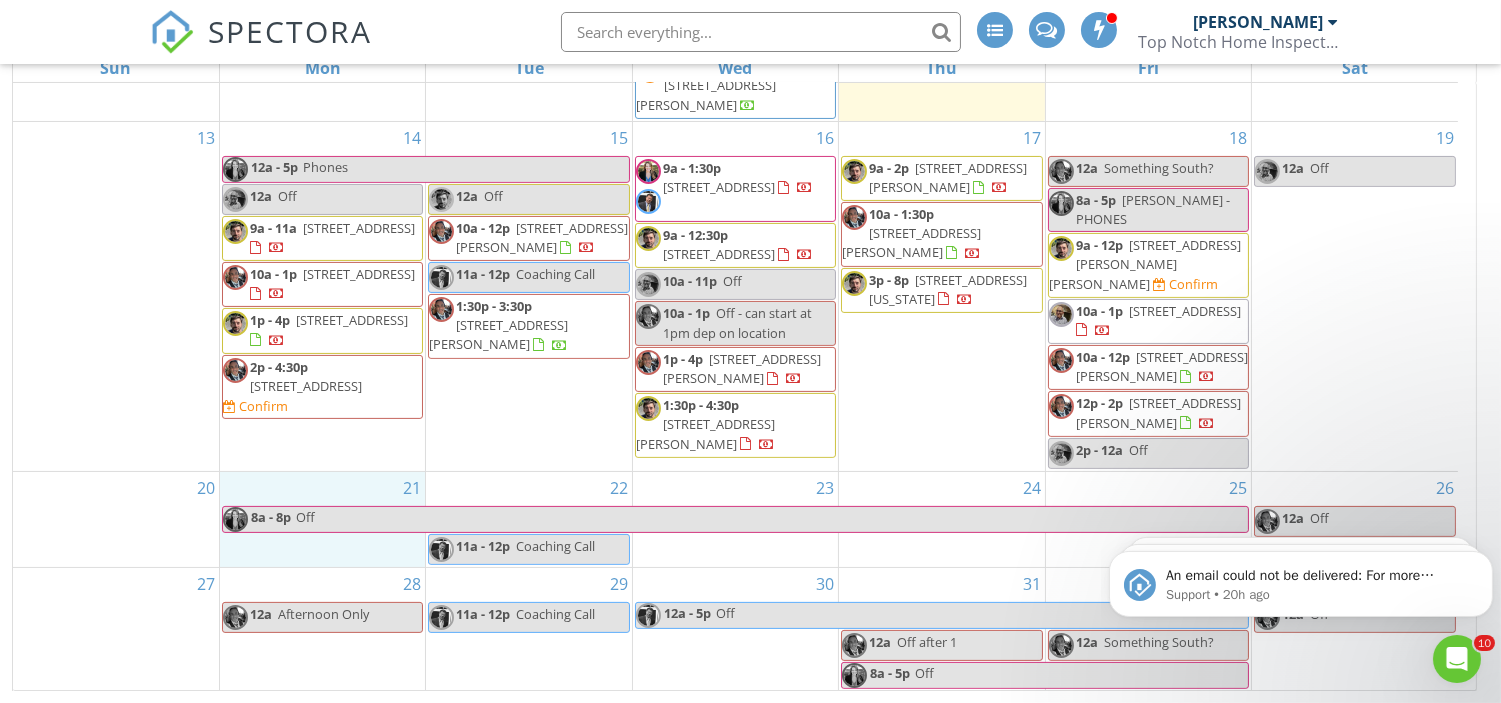 click at bounding box center (761, 32) 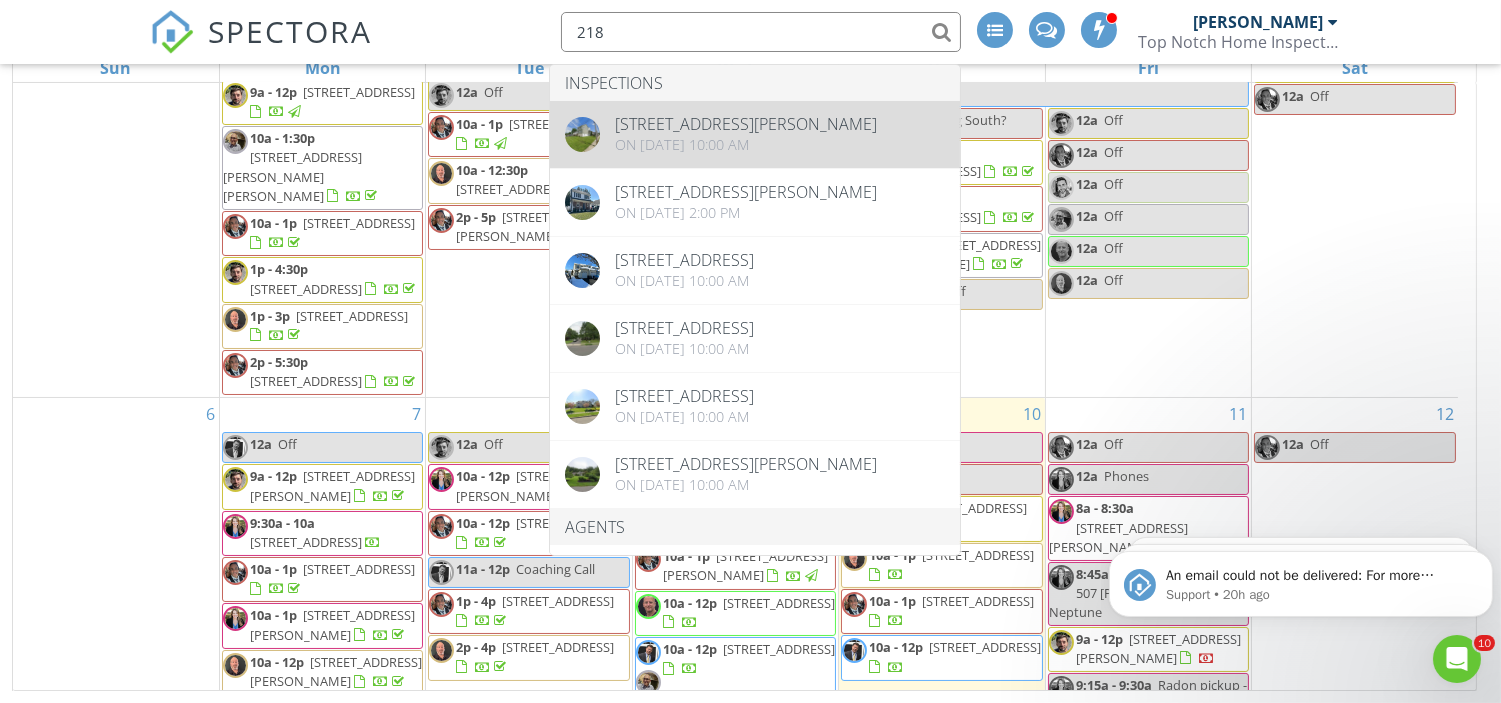 scroll, scrollTop: 43, scrollLeft: 0, axis: vertical 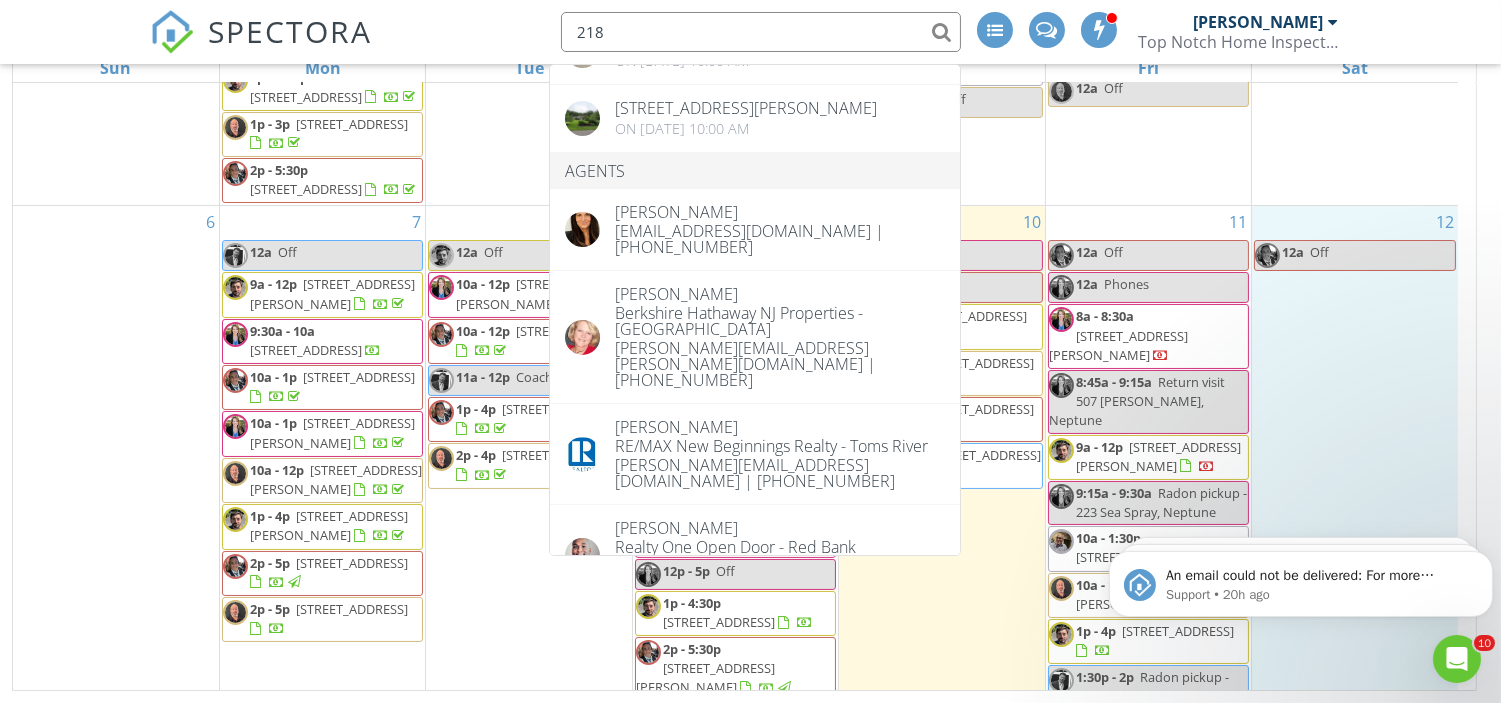 click on "12
12a
Off" at bounding box center (1355, 520) 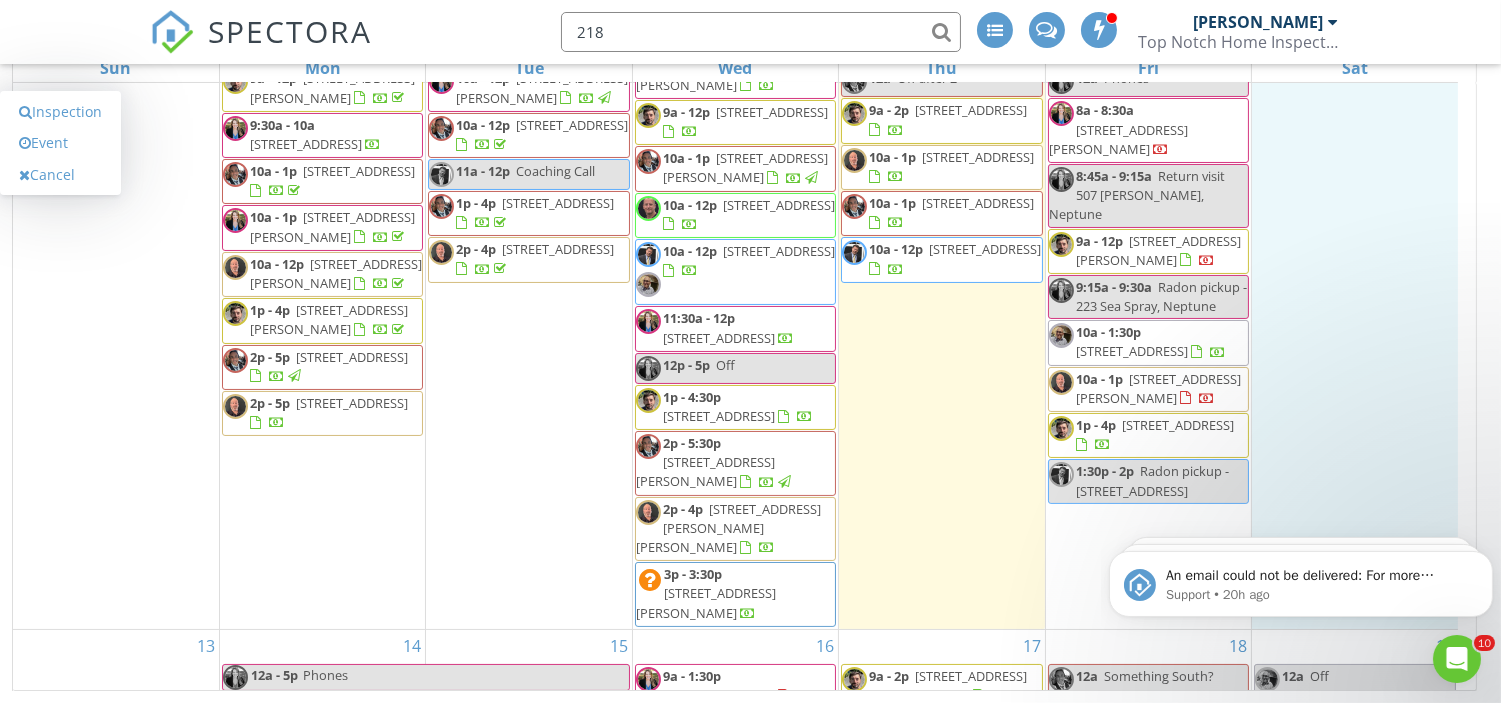 scroll, scrollTop: 468, scrollLeft: 0, axis: vertical 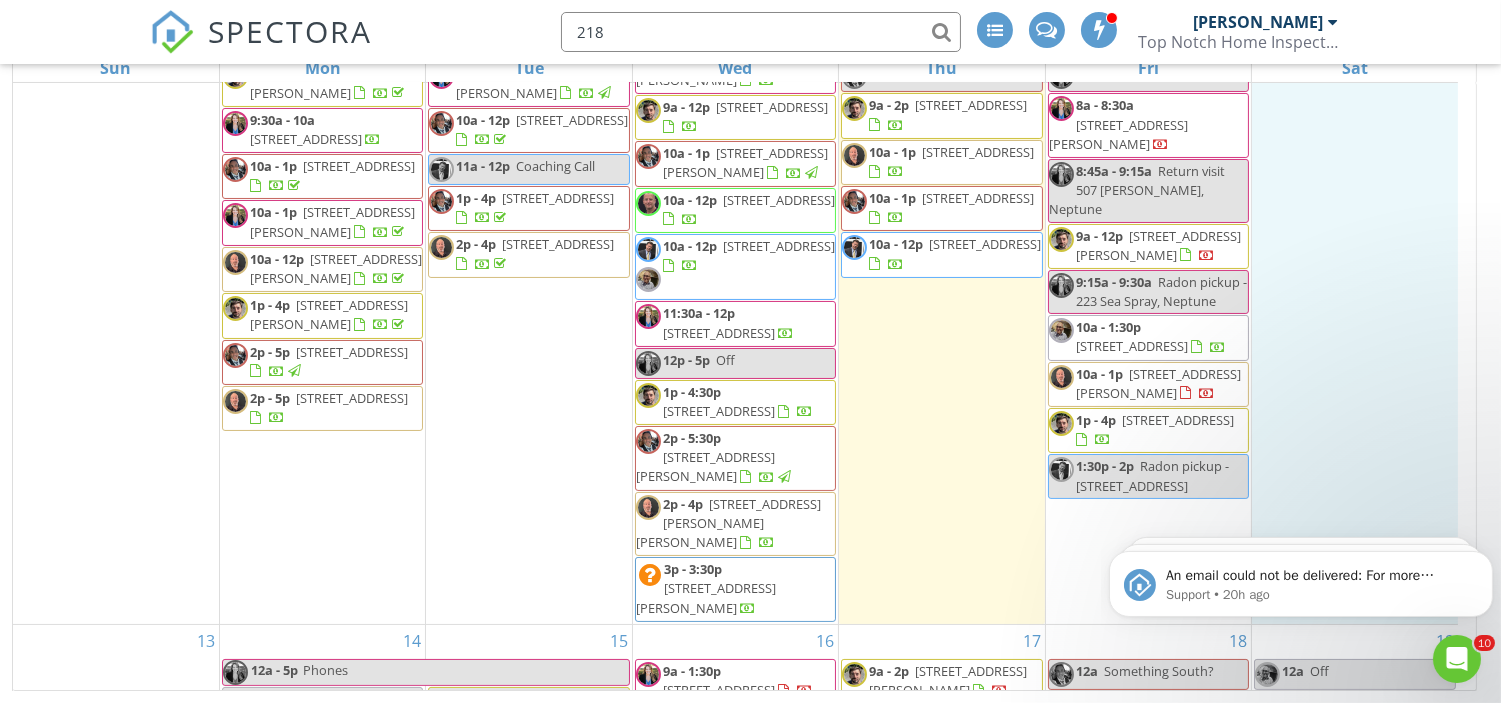 click on "218 Herbert Street, Union Beach 07735" at bounding box center (1158, 383) 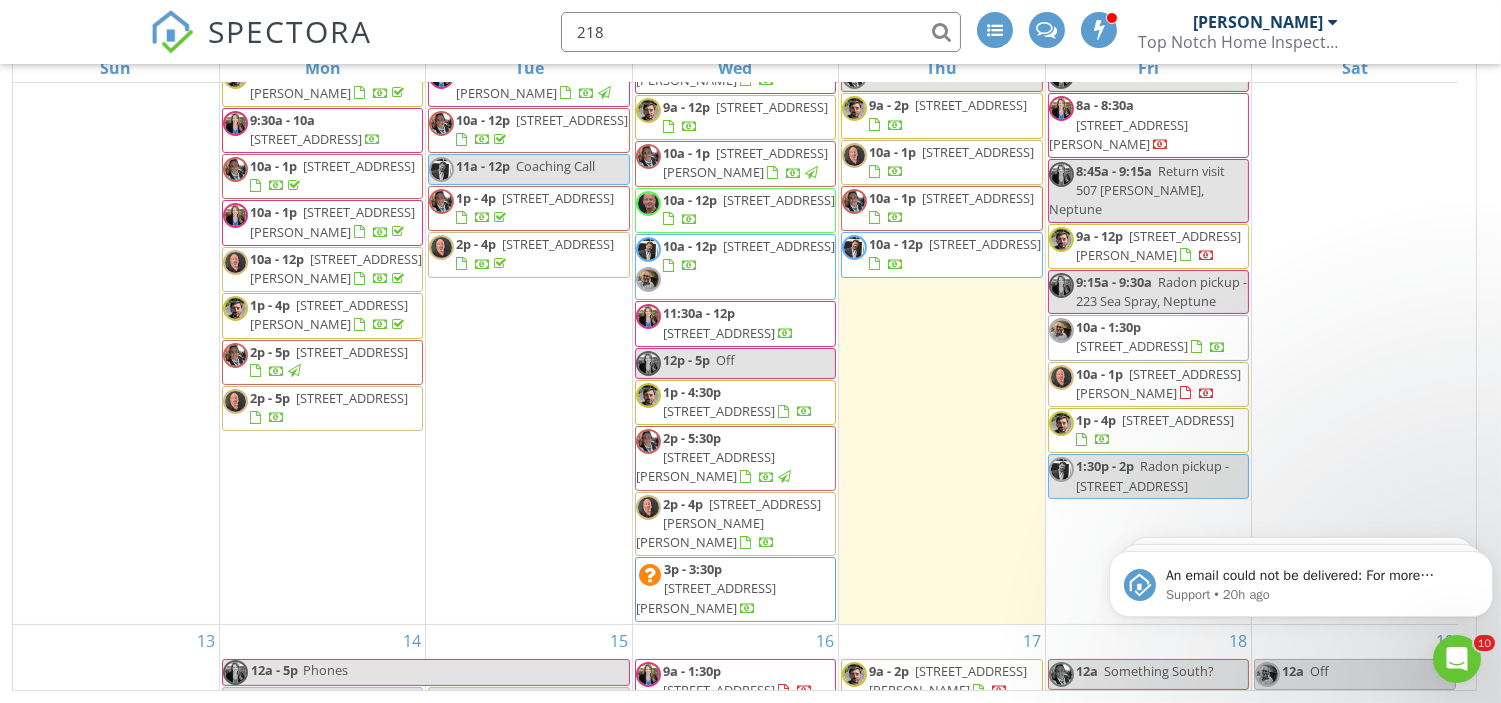type on "218" 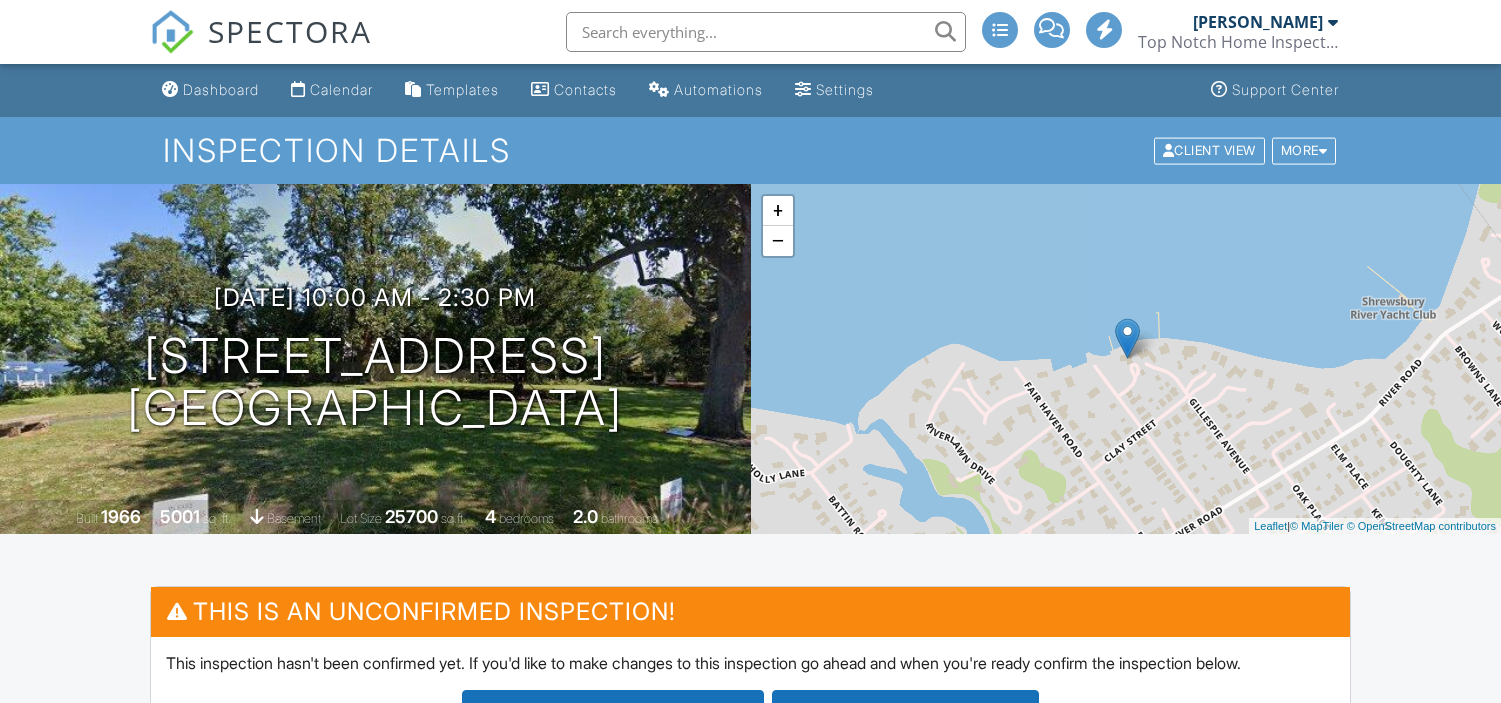 scroll, scrollTop: 0, scrollLeft: 0, axis: both 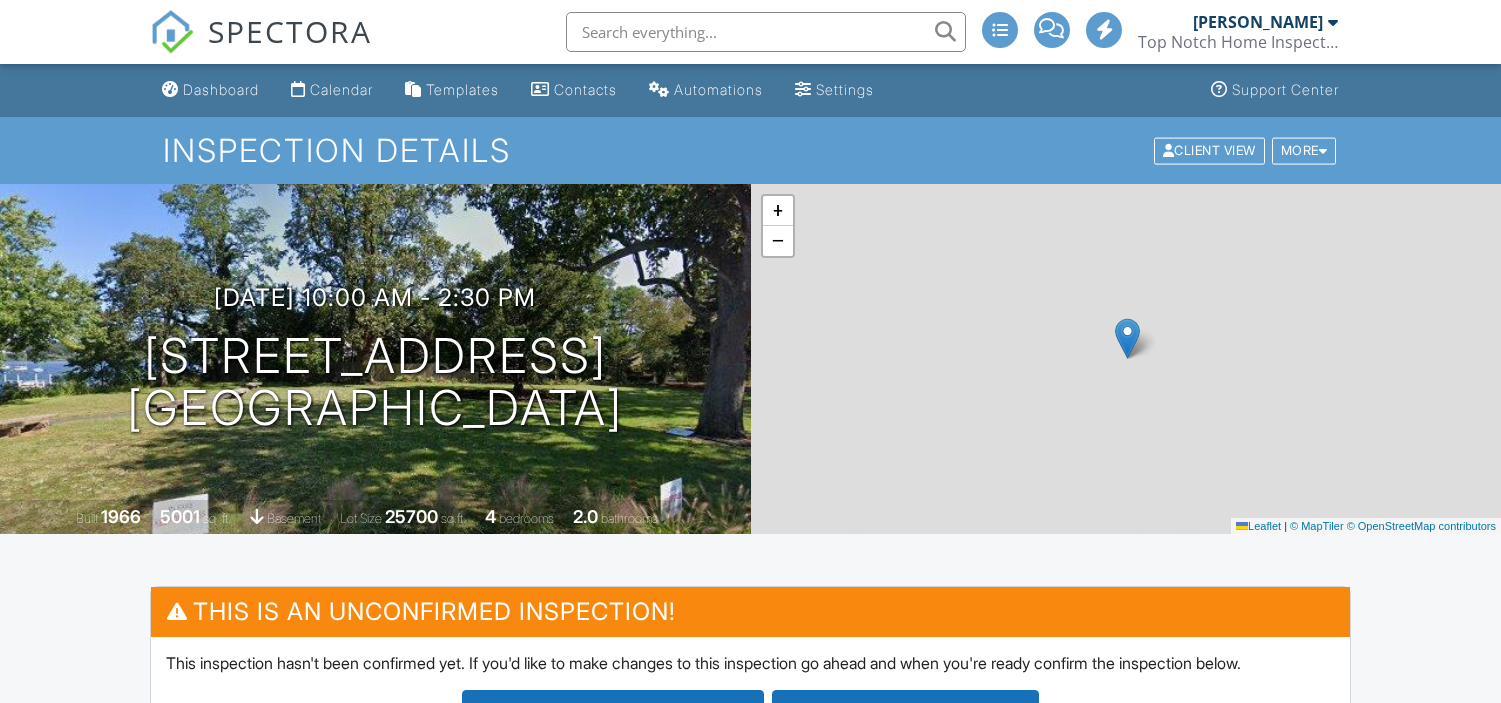 click on "Calendar" at bounding box center (341, 89) 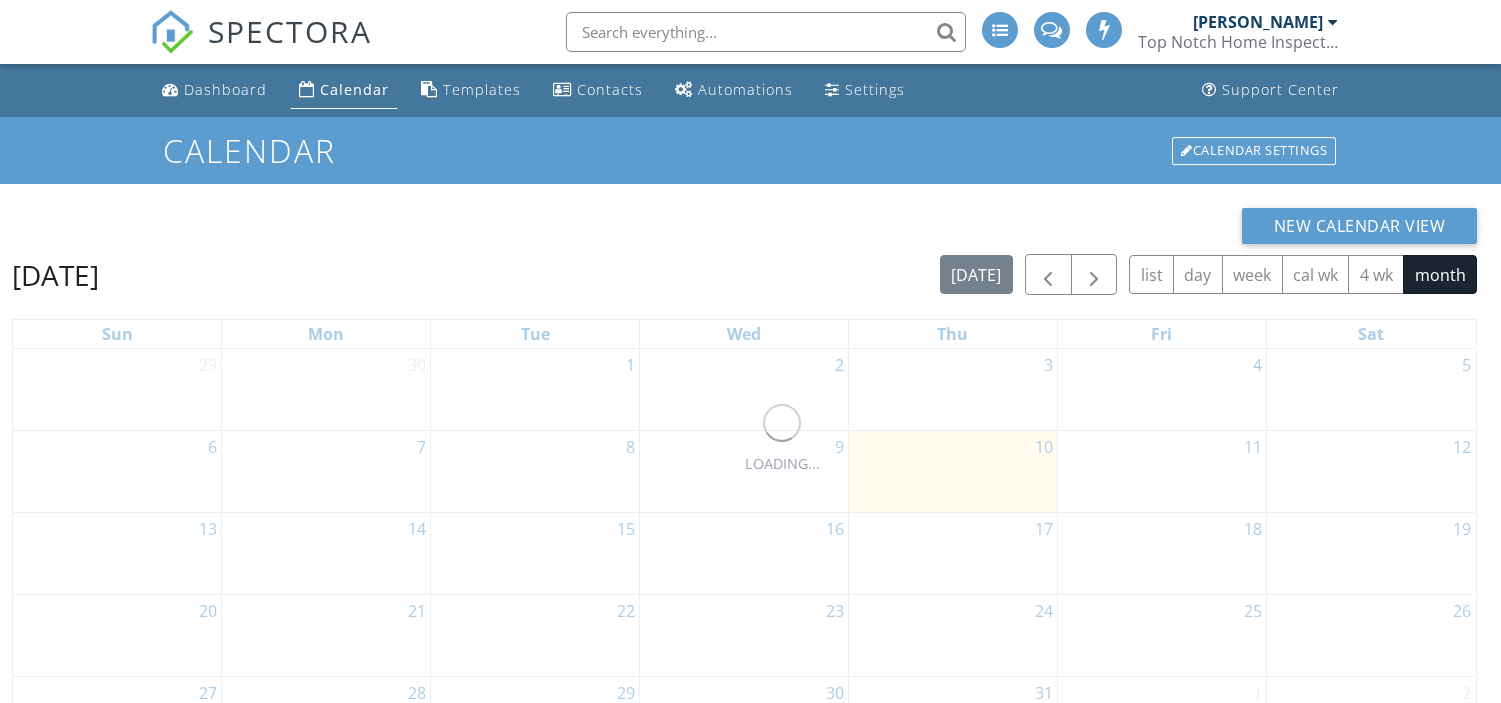 scroll, scrollTop: 0, scrollLeft: 0, axis: both 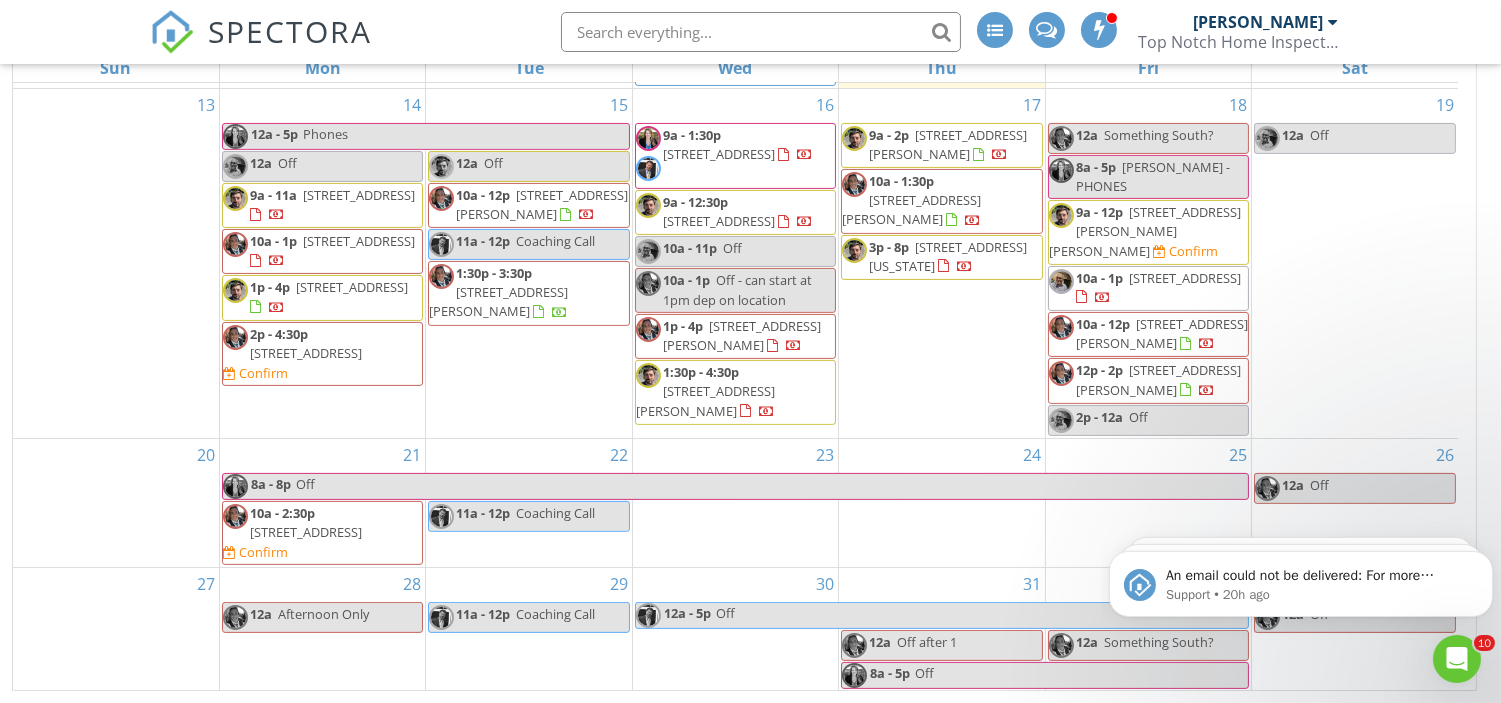 click on "70 De Normandie Ave, Fair Haven 07704" at bounding box center [306, 532] 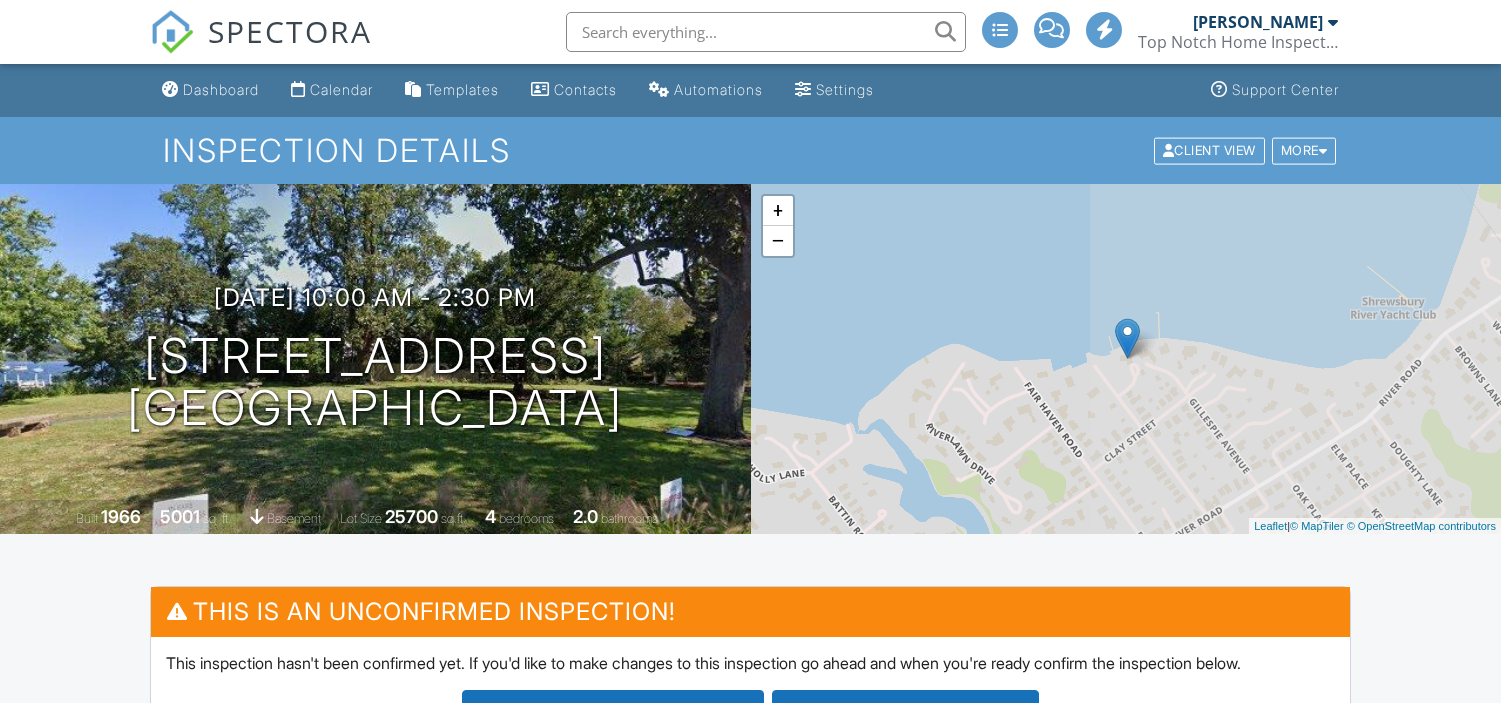 scroll, scrollTop: 0, scrollLeft: 0, axis: both 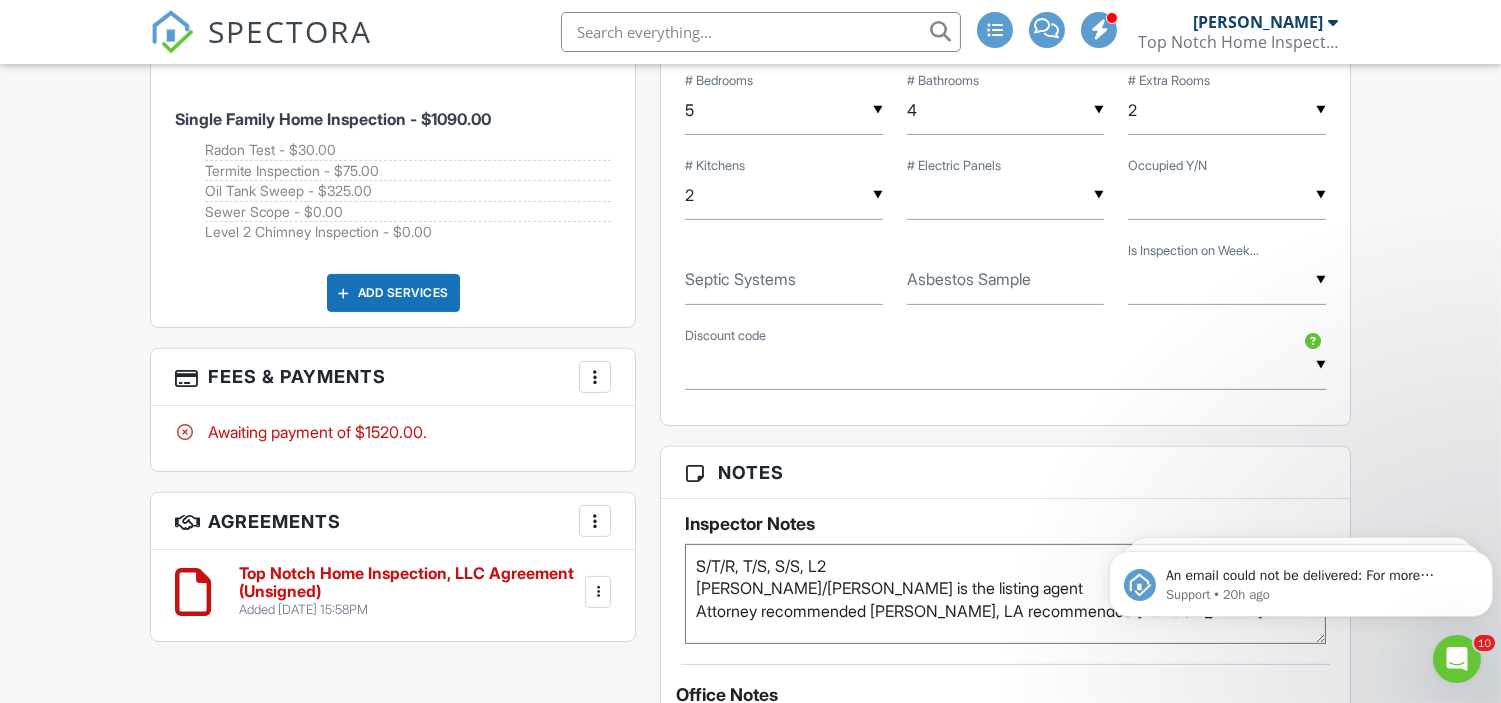 click at bounding box center (595, 377) 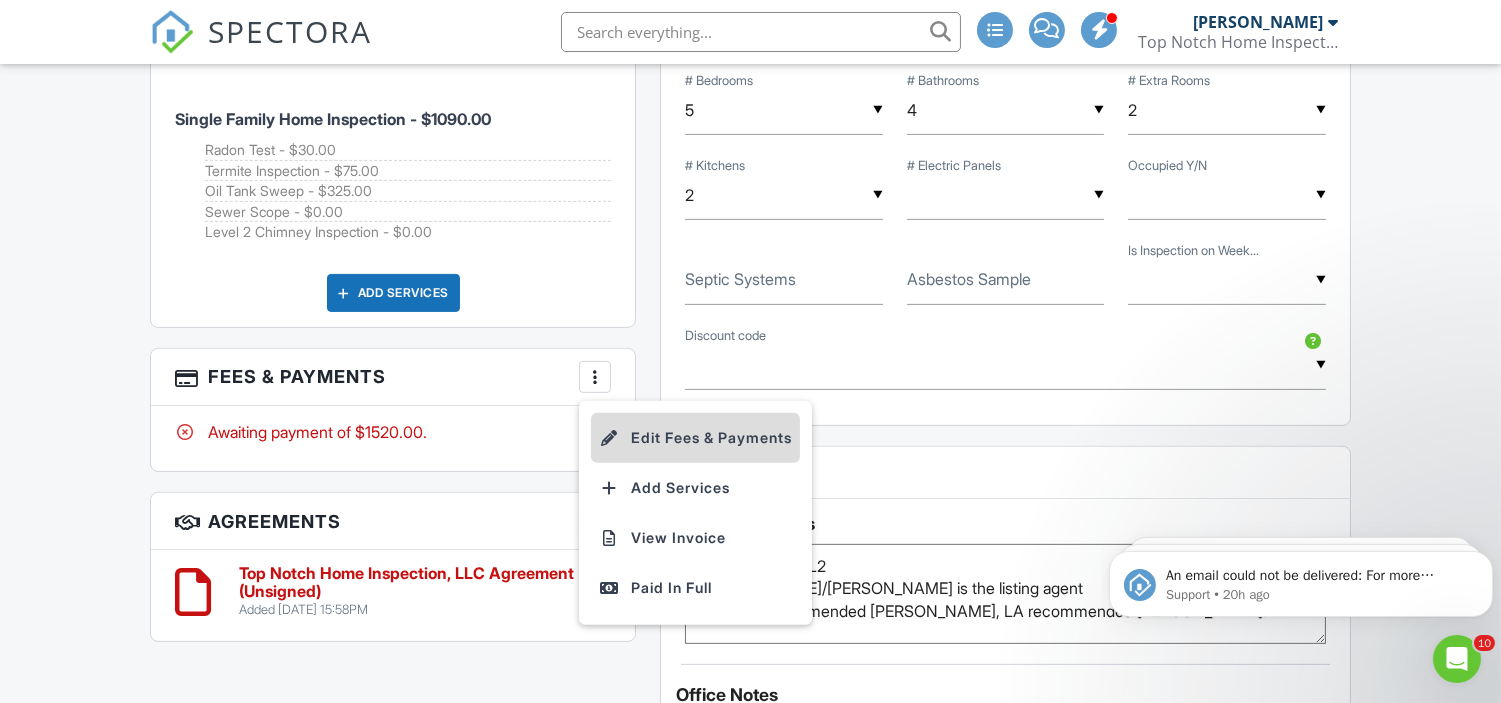 click on "Edit Fees & Payments" at bounding box center [695, 438] 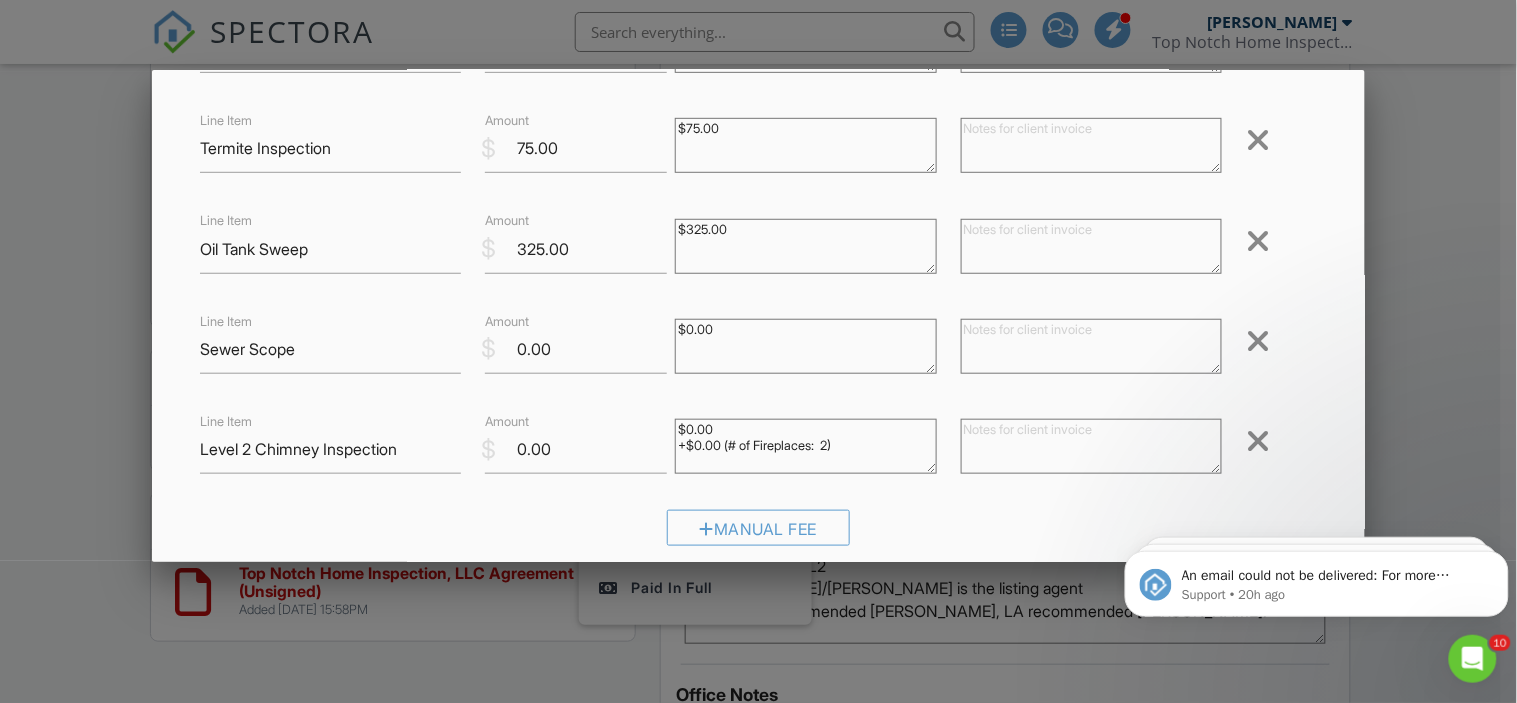 scroll, scrollTop: 305, scrollLeft: 0, axis: vertical 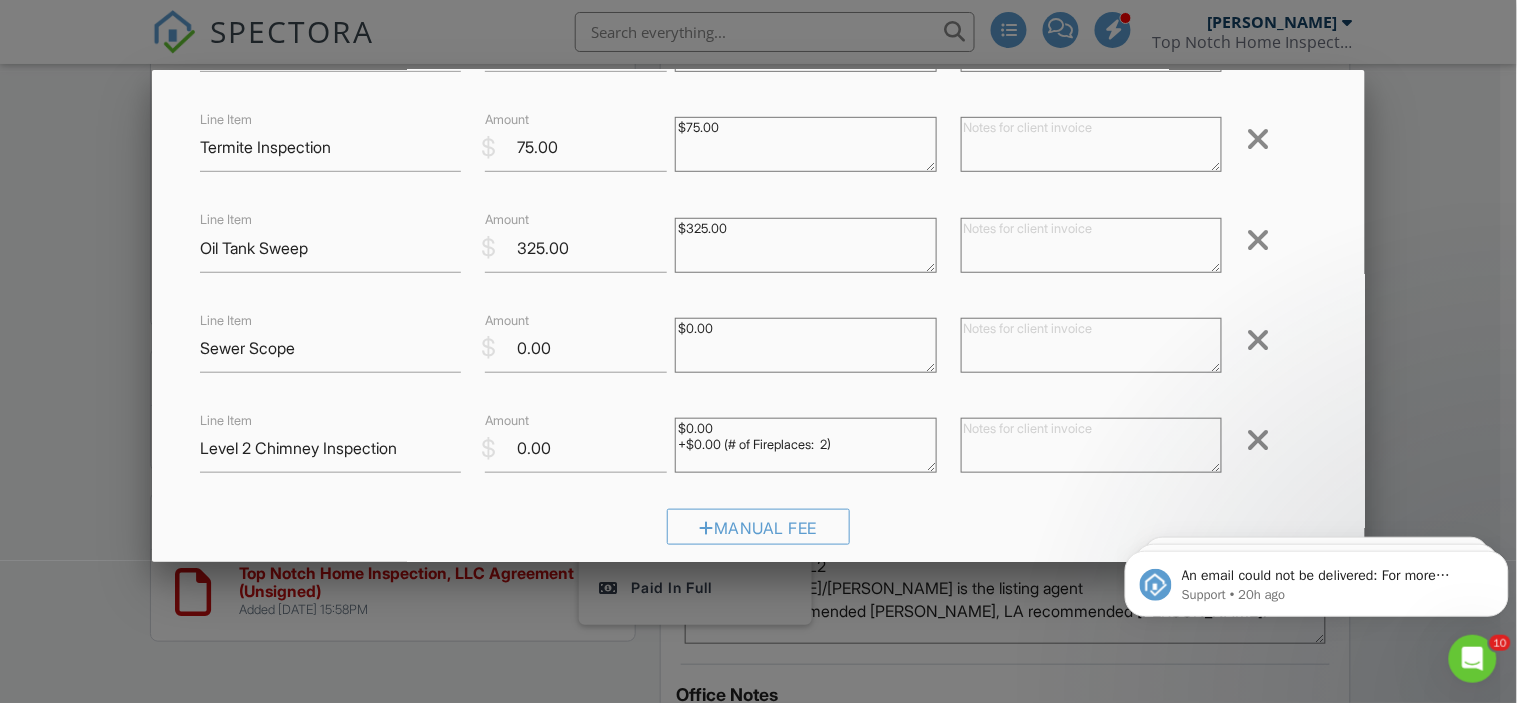 click at bounding box center (1091, 445) 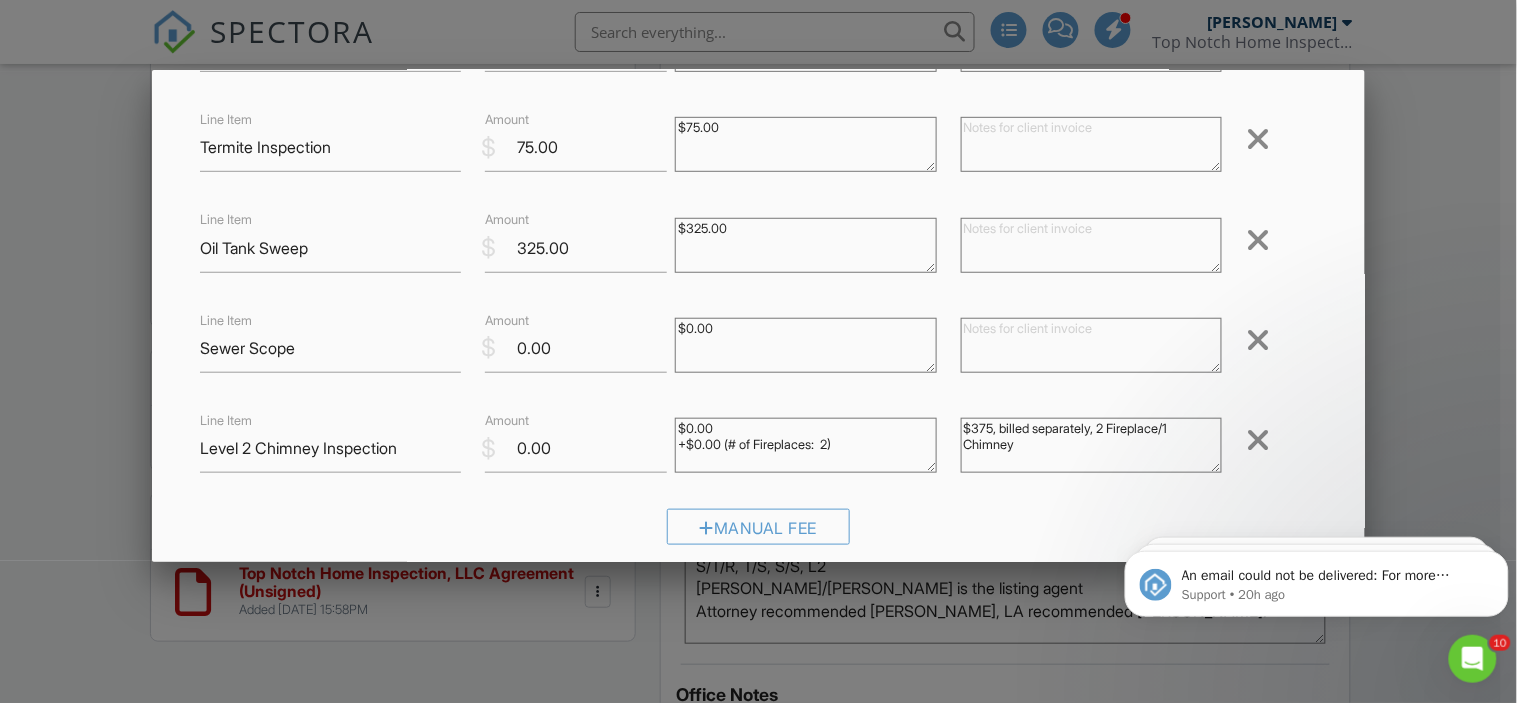 type on "$375, billed separately, 2 Fireplace/1 Chimney" 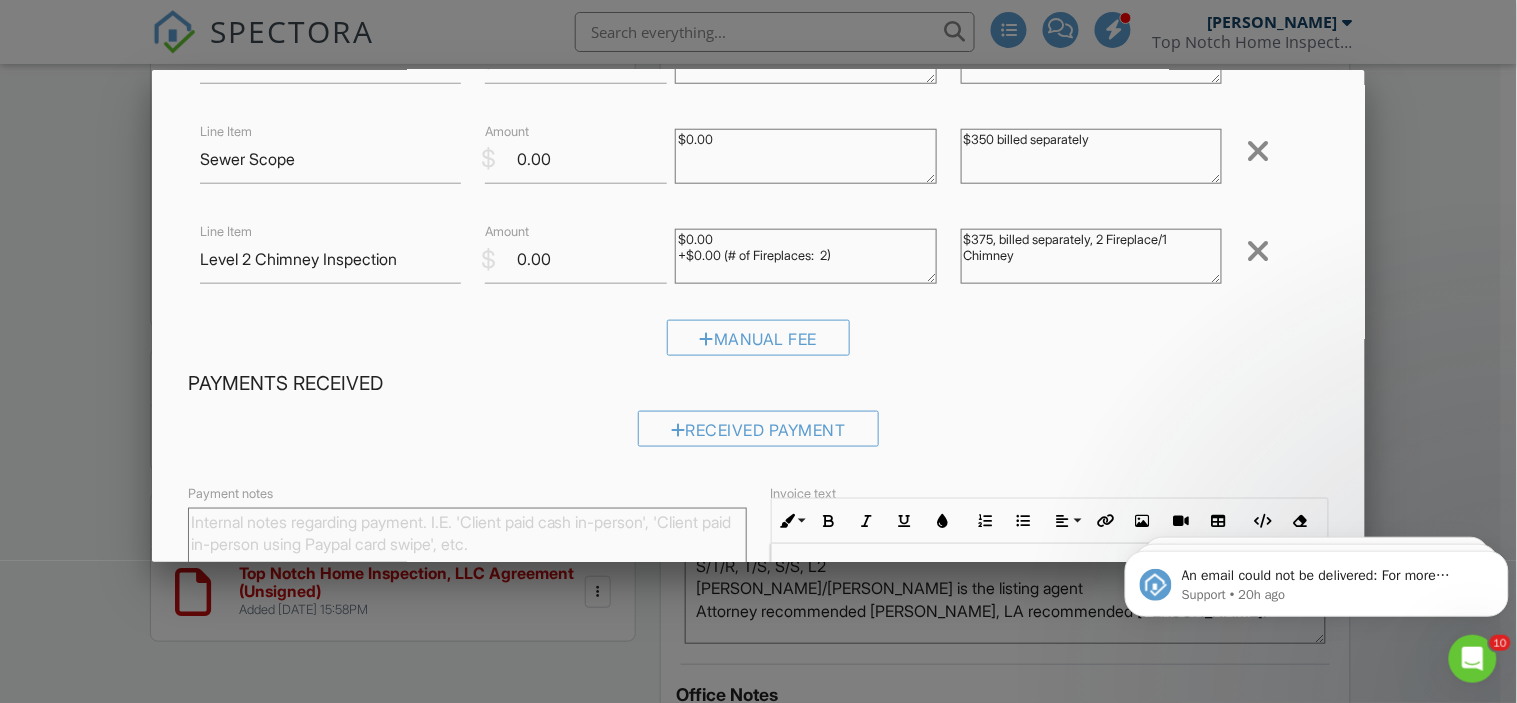 scroll, scrollTop: 498, scrollLeft: 0, axis: vertical 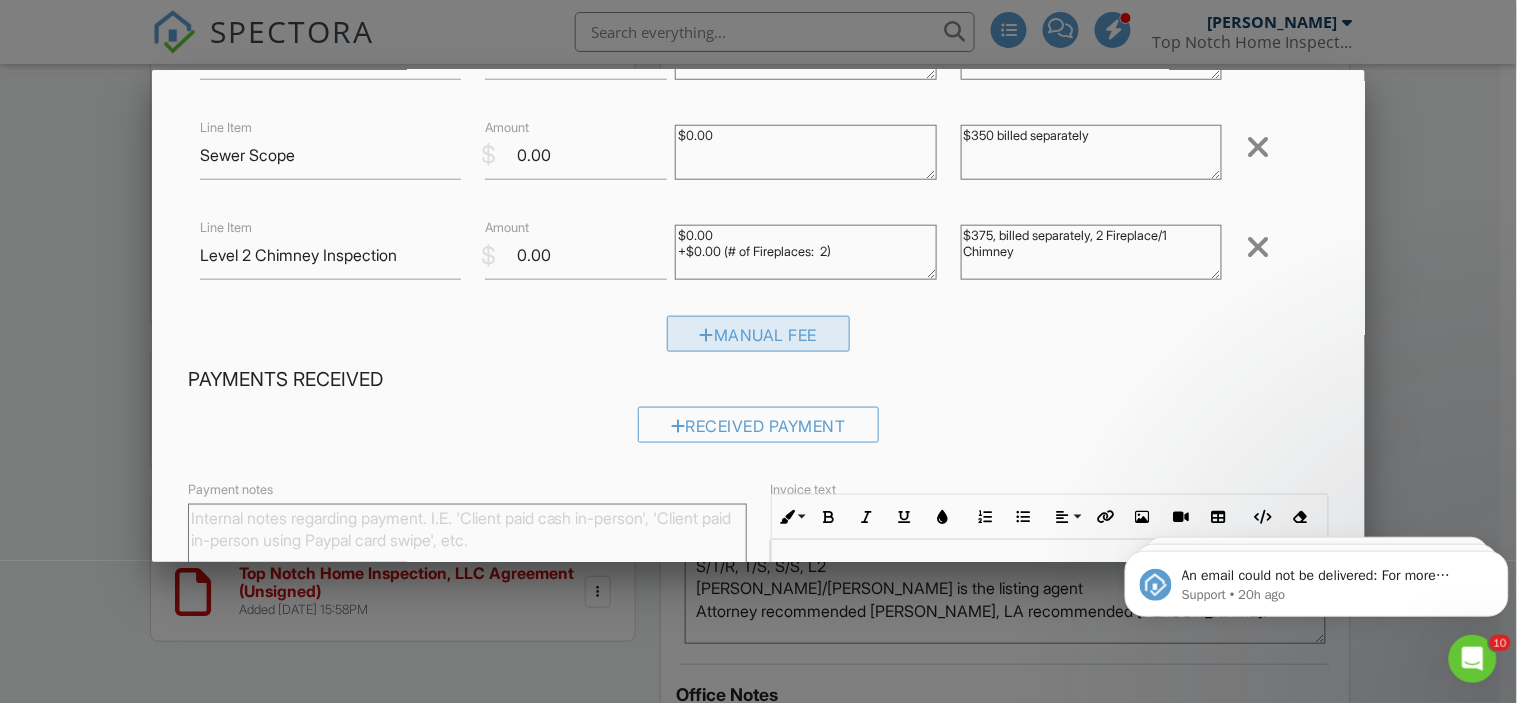 type on "$350 billed separately" 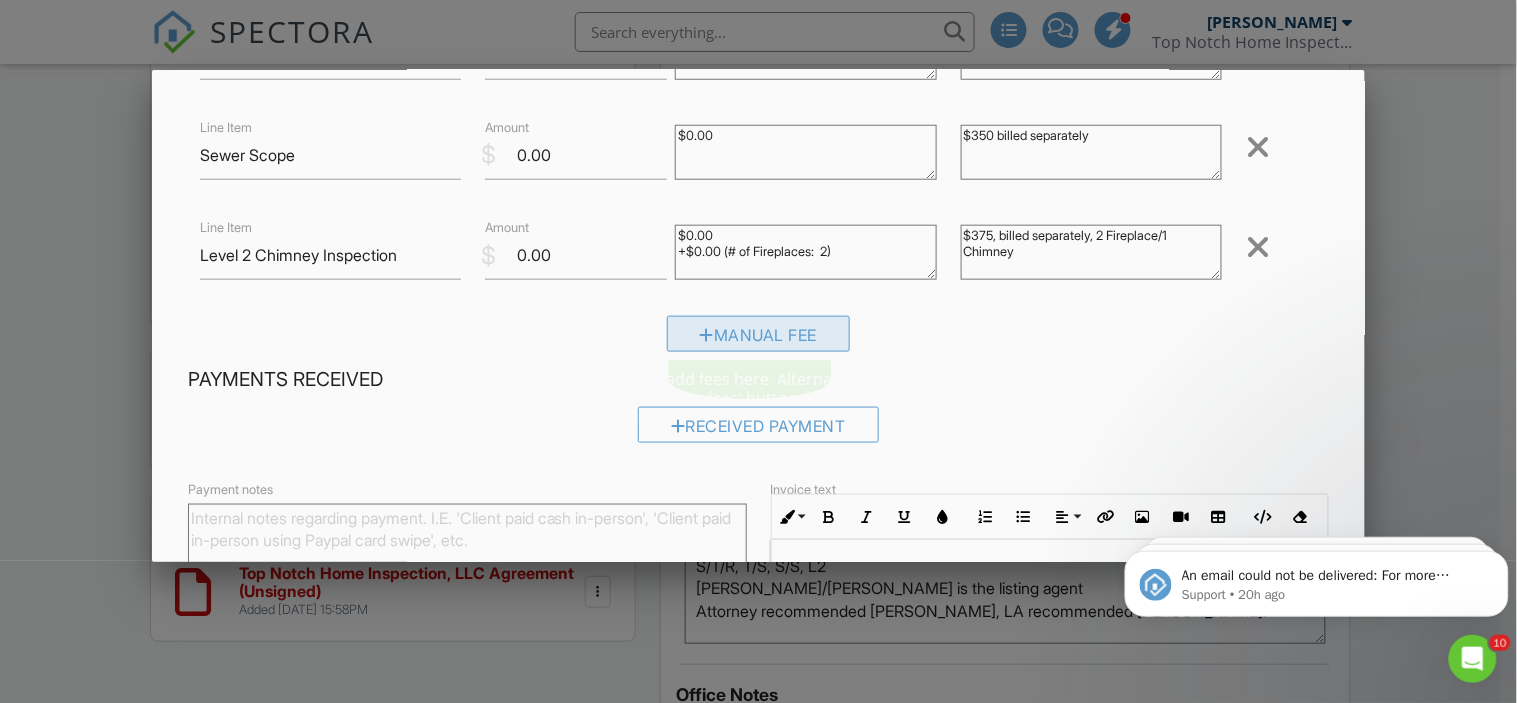 click on "Manual Fee" at bounding box center [759, 334] 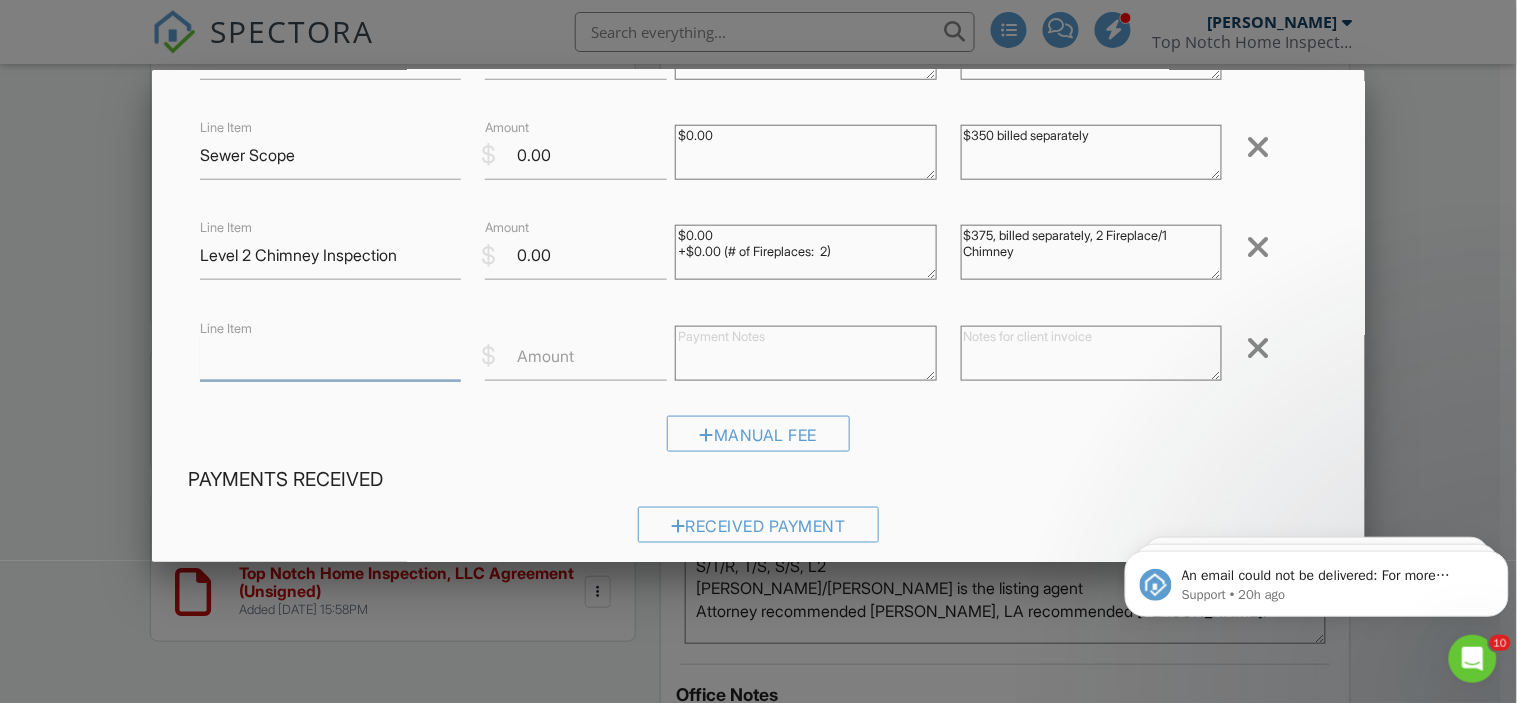 click on "Line Item" at bounding box center (330, 356) 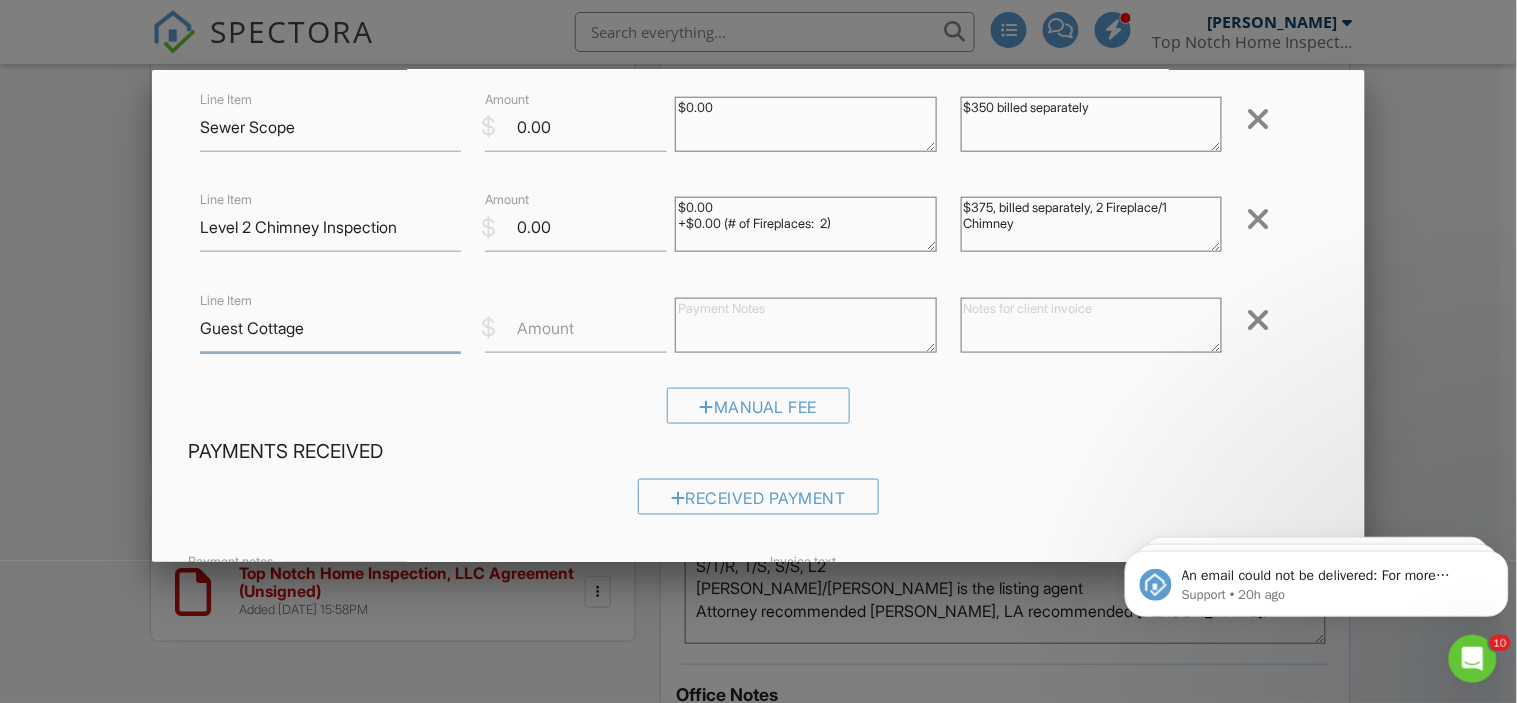 scroll, scrollTop: 527, scrollLeft: 0, axis: vertical 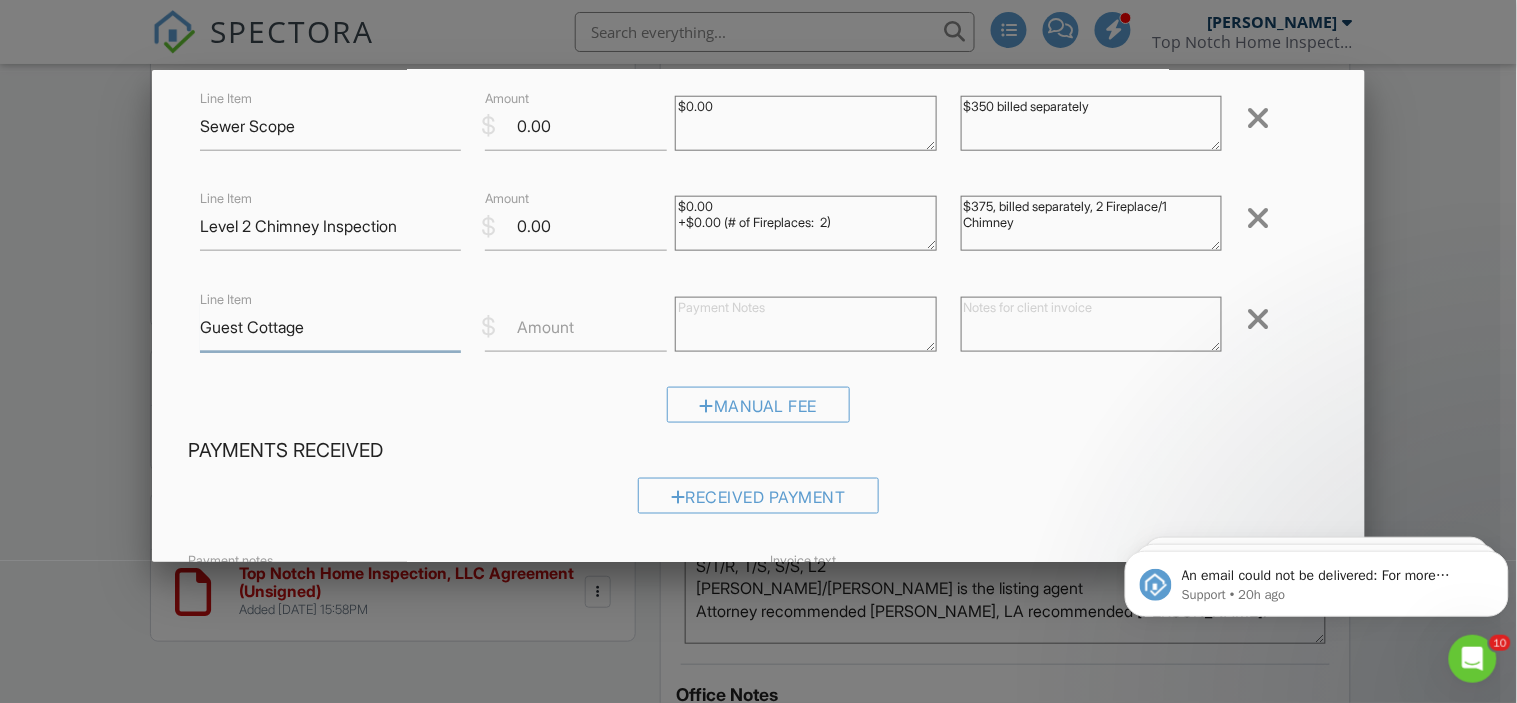 type on "Guest Cottage" 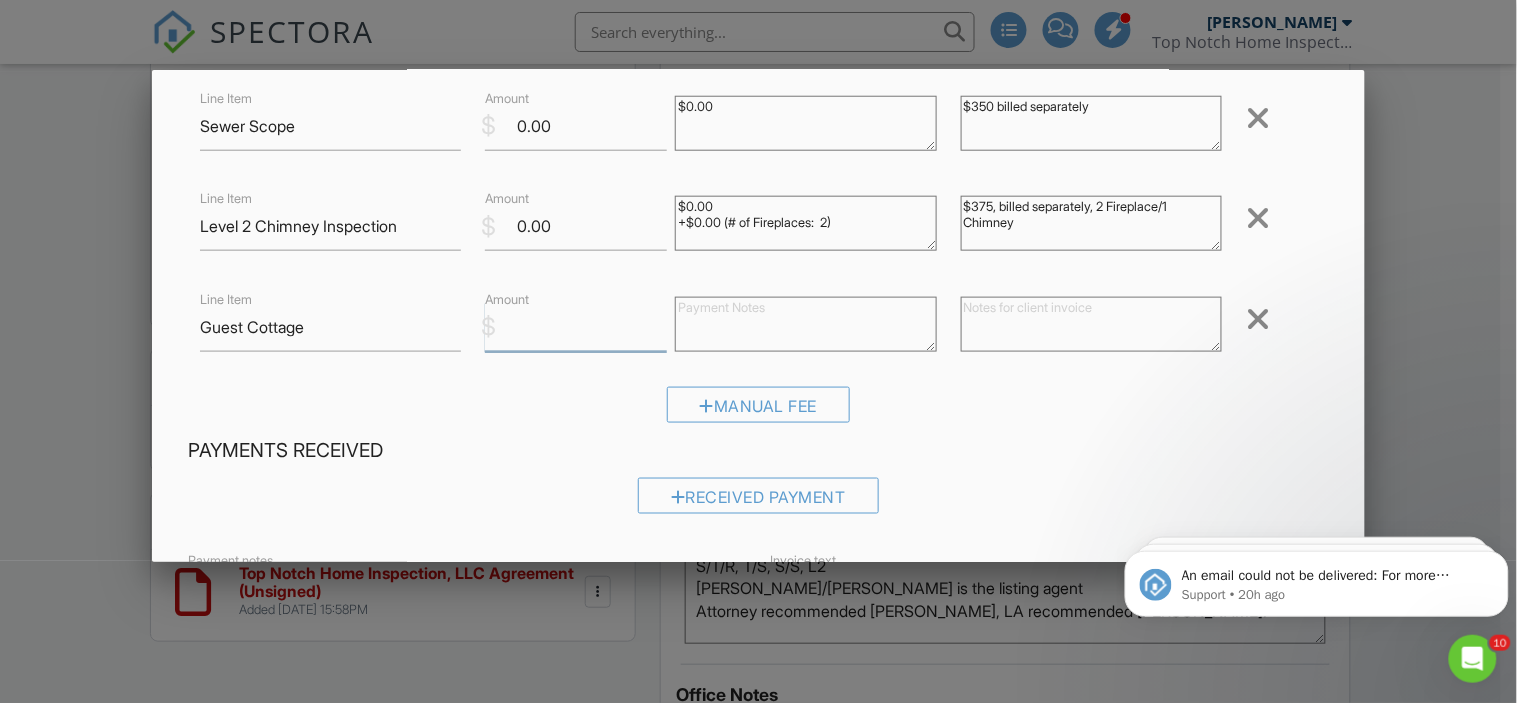 click on "Amount" at bounding box center (576, 327) 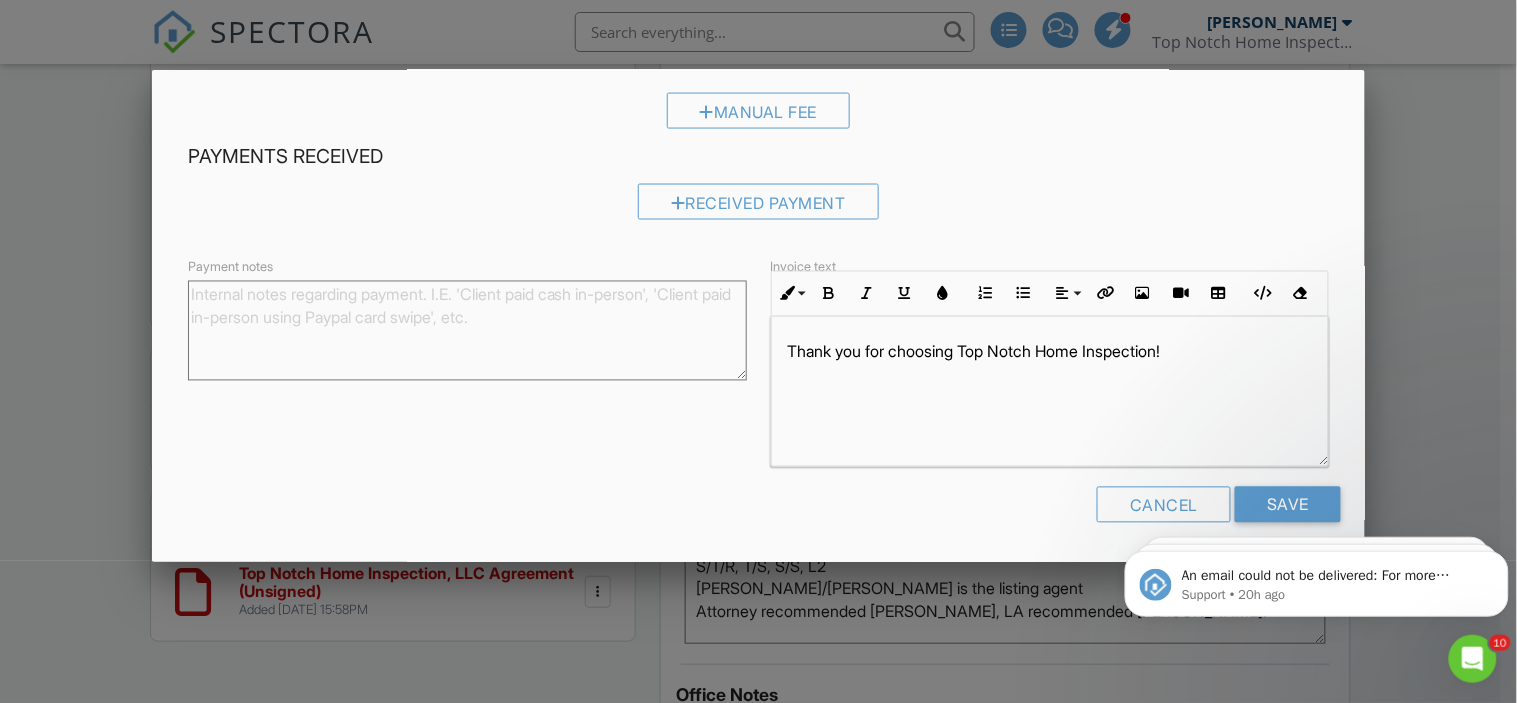 click at bounding box center (1317, 579) 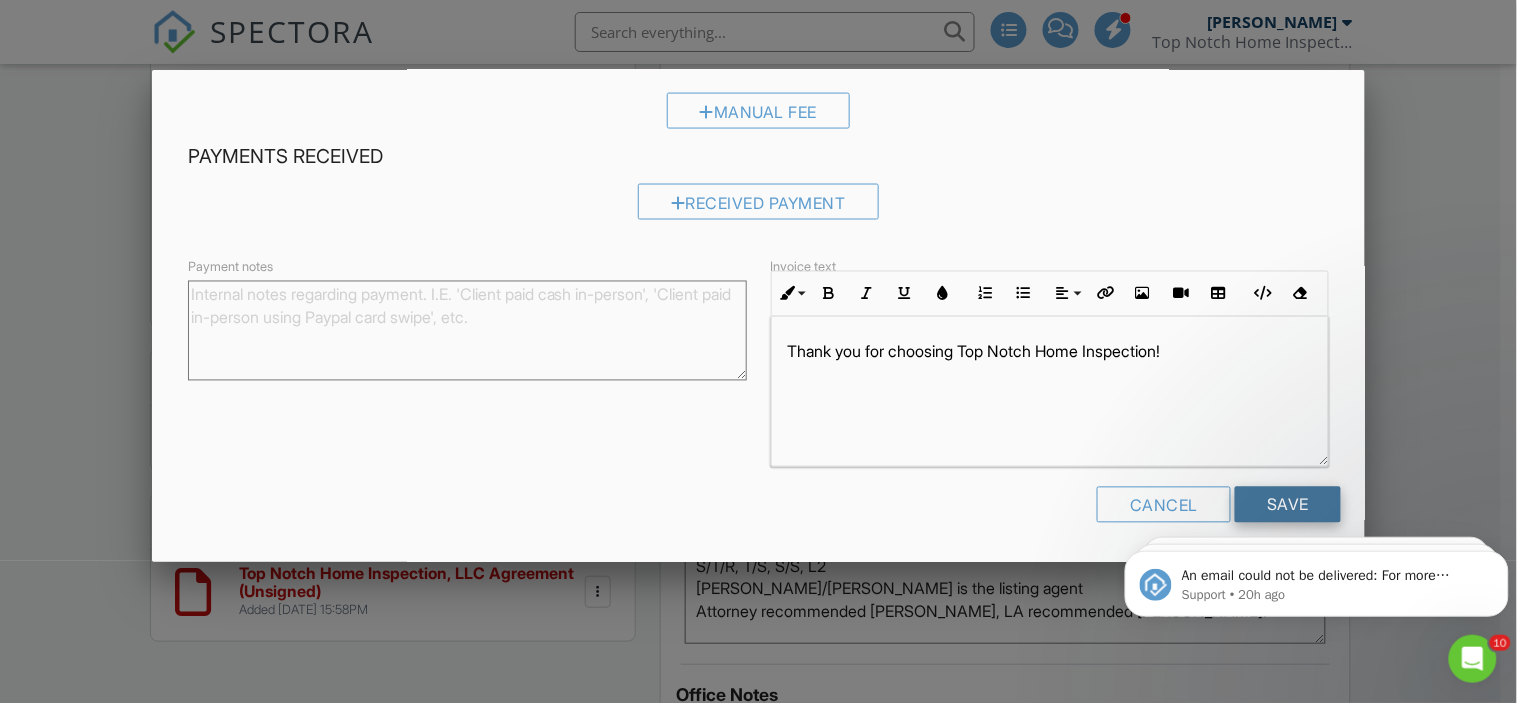 click on "Save" at bounding box center (1288, 505) 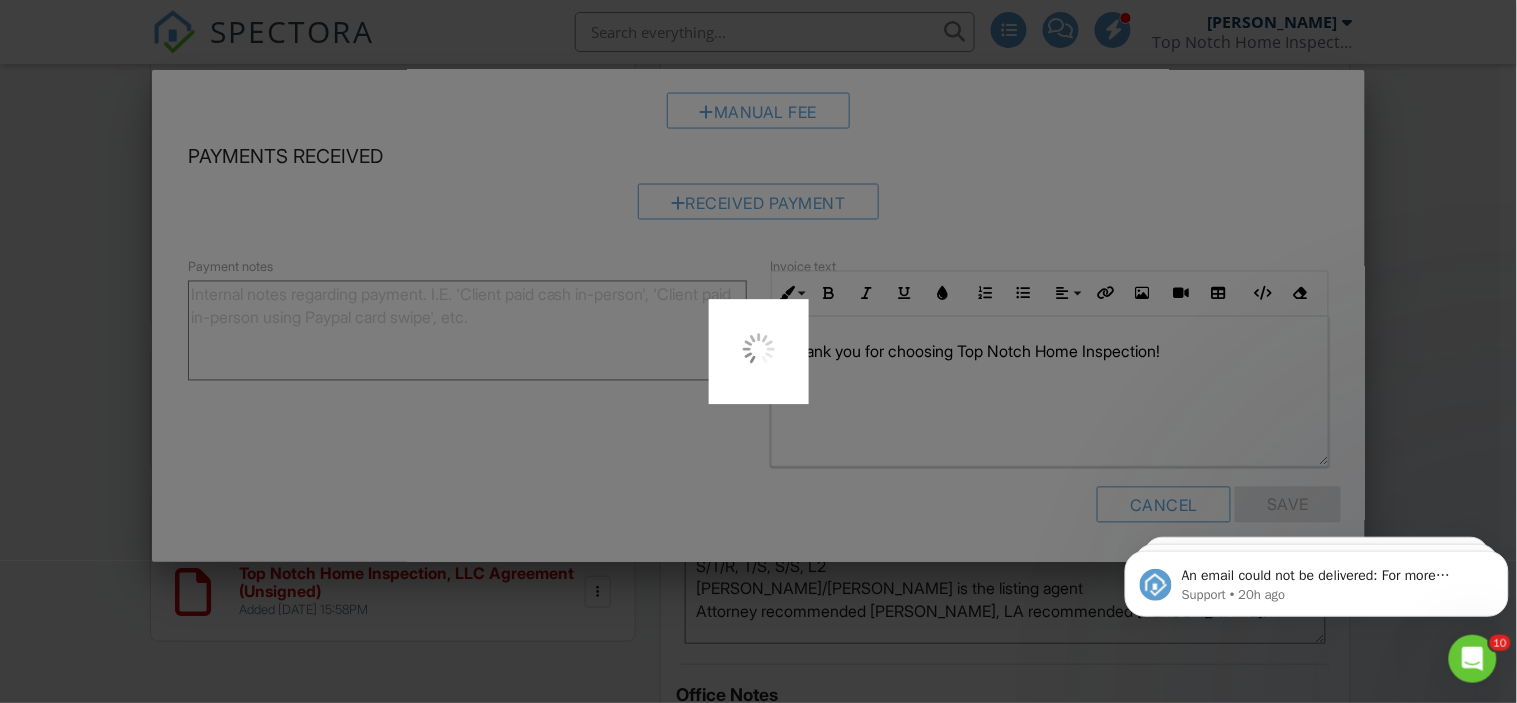 click at bounding box center (1472, 658) 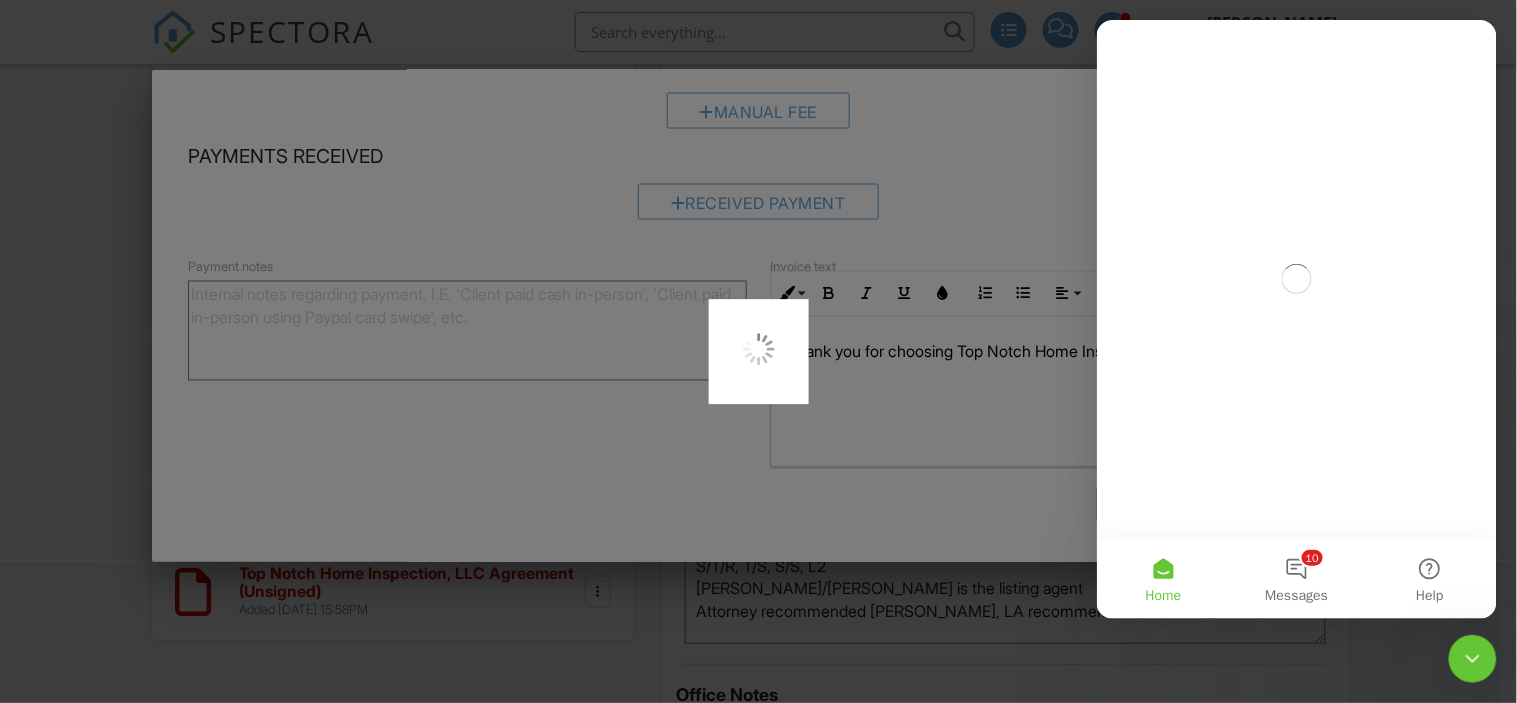 scroll, scrollTop: 0, scrollLeft: 0, axis: both 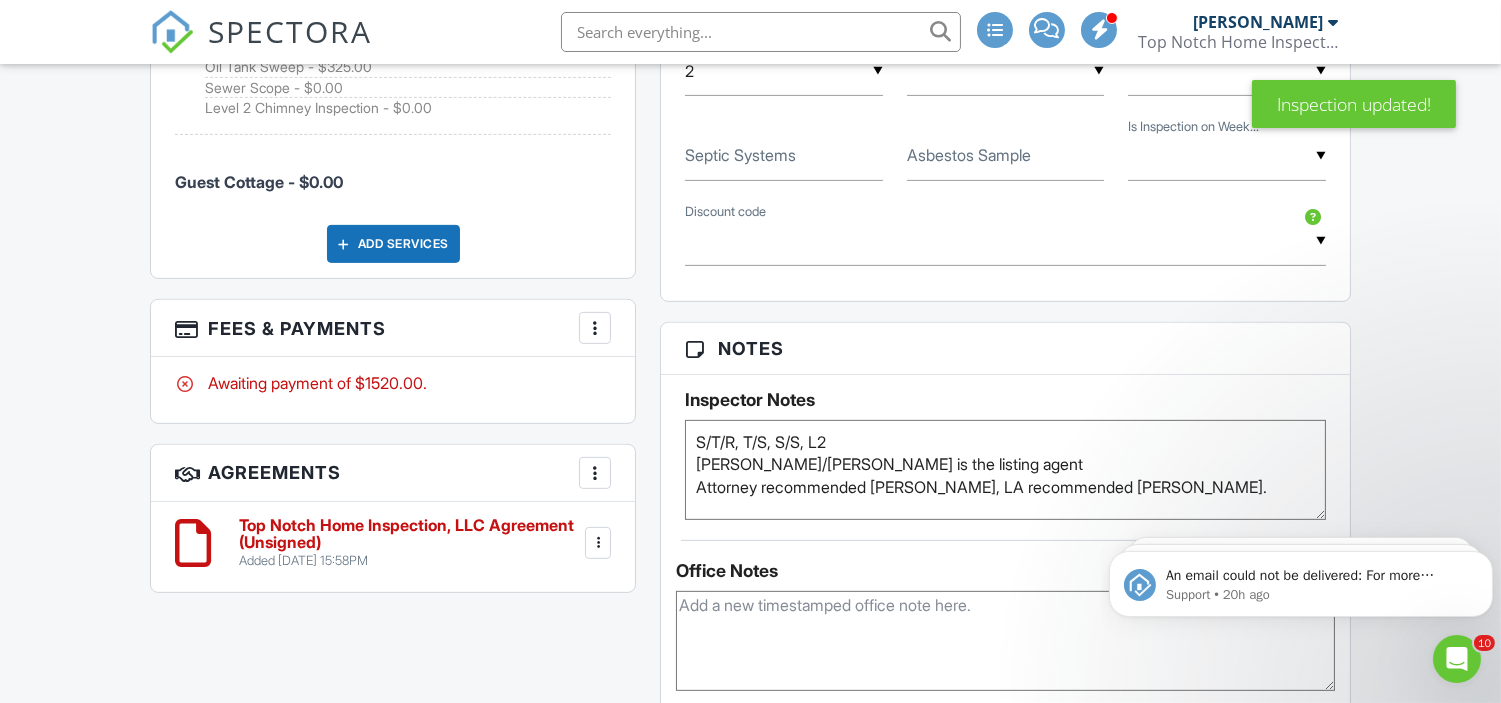click at bounding box center (598, 543) 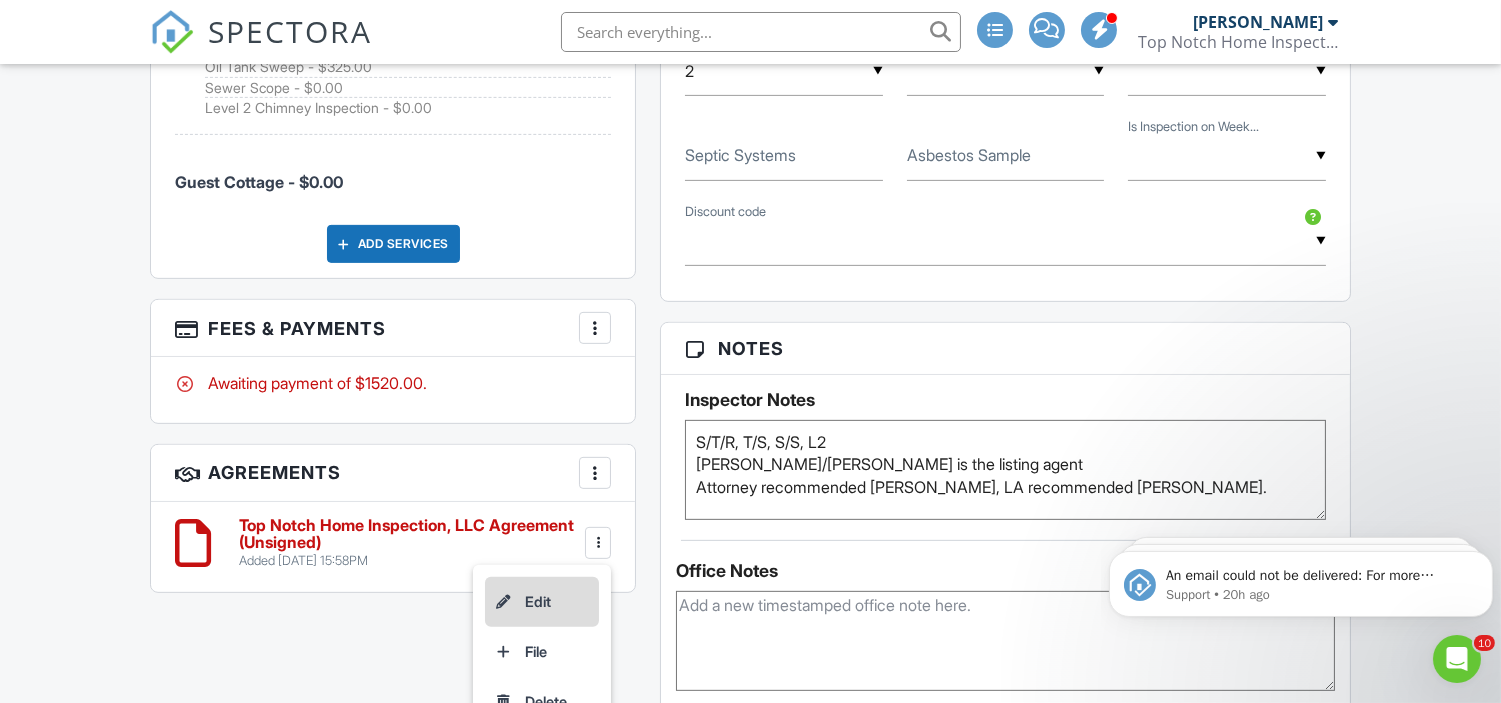 click on "Edit" at bounding box center [542, 602] 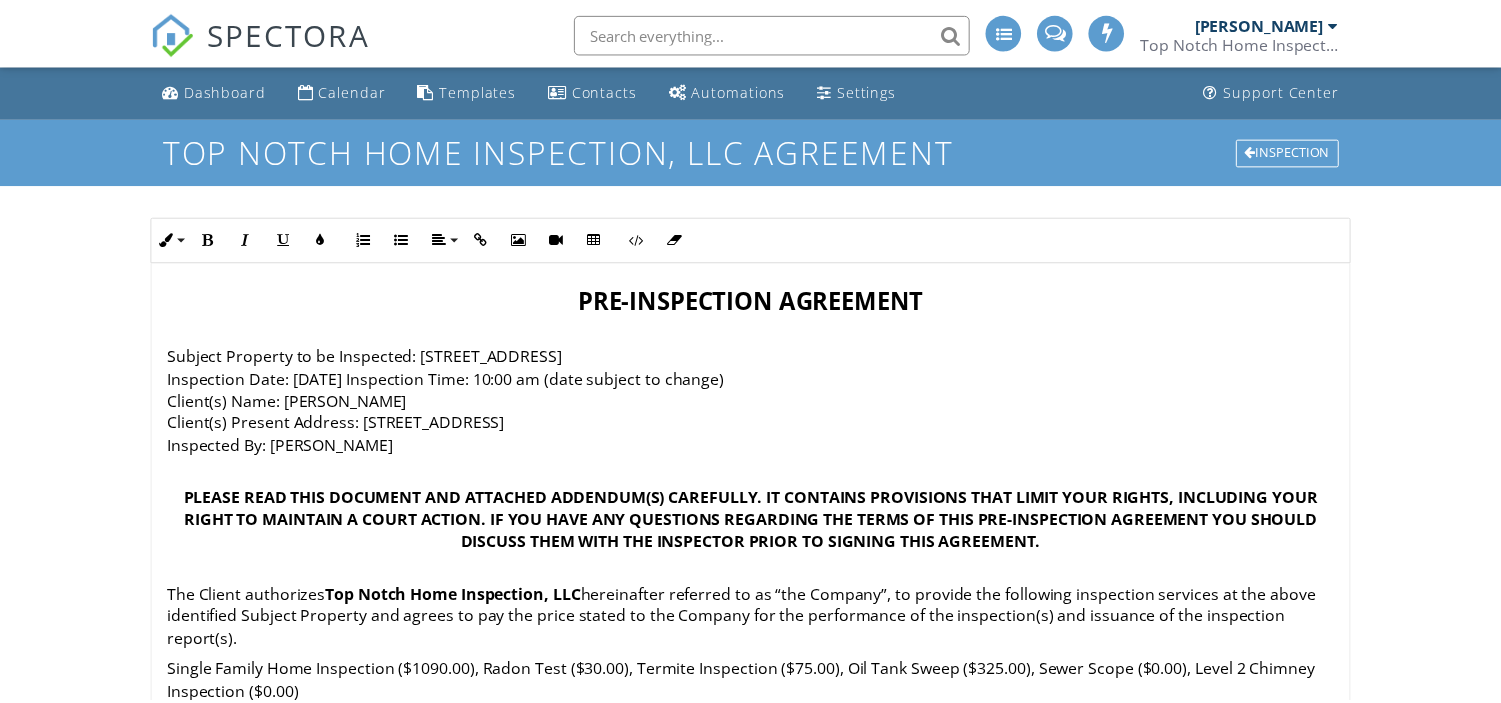 scroll, scrollTop: 0, scrollLeft: 0, axis: both 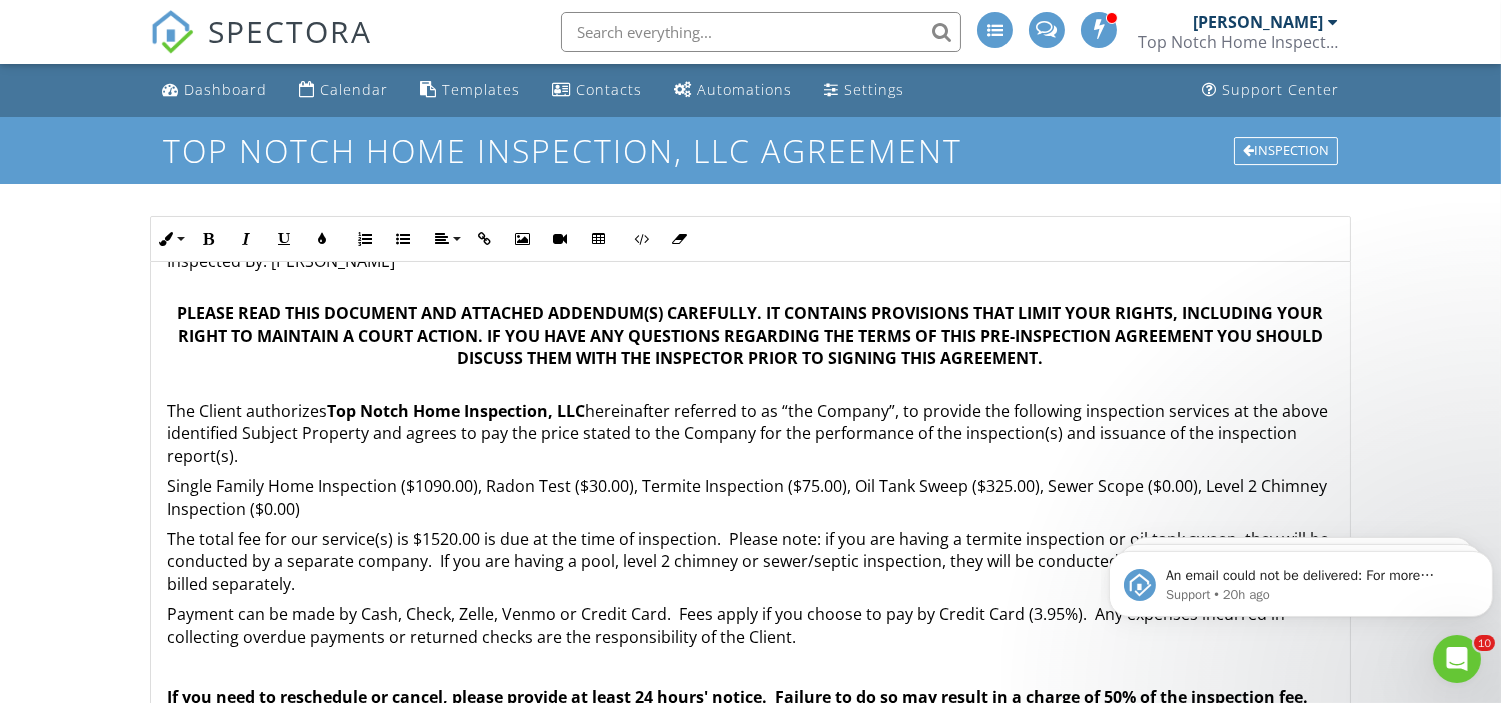 click on "Single Family Home Inspection ($1090.00), Radon Test ($30.00), Termite Inspection ($75.00), Oil Tank Sweep ($325.00), Sewer Scope ($0.00), Level 2 Chimney Inspection ($0.00)" at bounding box center [750, 497] 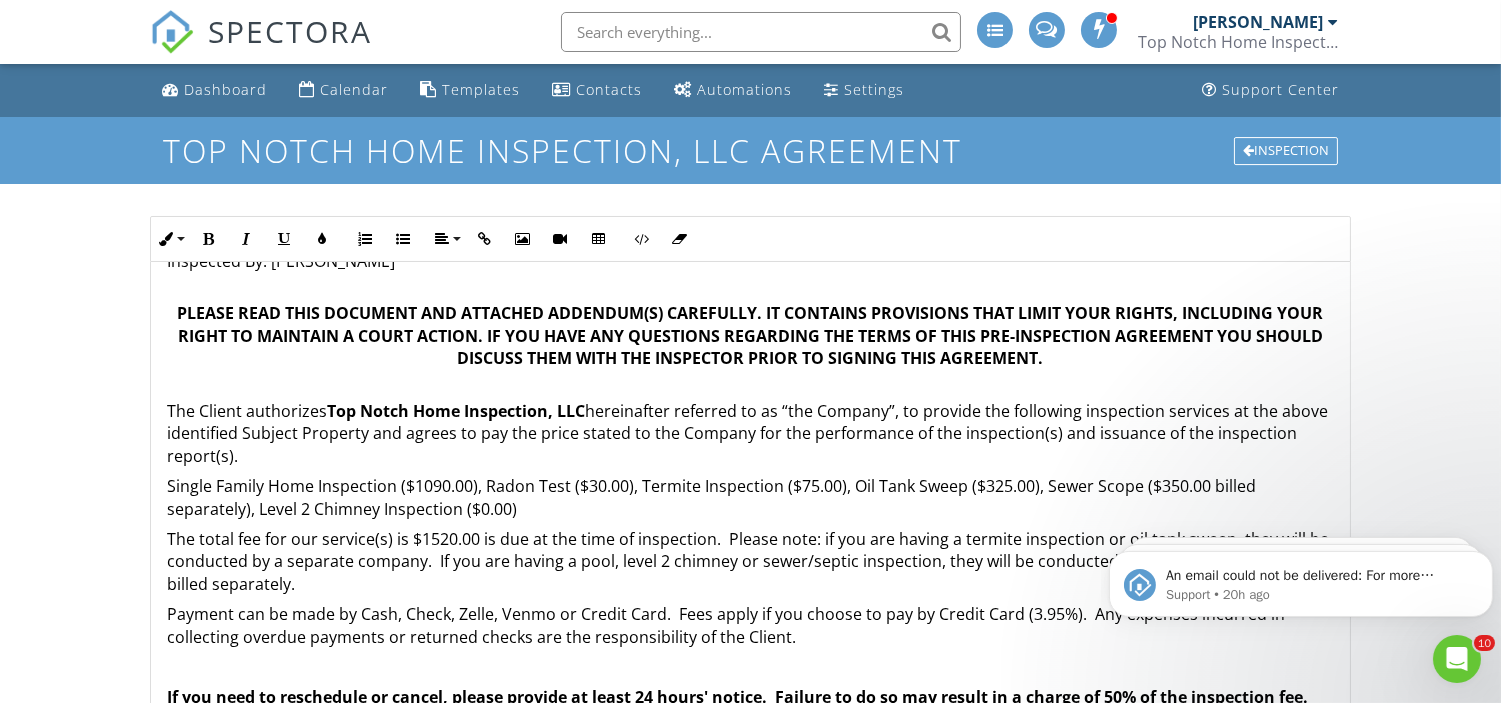 click on "Single Family Home Inspection ($1090.00), Radon Test ($30.00), Termite Inspection ($75.00), Oil Tank Sweep ($325.00), Sewer Scope ($350.00 billed separately), Level 2 Chimney Inspection ($0.00)" at bounding box center (750, 497) 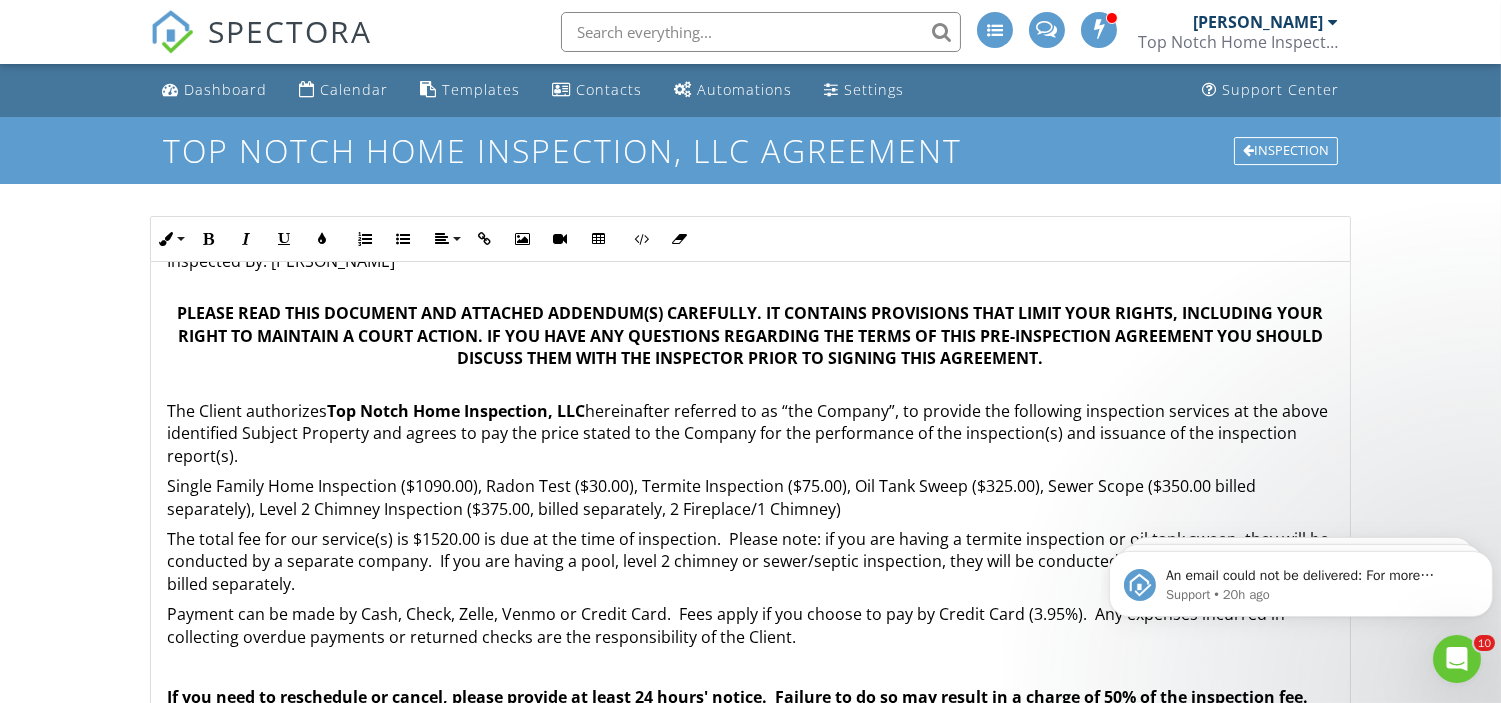 click on "Single Family Home Inspection ($1090.00), Radon Test ($30.00), Termite Inspection ($75.00), Oil Tank Sweep ($325.00), Sewer Scope ($350.00 billed separately), Level 2 Chimney Inspection ($375.00, billed separately, 2 Fireplace/1 Chimney)" at bounding box center (750, 497) 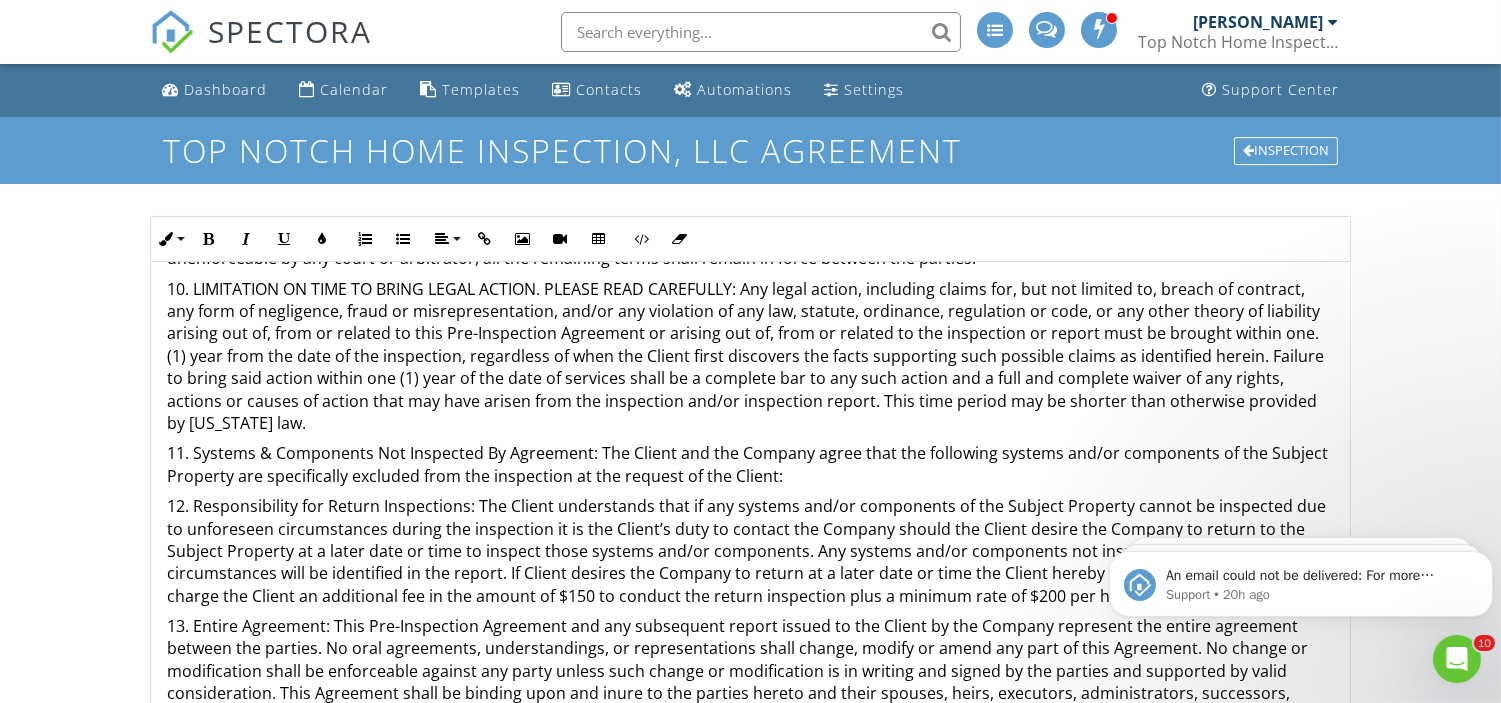 scroll, scrollTop: 2533, scrollLeft: 0, axis: vertical 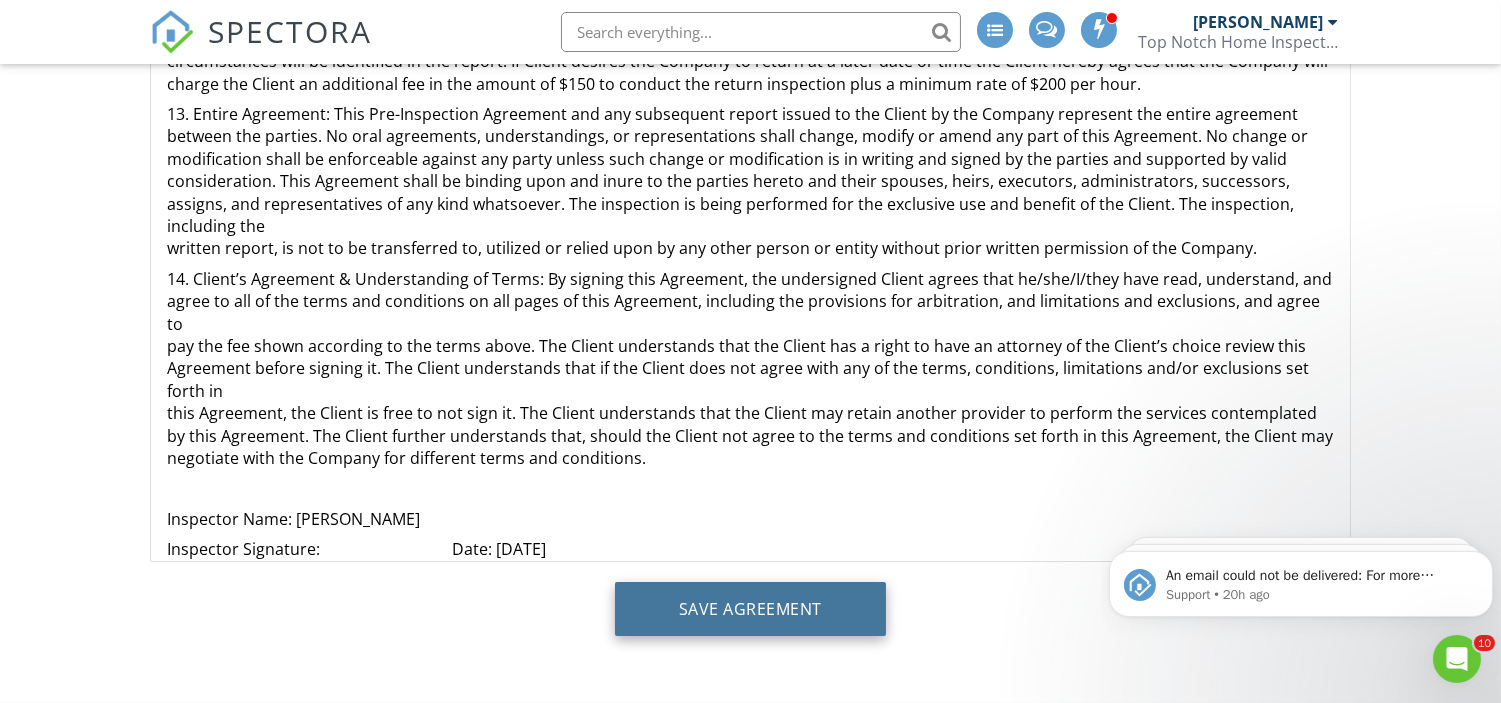 click on "Save Agreement" at bounding box center (750, 609) 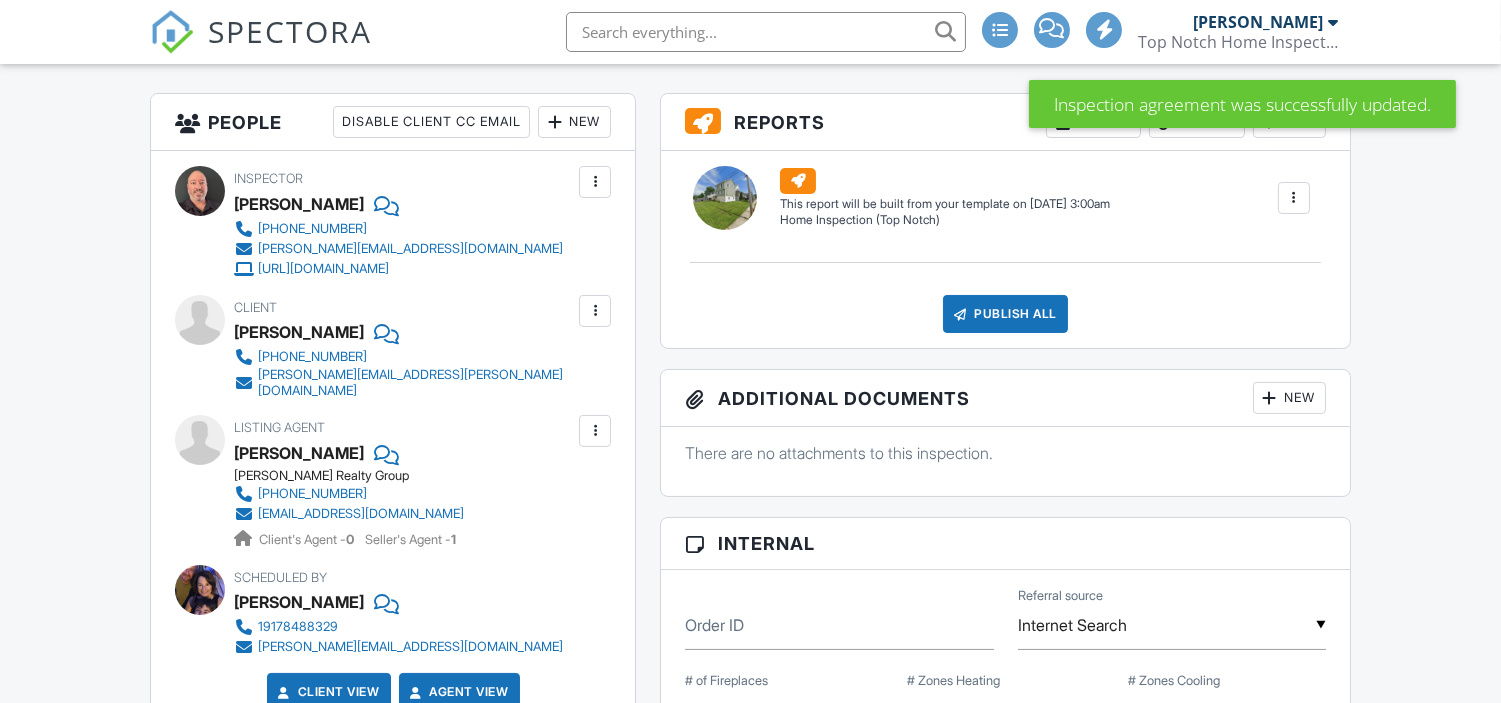 scroll, scrollTop: 0, scrollLeft: 0, axis: both 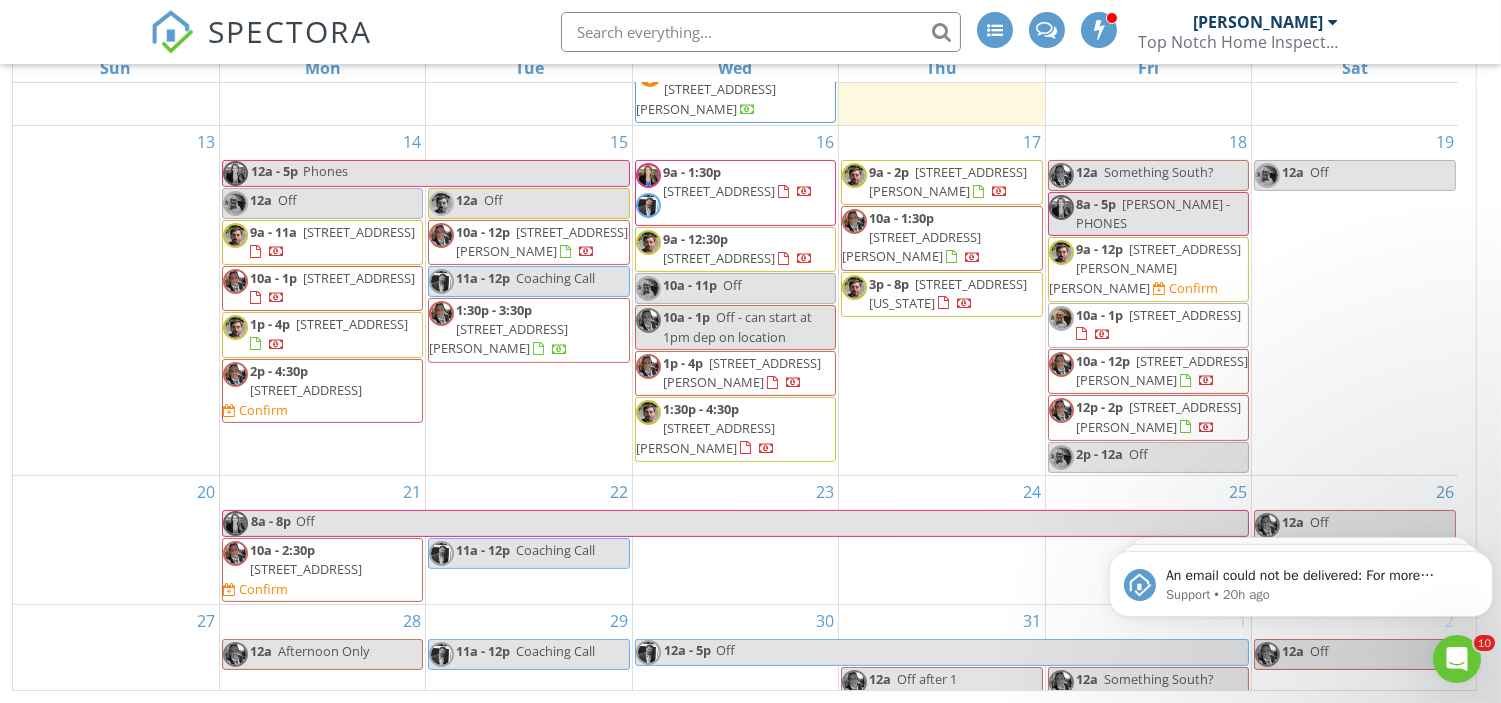 click on "146 Main St , Port Monmouth 07758" at bounding box center [306, 390] 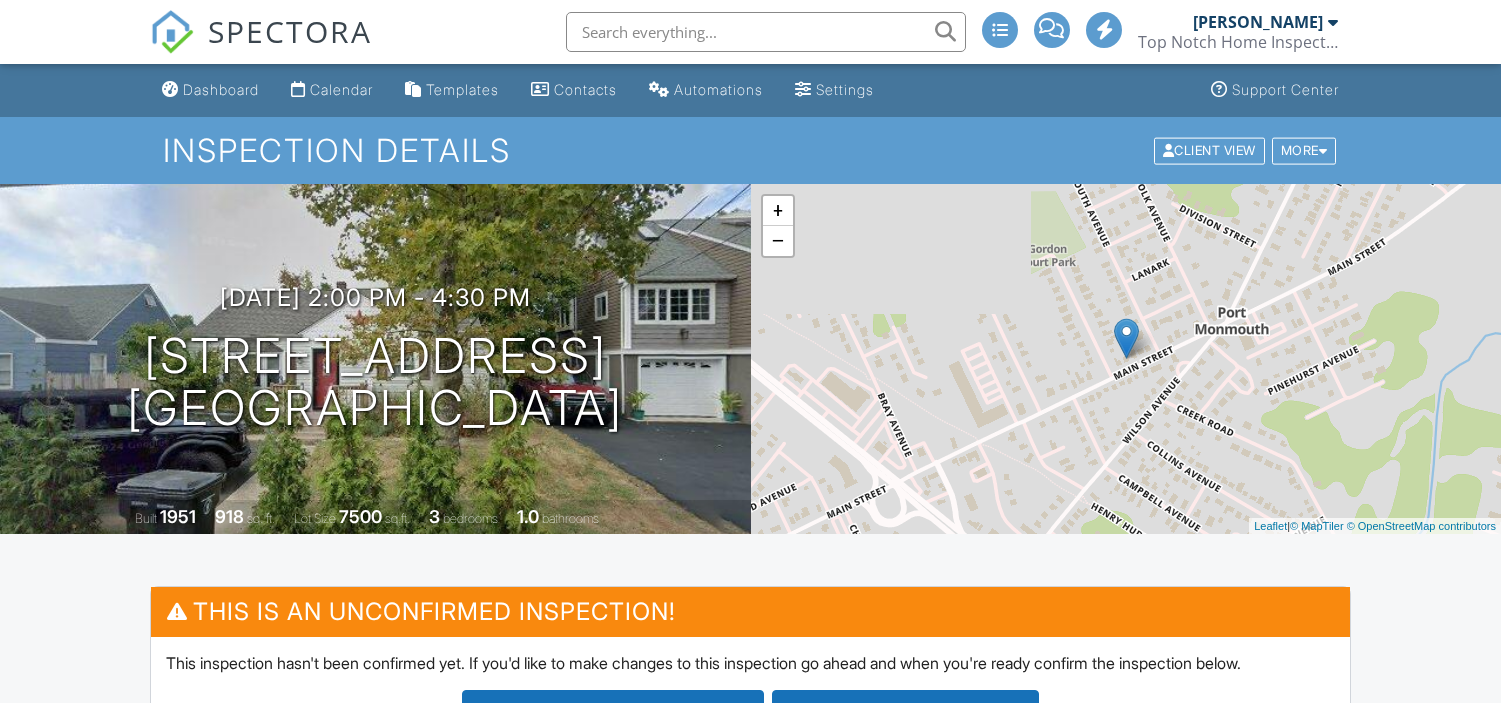 scroll, scrollTop: 0, scrollLeft: 0, axis: both 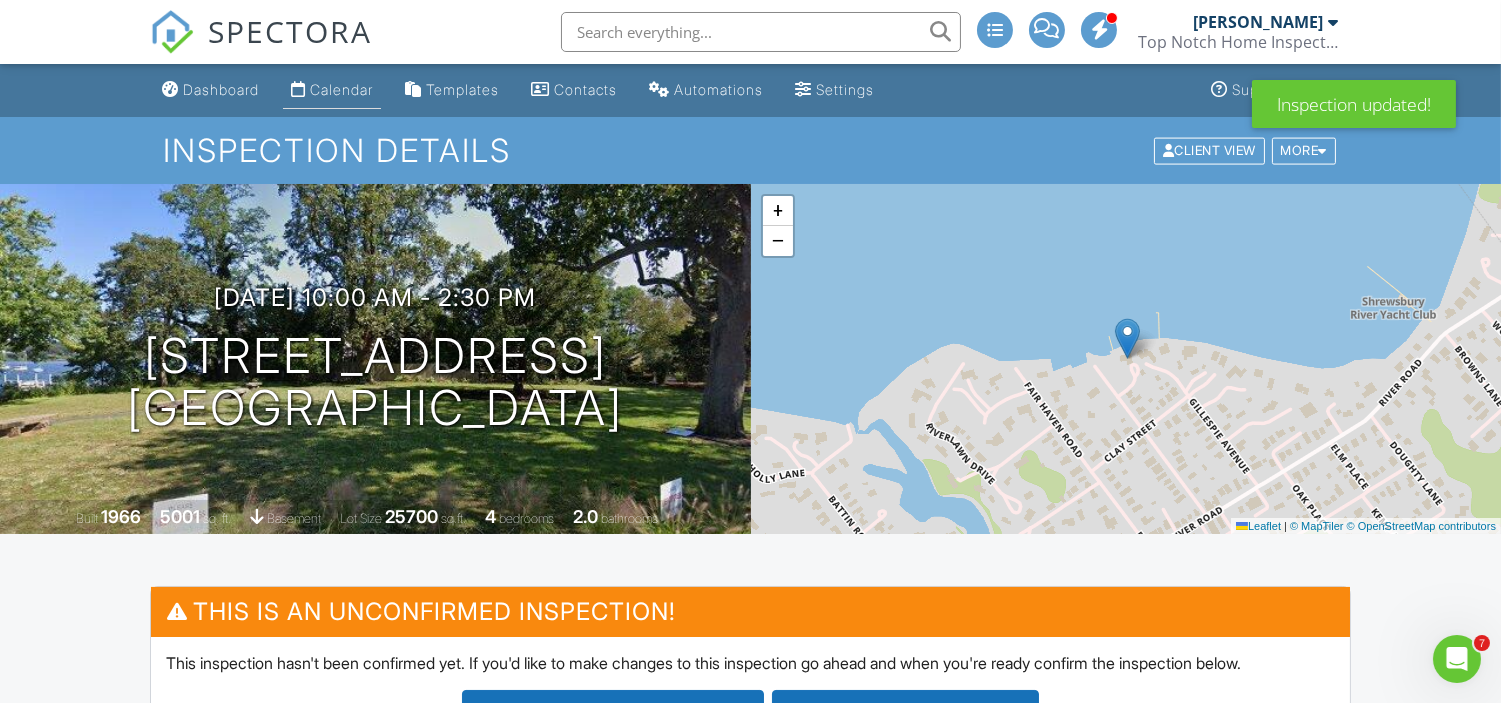 click on "Calendar" at bounding box center (341, 89) 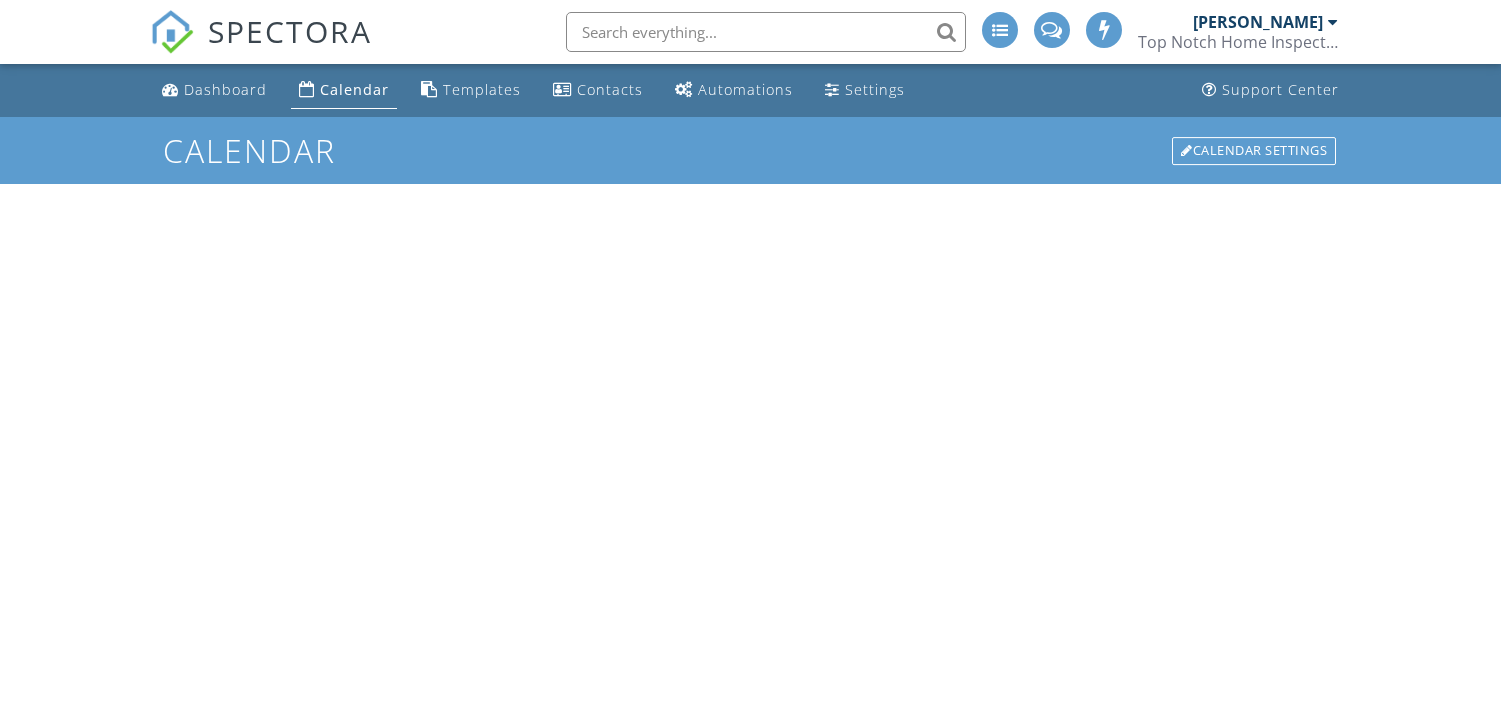 scroll, scrollTop: 0, scrollLeft: 0, axis: both 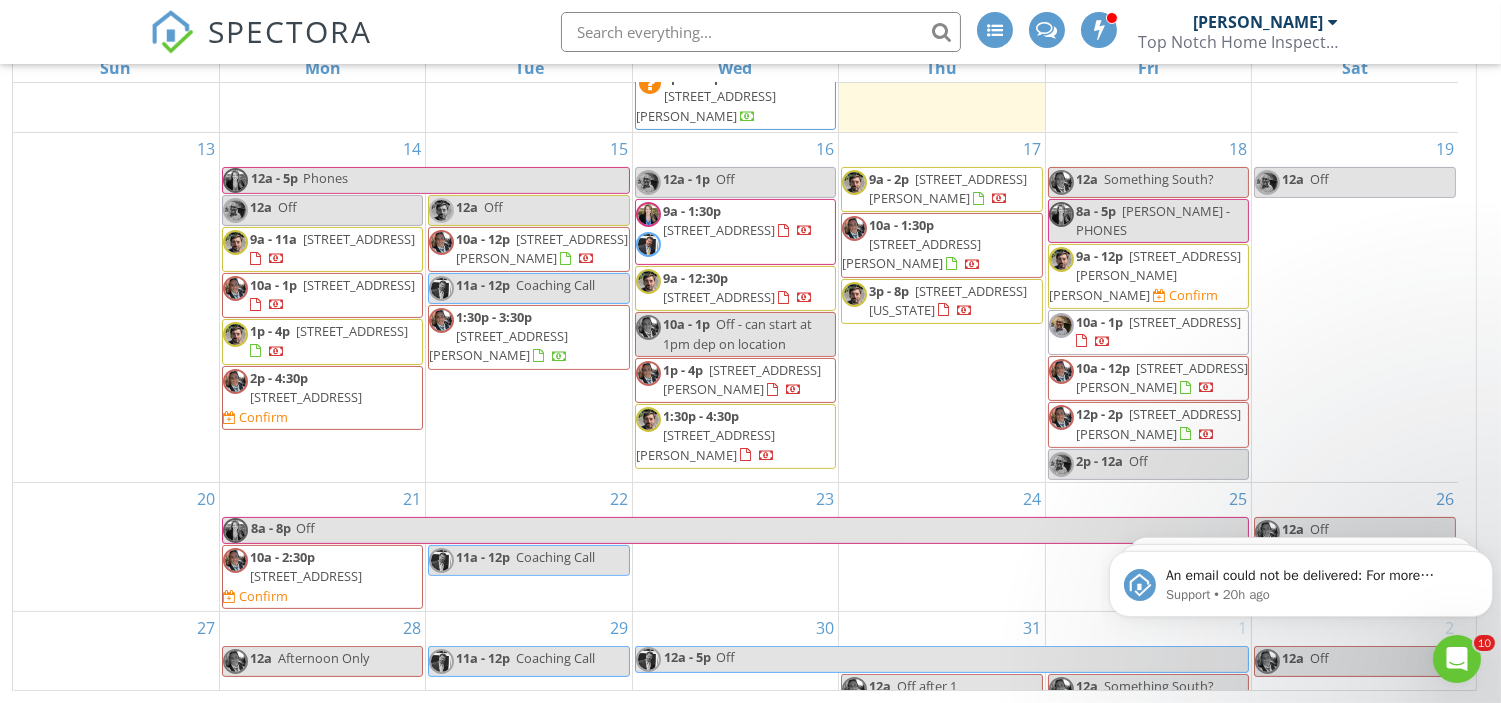 click on "[STREET_ADDRESS]" at bounding box center (306, 397) 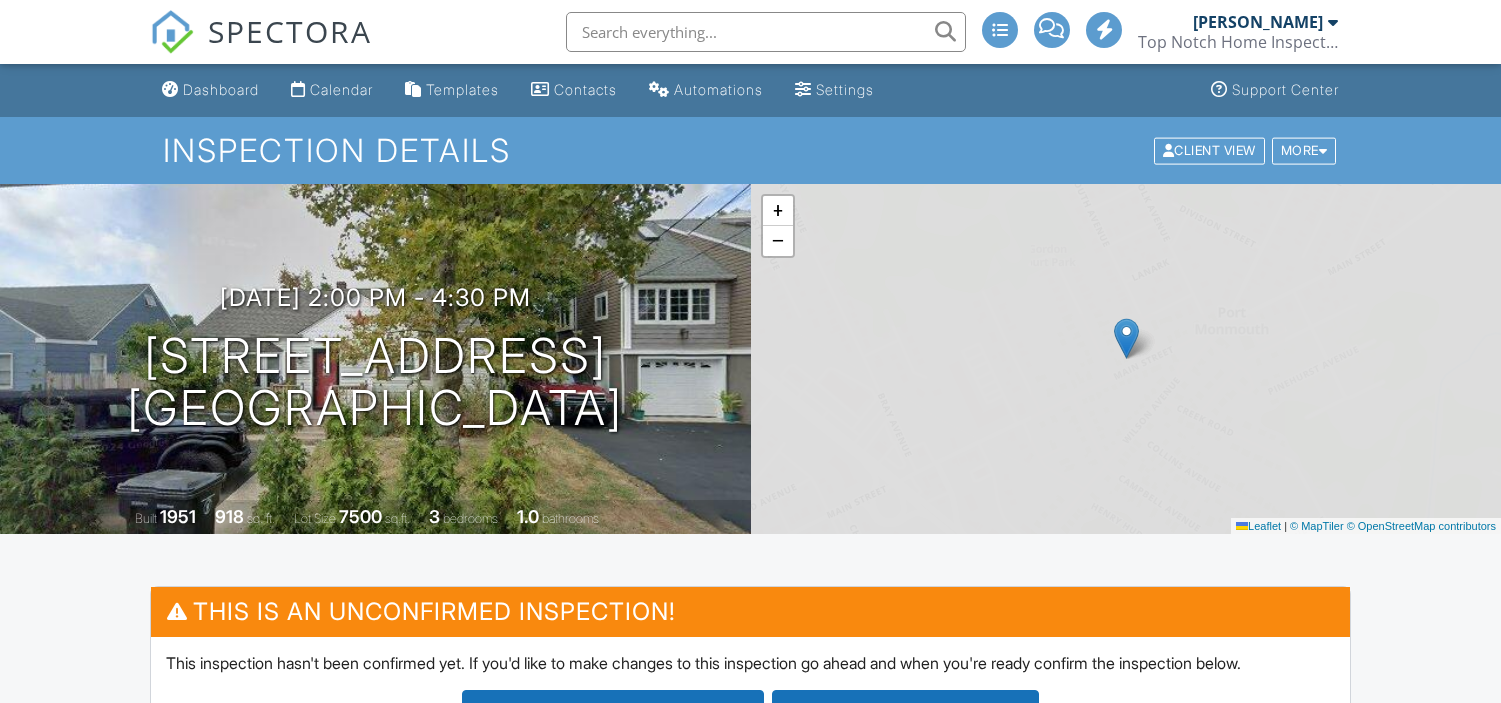 scroll, scrollTop: 0, scrollLeft: 0, axis: both 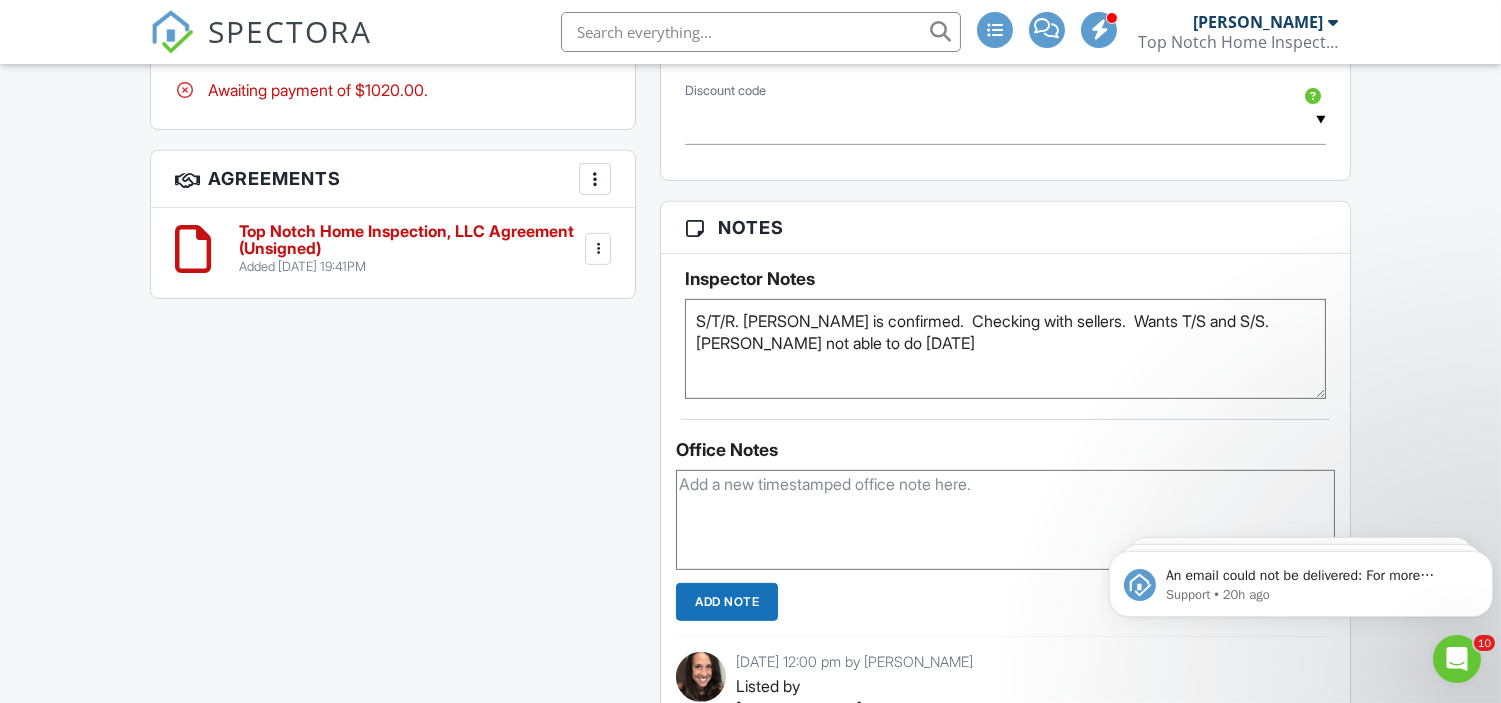 click on "S/T/R. [PERSON_NAME] is confirmed.  Checking with sellers.  Wants T/S and S/S.  [PERSON_NAME] not able to do [DATE]" at bounding box center (1005, 349) 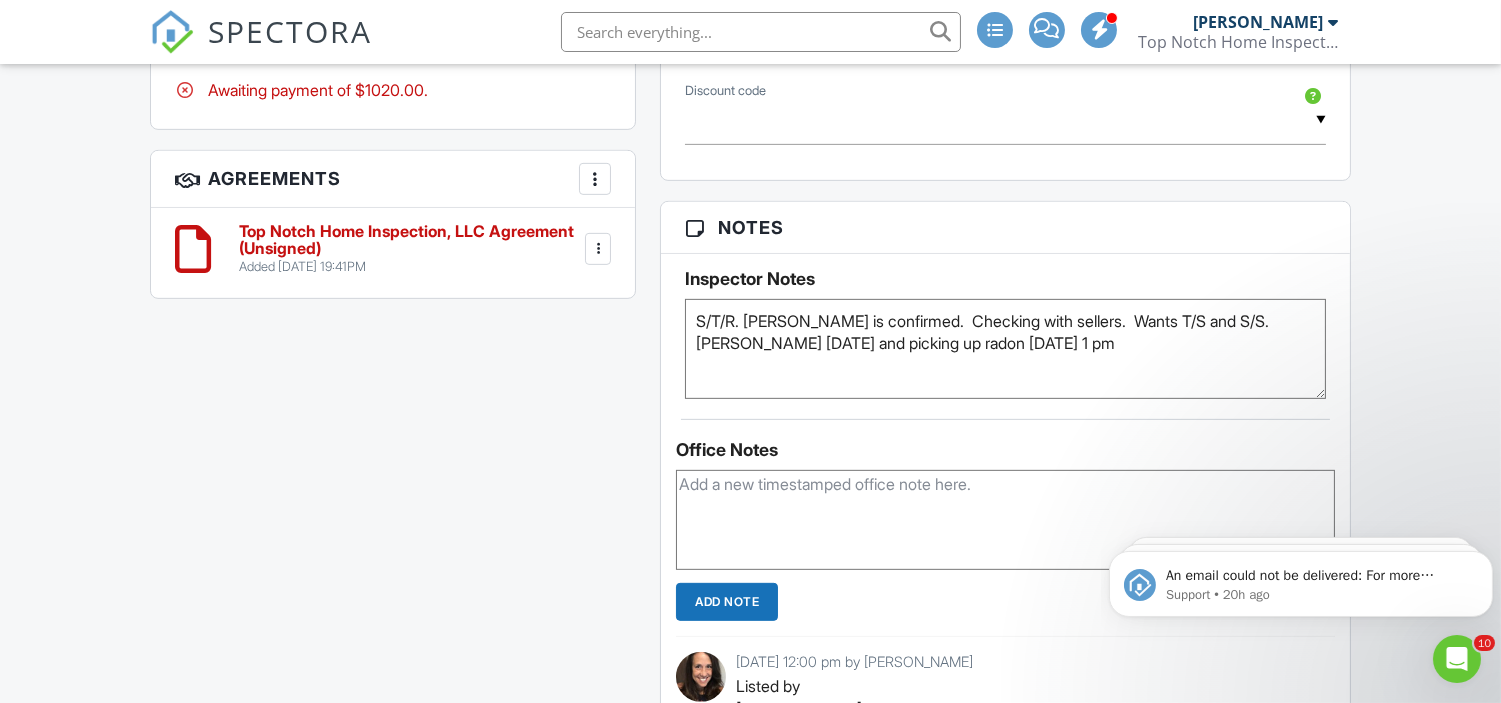 click on "S/T/R. [PERSON_NAME] is confirmed.  Checking with sellers.  Wants T/S and S/S.  [PERSON_NAME] not able to do [DATE]" at bounding box center (1005, 349) 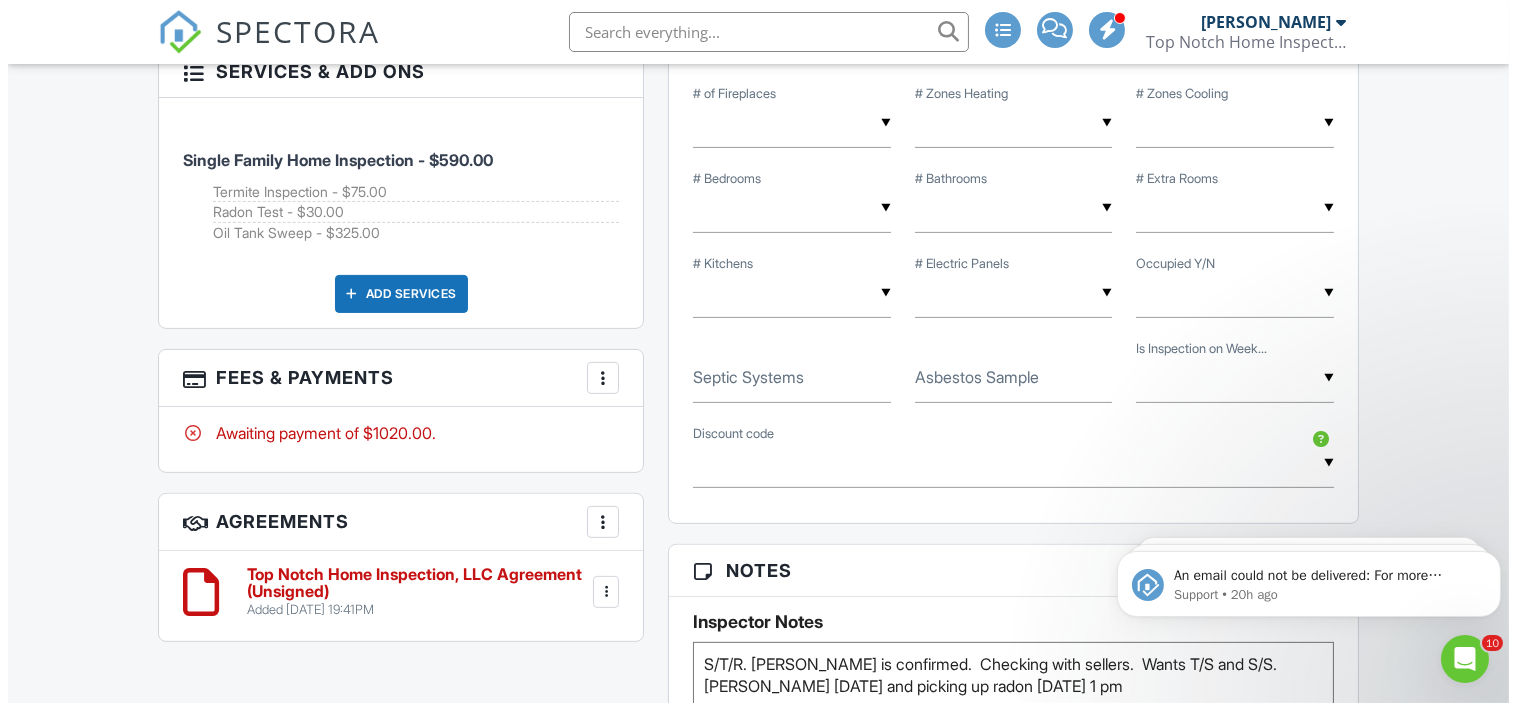 scroll, scrollTop: 1273, scrollLeft: 0, axis: vertical 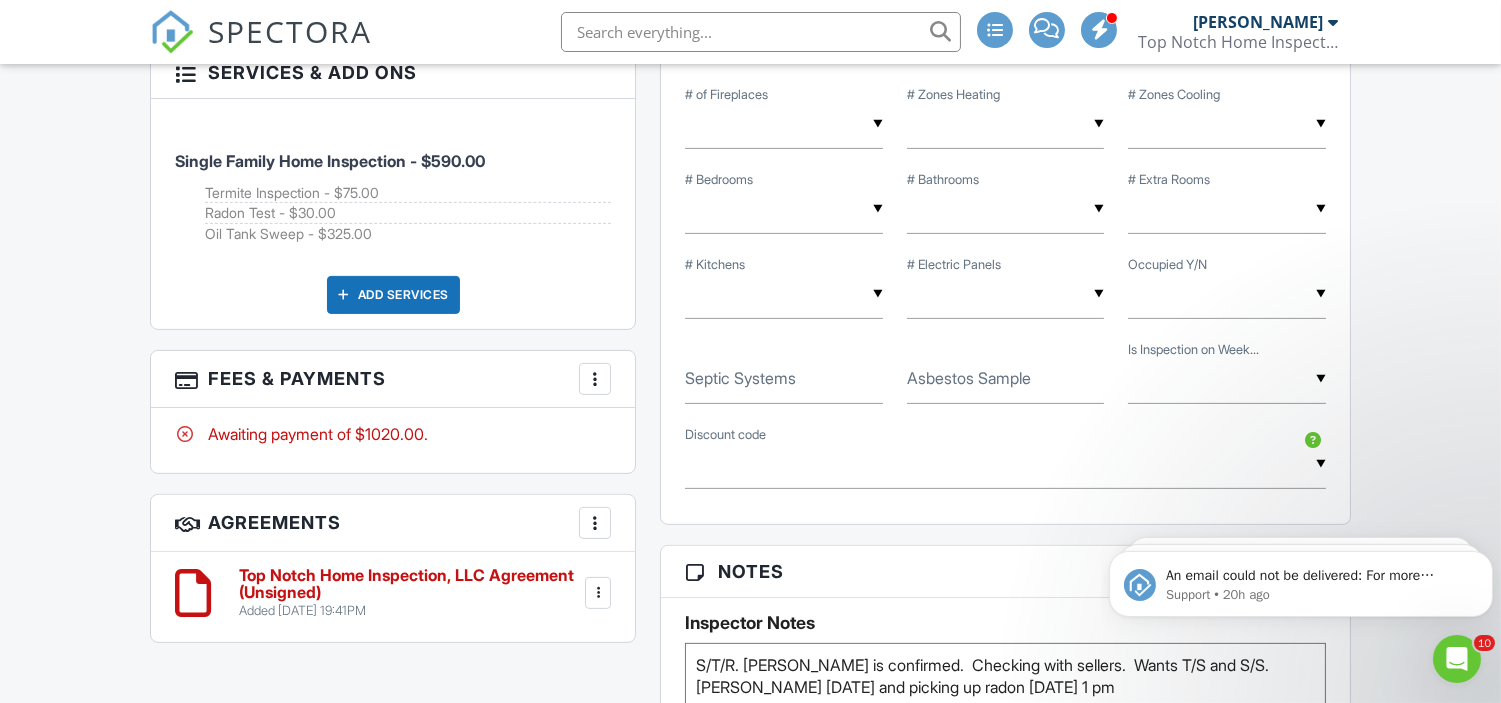 type on "S/T/R. Pete is confirmed.  Checking with sellers.  Wants T/S and S/S.  Joe coming Thursday and picking up radon 7/17 at 1 pm" 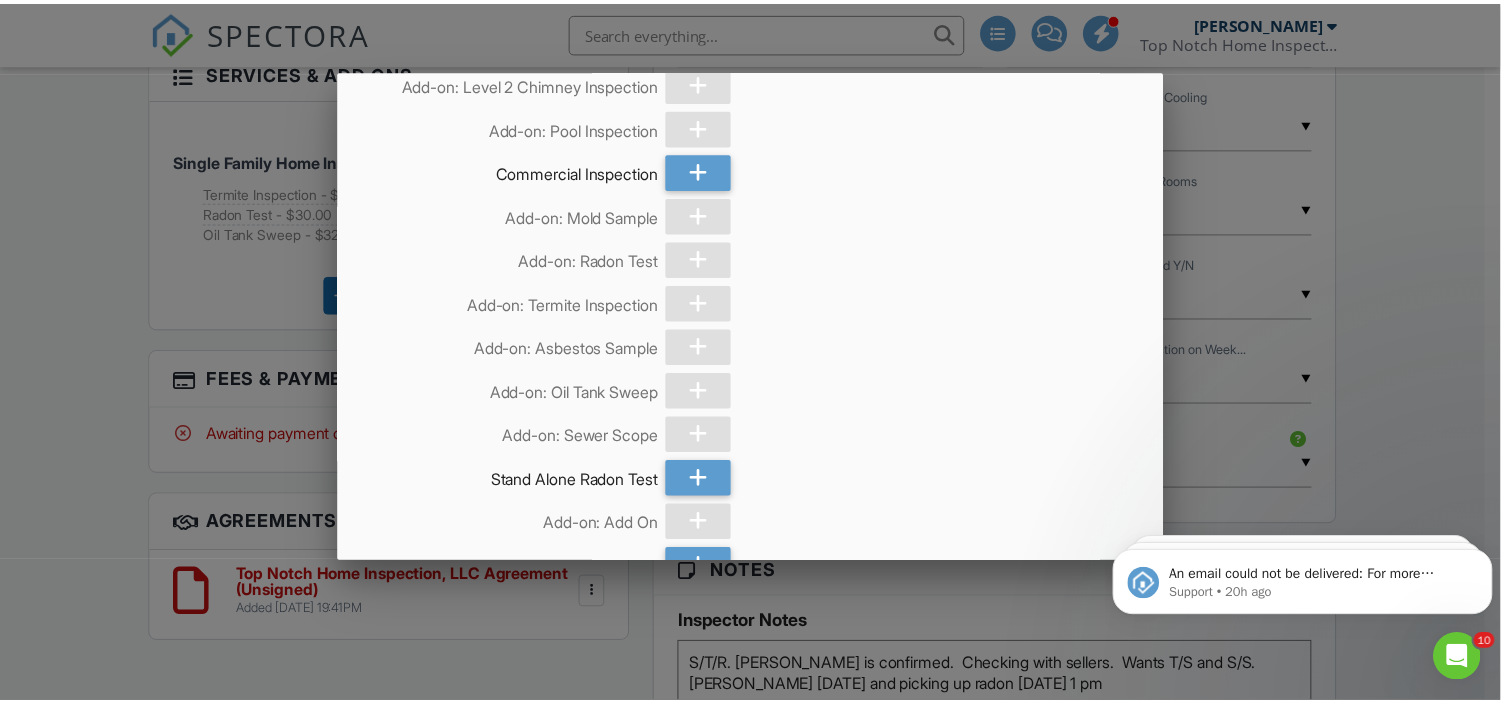 scroll, scrollTop: 1186, scrollLeft: 0, axis: vertical 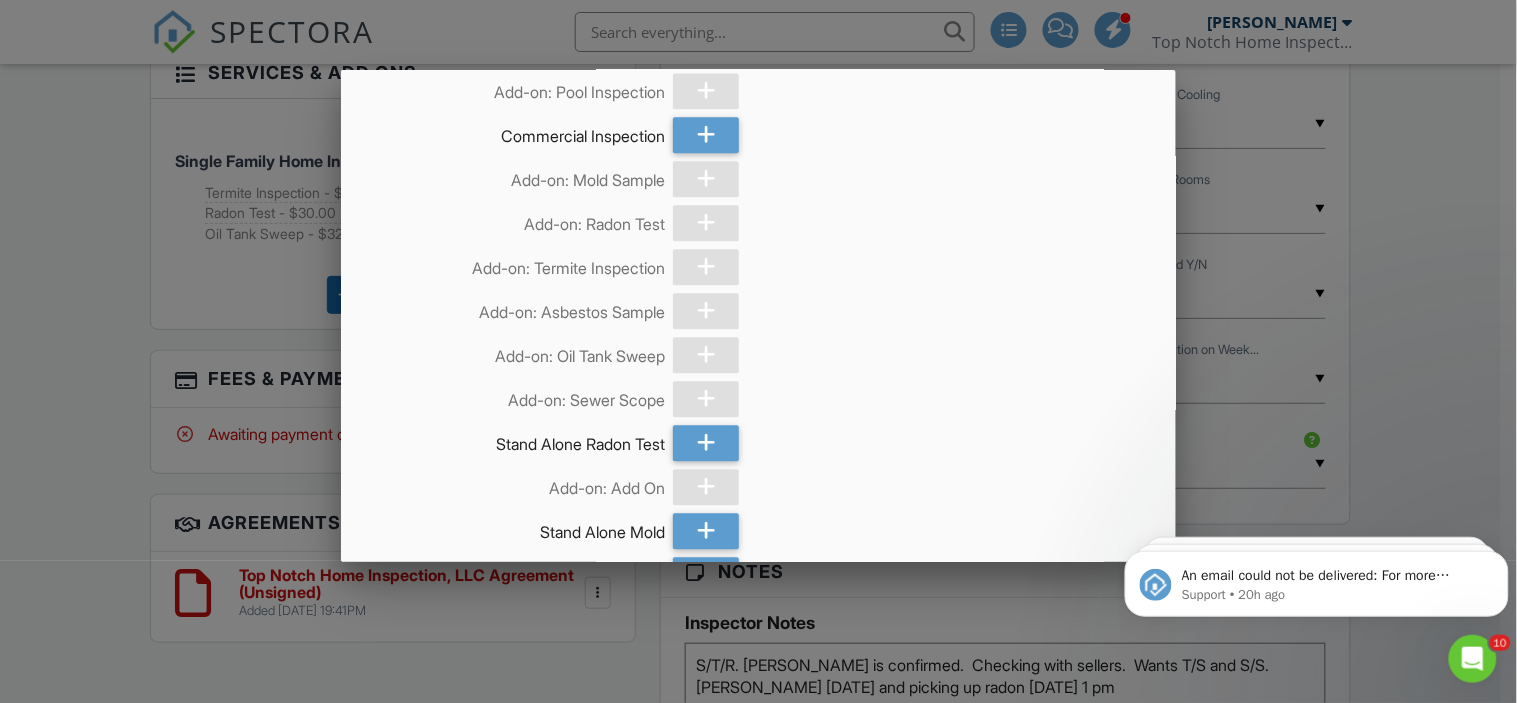 click at bounding box center [758, 339] 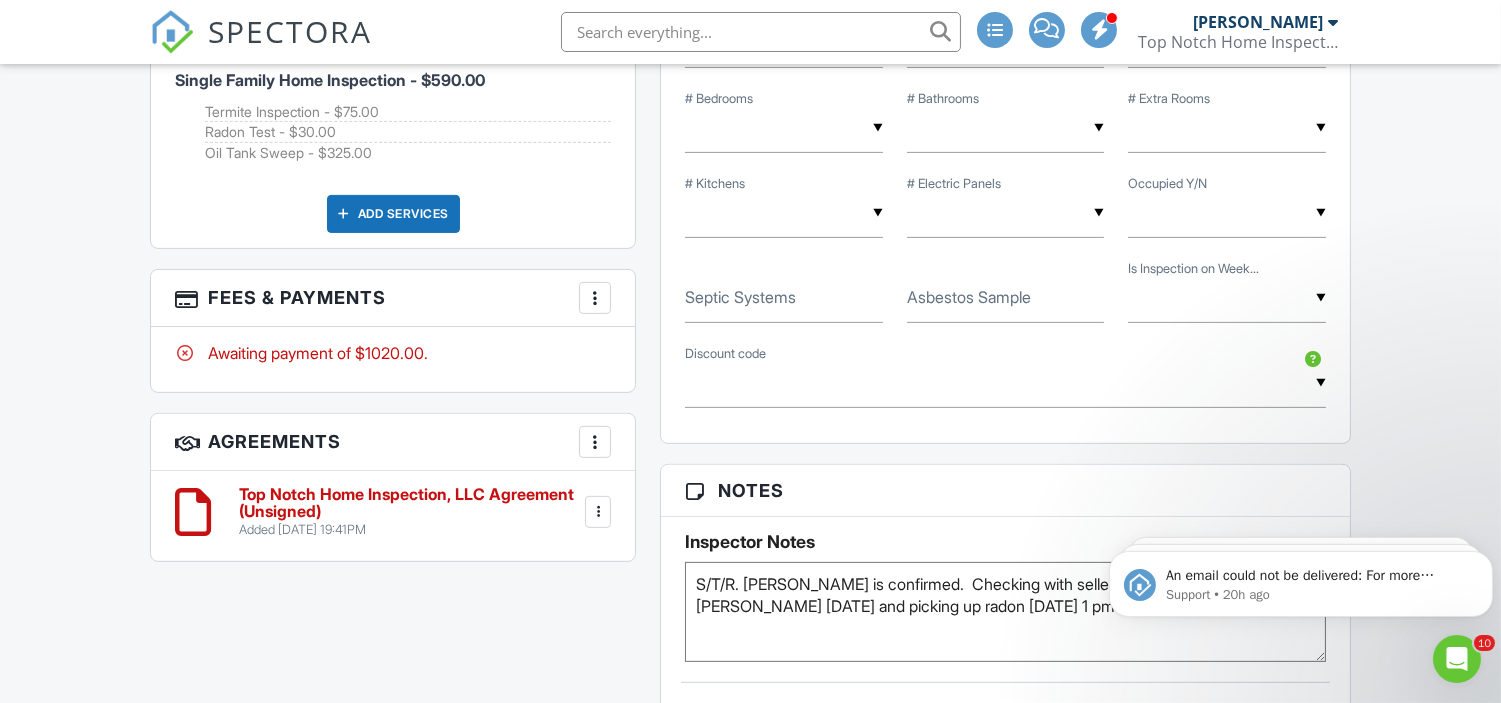 scroll, scrollTop: 1360, scrollLeft: 0, axis: vertical 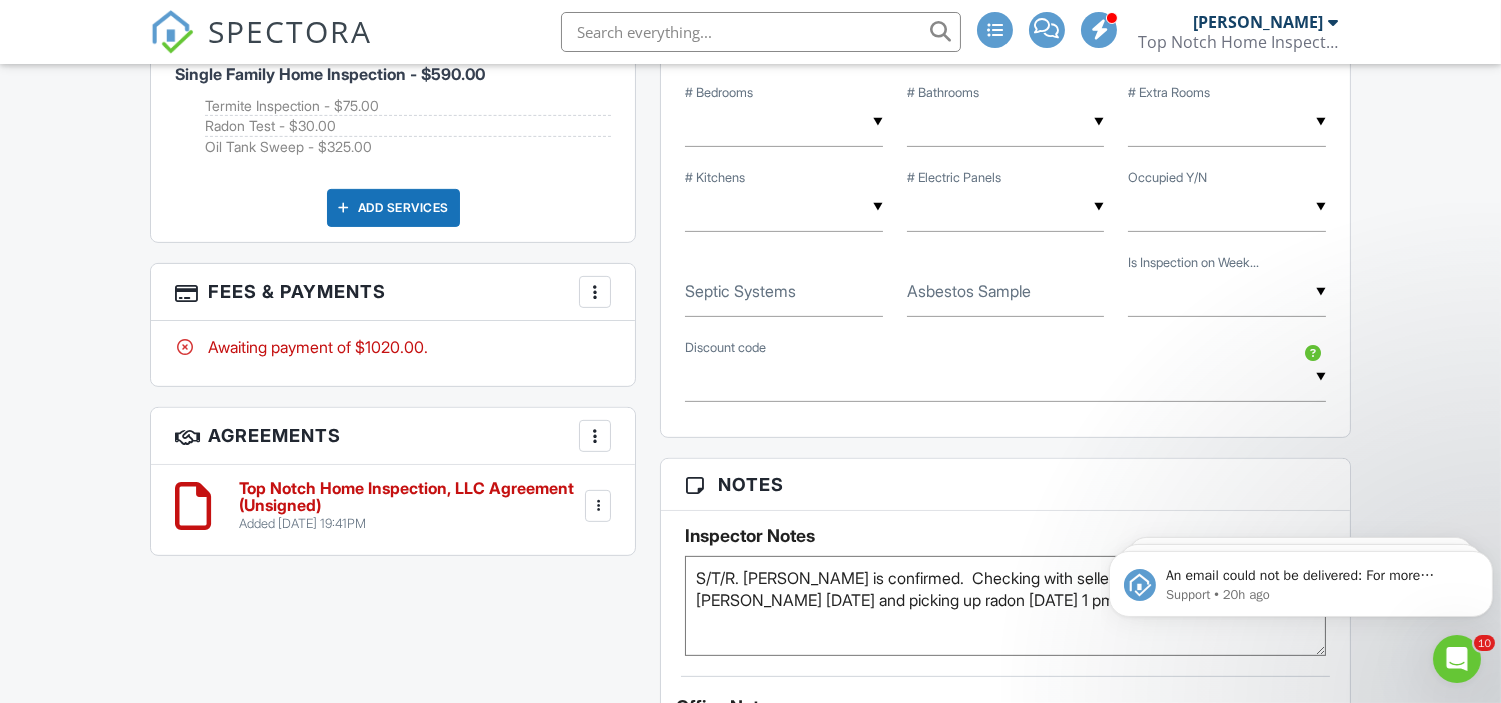 click at bounding box center [598, 506] 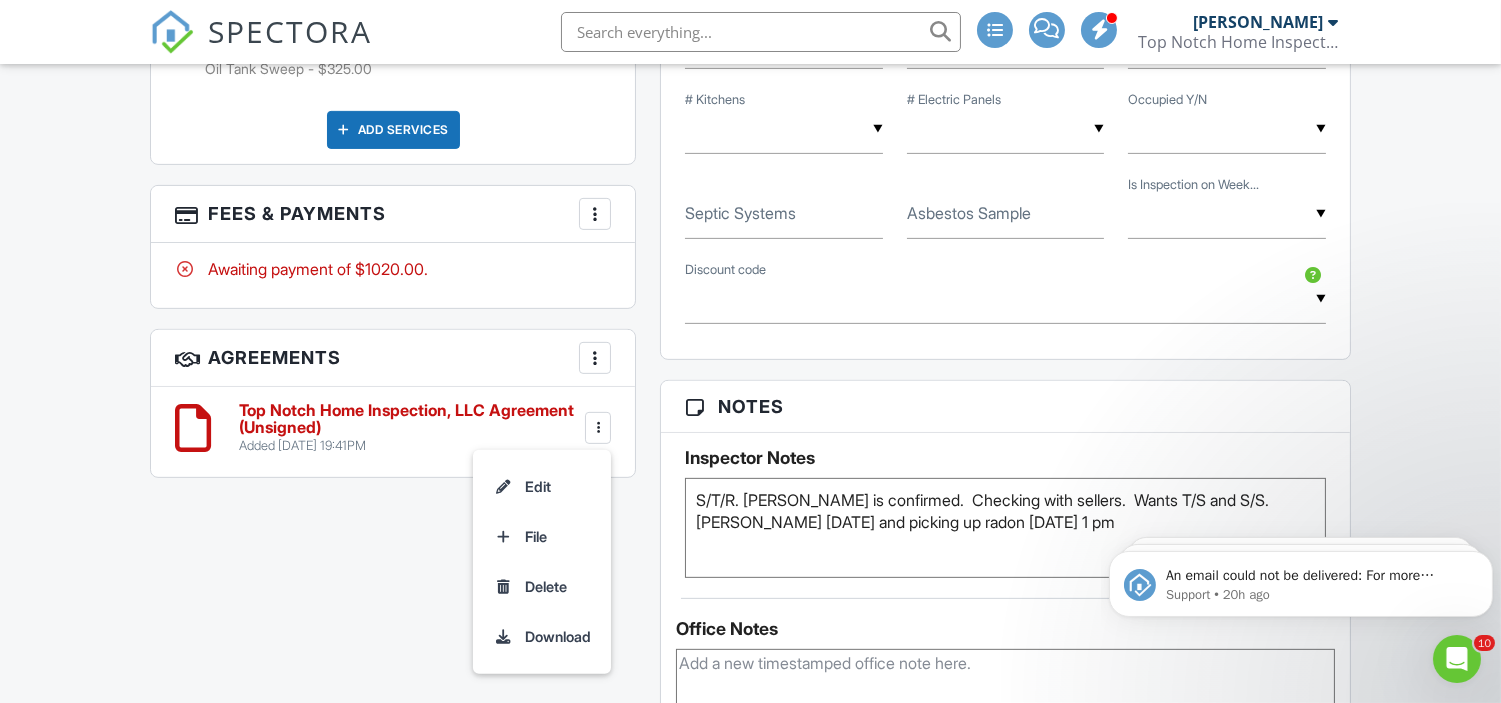 scroll, scrollTop: 1441, scrollLeft: 0, axis: vertical 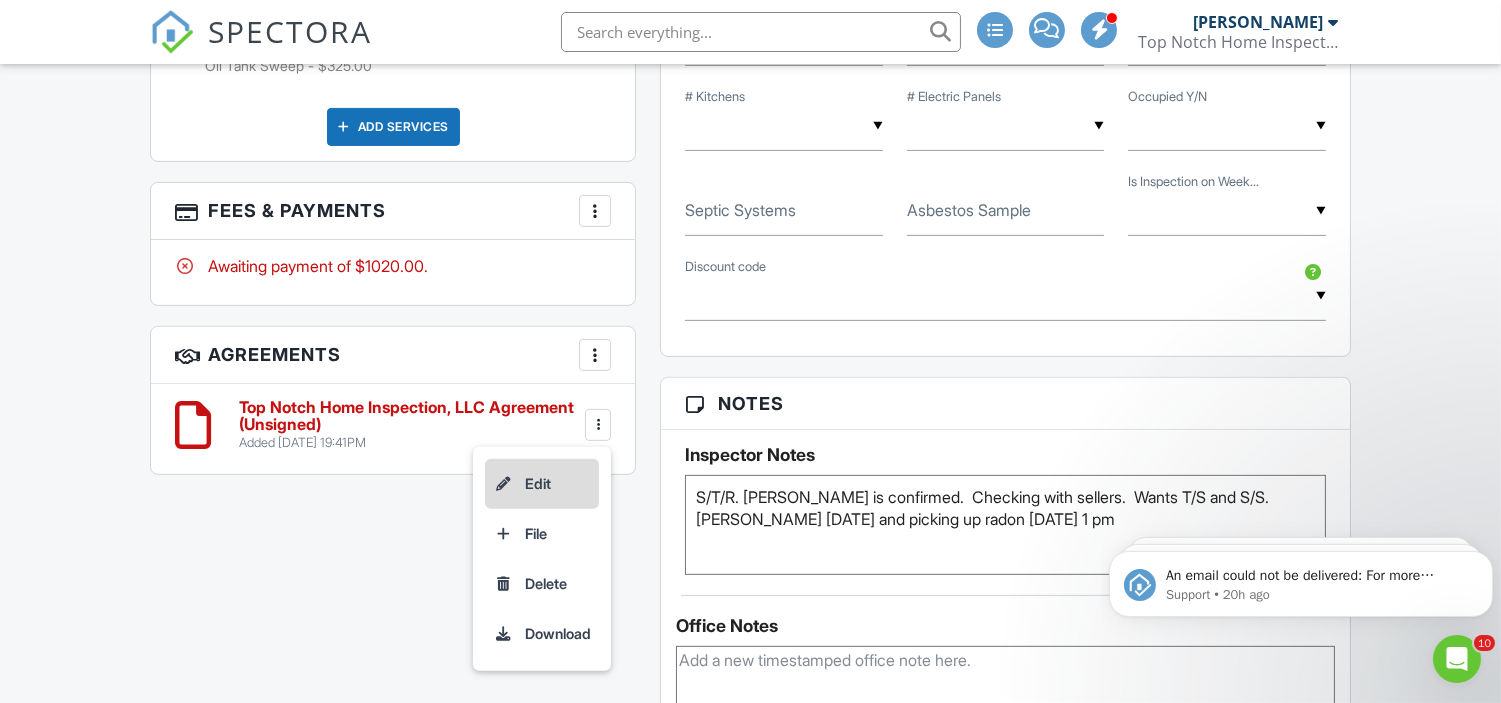 click on "Edit" at bounding box center [542, 484] 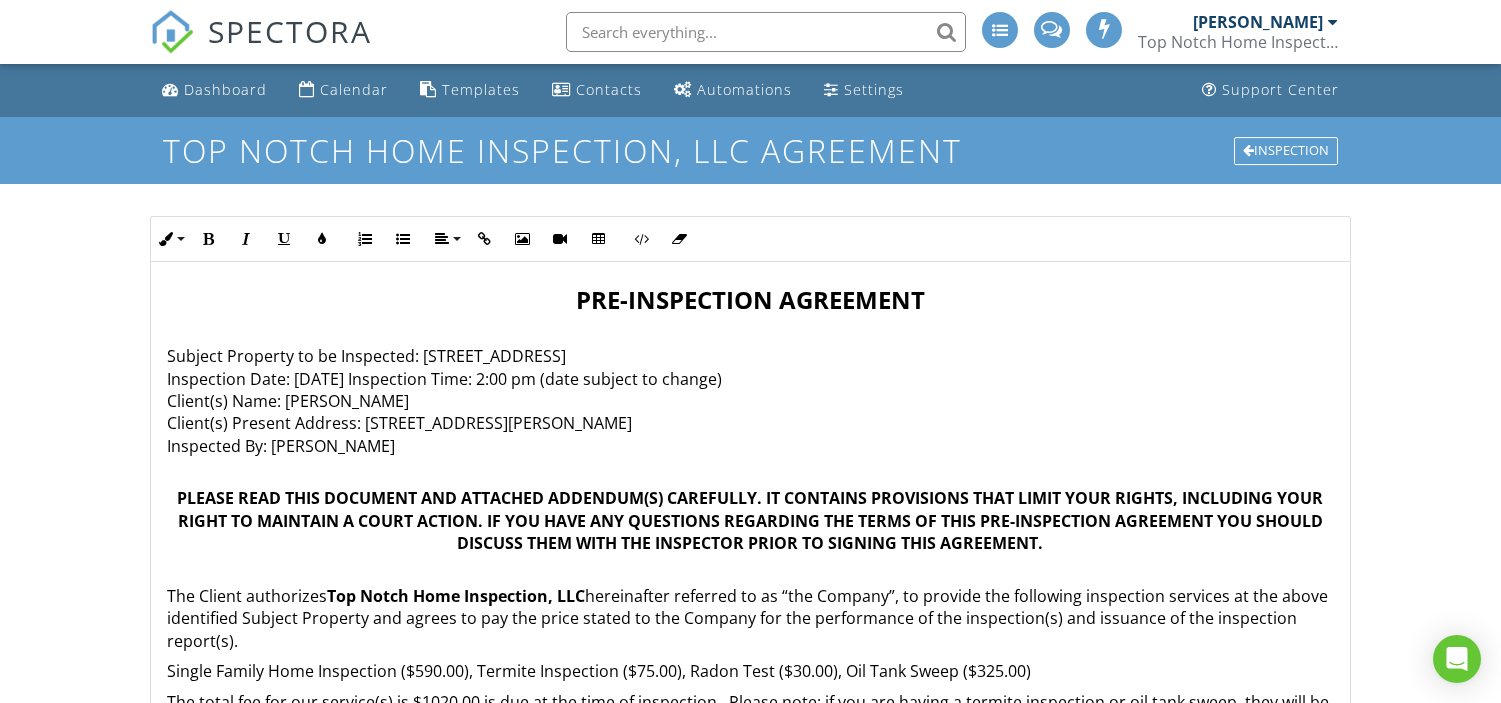 scroll, scrollTop: 0, scrollLeft: 0, axis: both 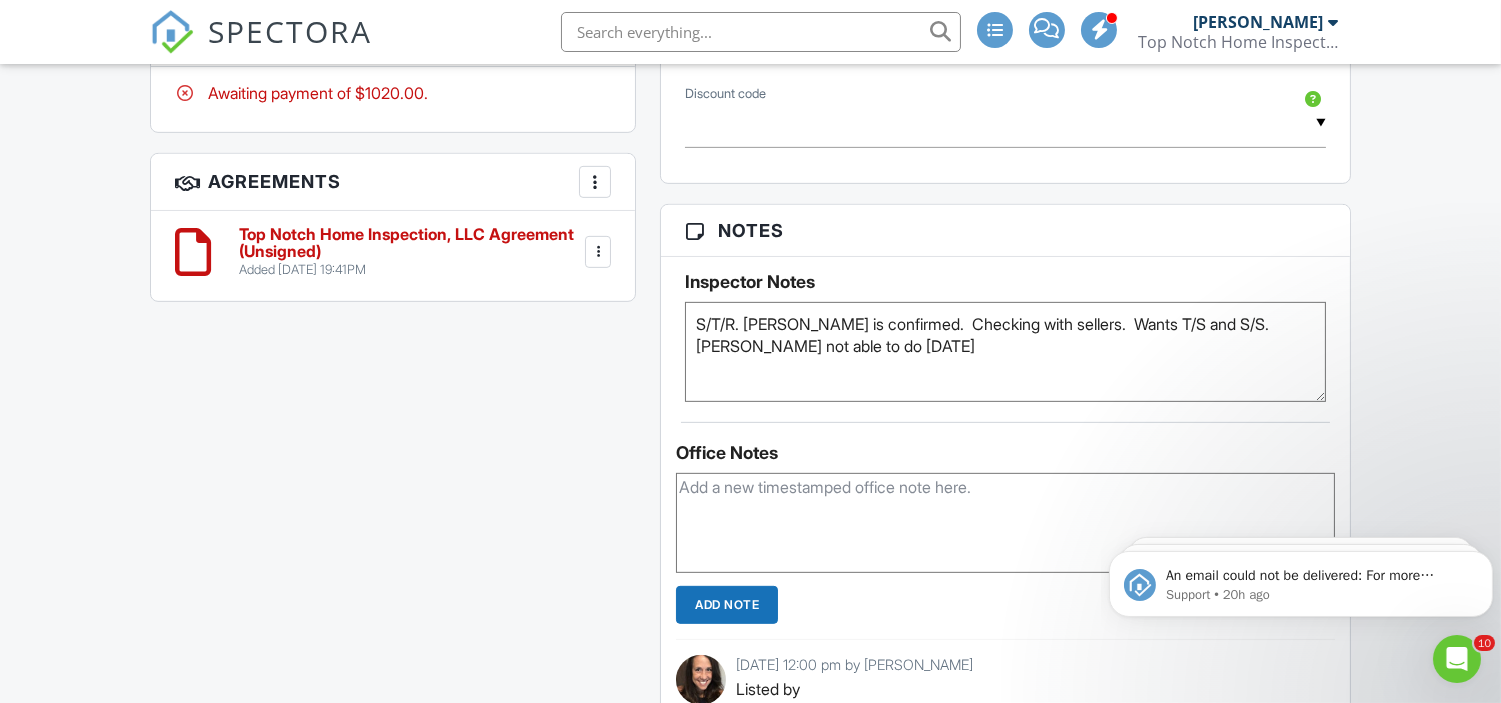 click on "S/T/R. [PERSON_NAME] is confirmed.  Checking with sellers.  Wants T/S and S/S.  [PERSON_NAME] not able to do [DATE]" at bounding box center (1005, 352) 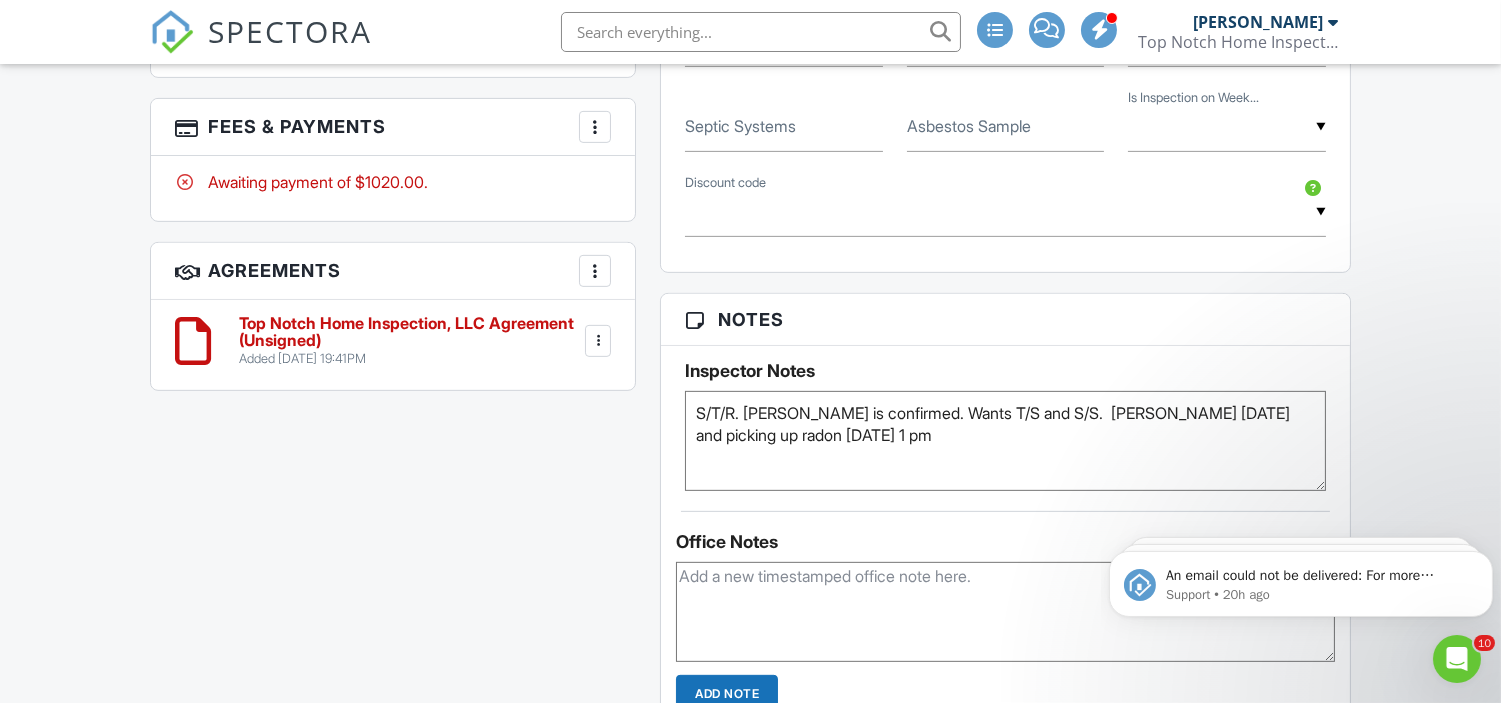 scroll, scrollTop: 1527, scrollLeft: 0, axis: vertical 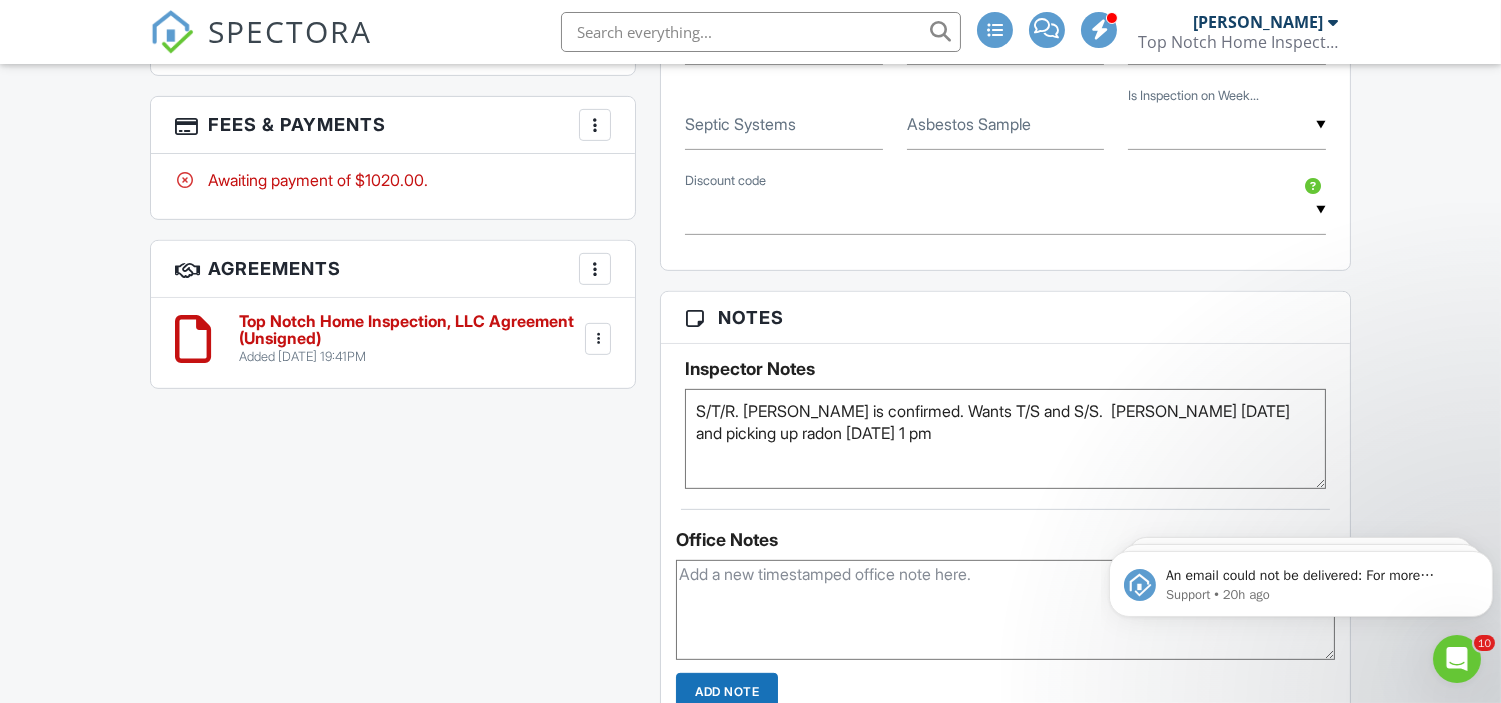 type on "S/T/R. [PERSON_NAME] is confirmed. Wants T/S and S/S.  [PERSON_NAME] [DATE] and picking up radon [DATE] 1 pm" 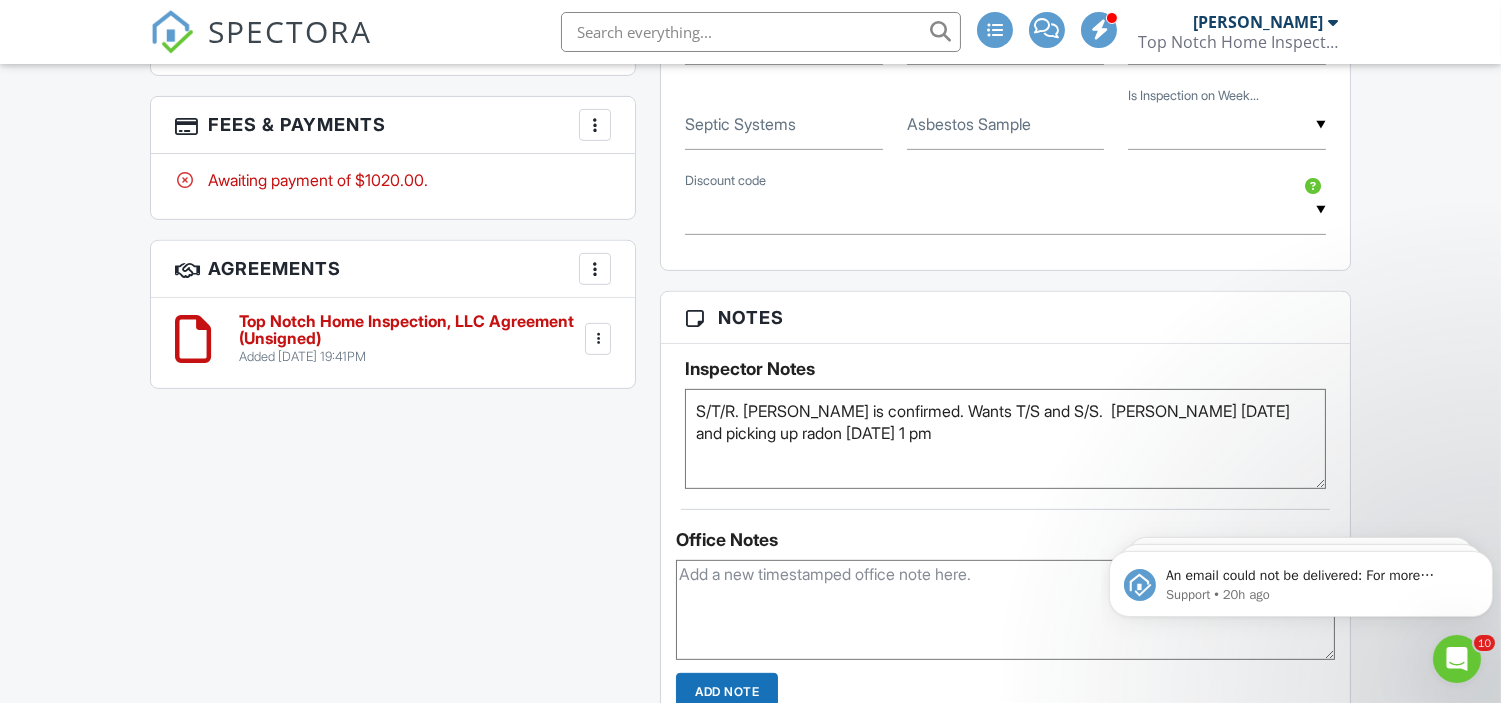click at bounding box center (598, 339) 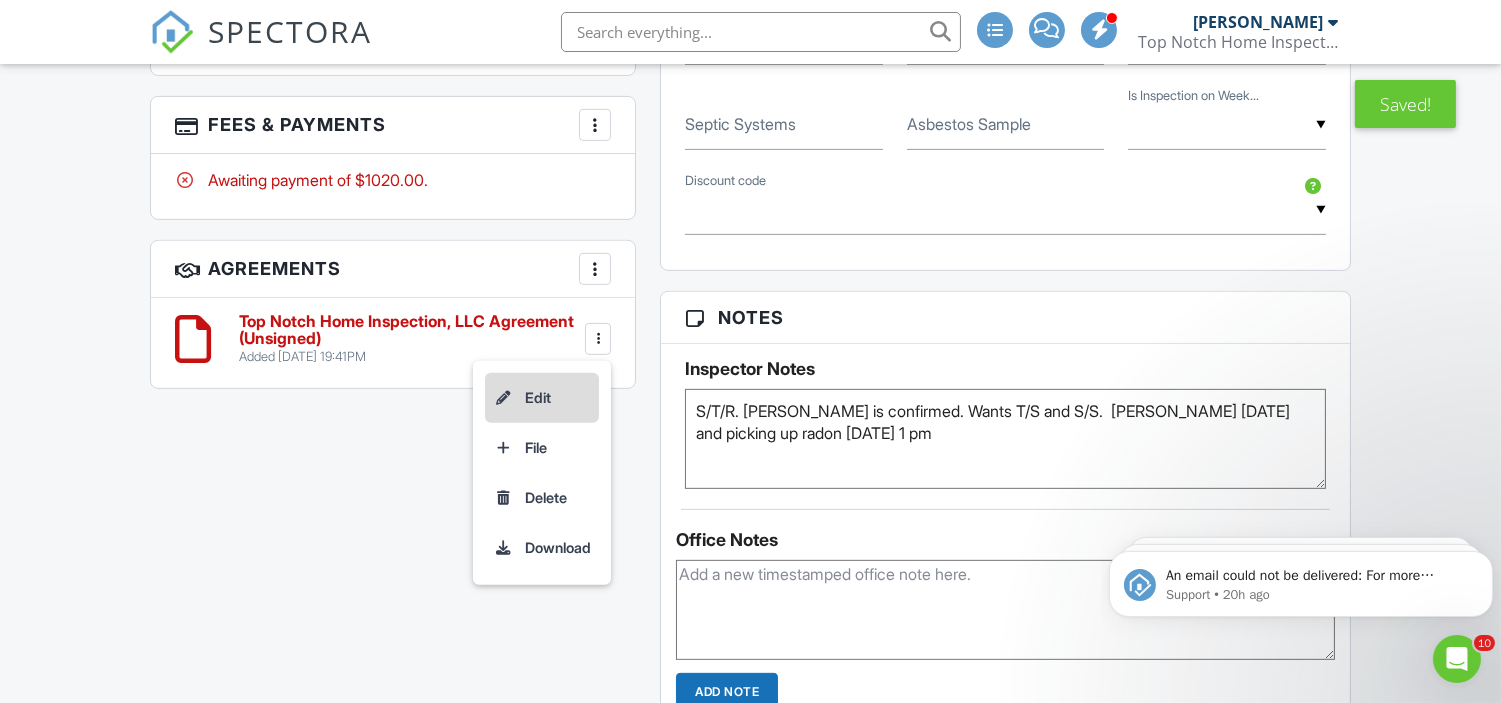 click on "Edit" at bounding box center [542, 398] 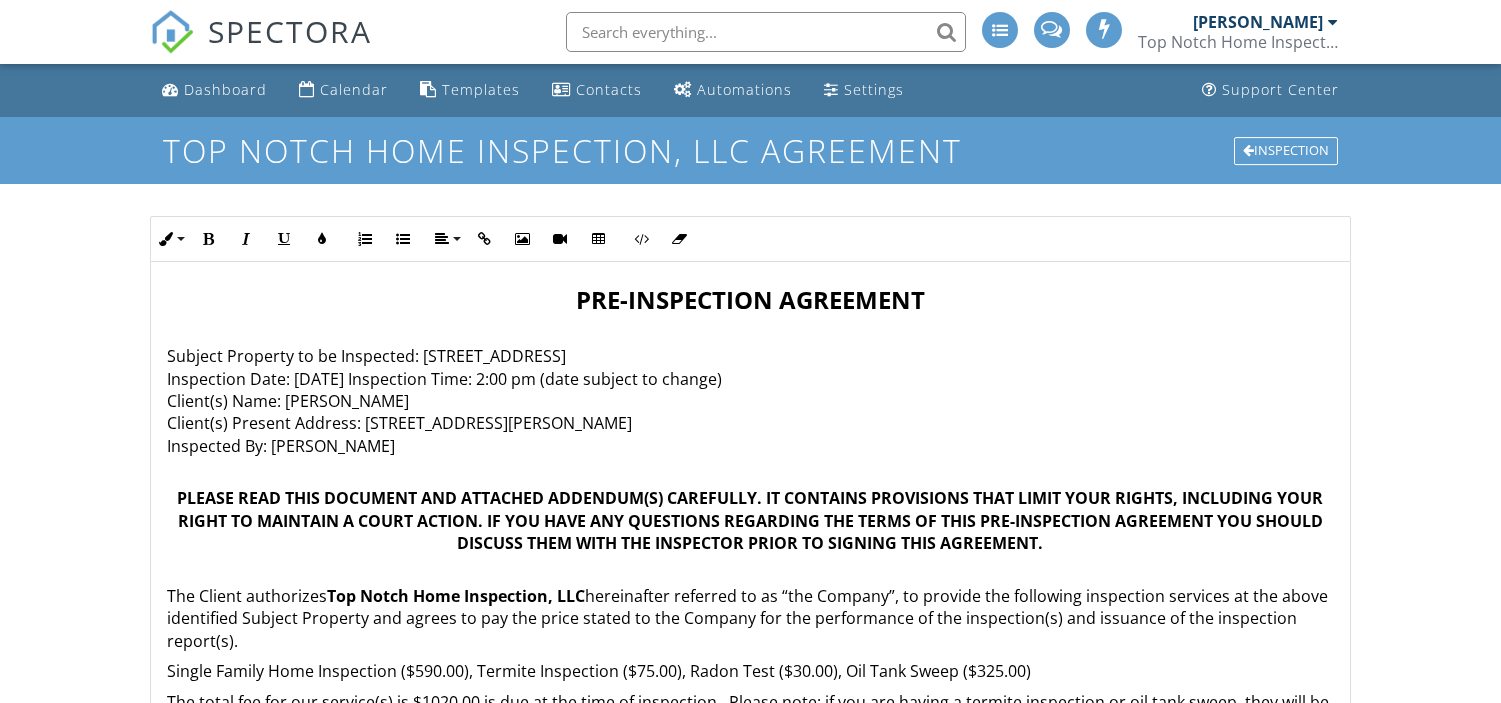 scroll, scrollTop: 0, scrollLeft: 0, axis: both 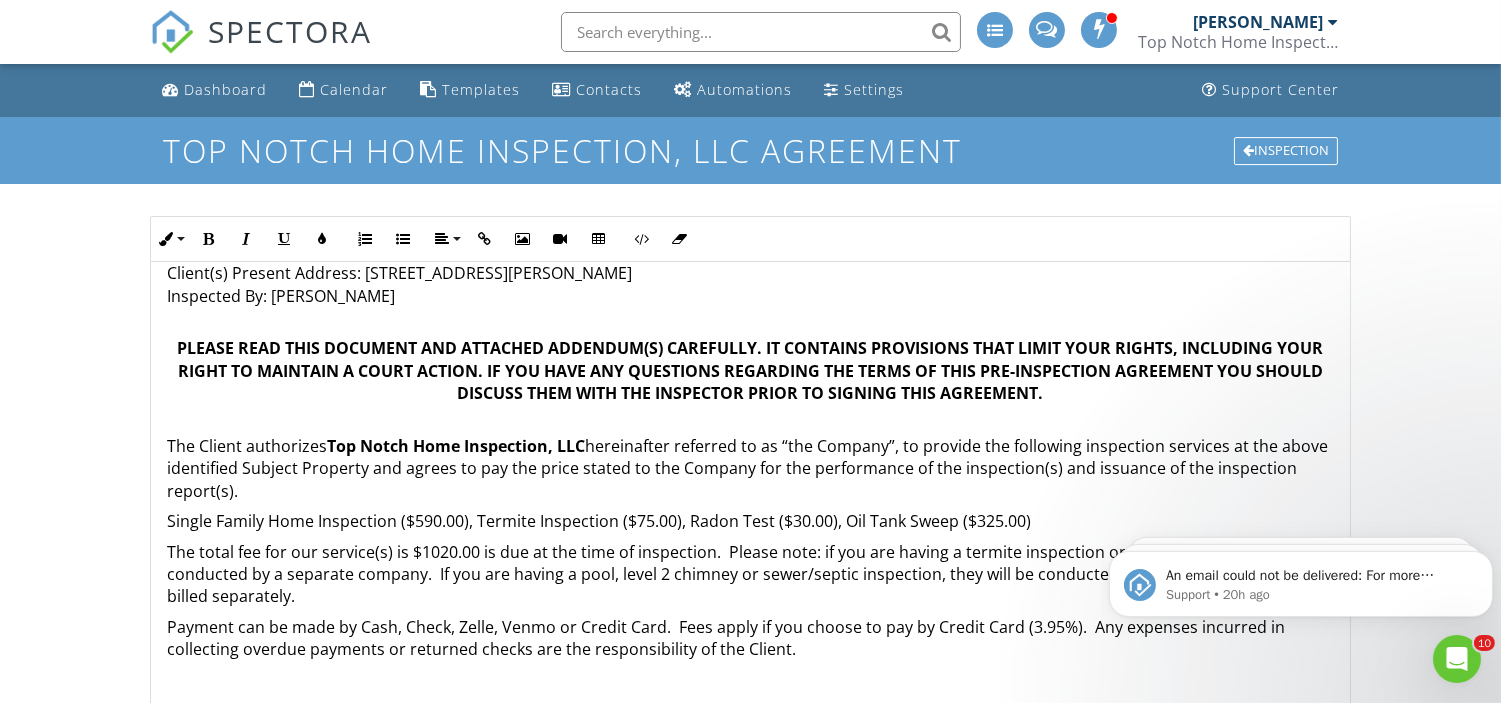 click on "Single Family Home Inspection ($590.00), Termite Inspection ($75.00), Radon Test ($30.00), Oil Tank Sweep ($325.00)" at bounding box center (750, 521) 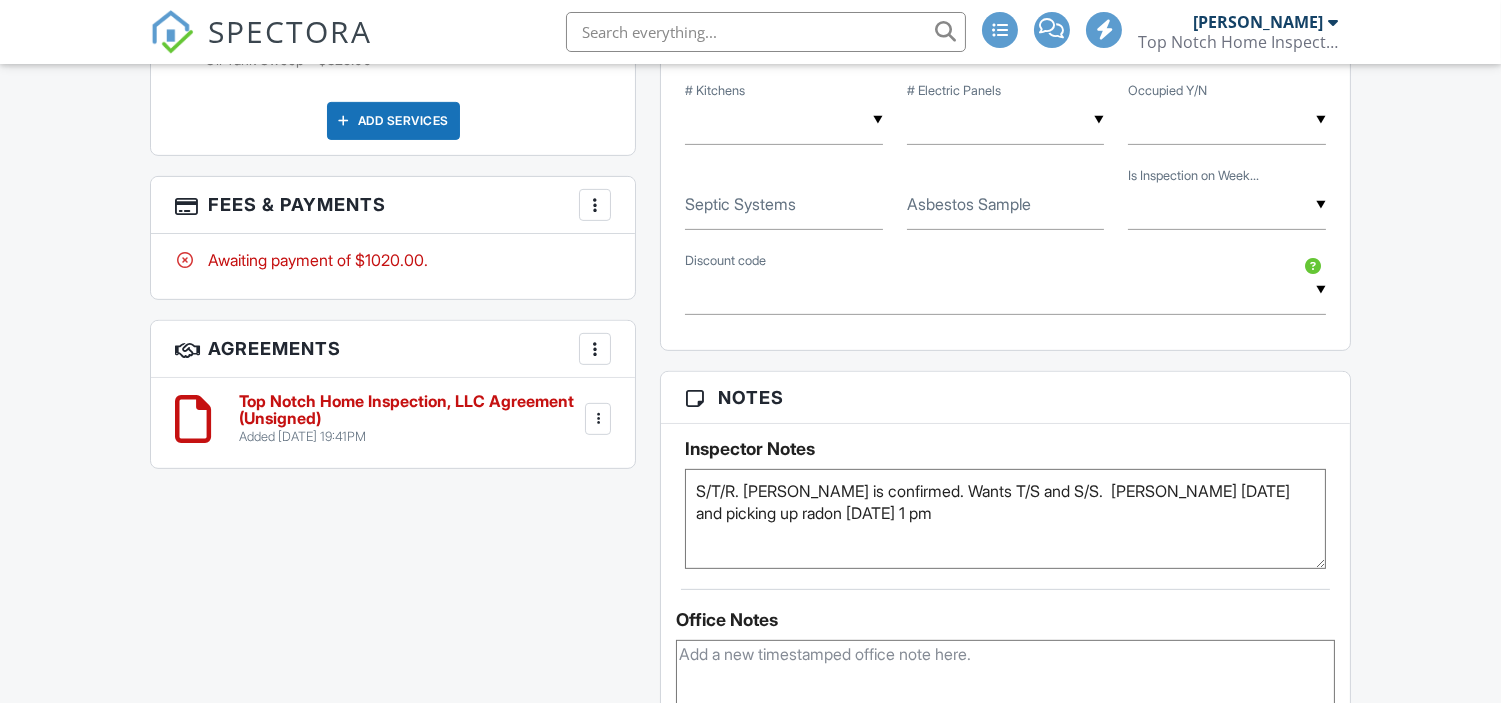 scroll, scrollTop: 551, scrollLeft: 0, axis: vertical 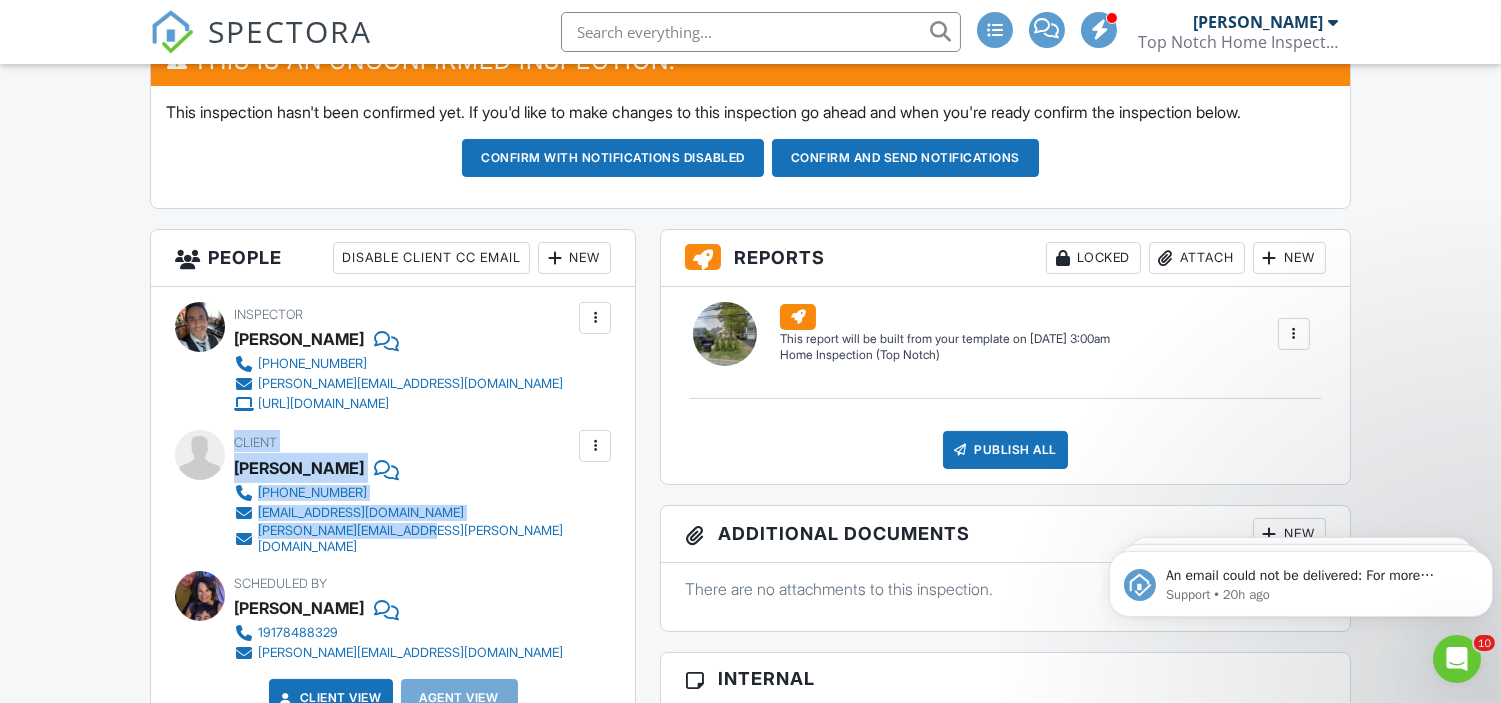 drag, startPoint x: 236, startPoint y: 444, endPoint x: 475, endPoint y: 532, distance: 254.68608 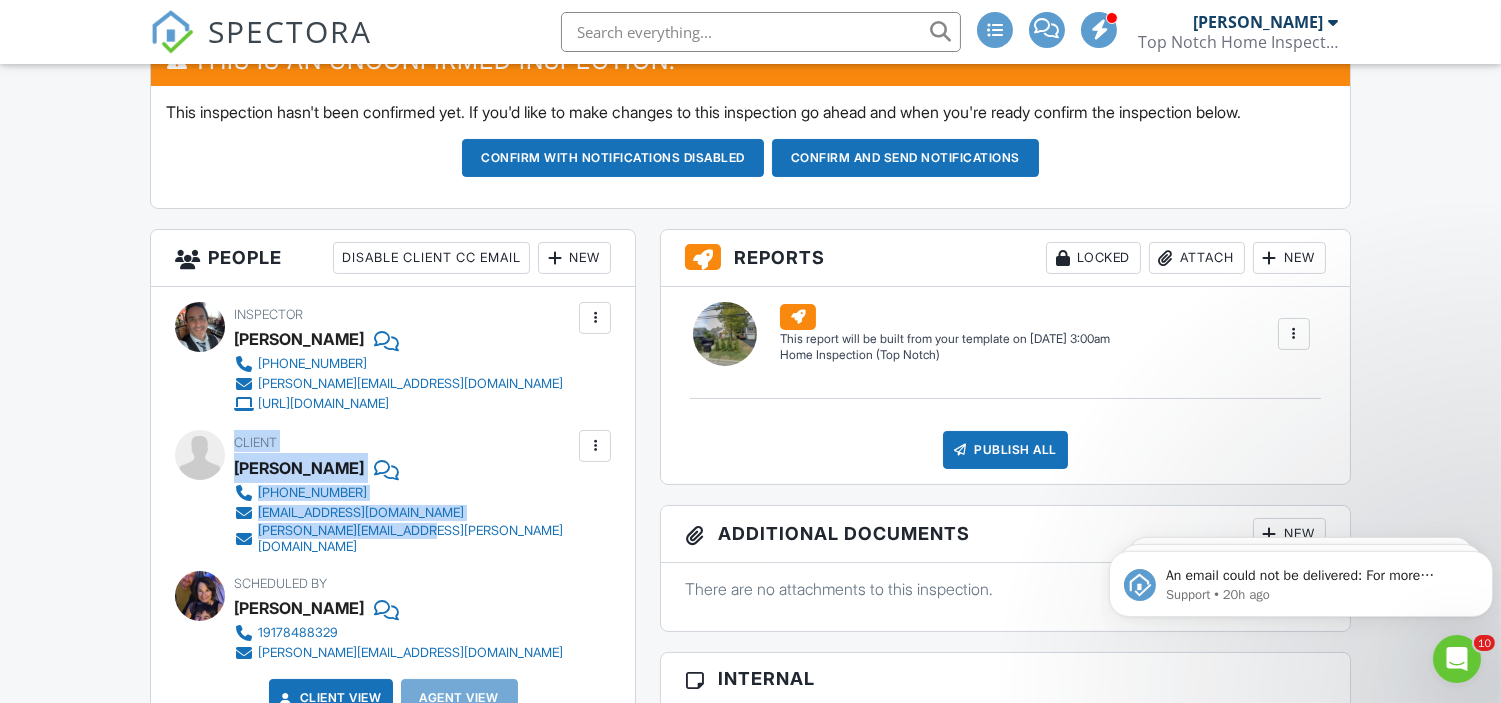 copy on "Client
[PERSON_NAME]
[PHONE_NUMBER]
[EMAIL_ADDRESS][DOMAIN_NAME]
[DOMAIN_NAME][EMAIL_ADDRESS][DOMAIN_NAME]" 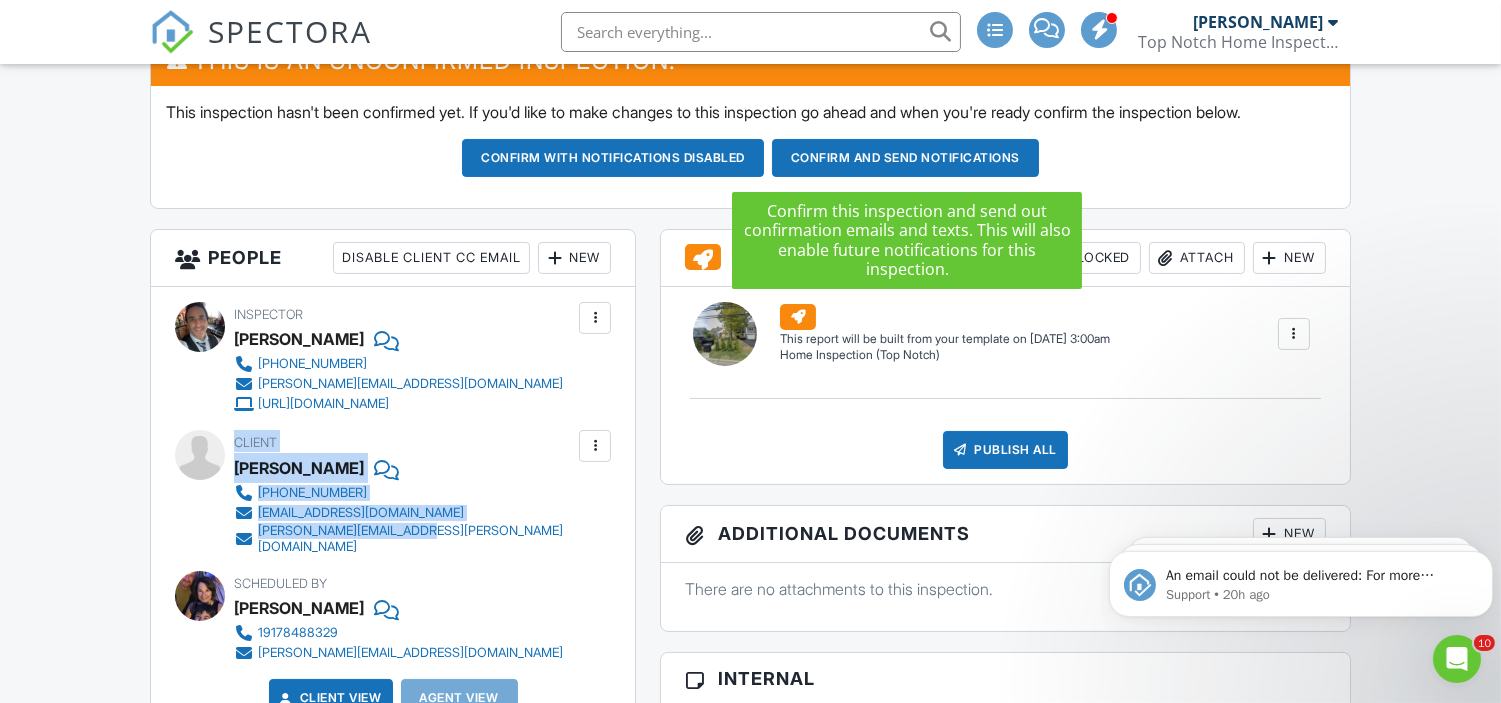 click on "Confirm and send notifications" at bounding box center (613, 158) 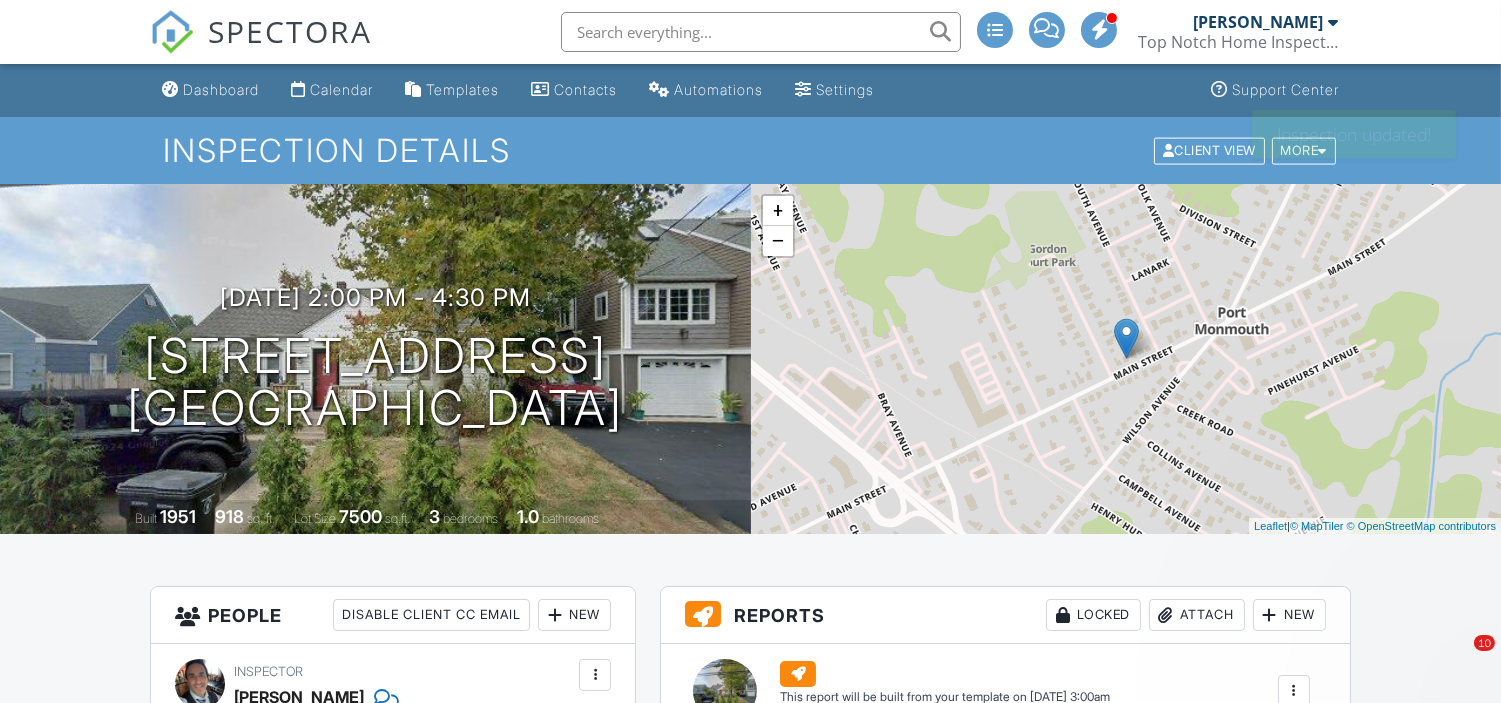 scroll, scrollTop: 0, scrollLeft: 0, axis: both 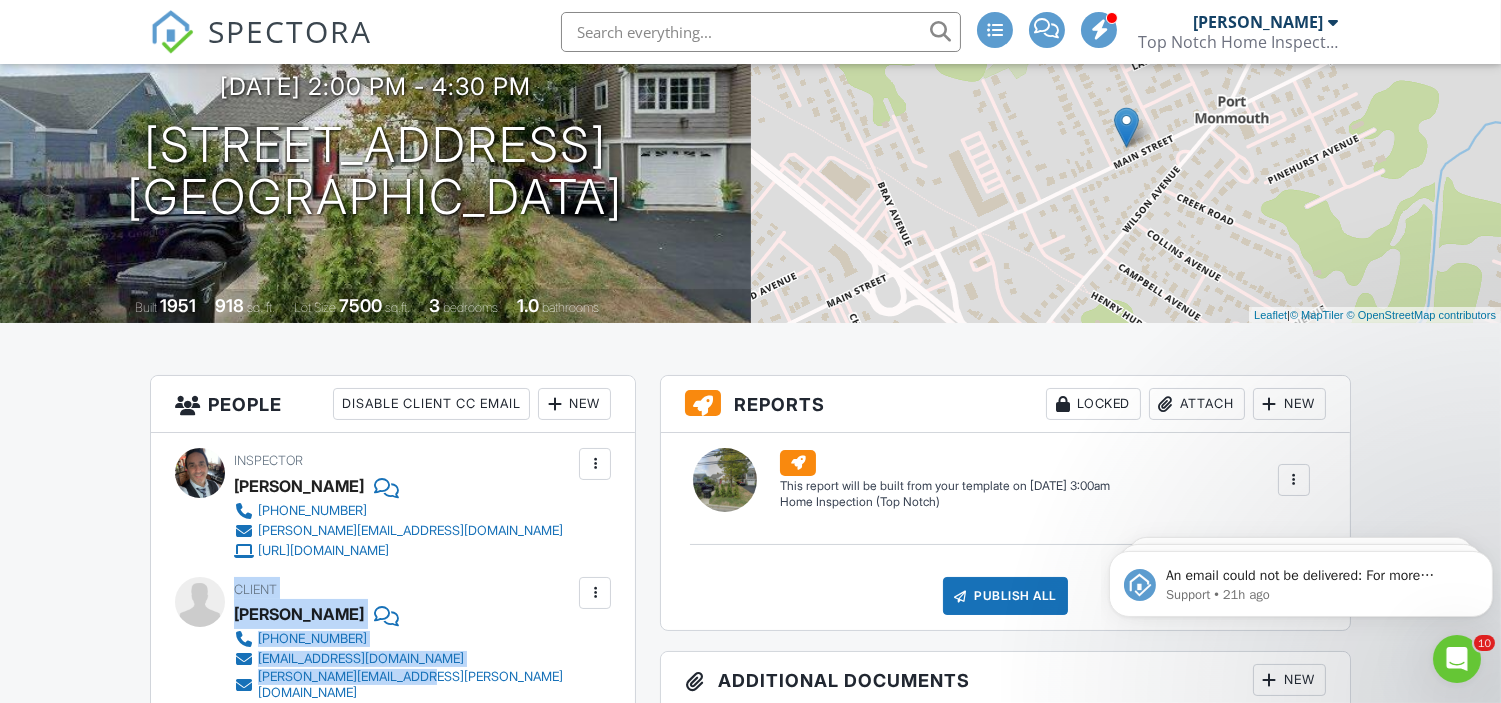 drag, startPoint x: 237, startPoint y: 585, endPoint x: 486, endPoint y: 674, distance: 264.42767 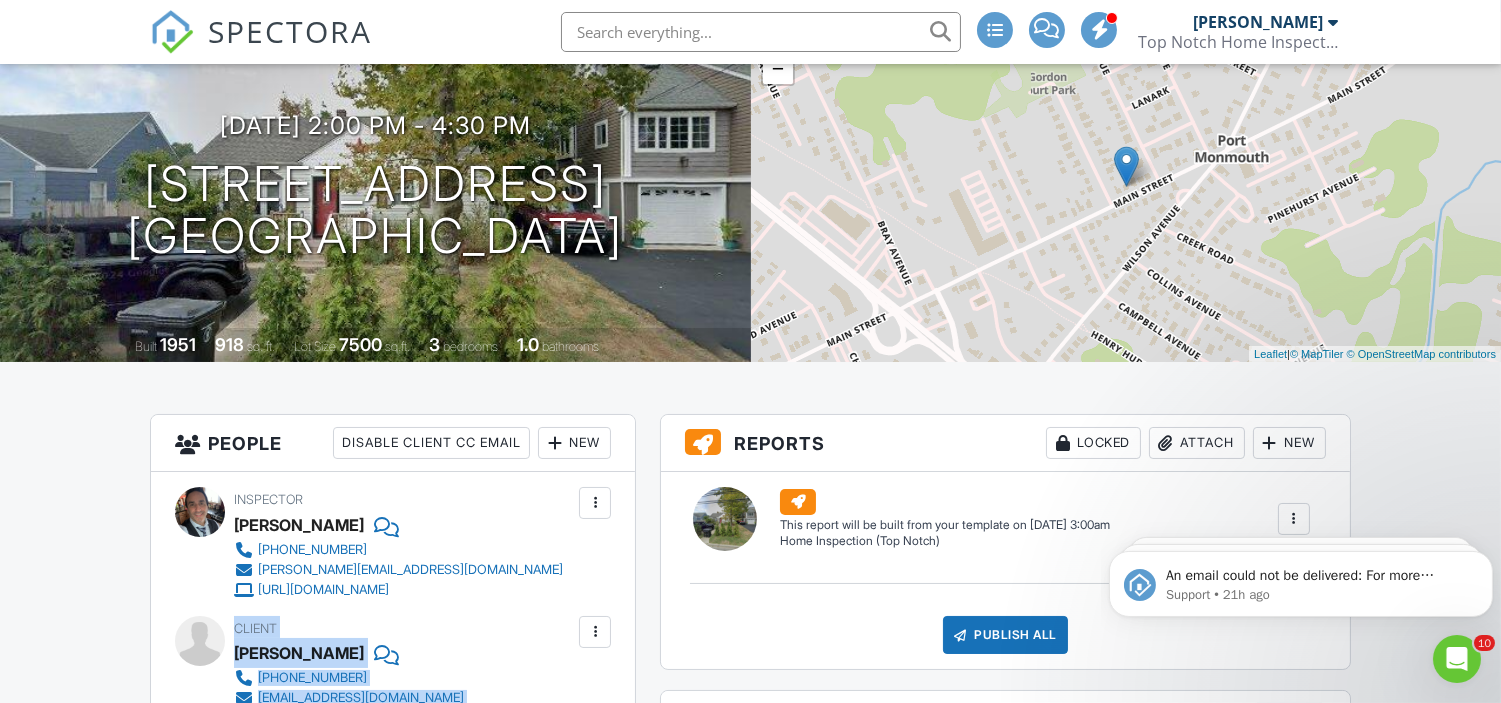scroll, scrollTop: 0, scrollLeft: 0, axis: both 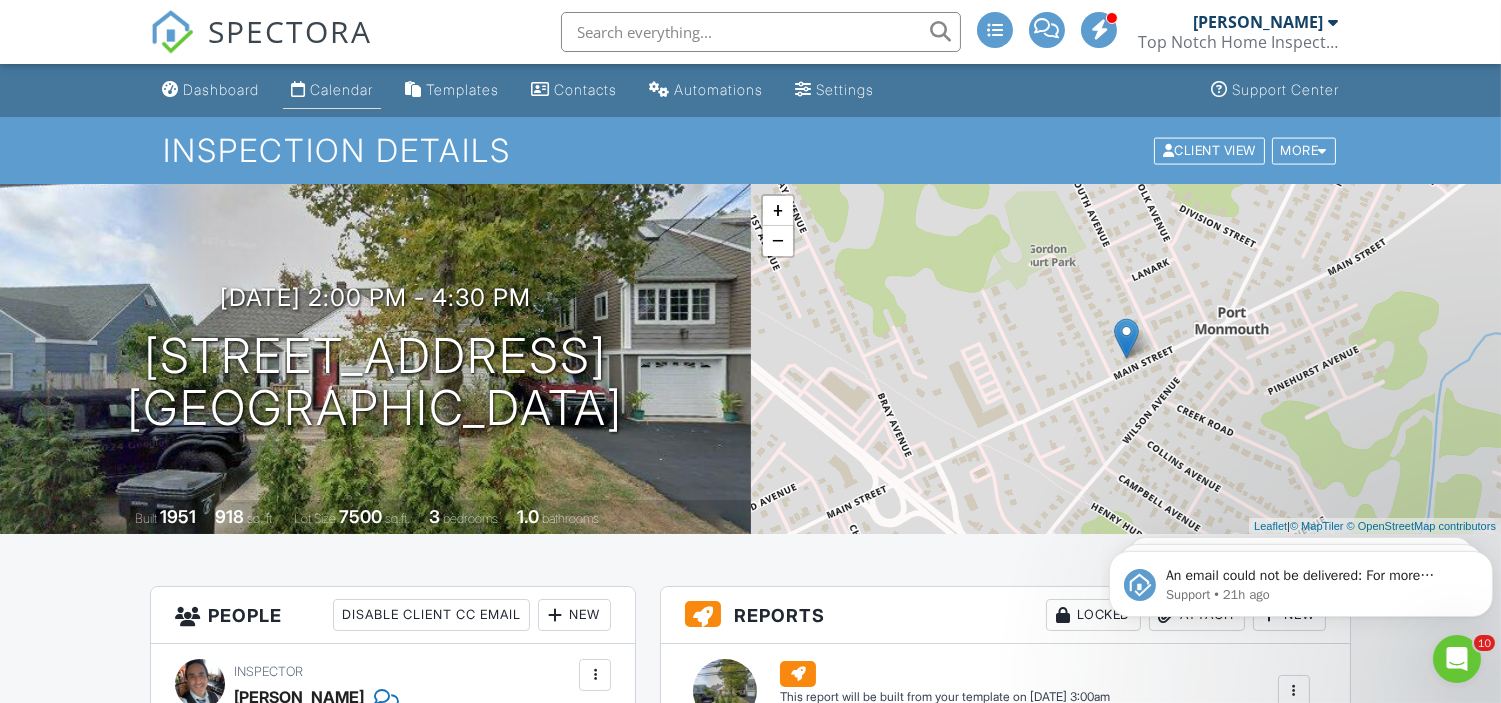 click on "Calendar" at bounding box center (341, 89) 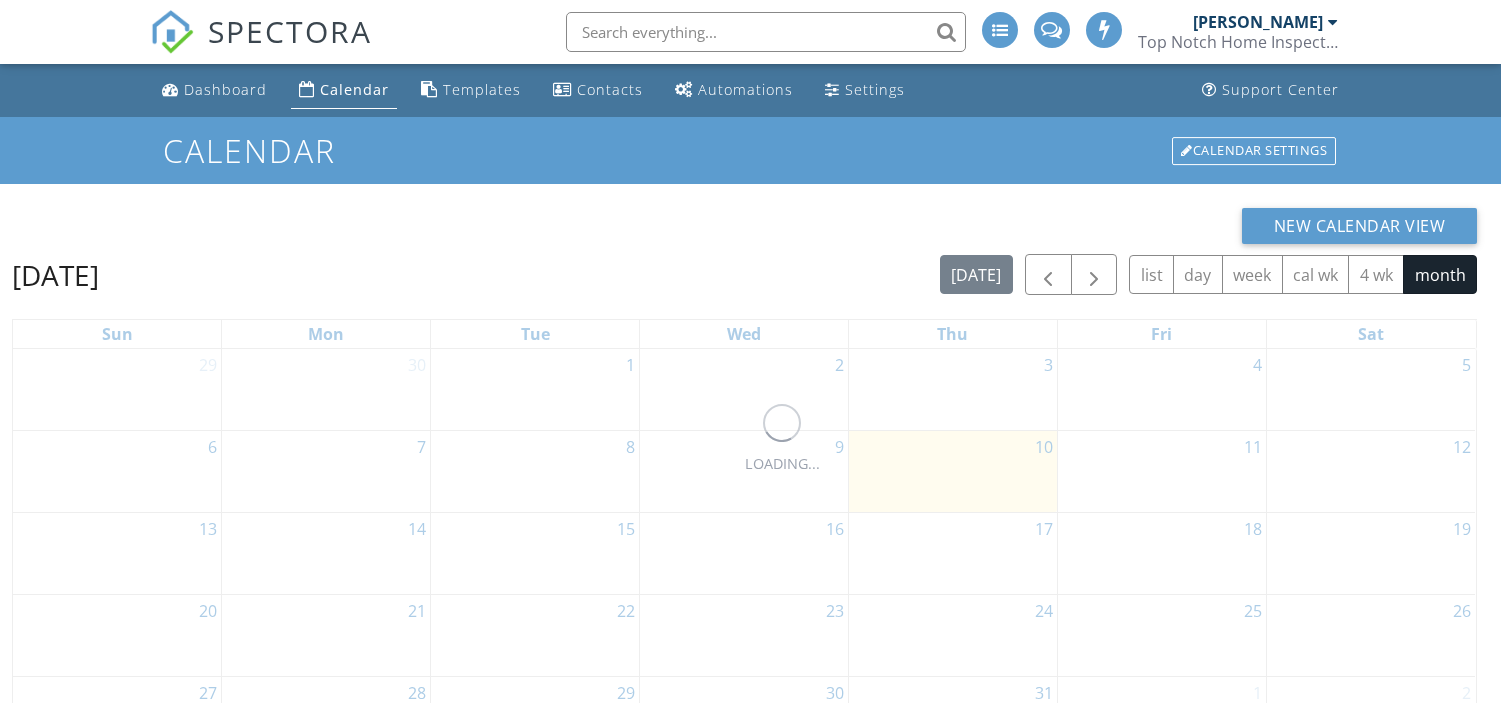 scroll, scrollTop: 0, scrollLeft: 0, axis: both 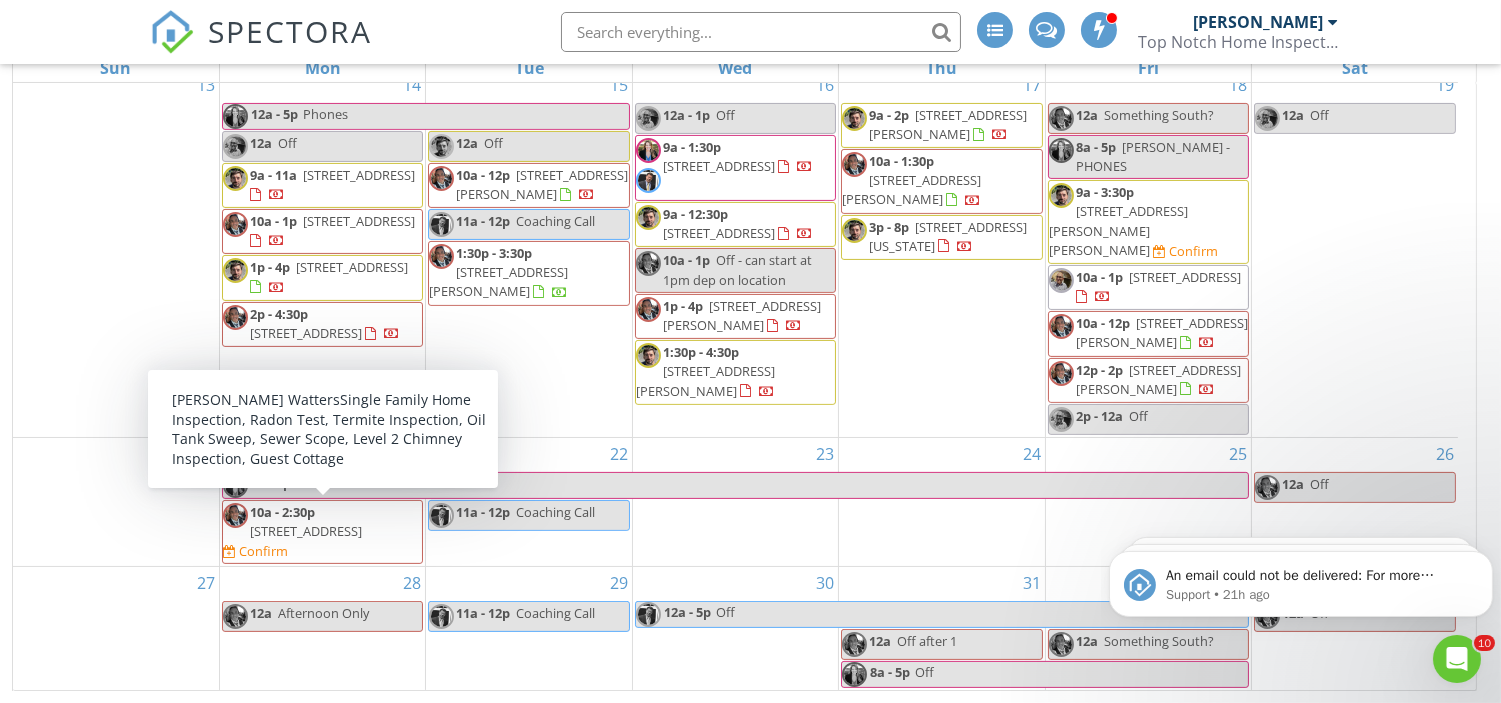 click on "[STREET_ADDRESS]" at bounding box center [306, 531] 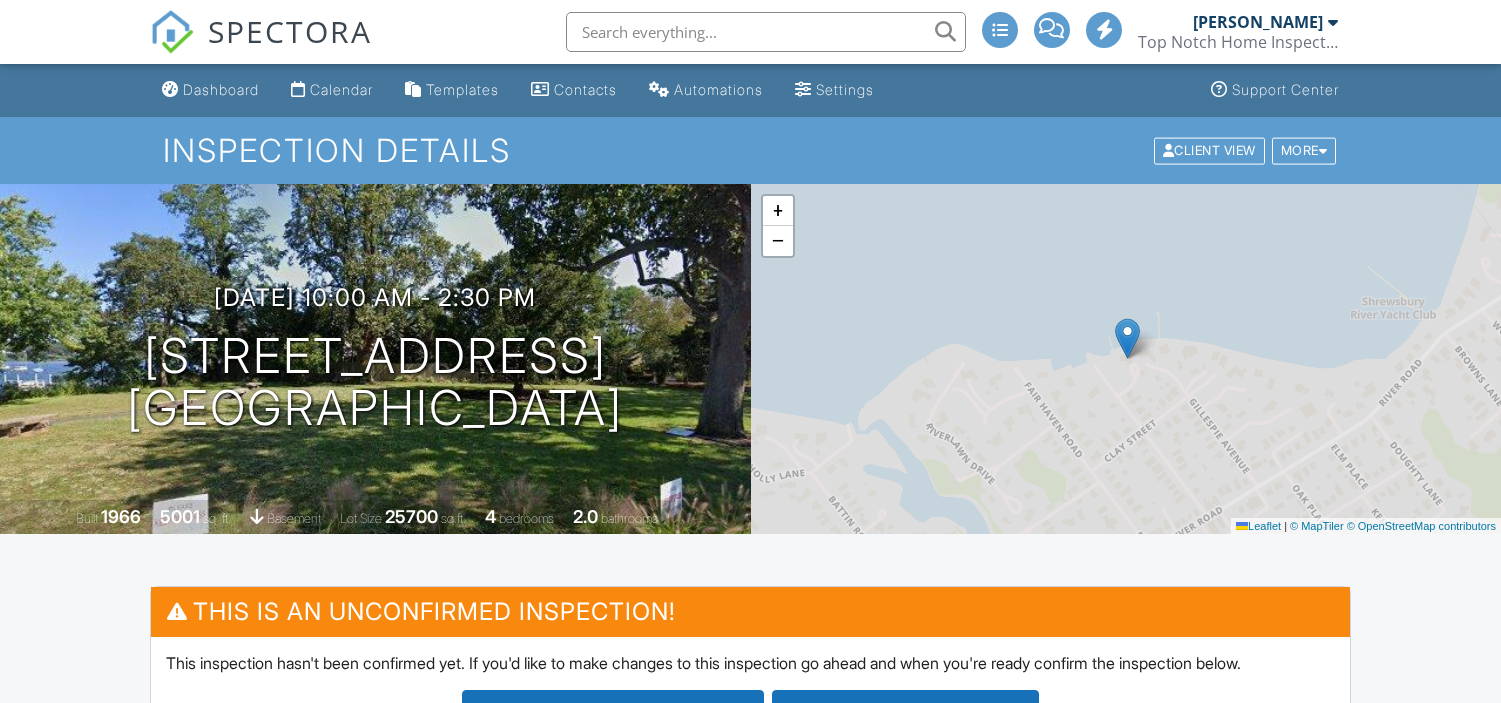 scroll, scrollTop: 0, scrollLeft: 0, axis: both 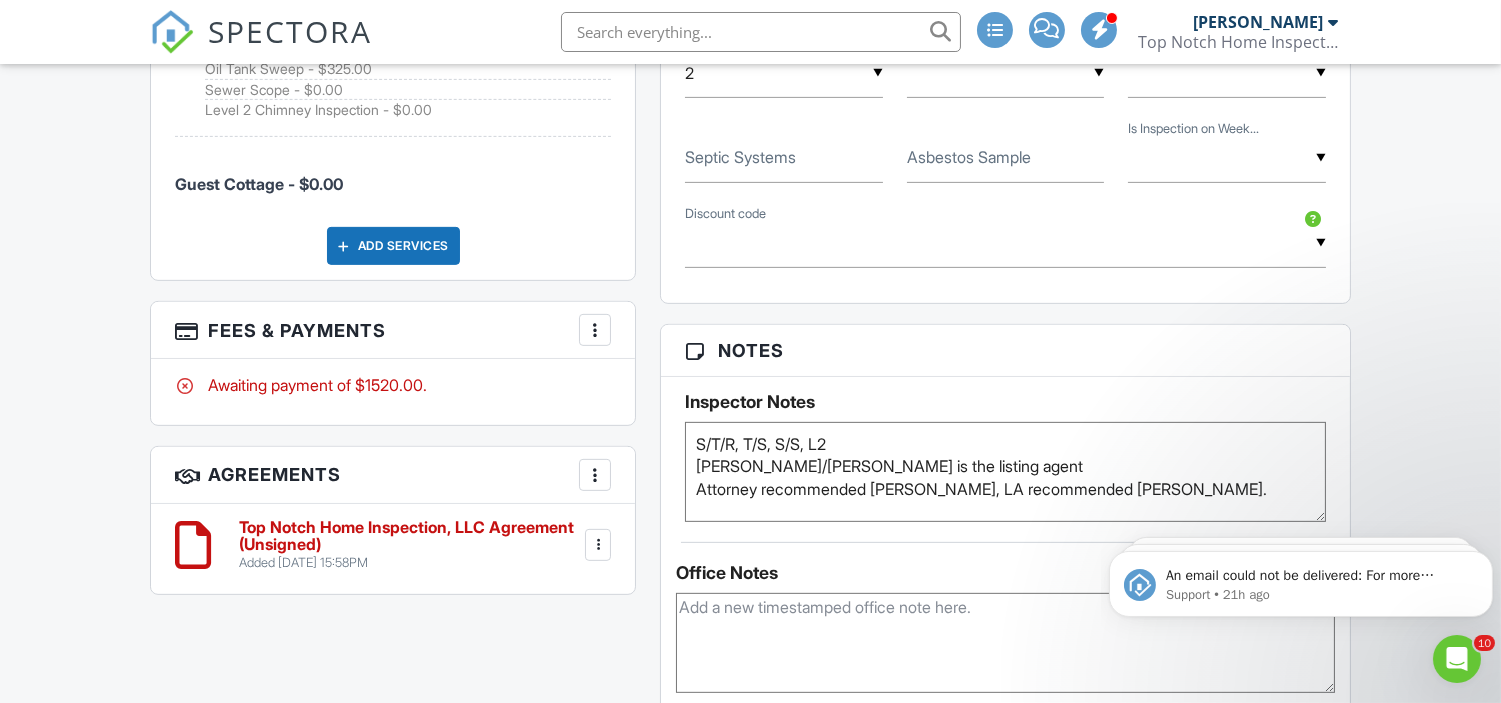 click on "S/T/R, T/S, S/S, L2
Laura Lopresti/Mario is the listing agent
Attorney recommended Richie, LA recommended Jim." at bounding box center (1005, 472) 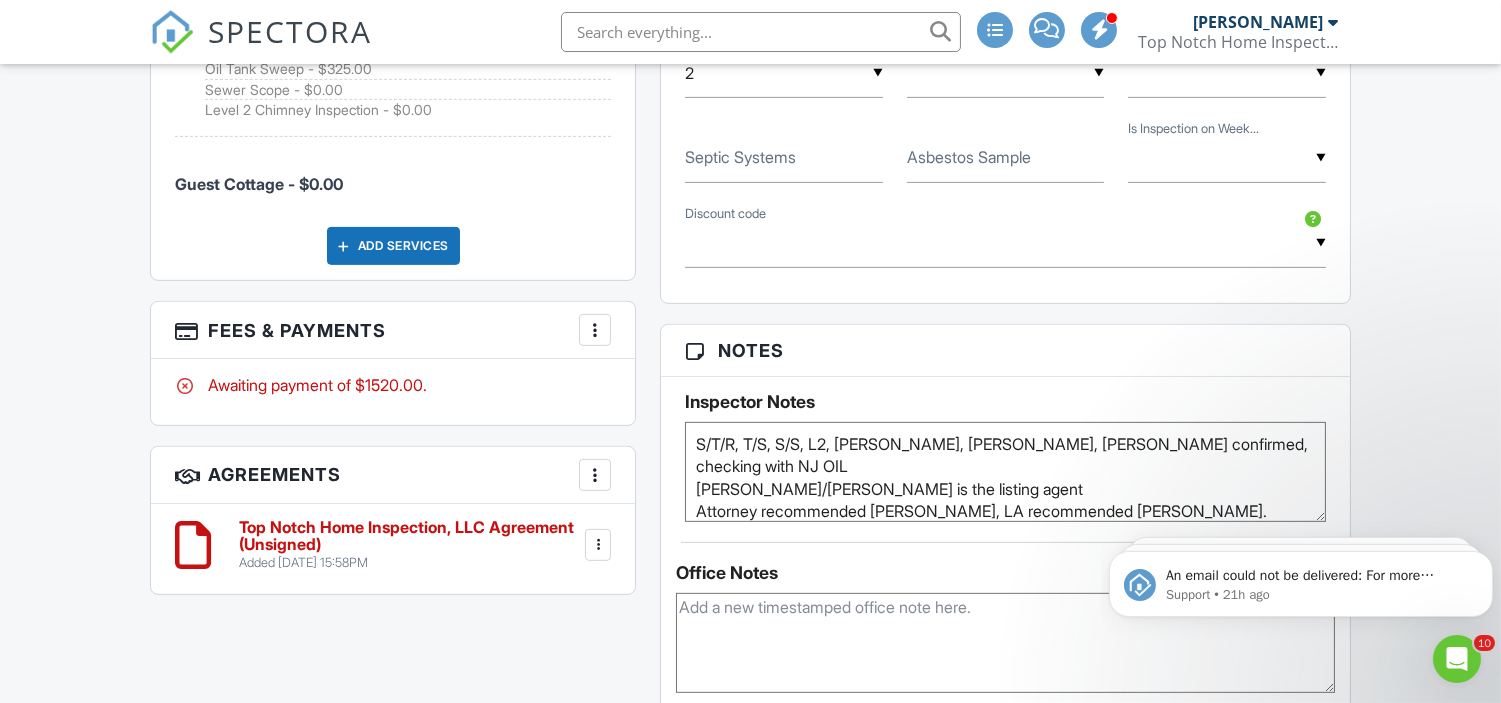 type on "S/T/R, T/S, S/S, L2, Pete, Joe, Niche confirmed, checking with NJ OIL
Laura Lopresti/Mario is the listing agent
Attorney recommended Richie, LA recommended Jim." 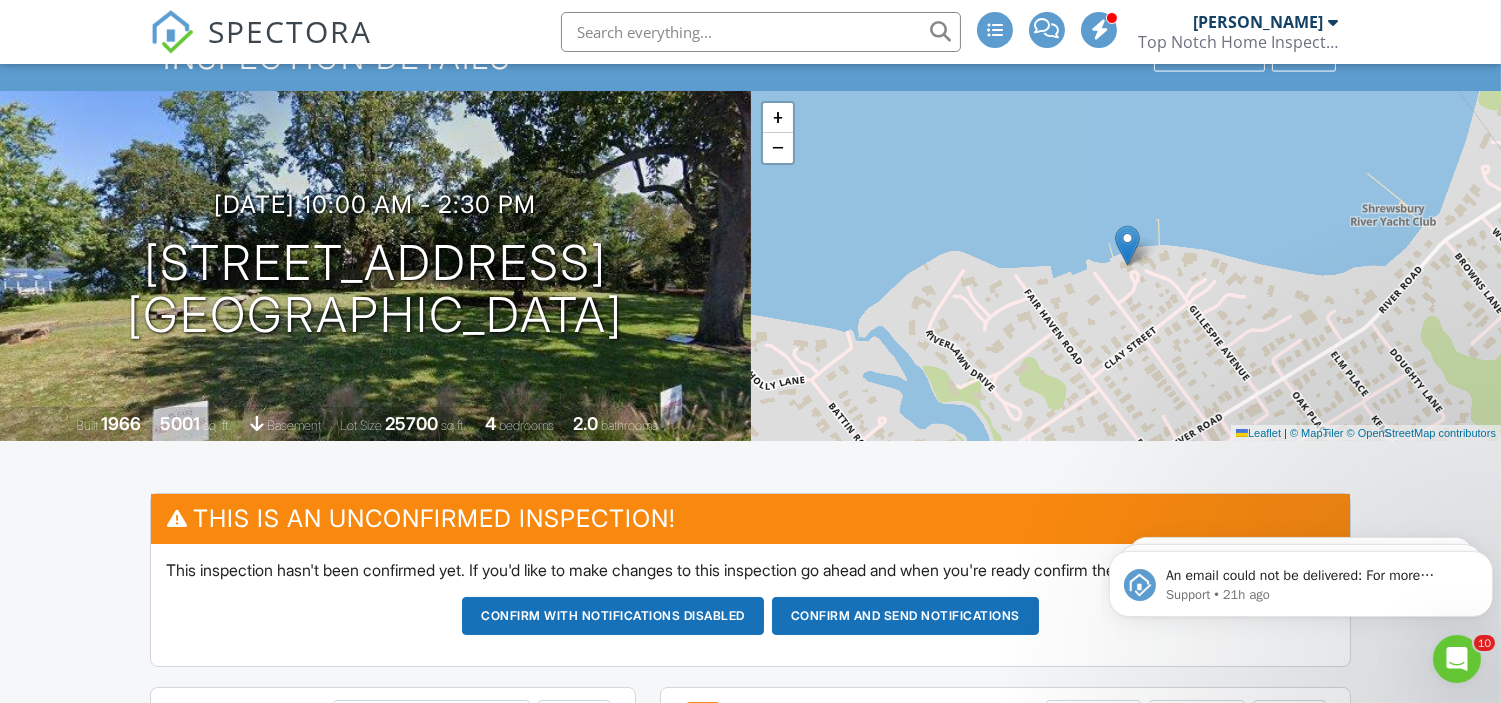 scroll, scrollTop: 0, scrollLeft: 0, axis: both 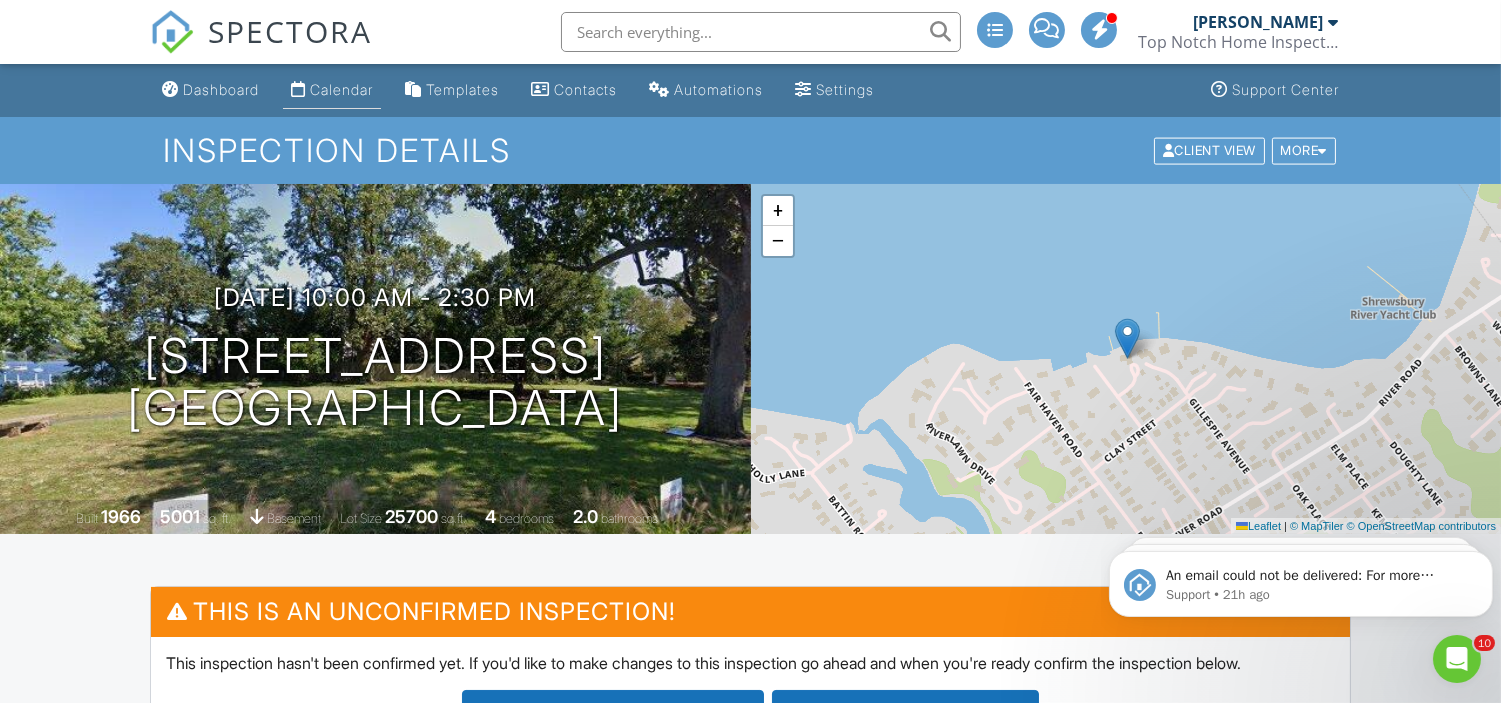 click on "Calendar" at bounding box center (341, 89) 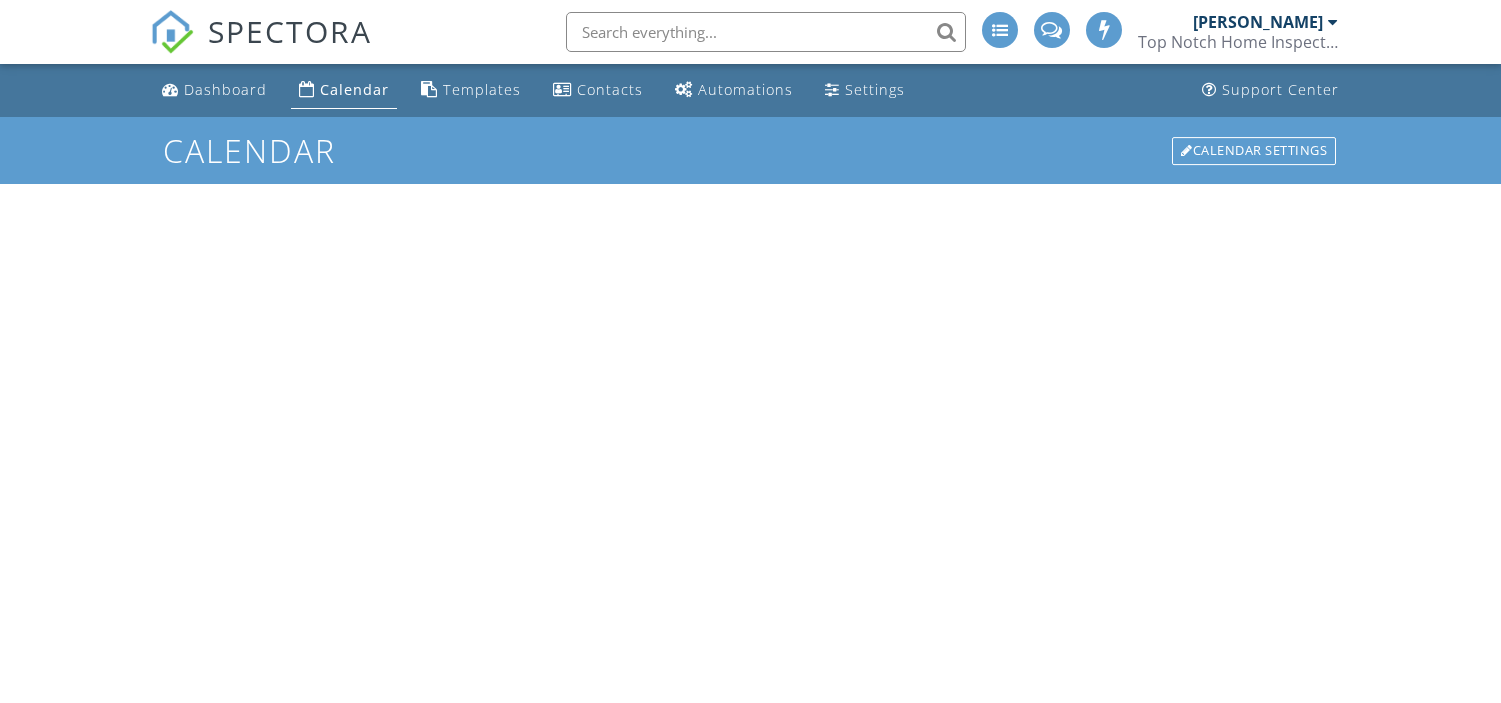 scroll, scrollTop: 0, scrollLeft: 0, axis: both 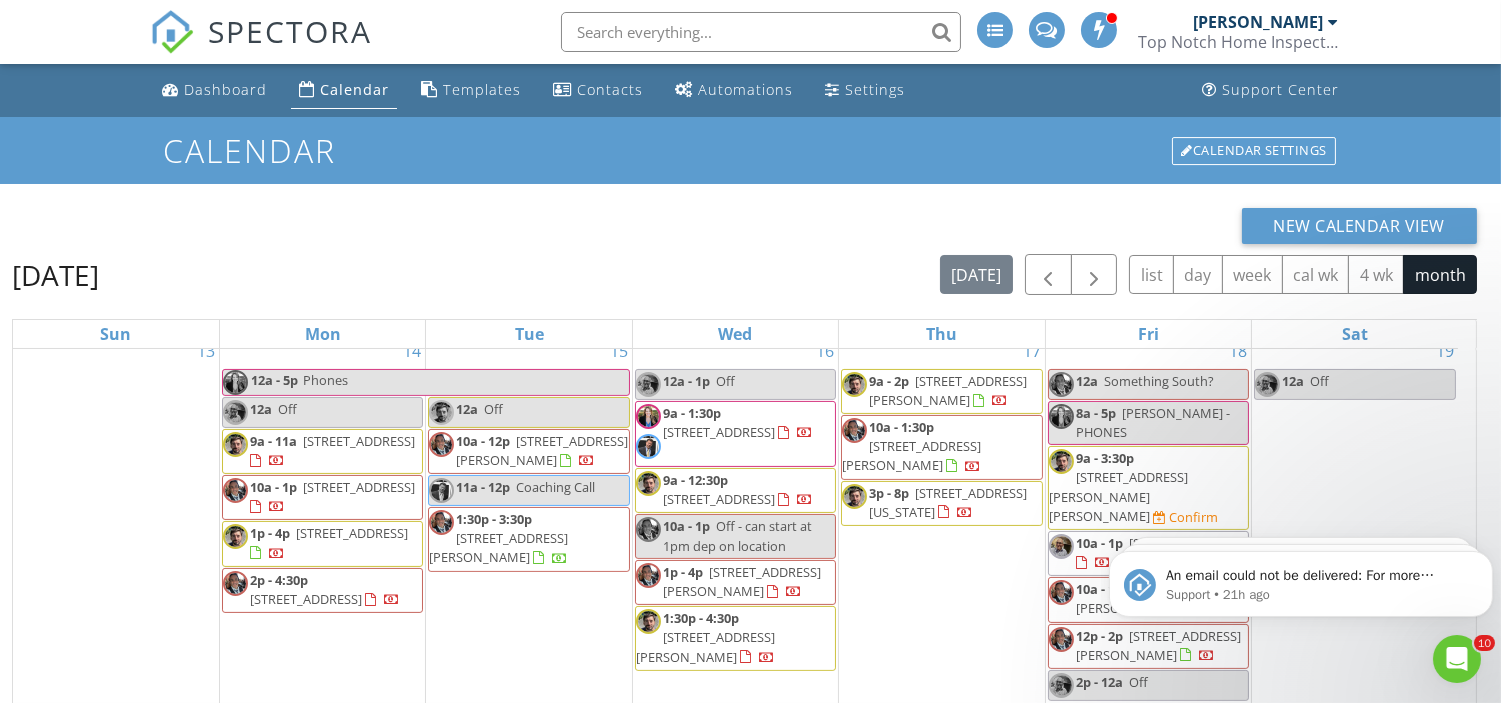click on "1794 Long Hill Rd, Long Hill 07946" at bounding box center (1118, 496) 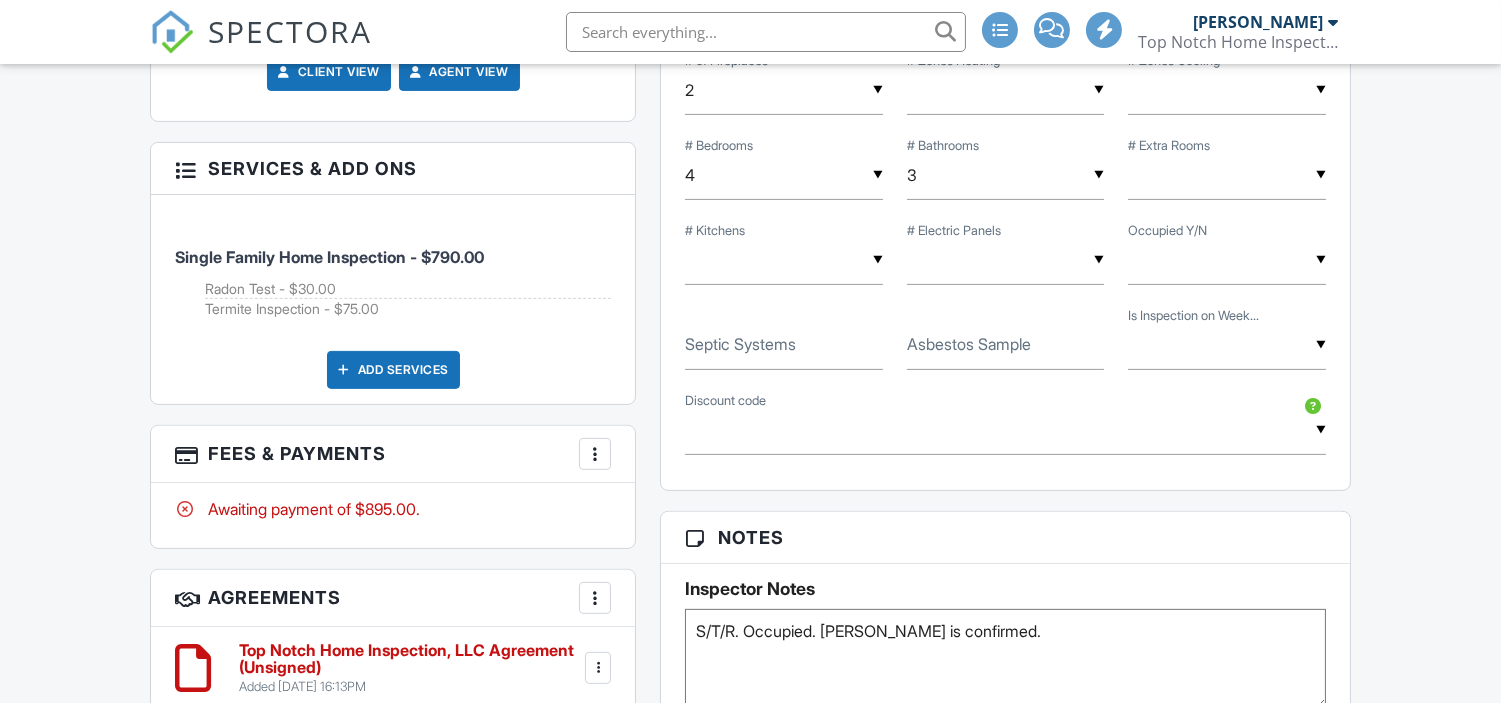 scroll, scrollTop: 1405, scrollLeft: 0, axis: vertical 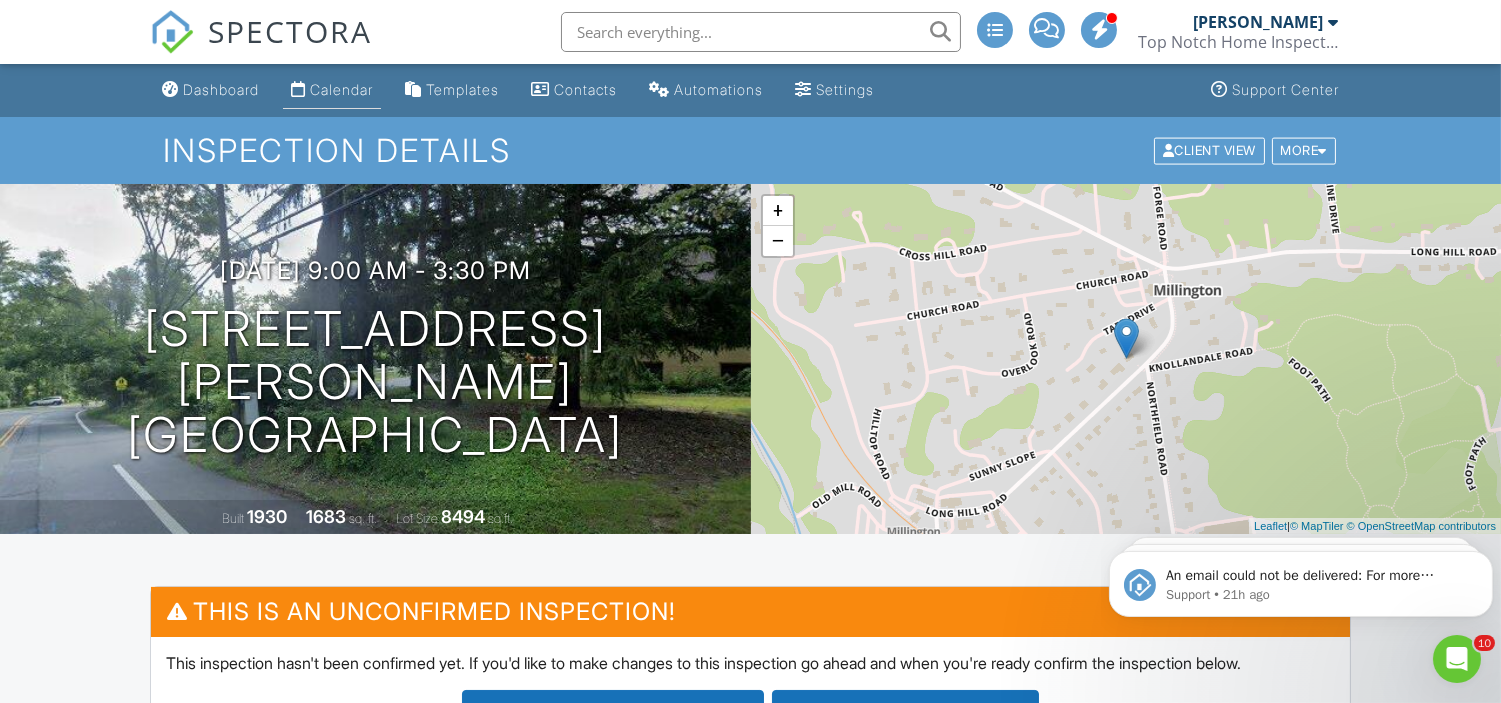 click on "Calendar" at bounding box center (341, 89) 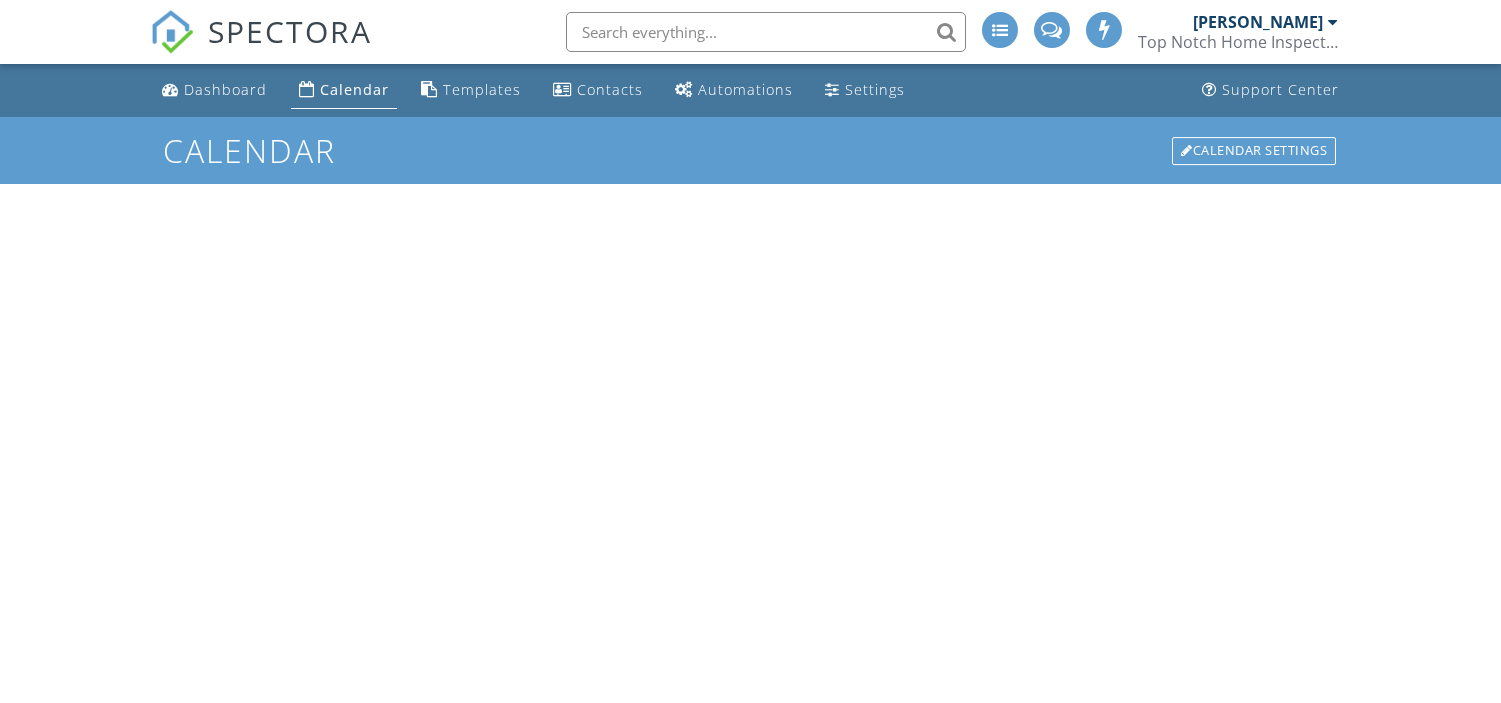 scroll, scrollTop: 0, scrollLeft: 0, axis: both 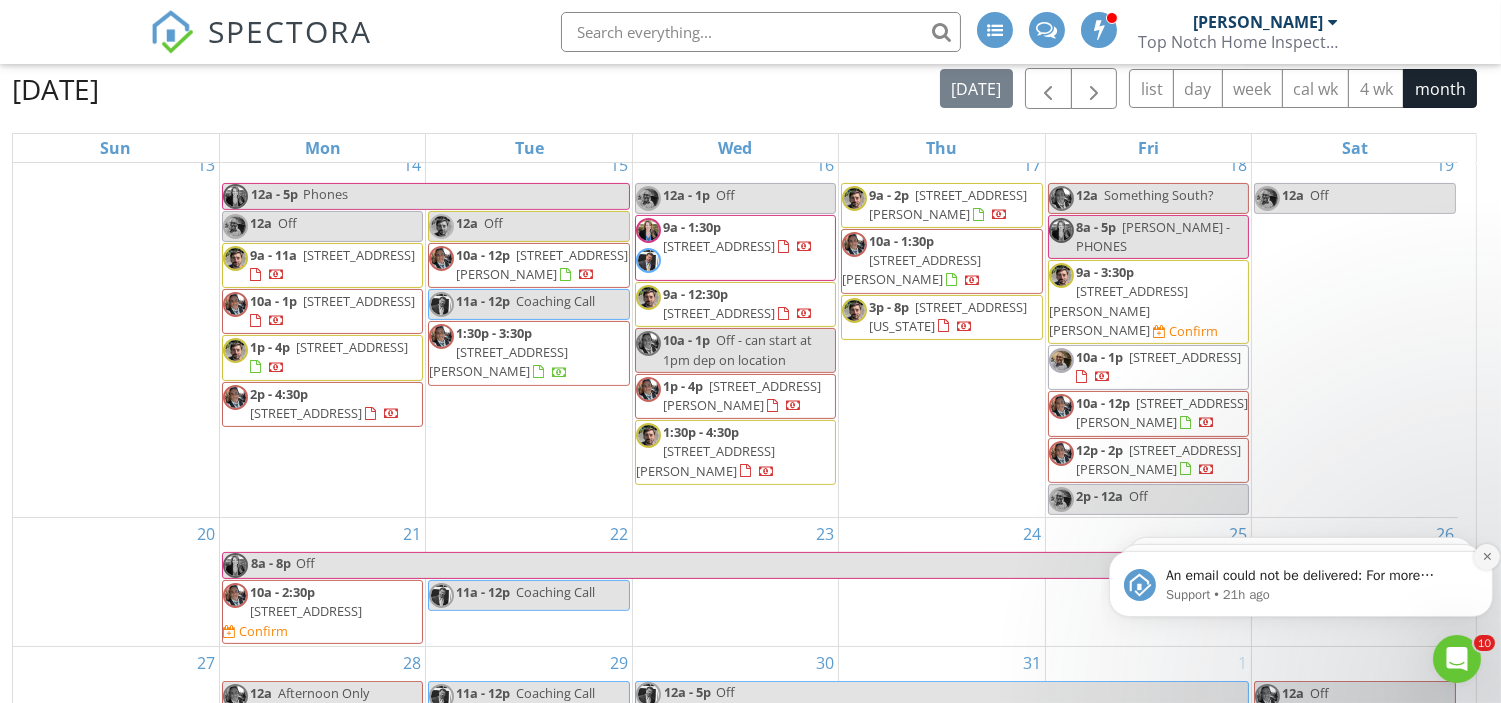 click 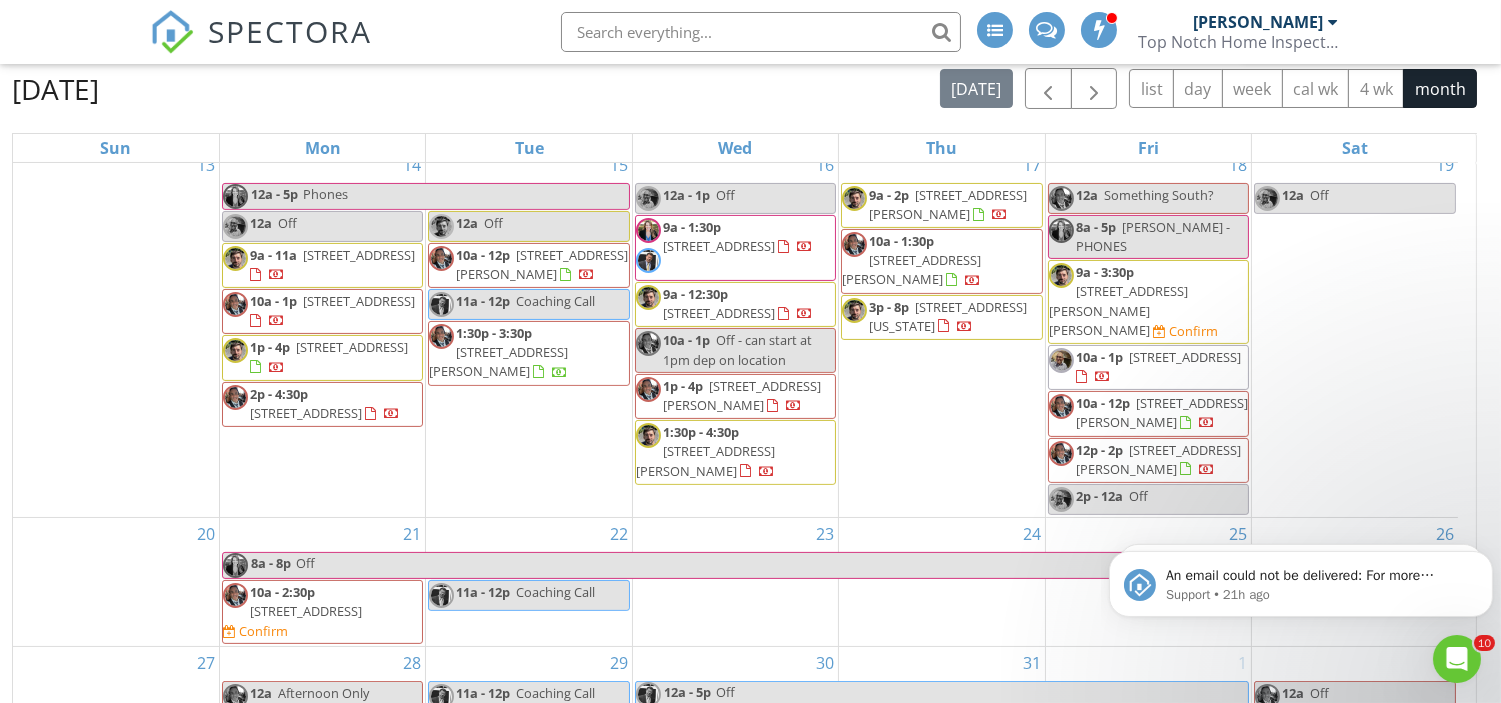 click 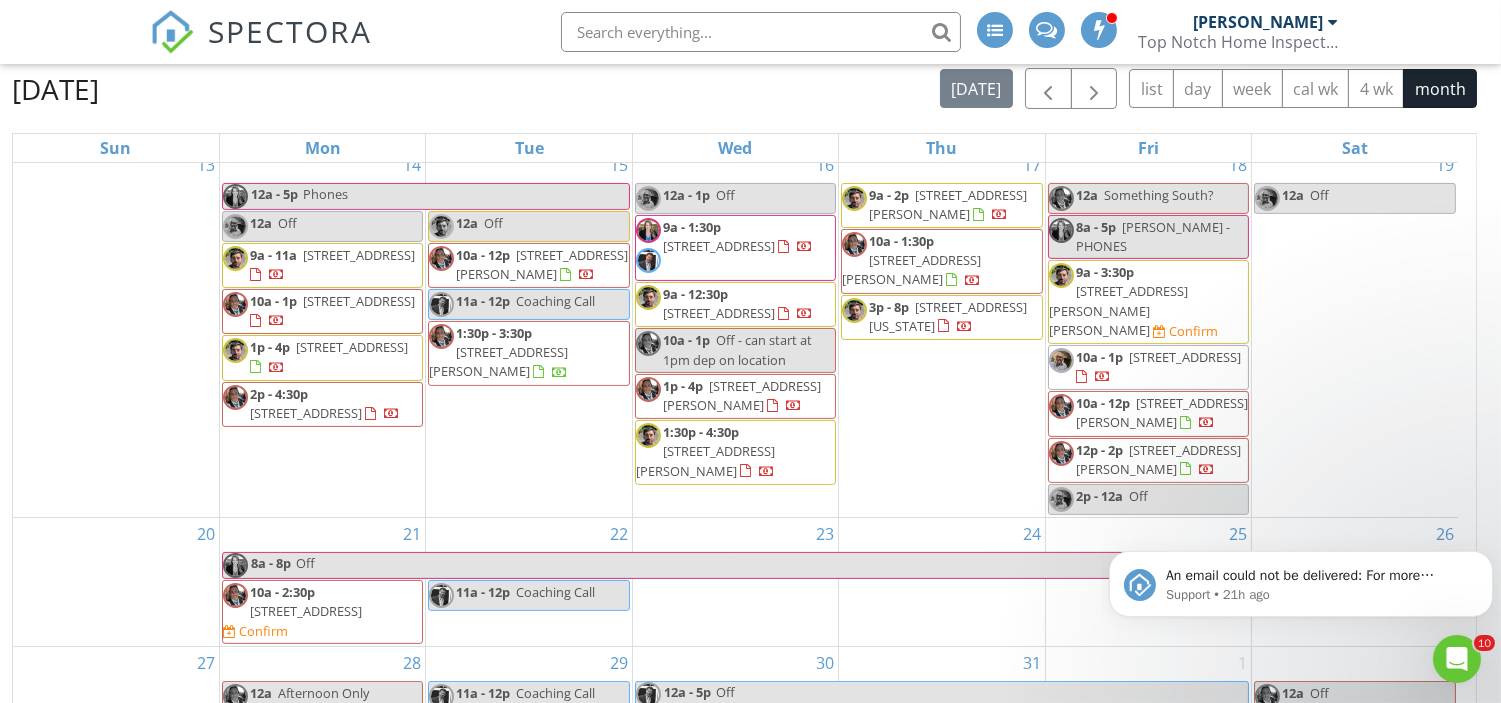click at bounding box center [1486, 556] 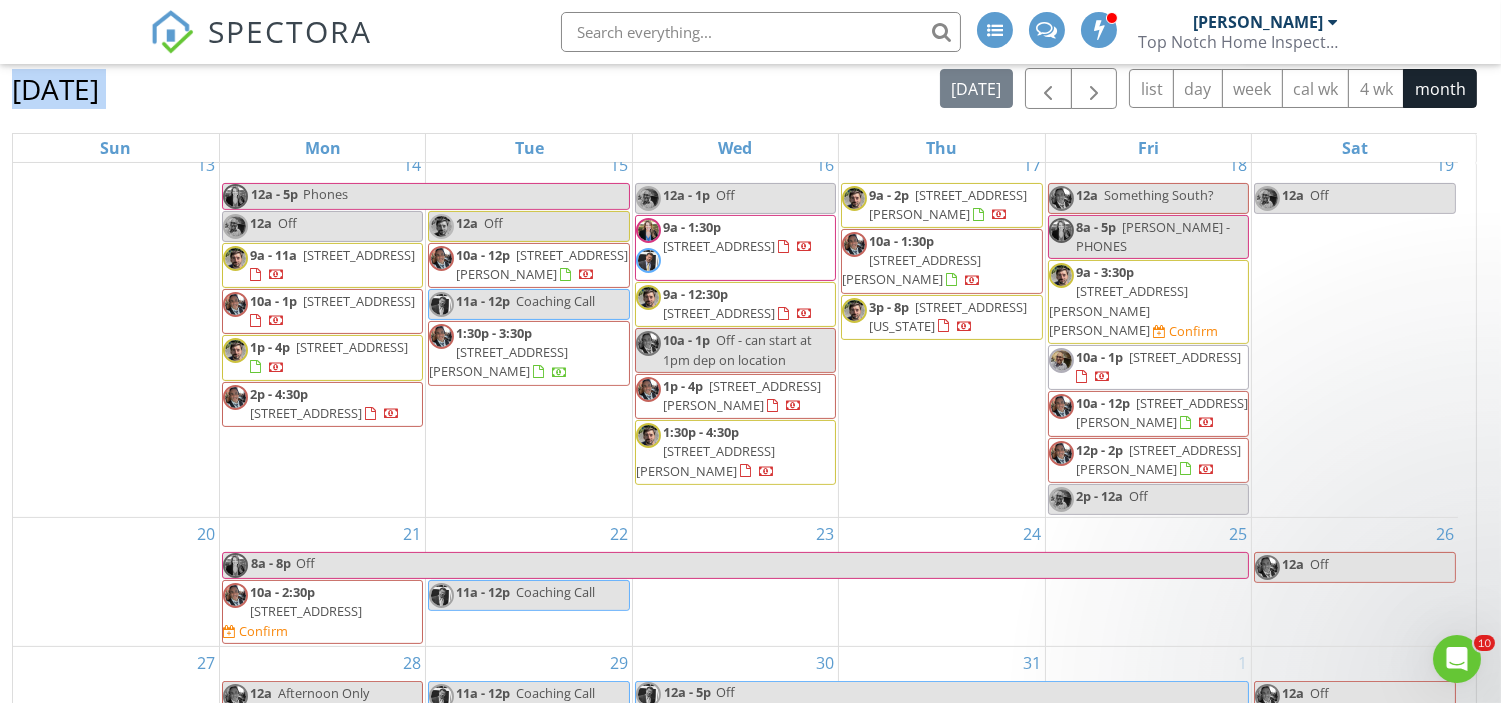 drag, startPoint x: 383, startPoint y: 48, endPoint x: 1494, endPoint y: 557, distance: 1222.0483 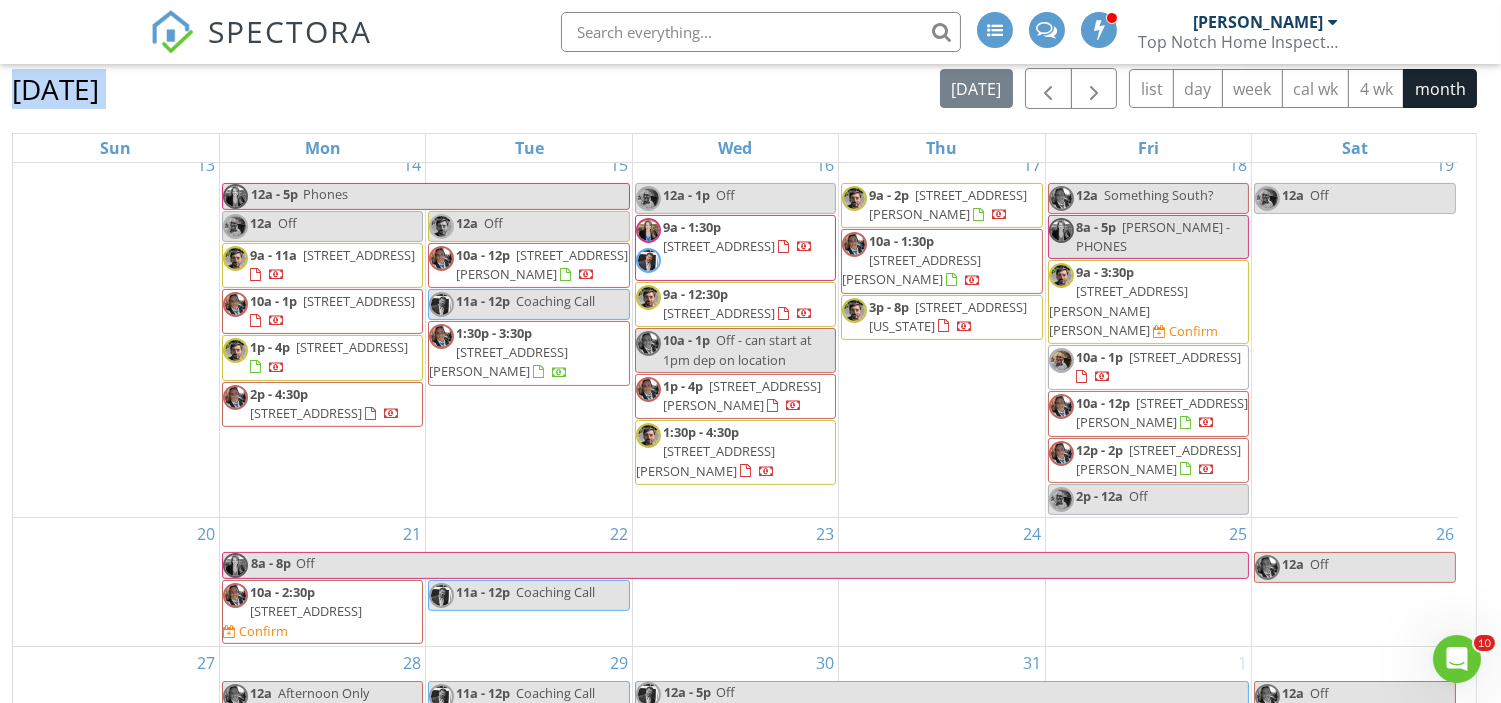 click on "New Calendar View       July 2025 today list day week cal wk 4 wk month Sun Mon Tue Wed Thu Fri Sat 29 30
8a - 8p
Off
9a - 12p
8 West St, Rumson 07760
10a - 1:30p
8 Staudt Ct, Franklin Township 08873
10a - 1p
51 Oakland St, Red Bank 07701
1p - 4:30p
44 Ridge Road, Rumson 07760" at bounding box center (750, 390) 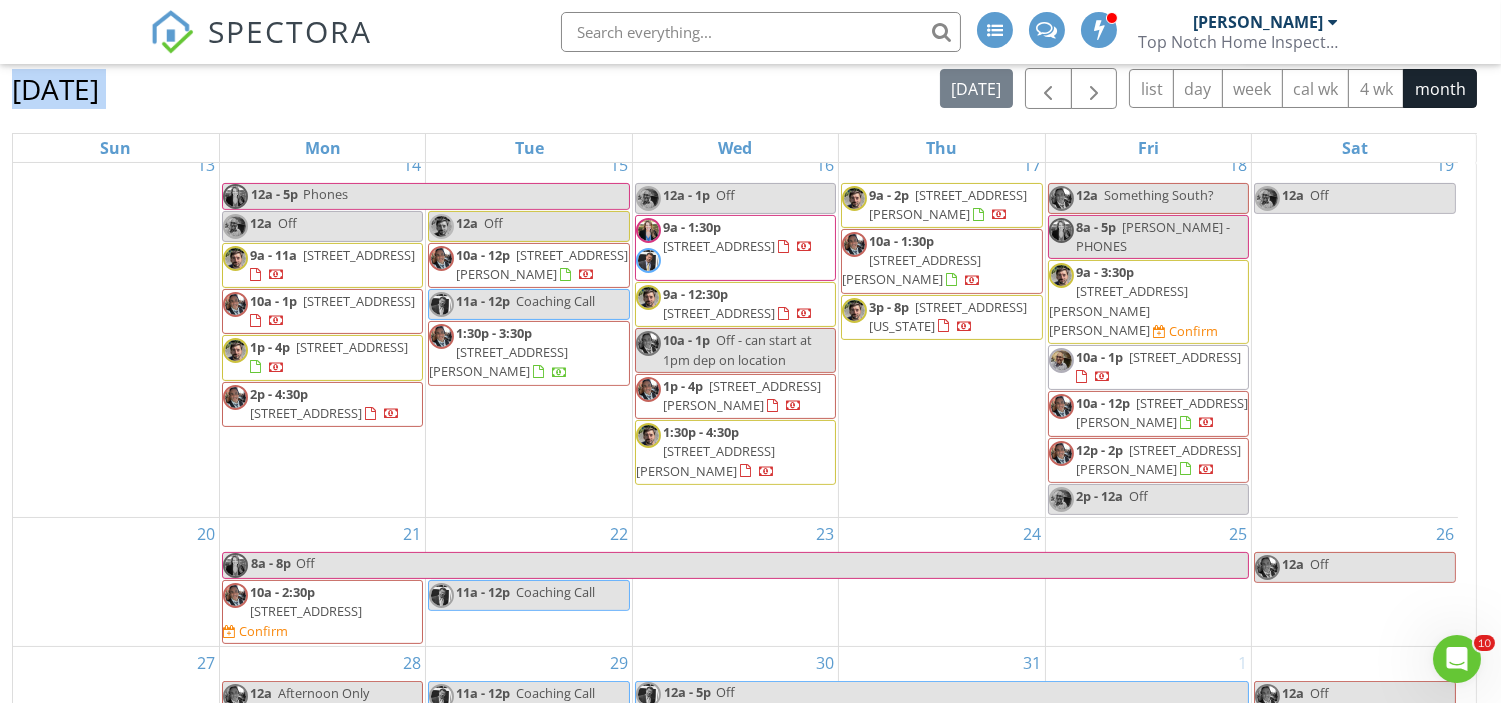click on "New Calendar View       July 2025 today list day week cal wk 4 wk month Sun Mon Tue Wed Thu Fri Sat 29 30
8a - 8p
Off
9a - 12p
8 West St, Rumson 07760
10a - 1:30p
8 Staudt Ct, Franklin Township 08873
10a - 1p
51 Oakland St, Red Bank 07701
1p - 4:30p
44 Ridge Road, Rumson 07760" at bounding box center (750, 390) 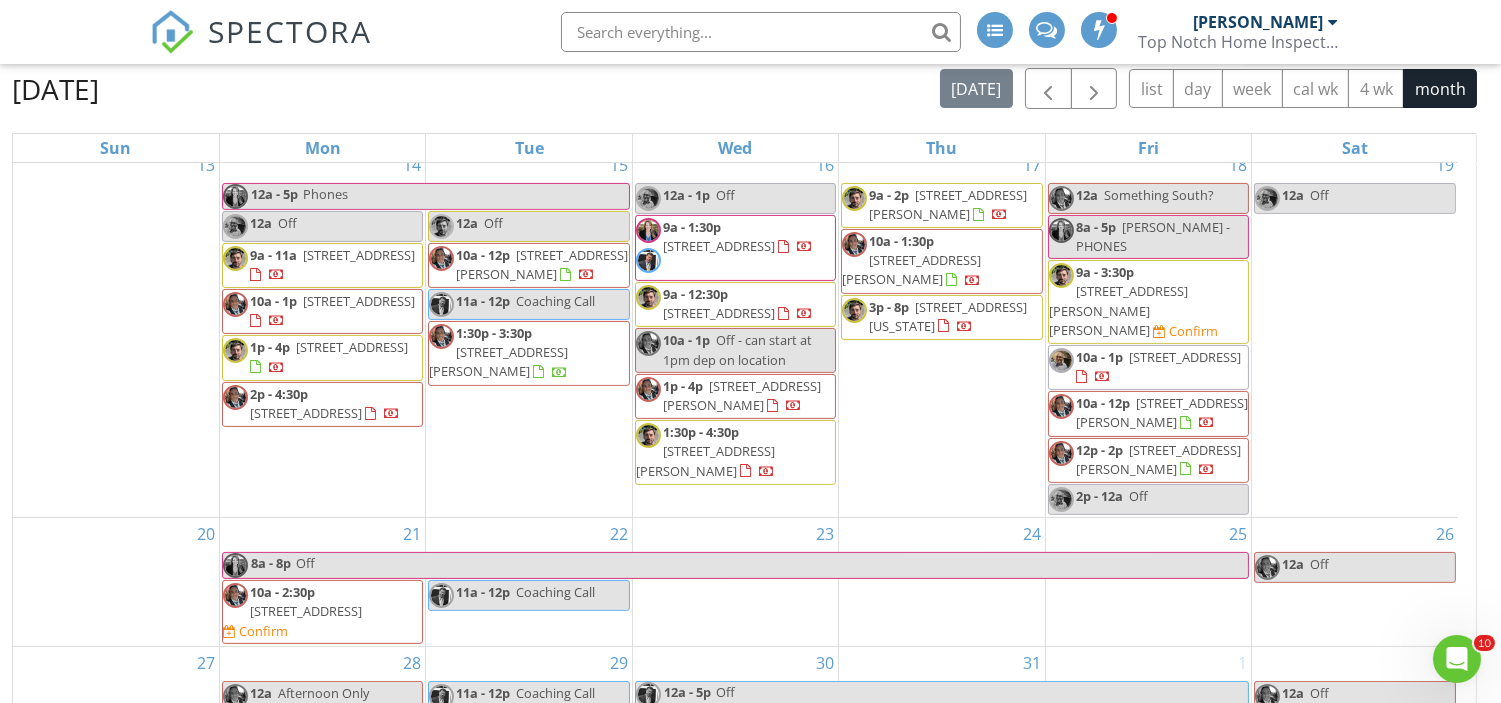 click on "New Calendar View       July 2025 today list day week cal wk 4 wk month Sun Mon Tue Wed Thu Fri Sat 29 30
8a - 8p
Off
9a - 12p
8 West St, Rumson 07760
10a - 1:30p
8 Staudt Ct, Franklin Township 08873
10a - 1p
51 Oakland St, Red Bank 07701
1p - 4:30p
44 Ridge Road, Rumson 07760" at bounding box center [750, 396] 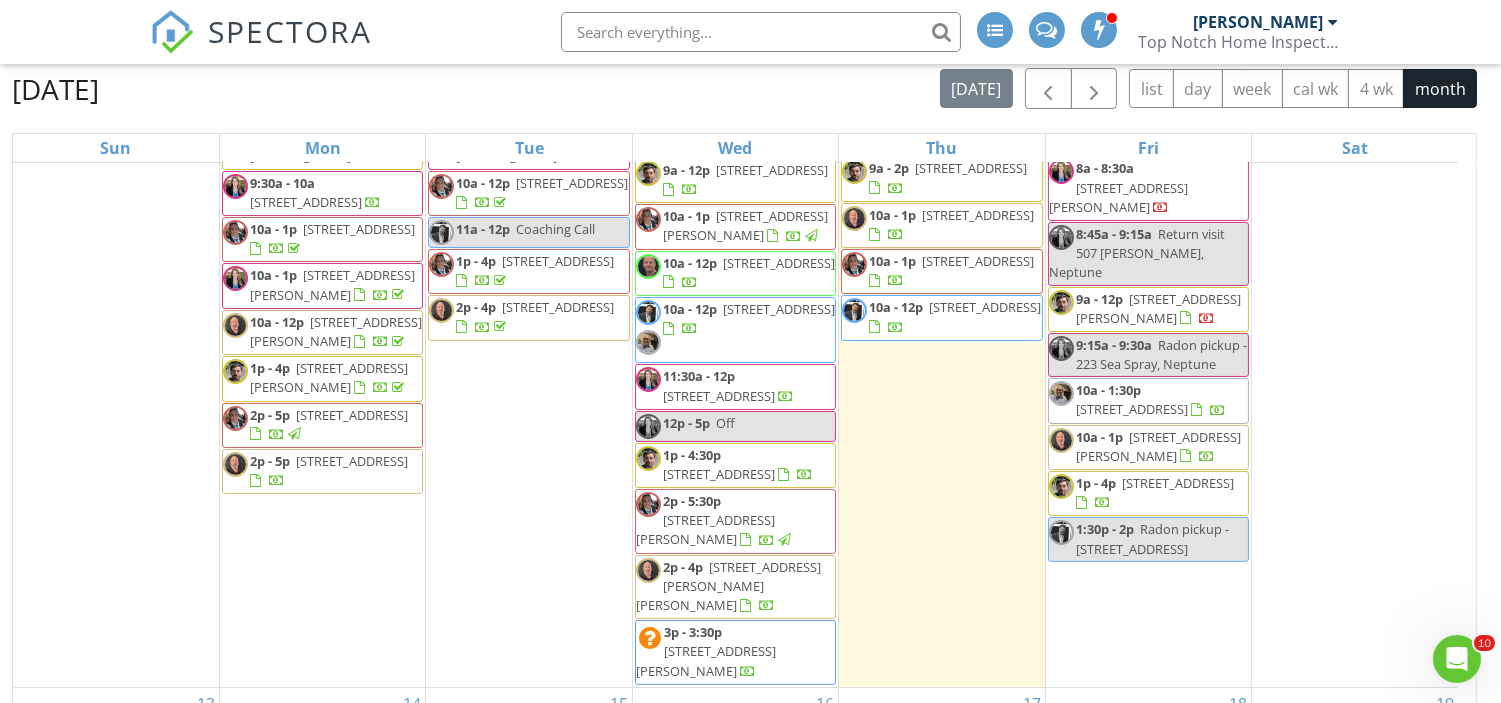 scroll, scrollTop: 484, scrollLeft: 0, axis: vertical 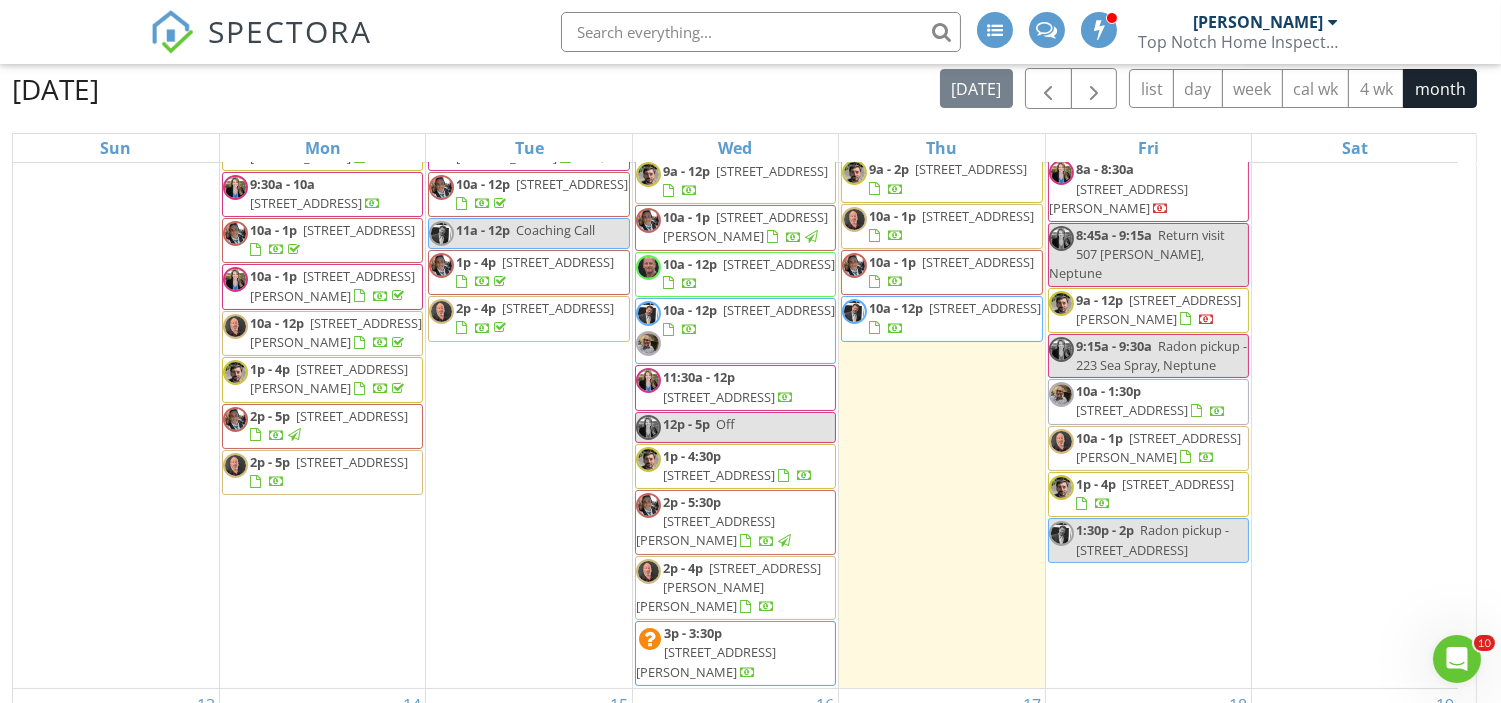 click on "Radon pickup - 223 Sea Spray, Neptune" at bounding box center [1161, 355] 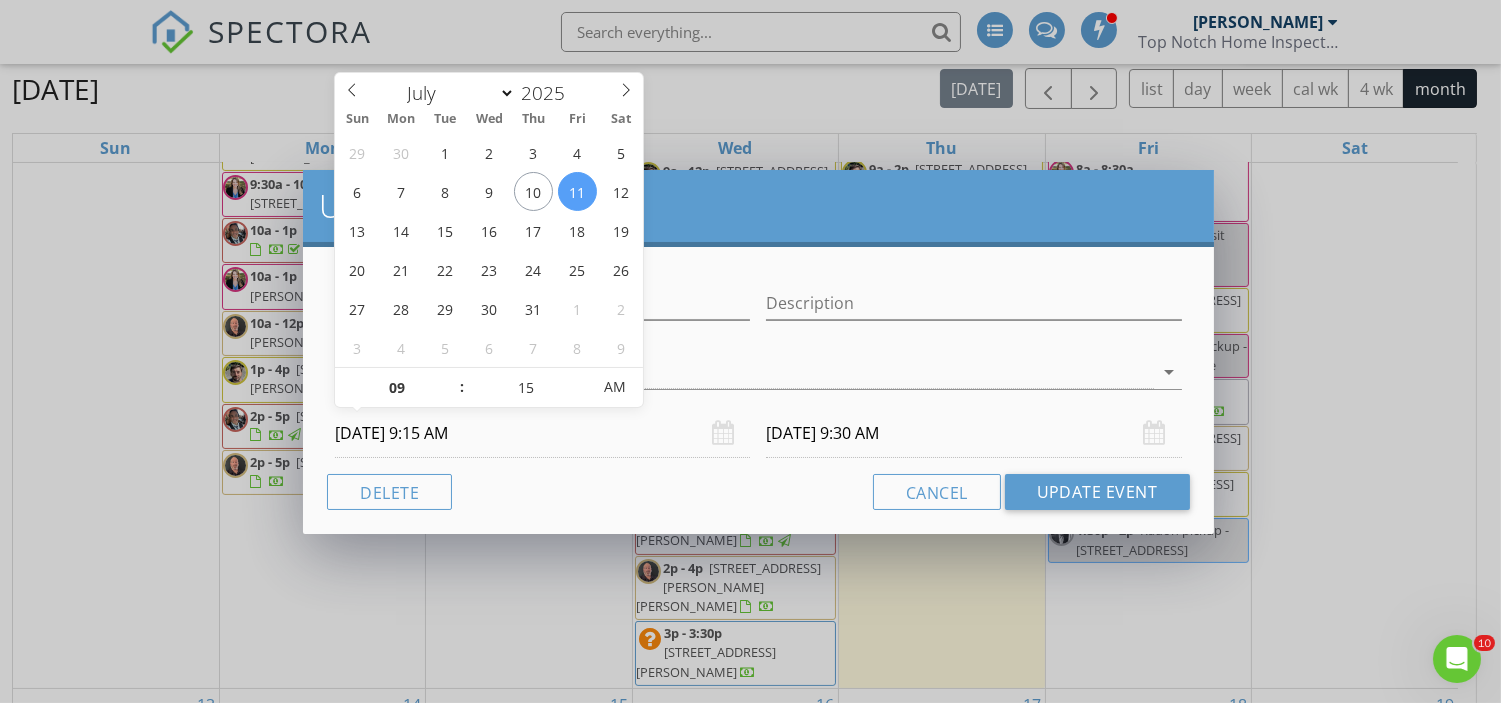 click on "07/11/2025 9:15 AM" at bounding box center (542, 433) 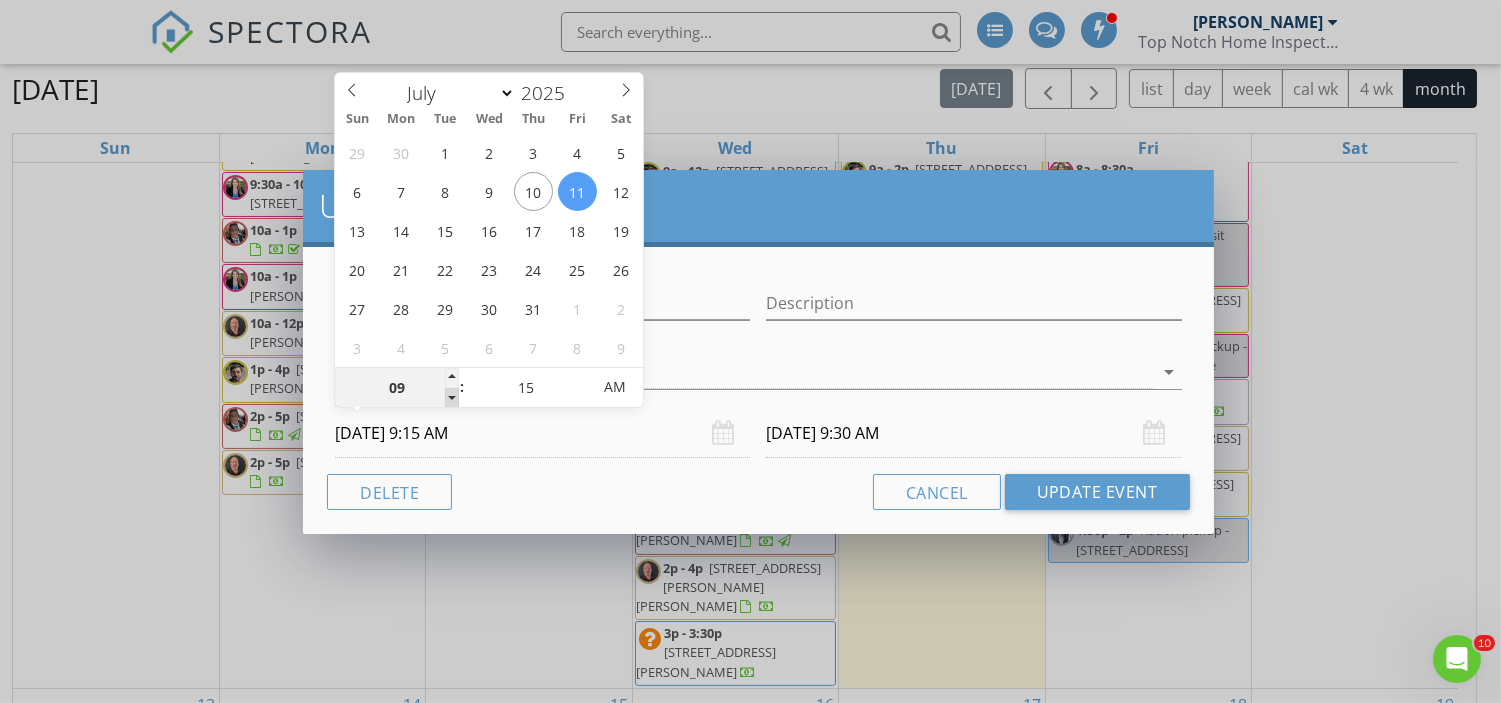 type on "08" 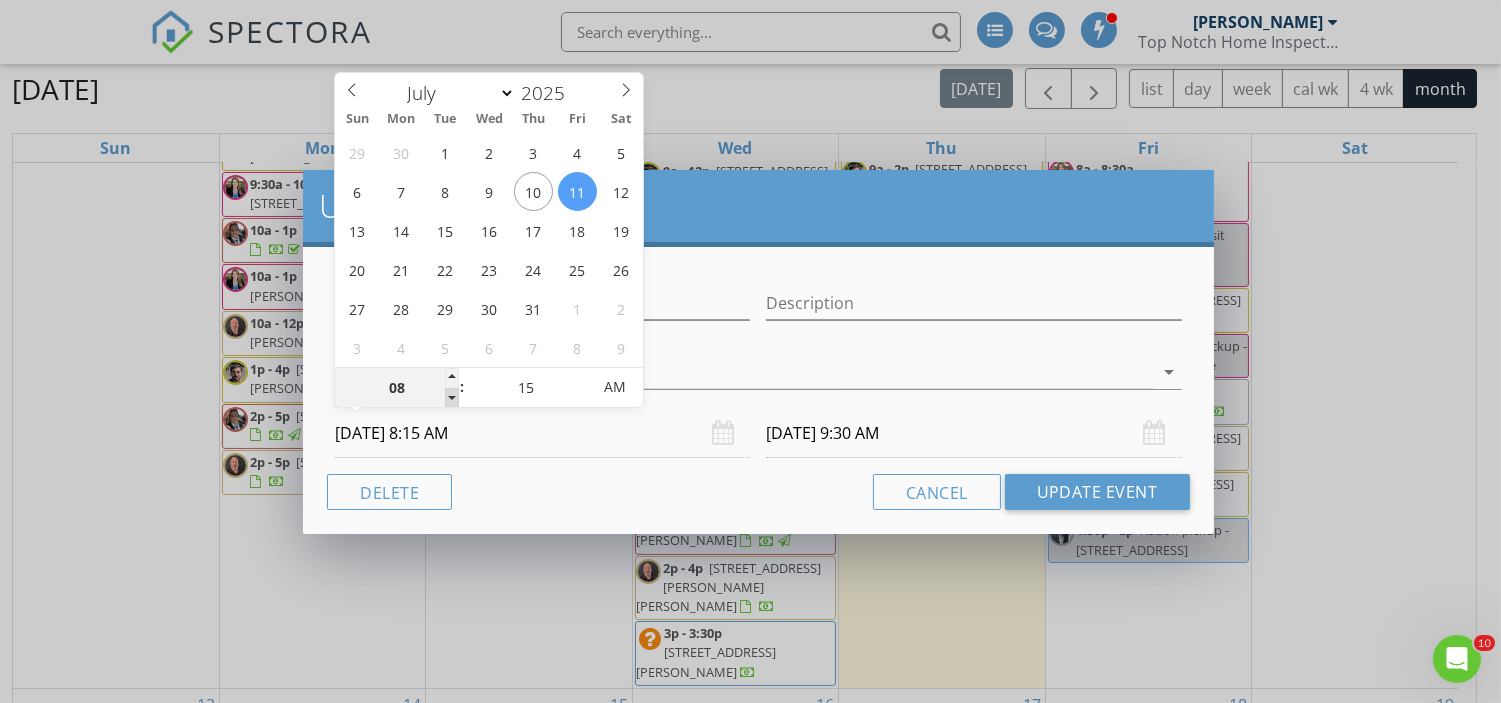 click at bounding box center (452, 398) 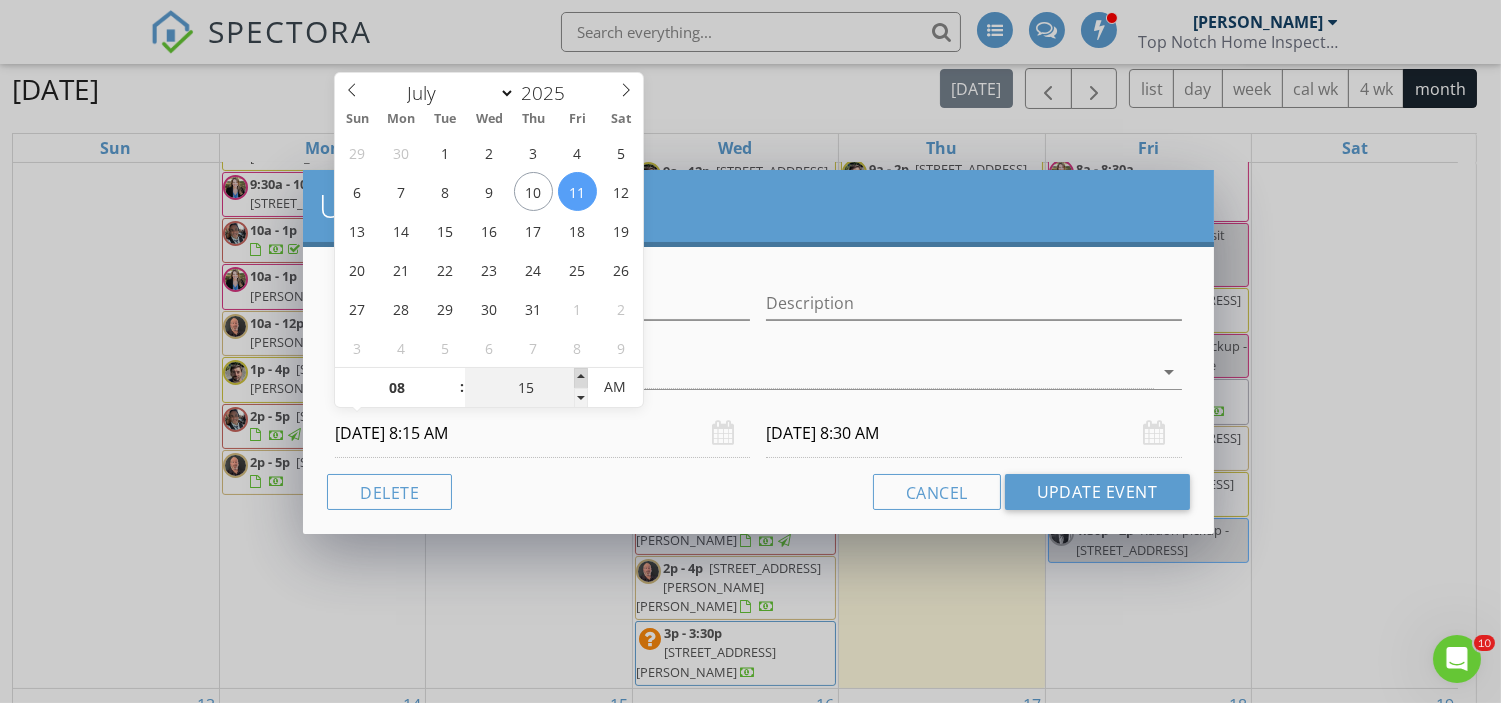 type on "20" 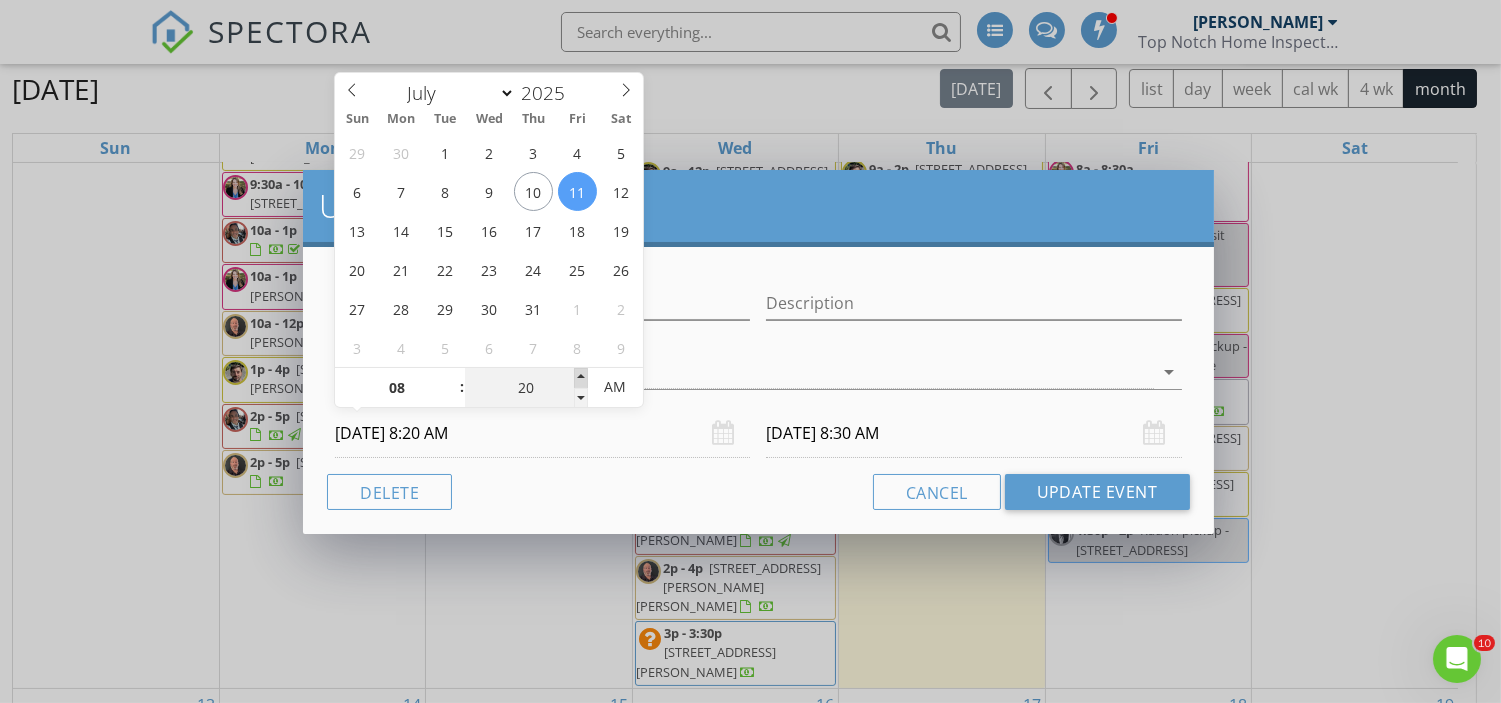 click at bounding box center (581, 378) 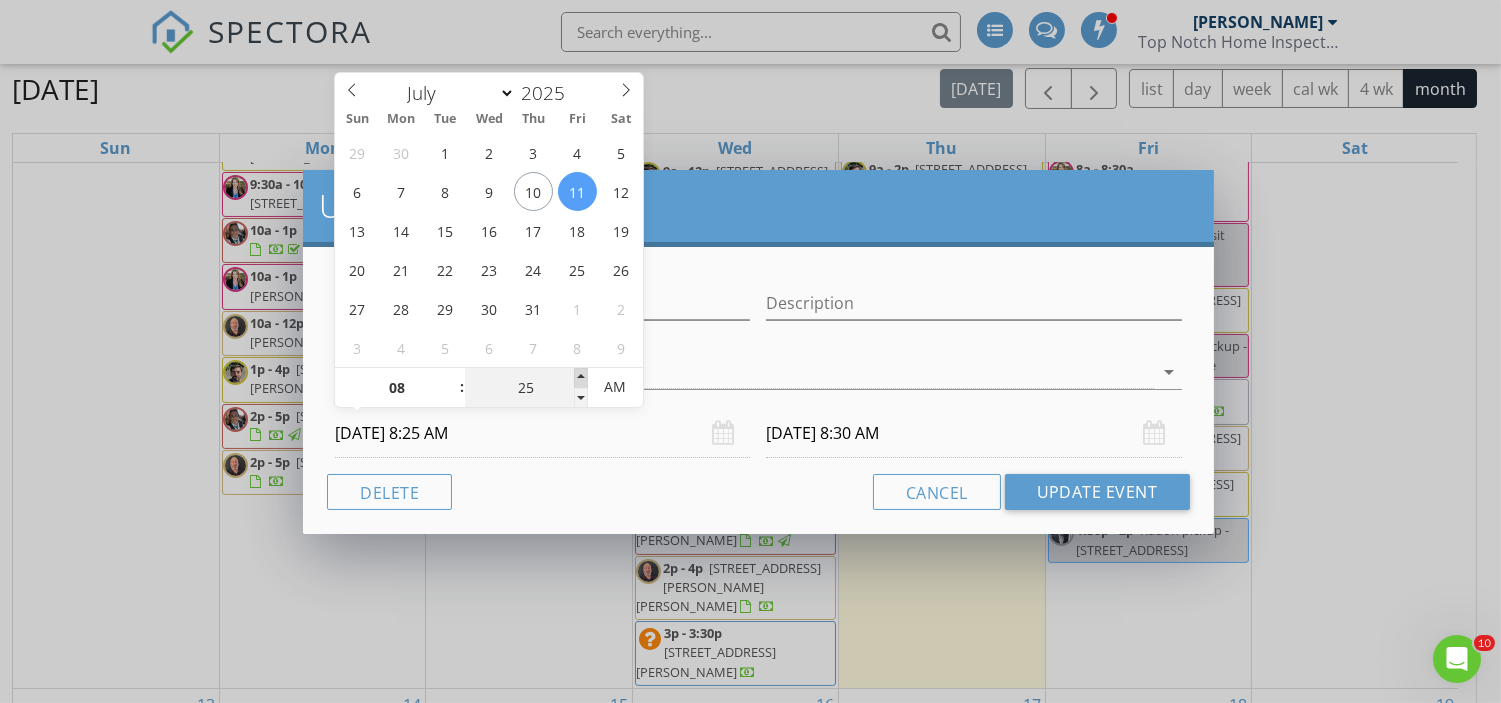 click at bounding box center [581, 378] 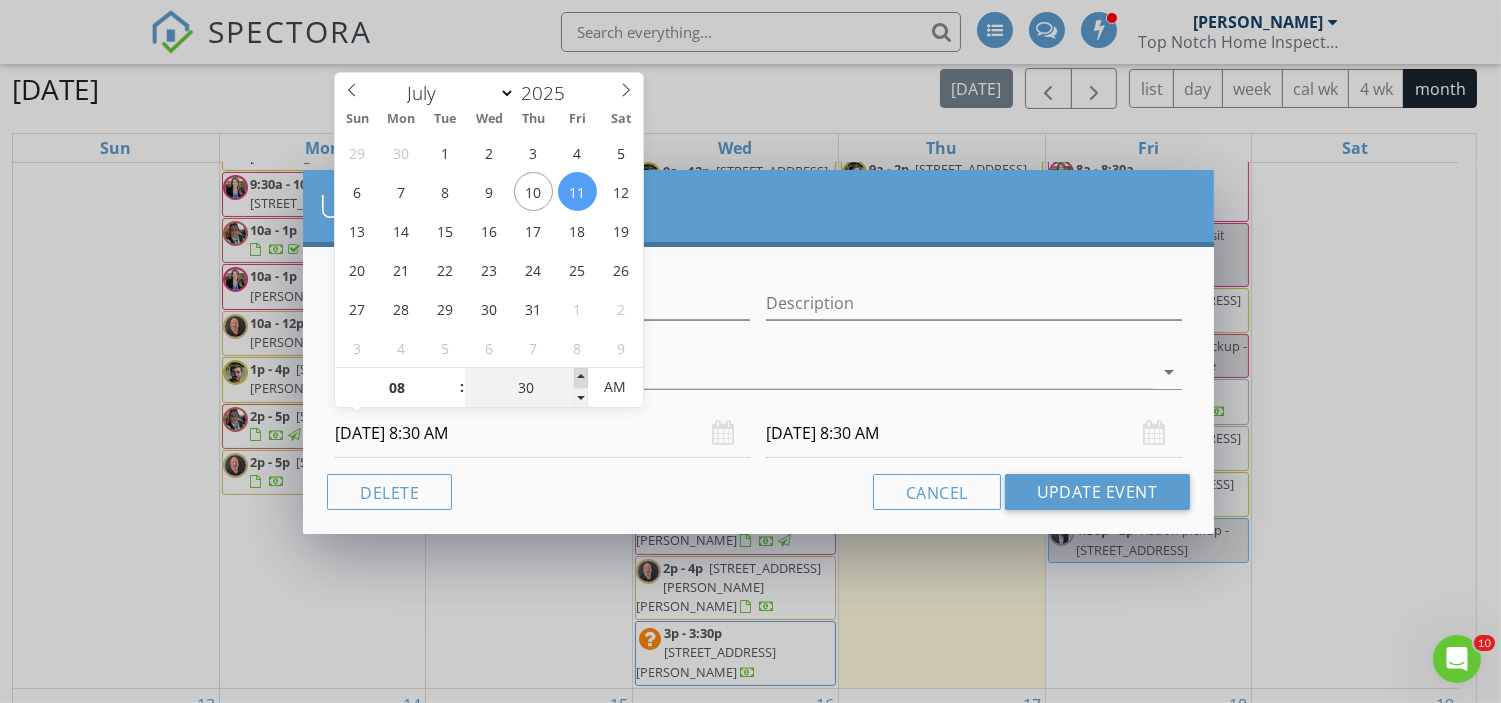 click at bounding box center (581, 378) 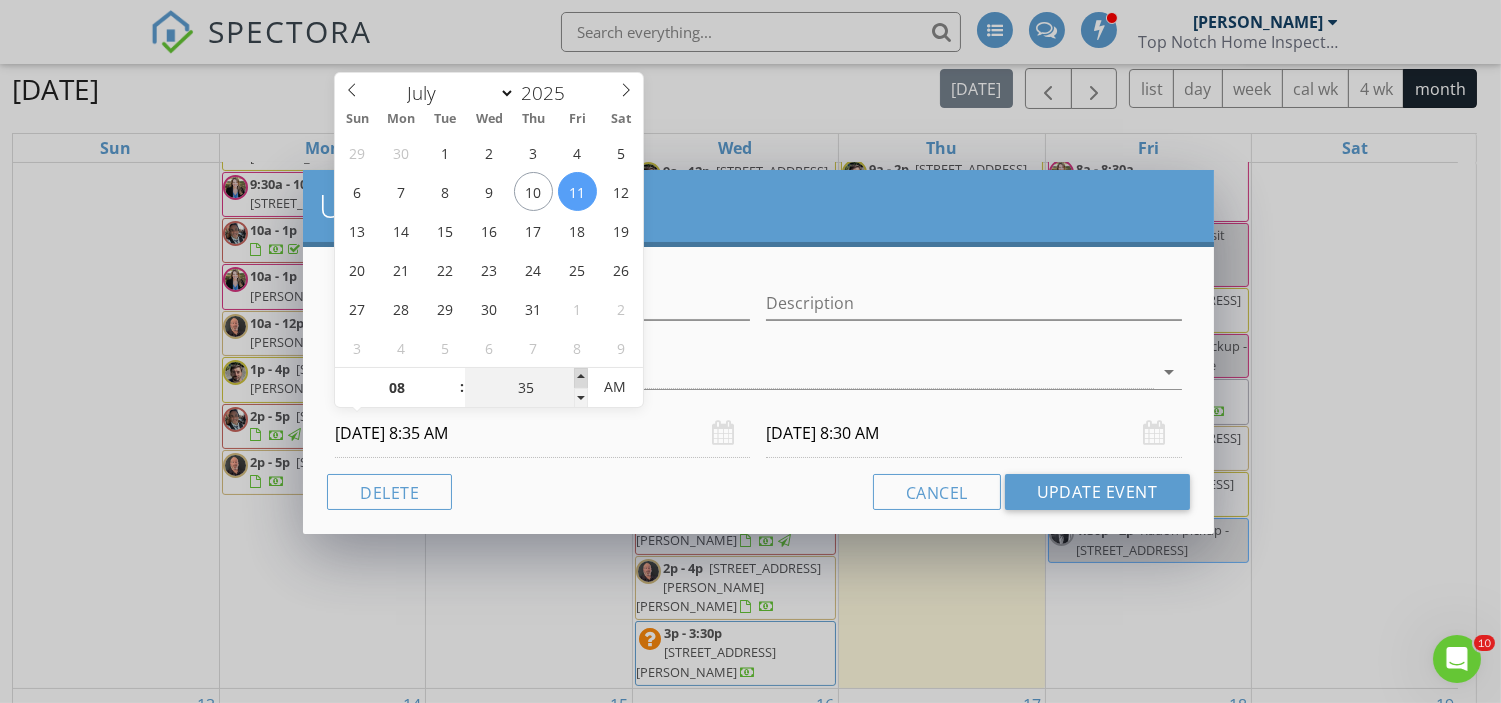 click at bounding box center (581, 378) 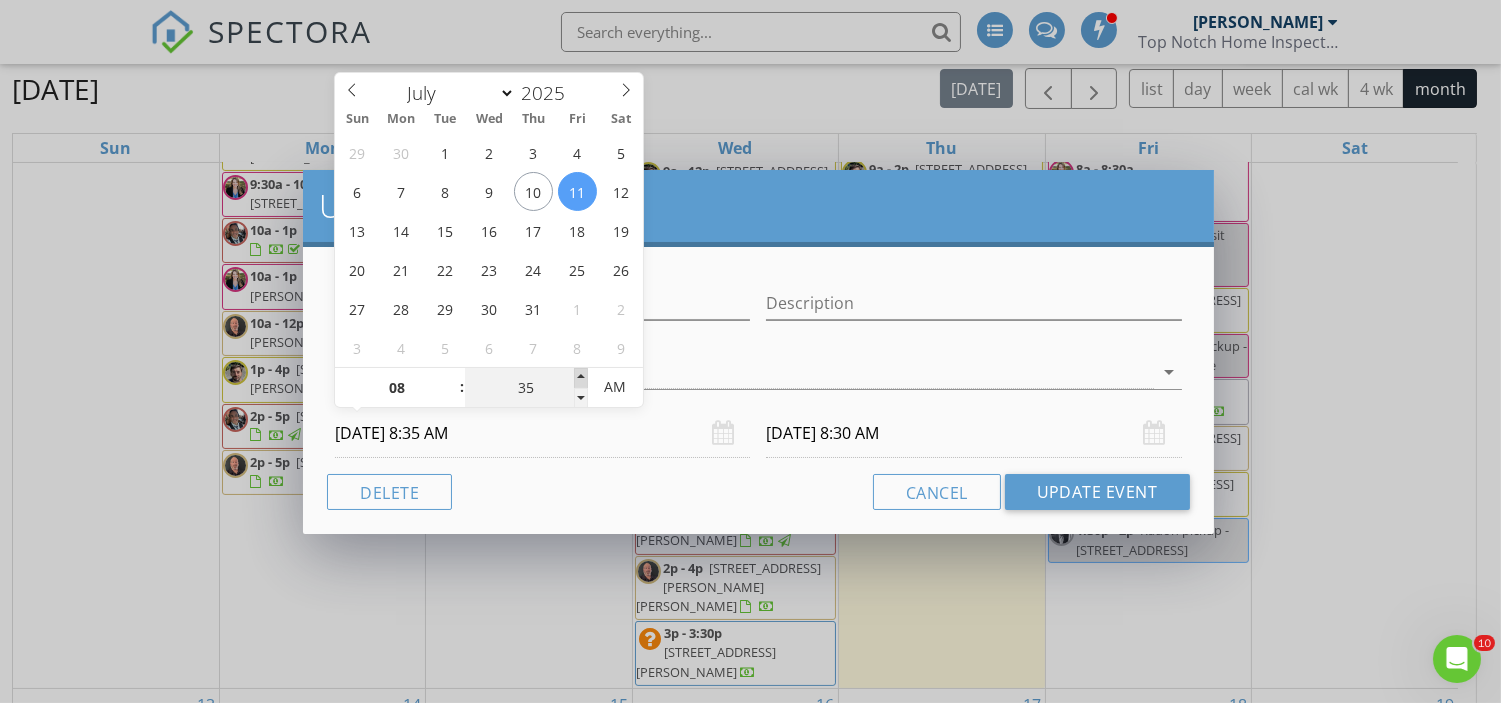 type on "07/11/2025 8:50 AM" 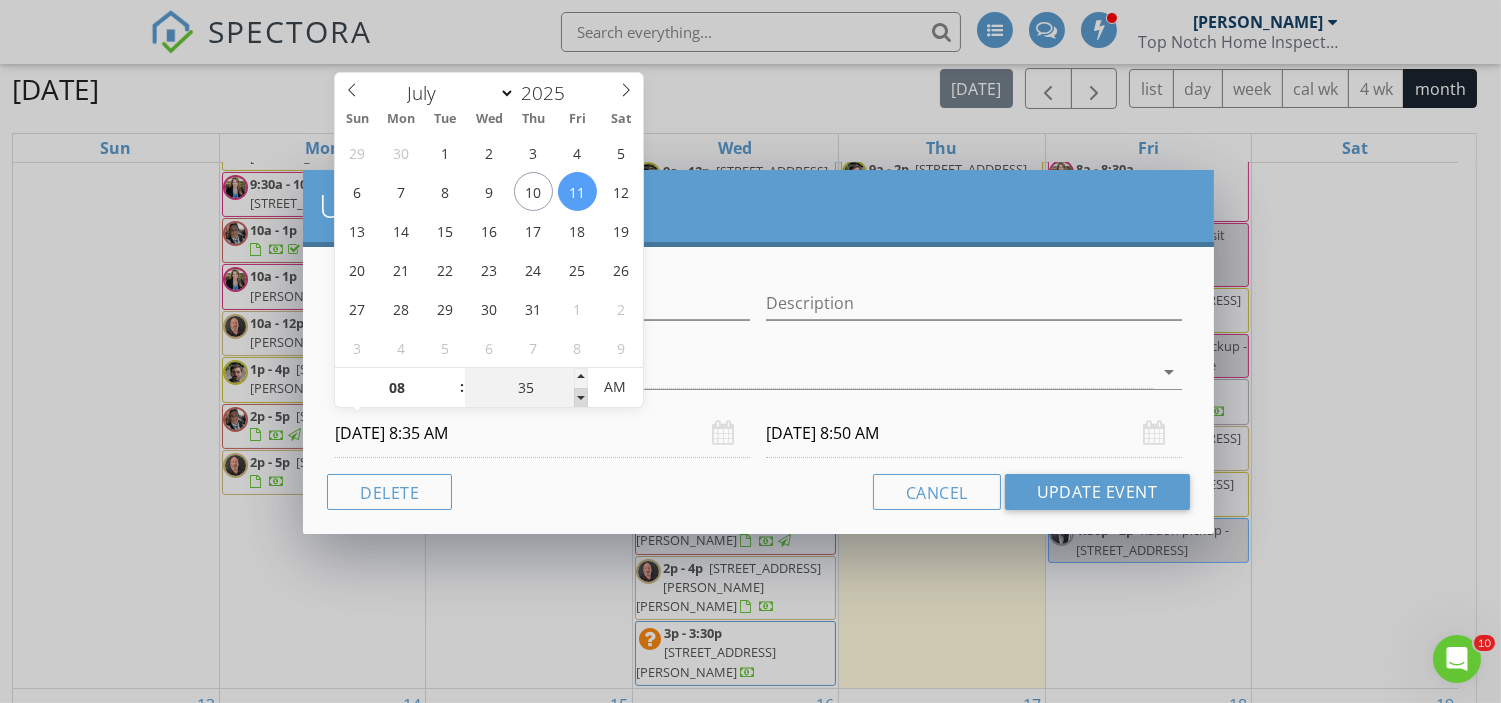 type on "30" 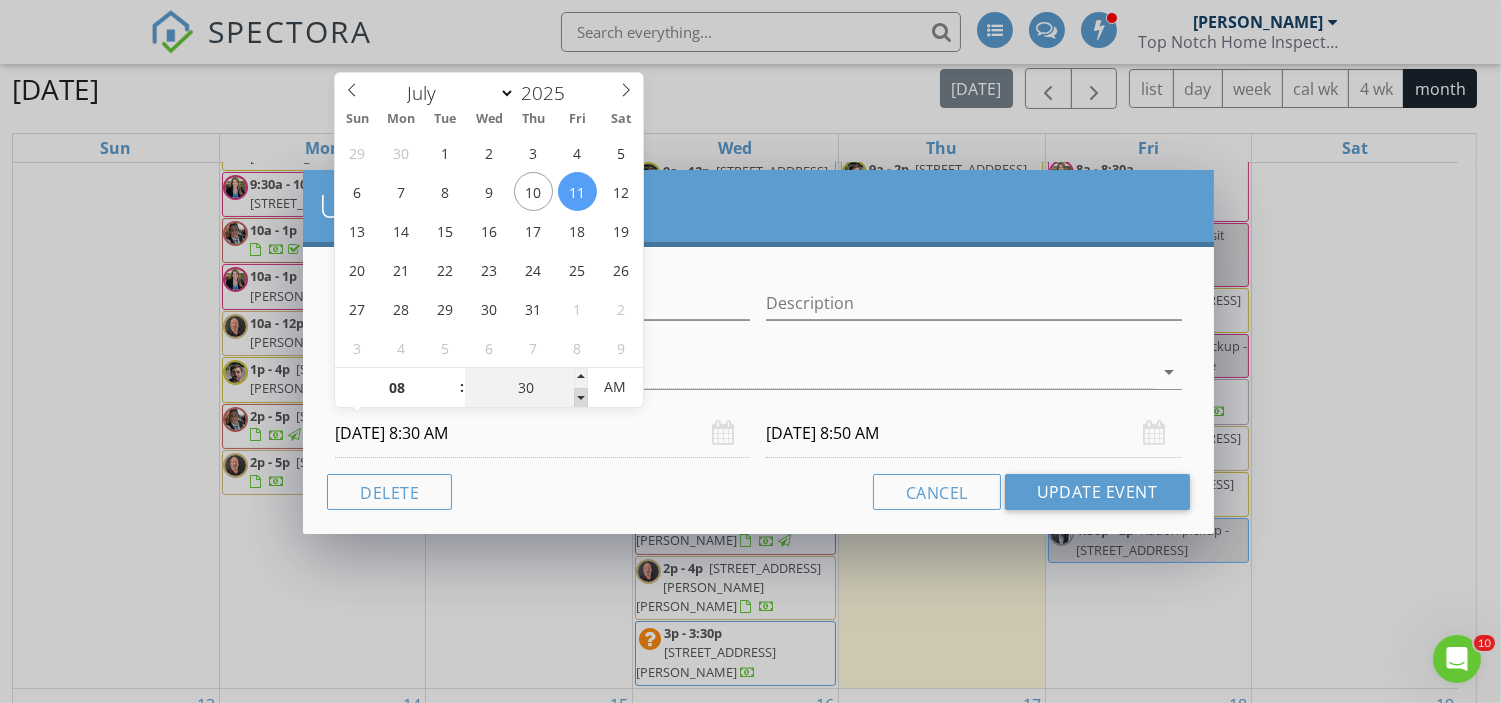click at bounding box center [581, 398] 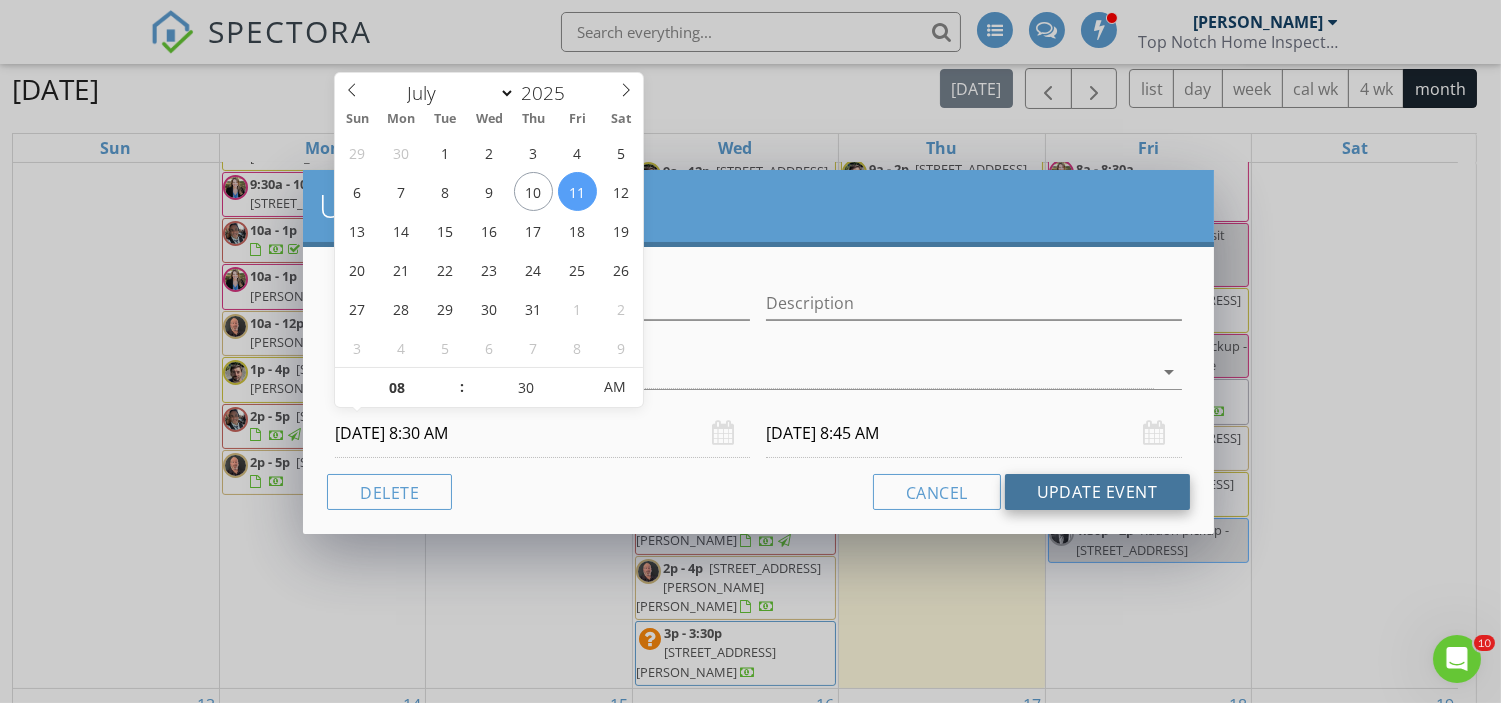 click on "Update Event" at bounding box center [1097, 492] 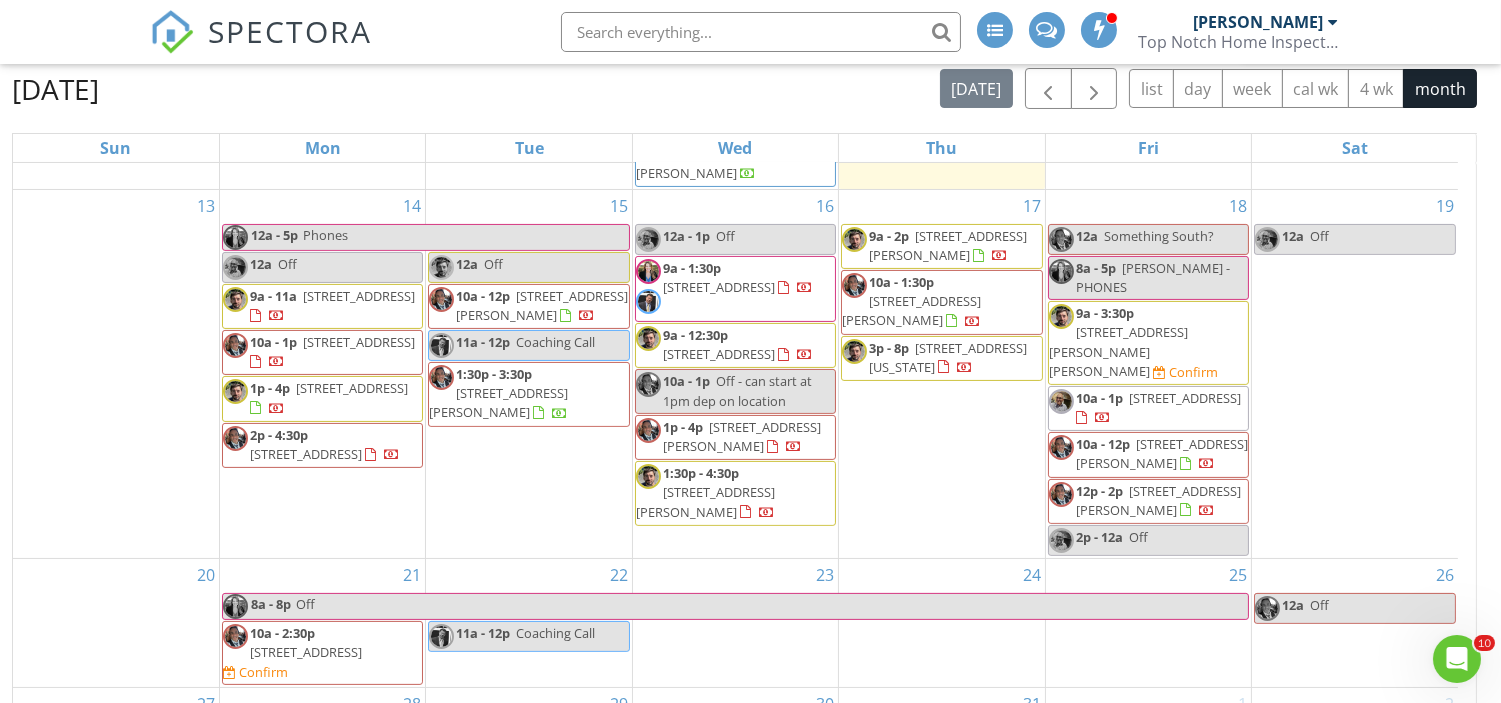 scroll, scrollTop: 985, scrollLeft: 0, axis: vertical 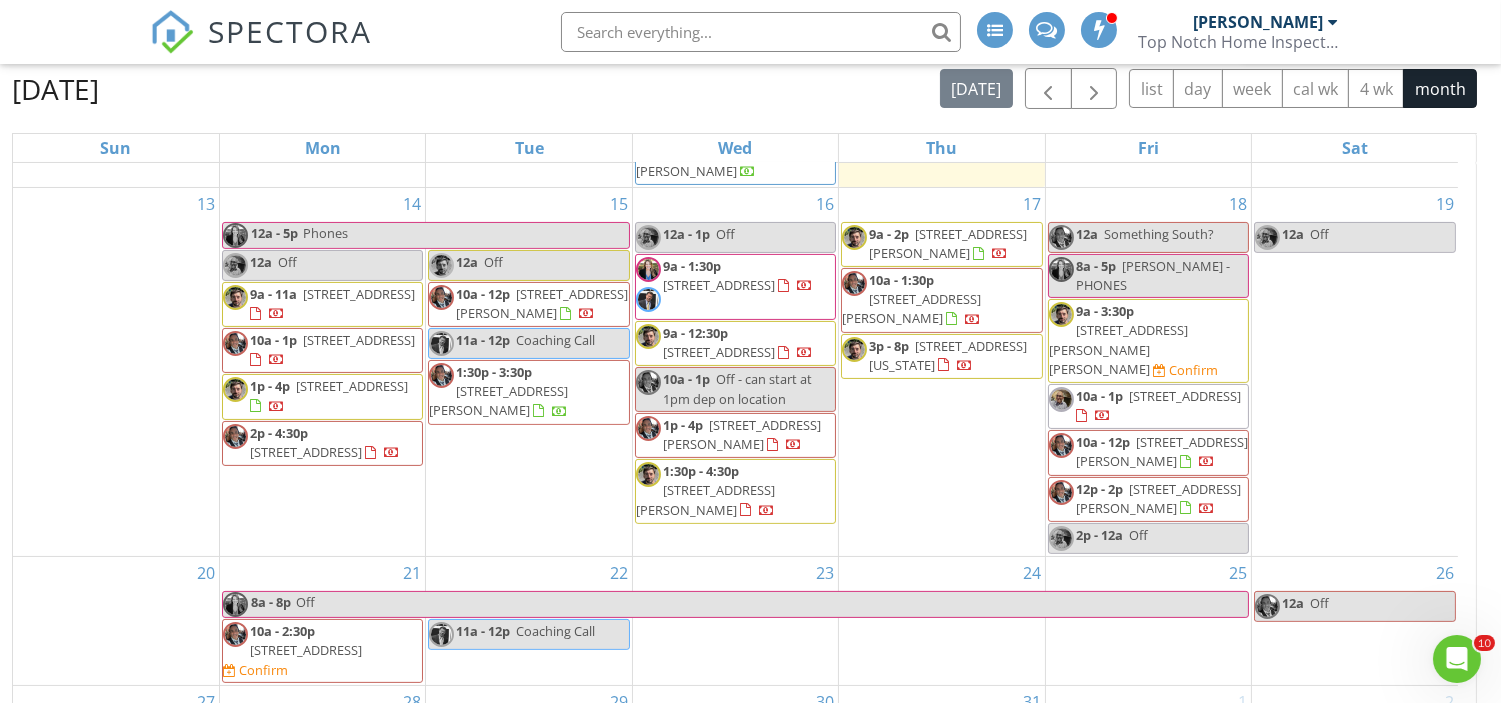 click at bounding box center [761, 32] 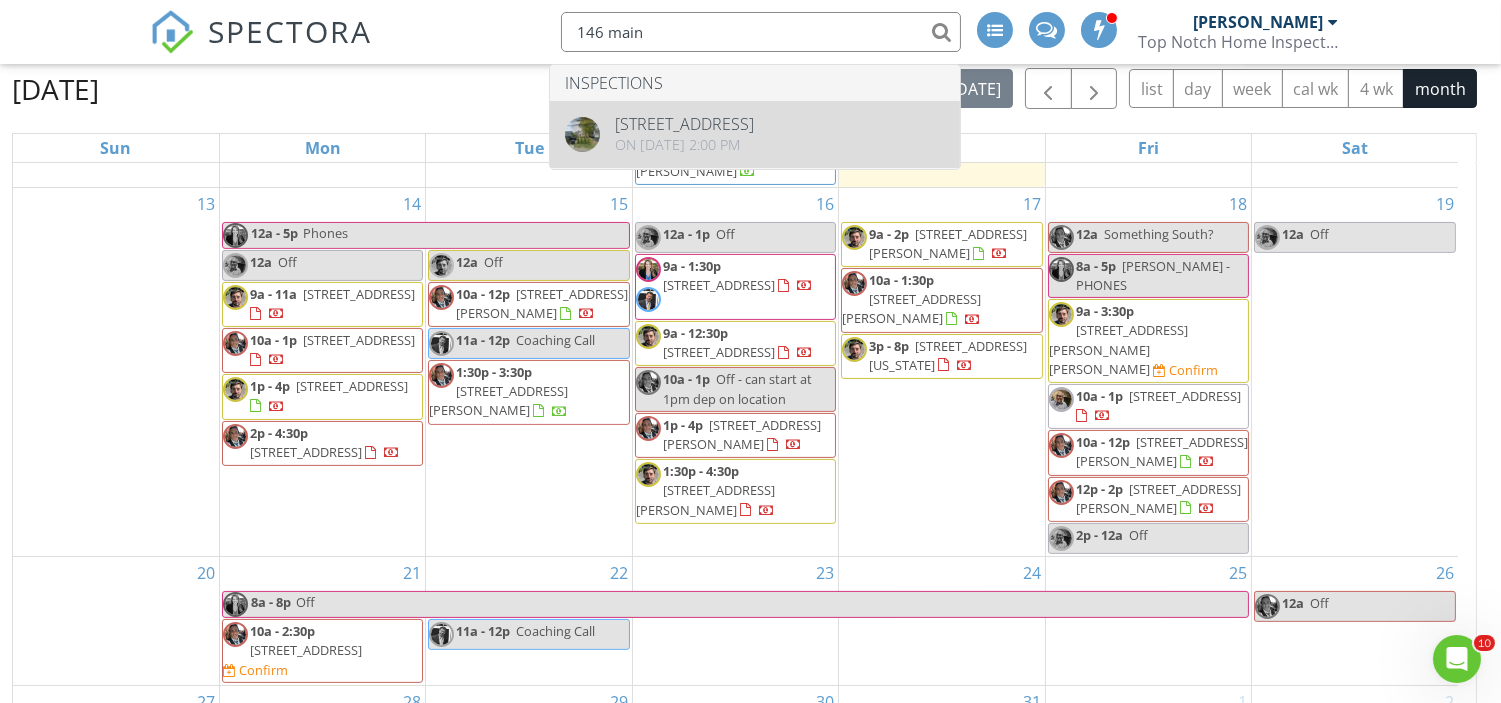 type on "146 main" 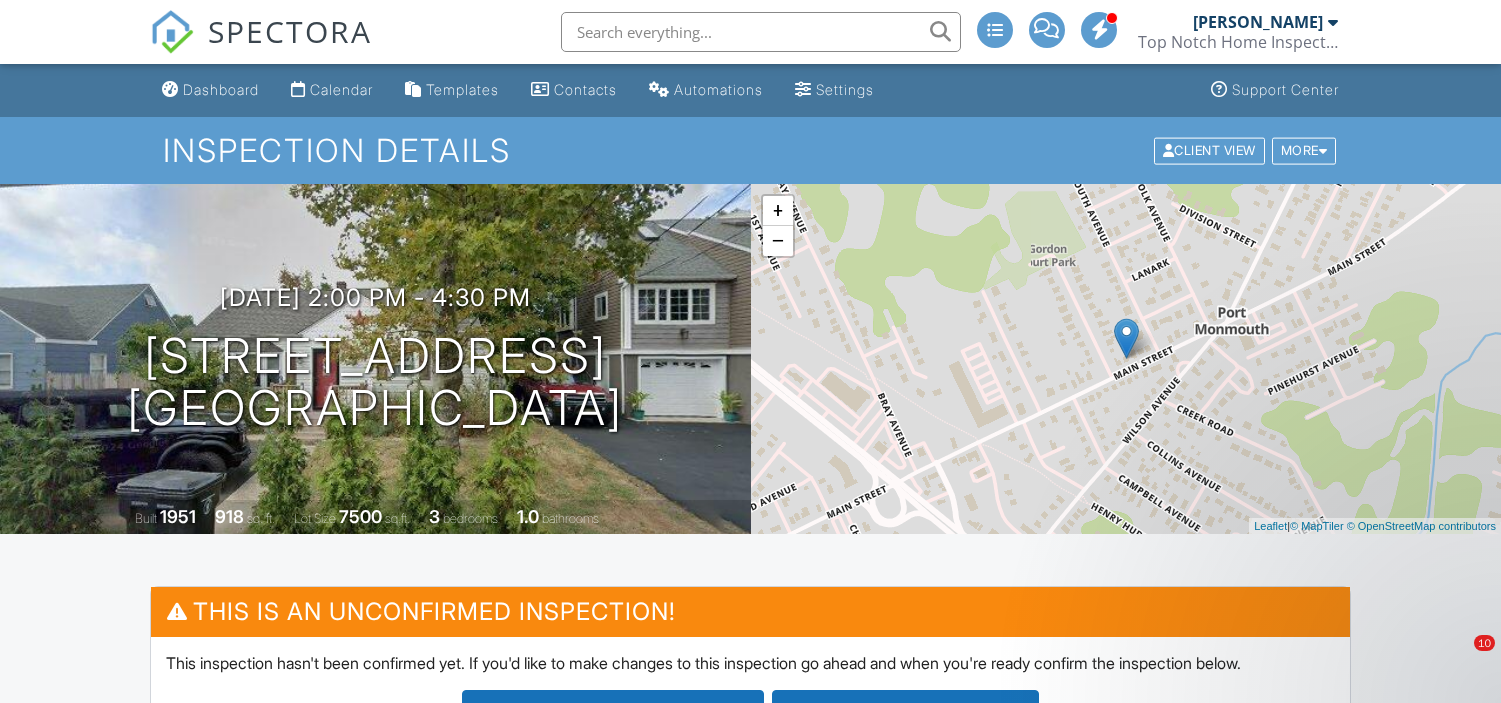 scroll, scrollTop: 58, scrollLeft: 0, axis: vertical 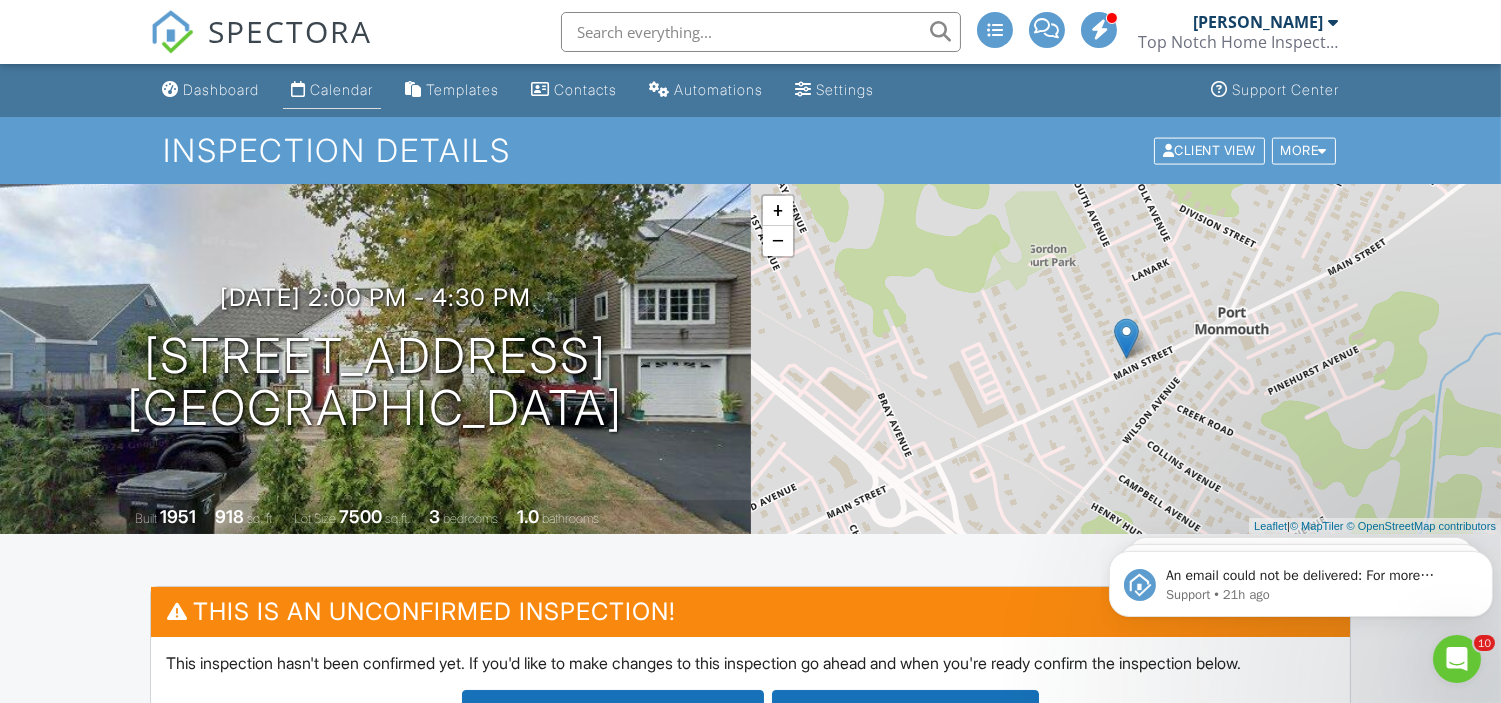 click on "Calendar" at bounding box center [341, 89] 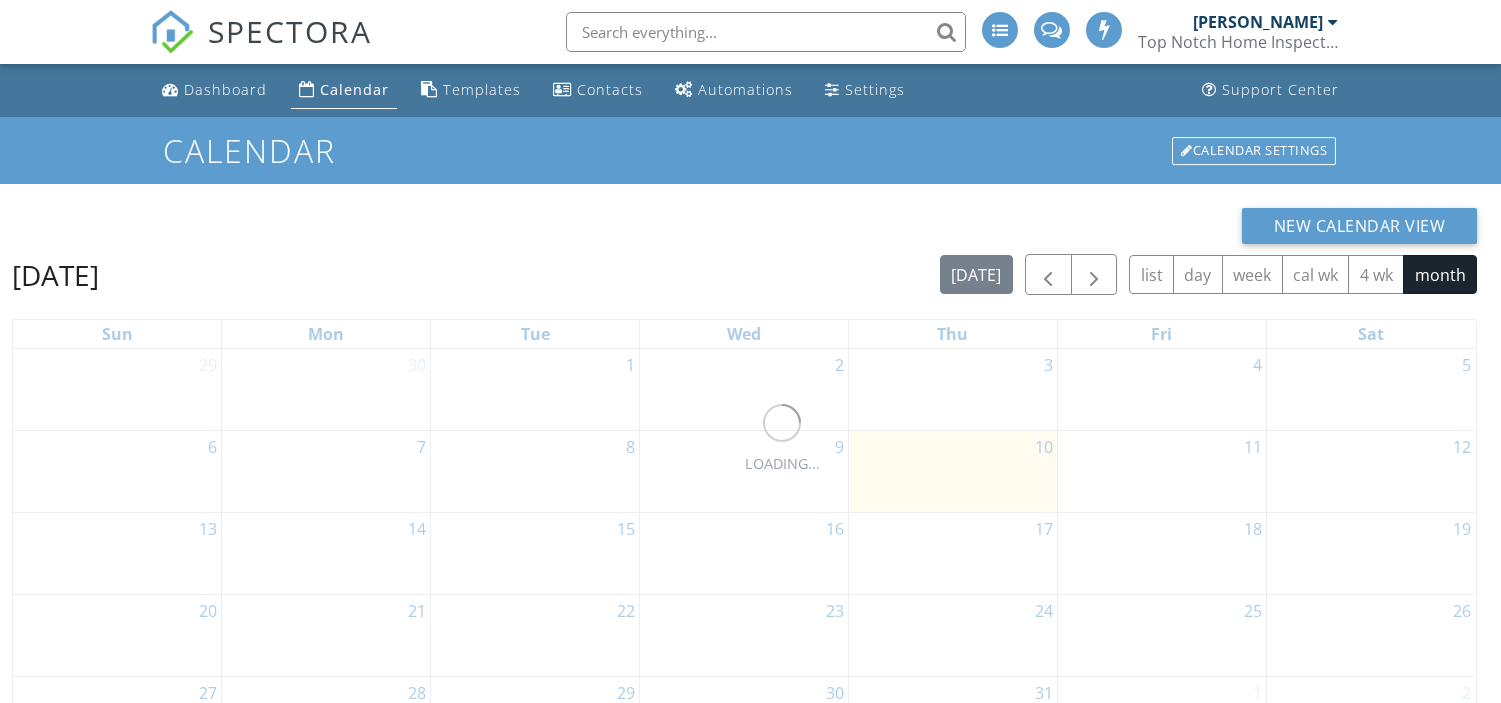 scroll, scrollTop: 0, scrollLeft: 0, axis: both 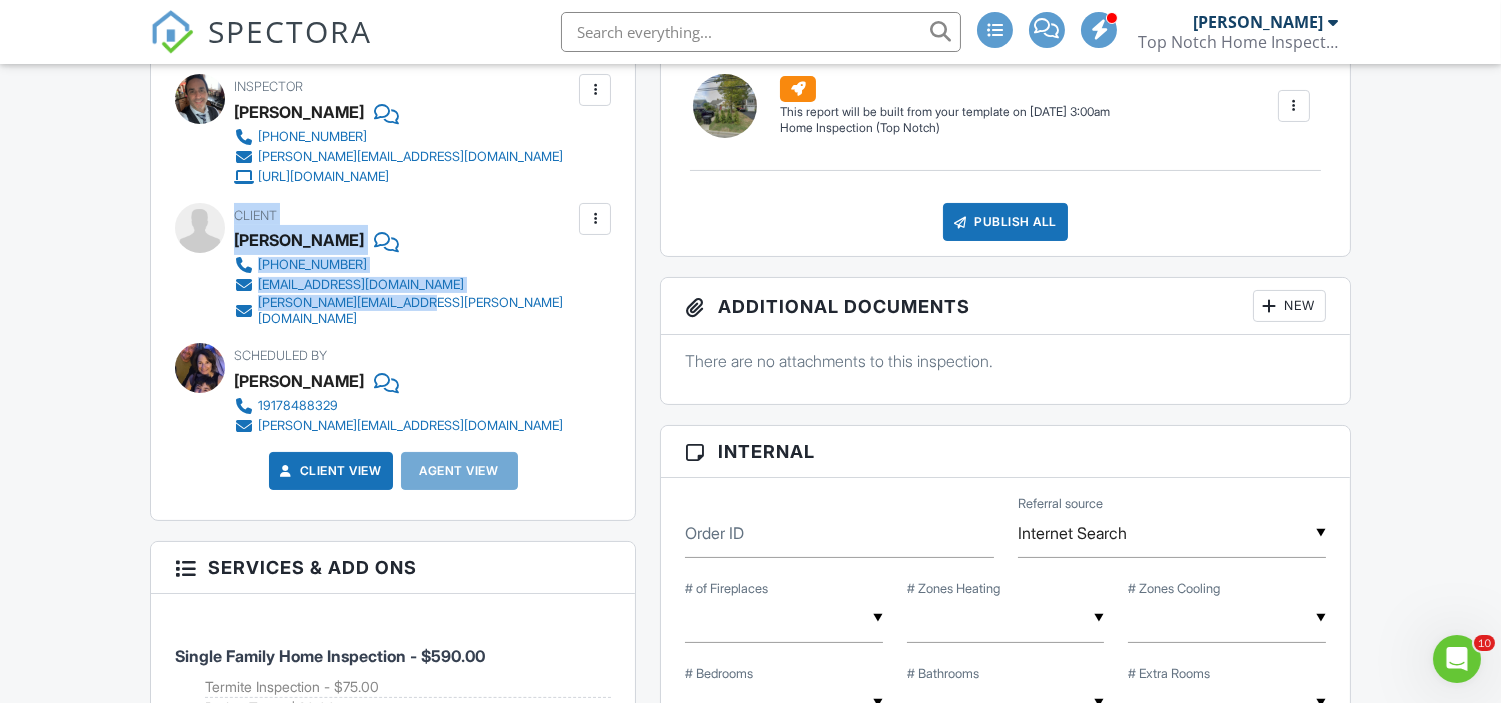 drag, startPoint x: 234, startPoint y: 210, endPoint x: 471, endPoint y: 315, distance: 259.21805 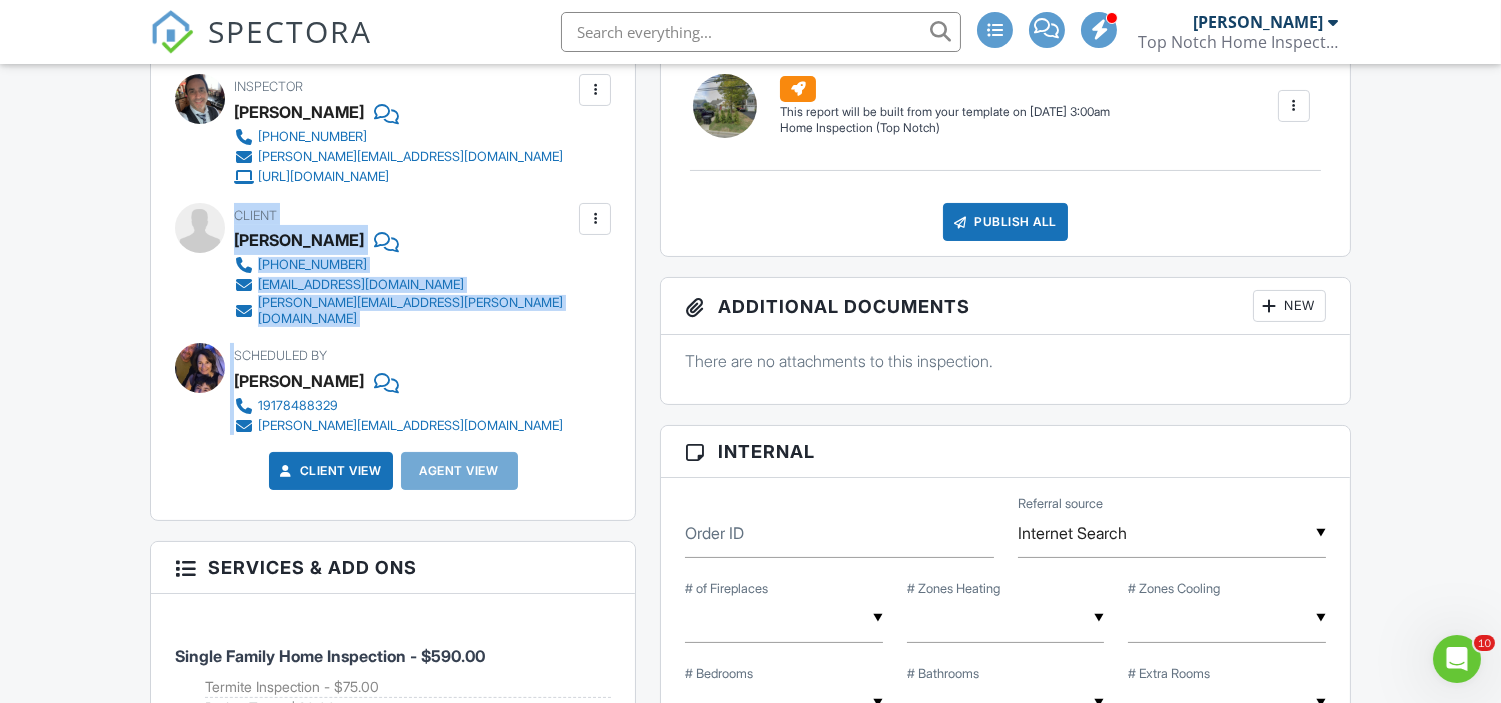 copy on "Client
[PERSON_NAME]
[PHONE_NUMBER]
[EMAIL_ADDRESS][DOMAIN_NAME]
[PERSON_NAME][DOMAIN_NAME][EMAIL_ADDRESS][PERSON_NAME][DOMAIN_NAME]
Edit
Remove" 